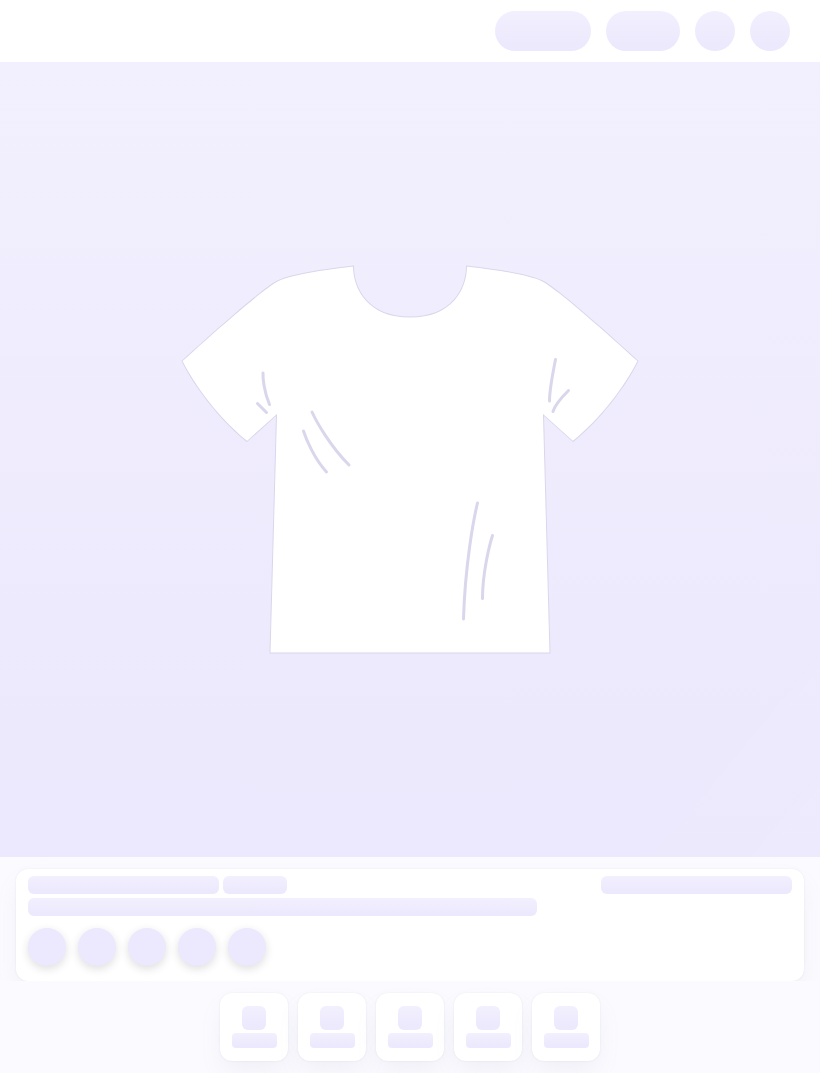 scroll, scrollTop: 0, scrollLeft: 0, axis: both 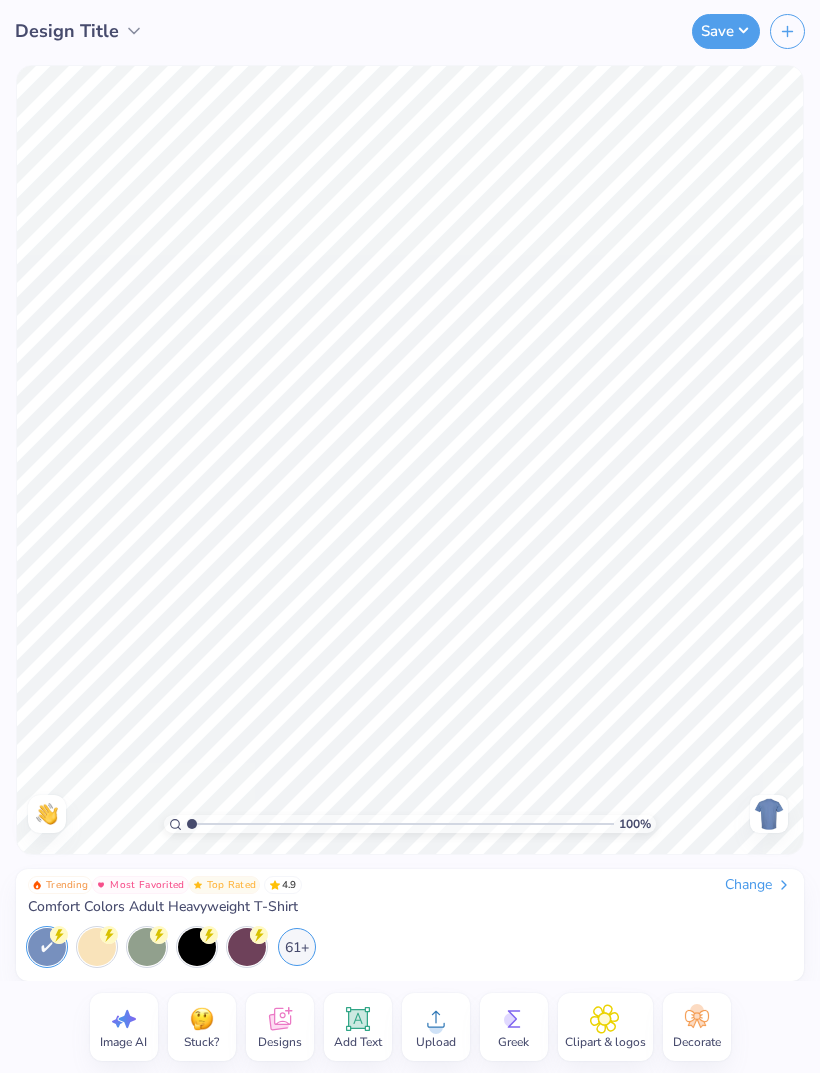 click on "Change" at bounding box center (758, 885) 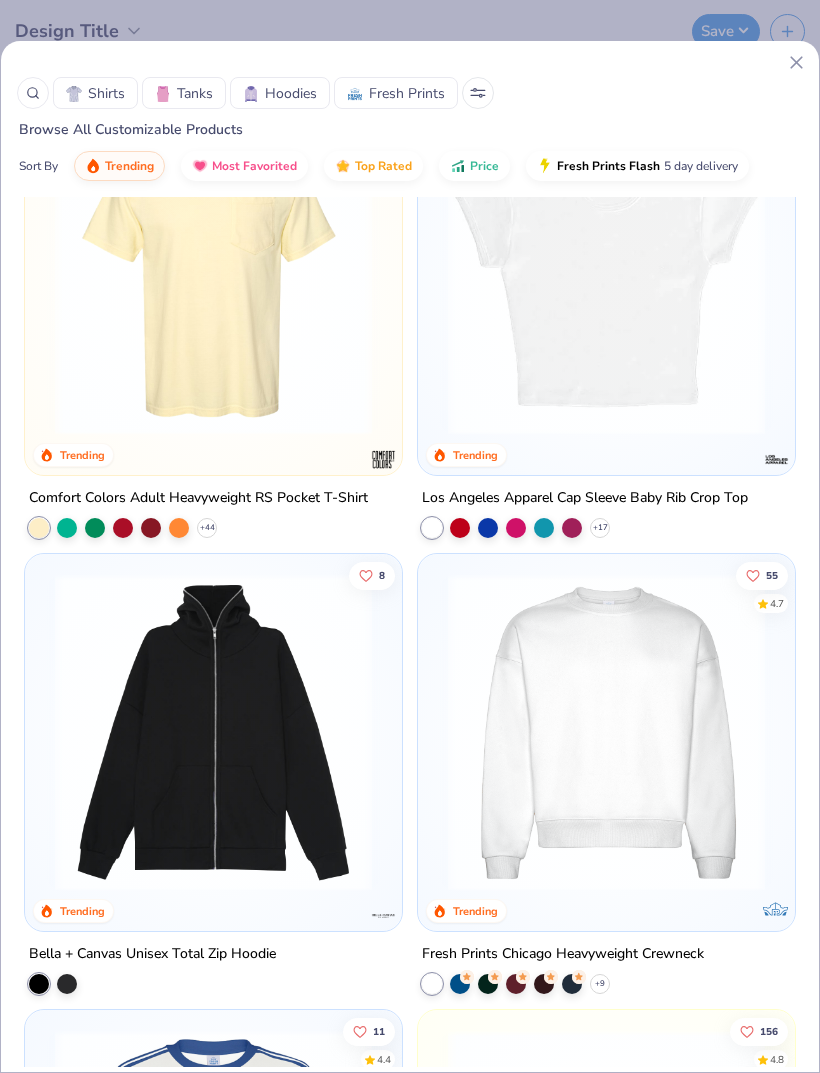scroll, scrollTop: 3007, scrollLeft: 0, axis: vertical 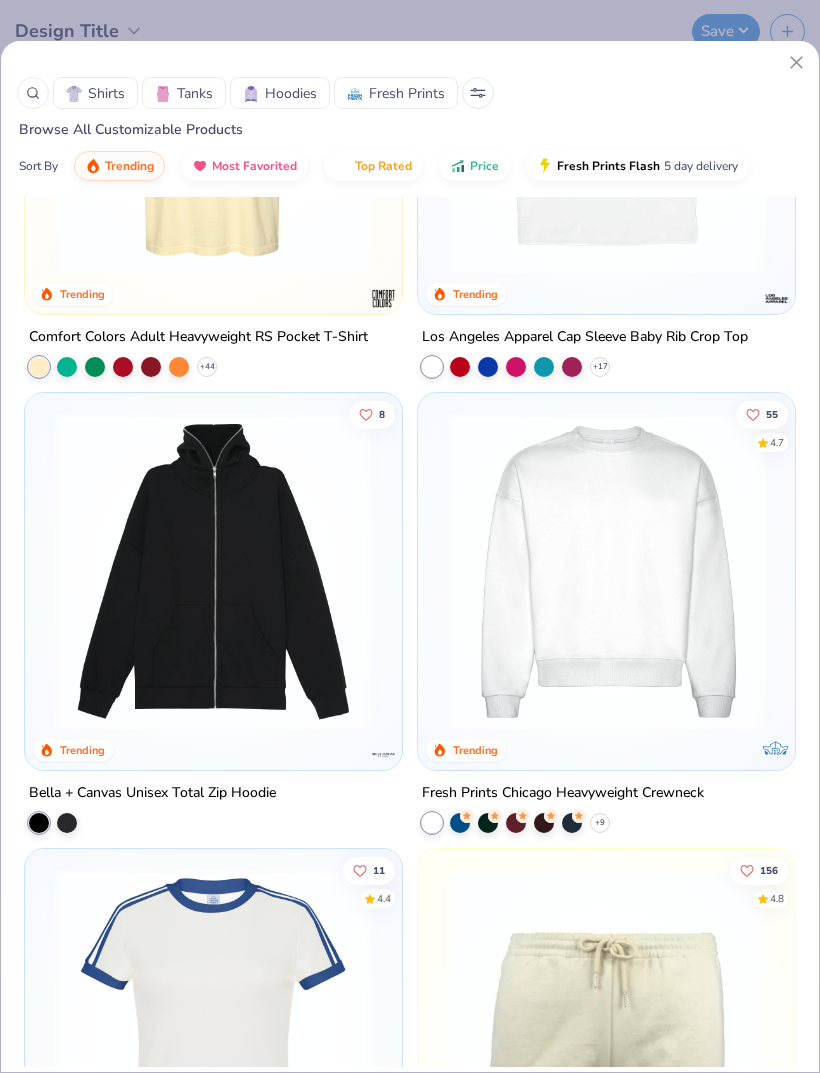 click at bounding box center [606, 571] 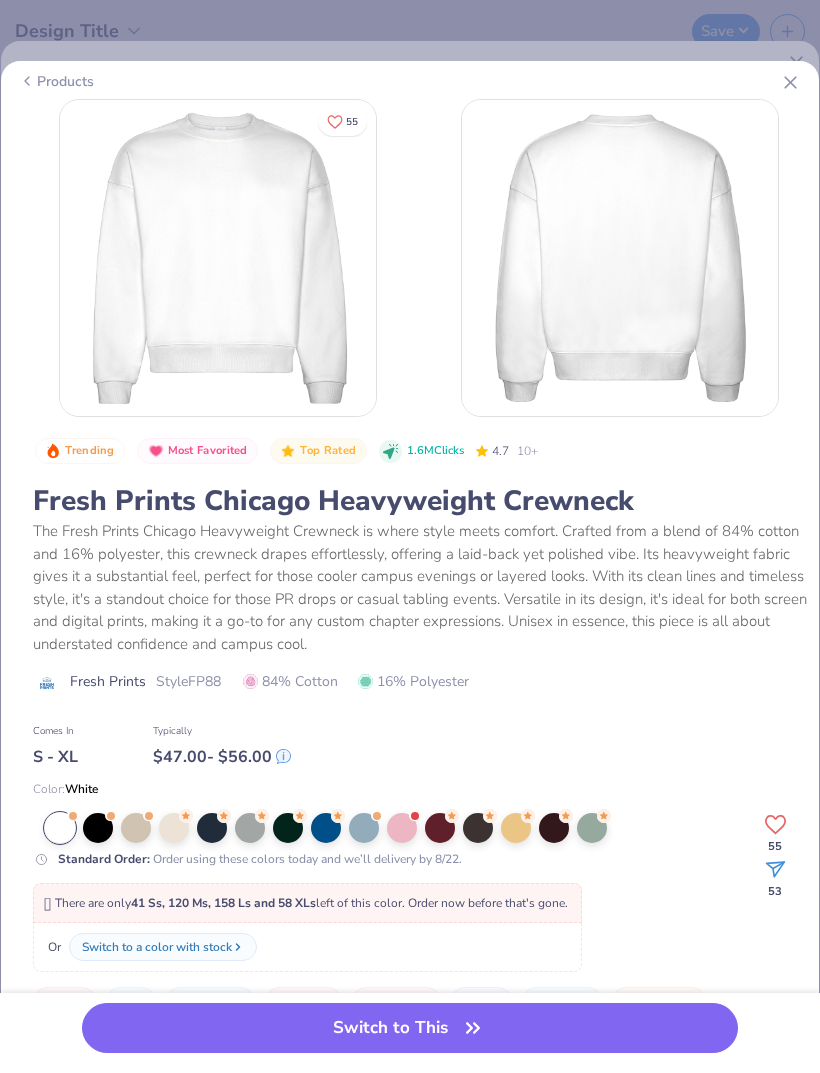 click at bounding box center (402, 828) 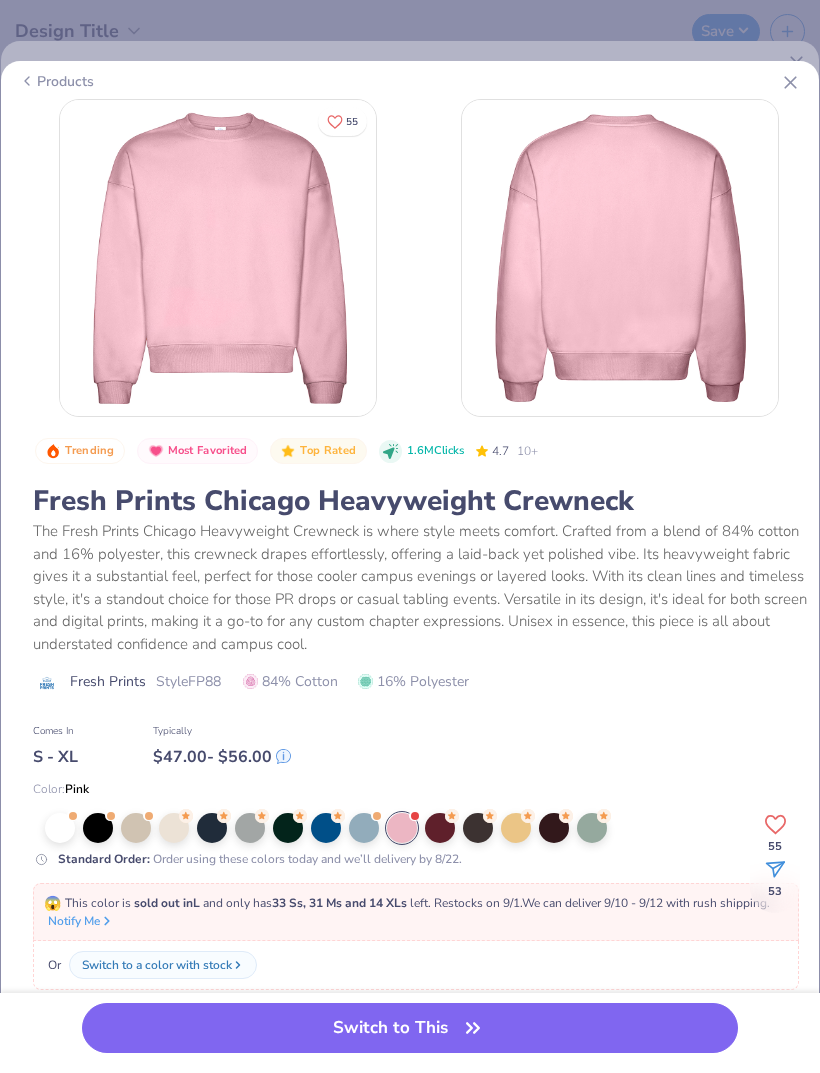 click at bounding box center (516, 828) 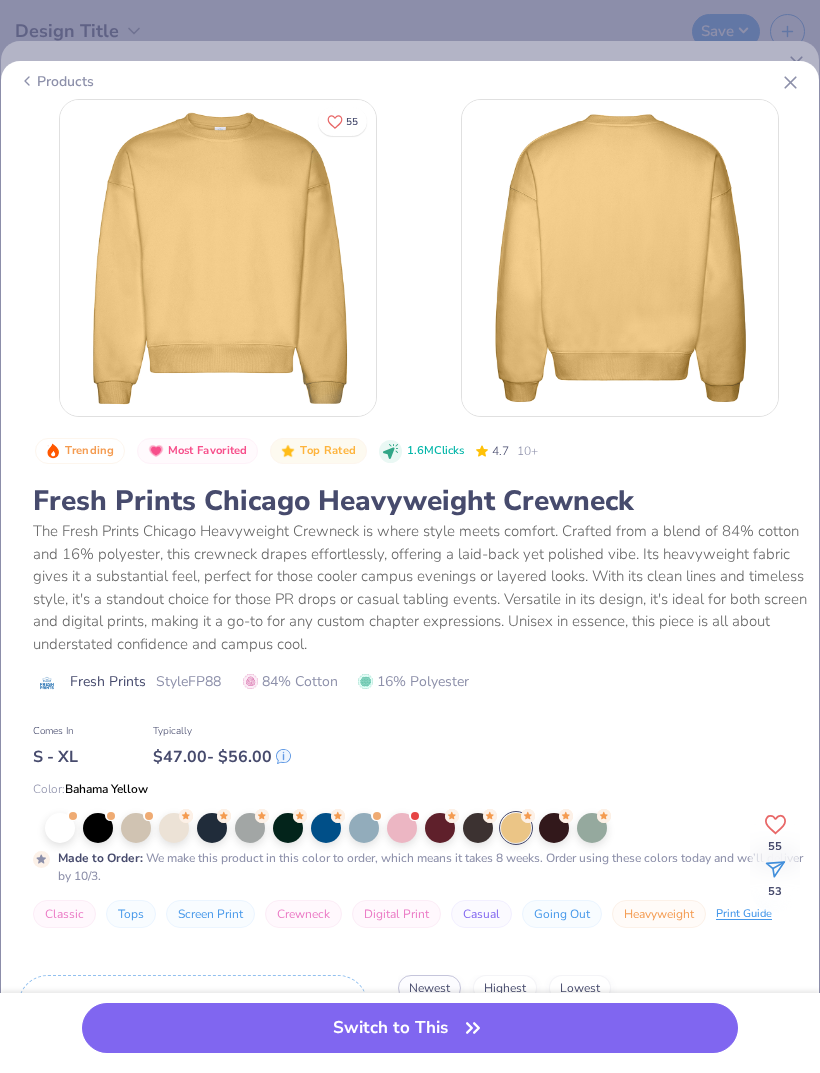 click at bounding box center (592, 828) 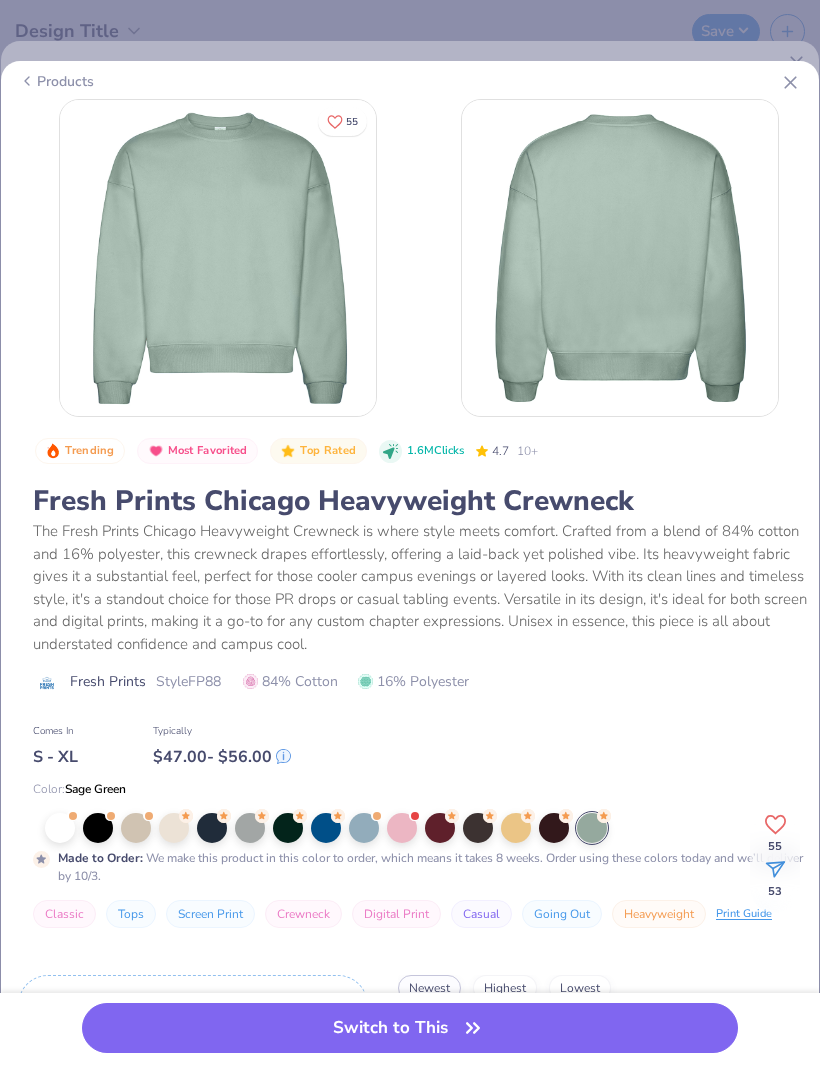 click at bounding box center (250, 828) 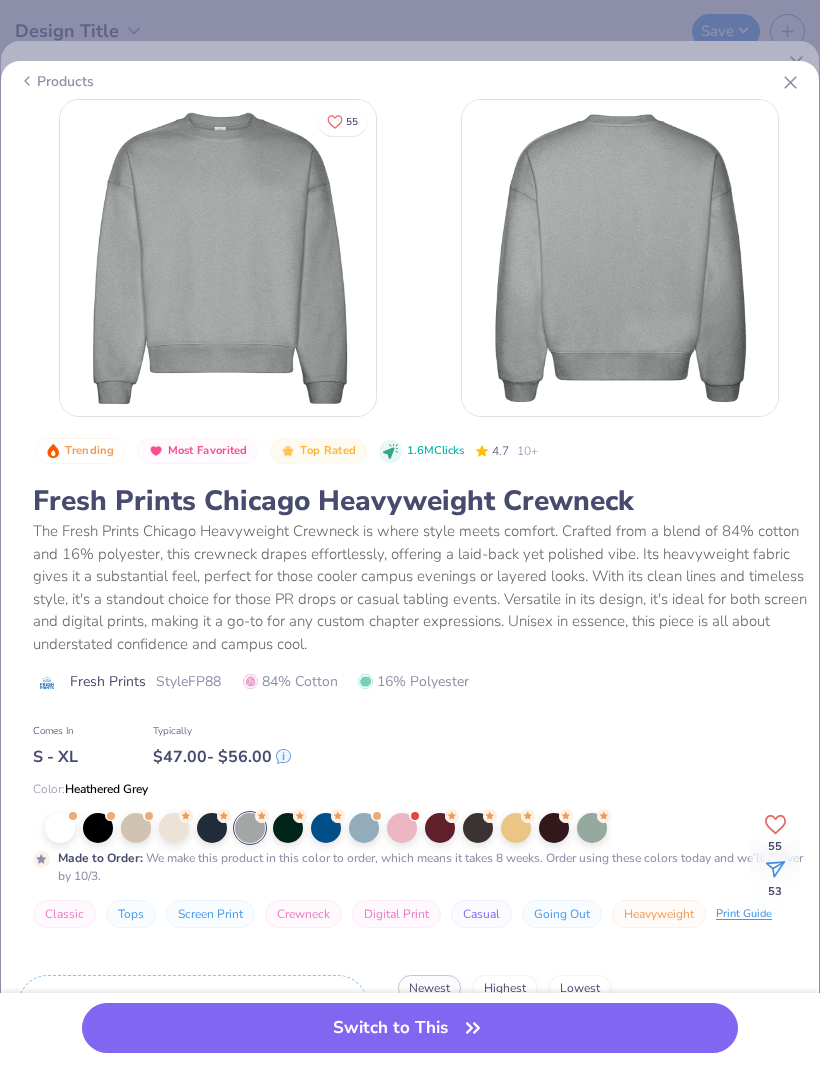 click on "Switch to This" at bounding box center (410, 1028) 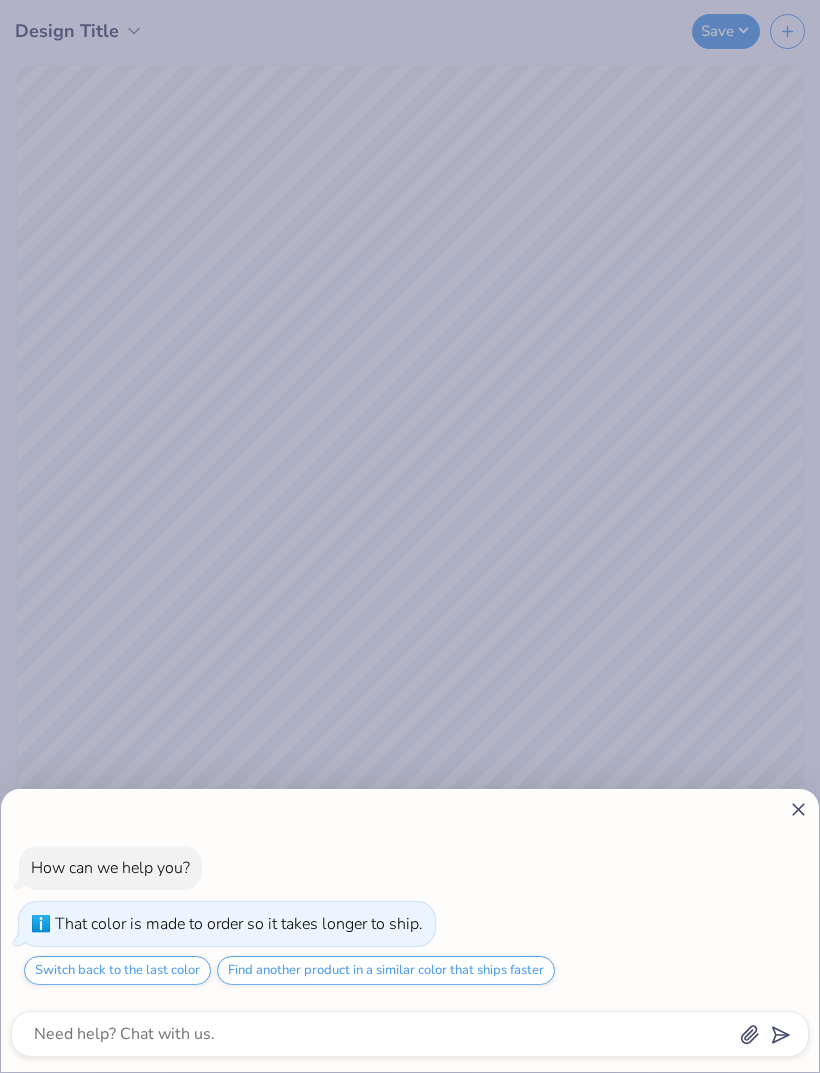 click 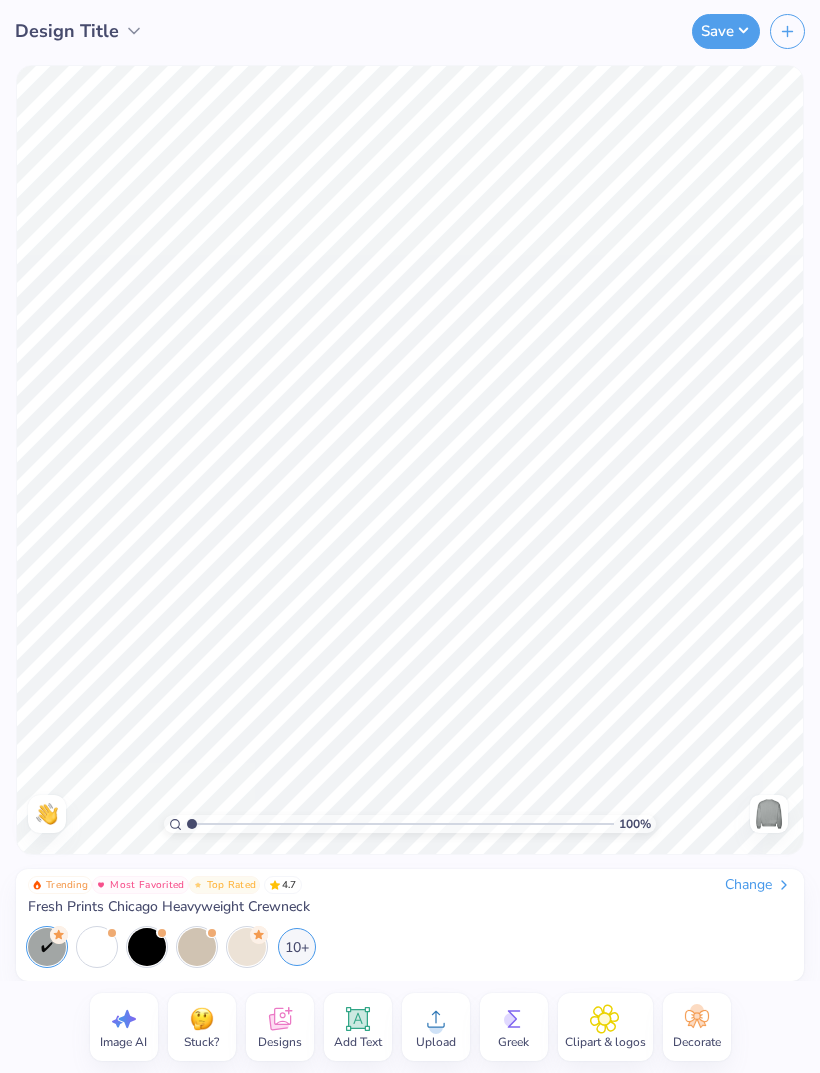 click at bounding box center [247, 947] 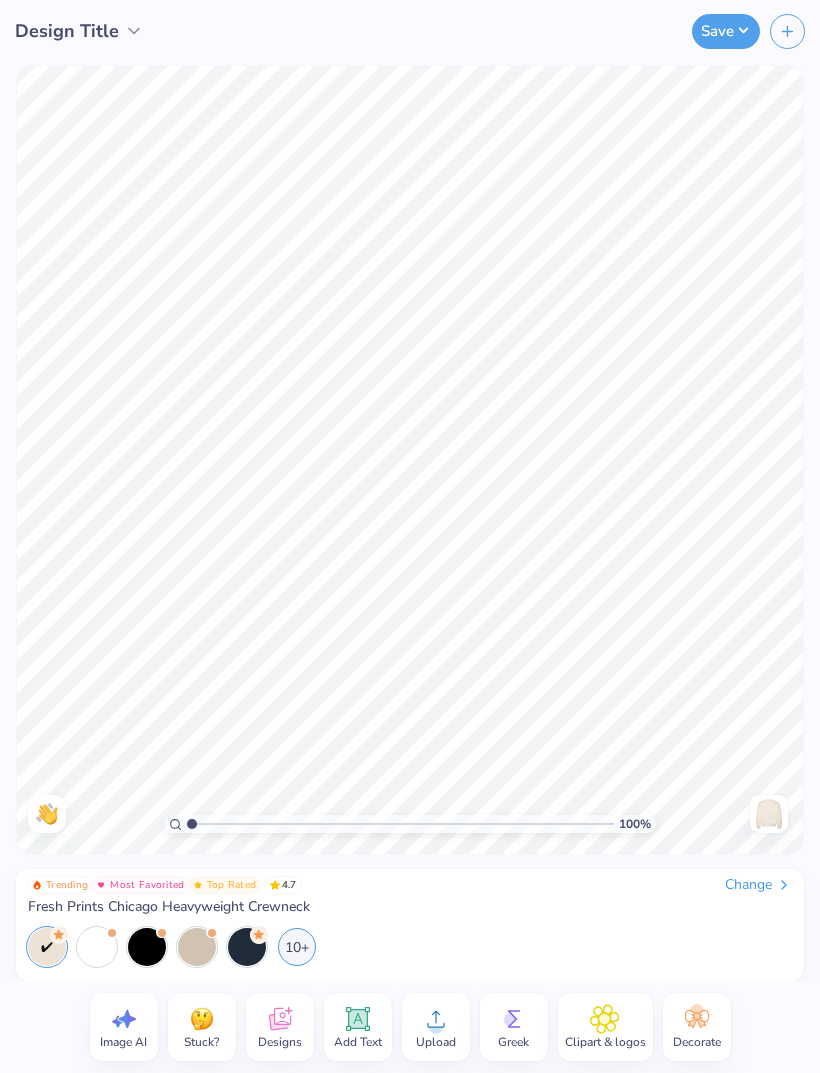 click at bounding box center (197, 947) 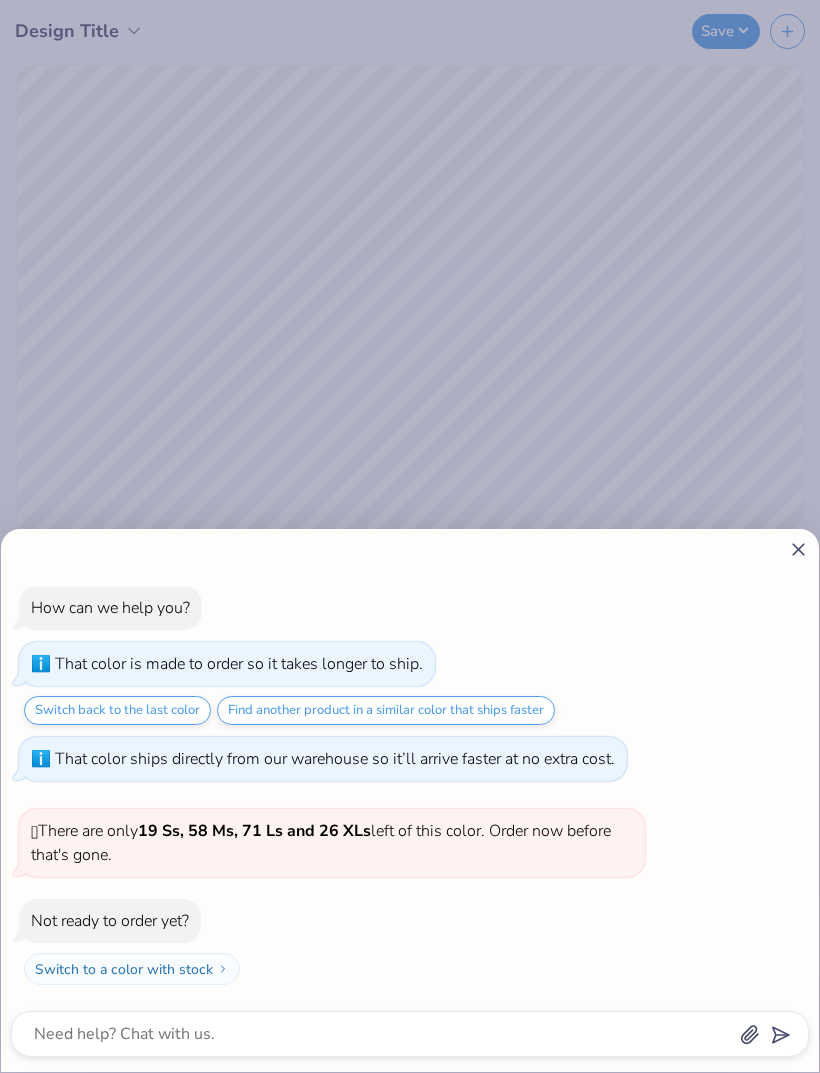 click 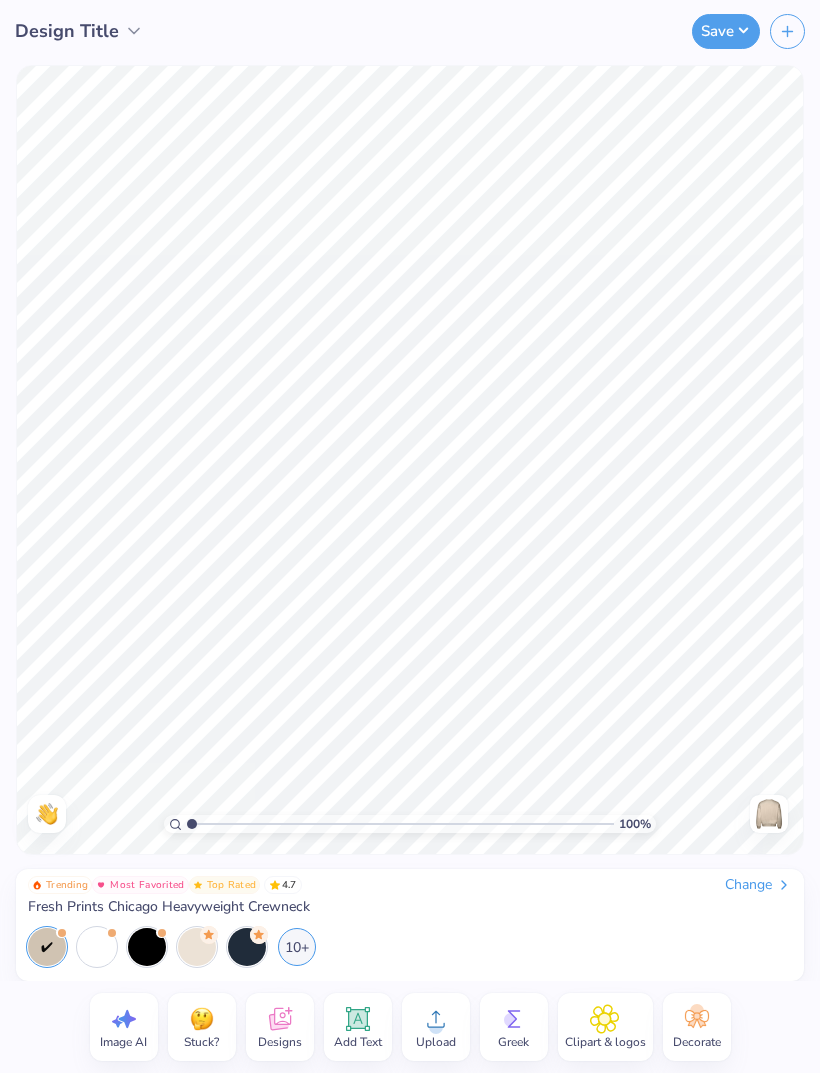 click at bounding box center (247, 947) 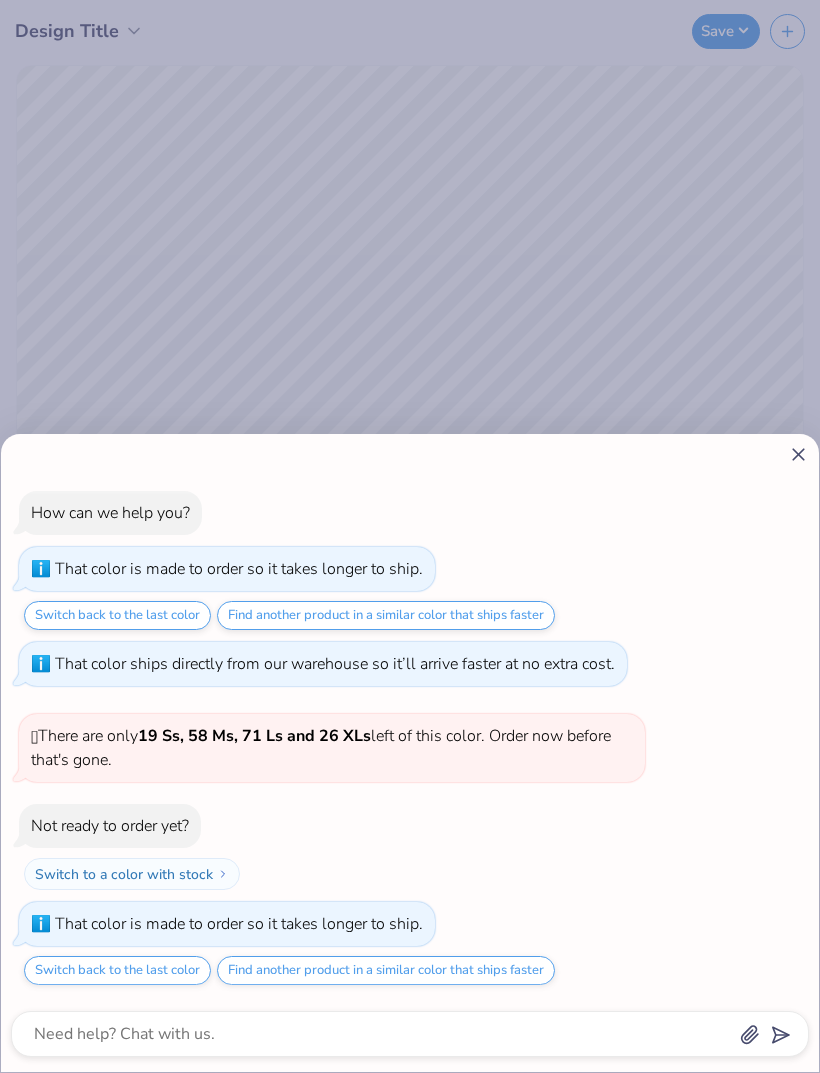 click 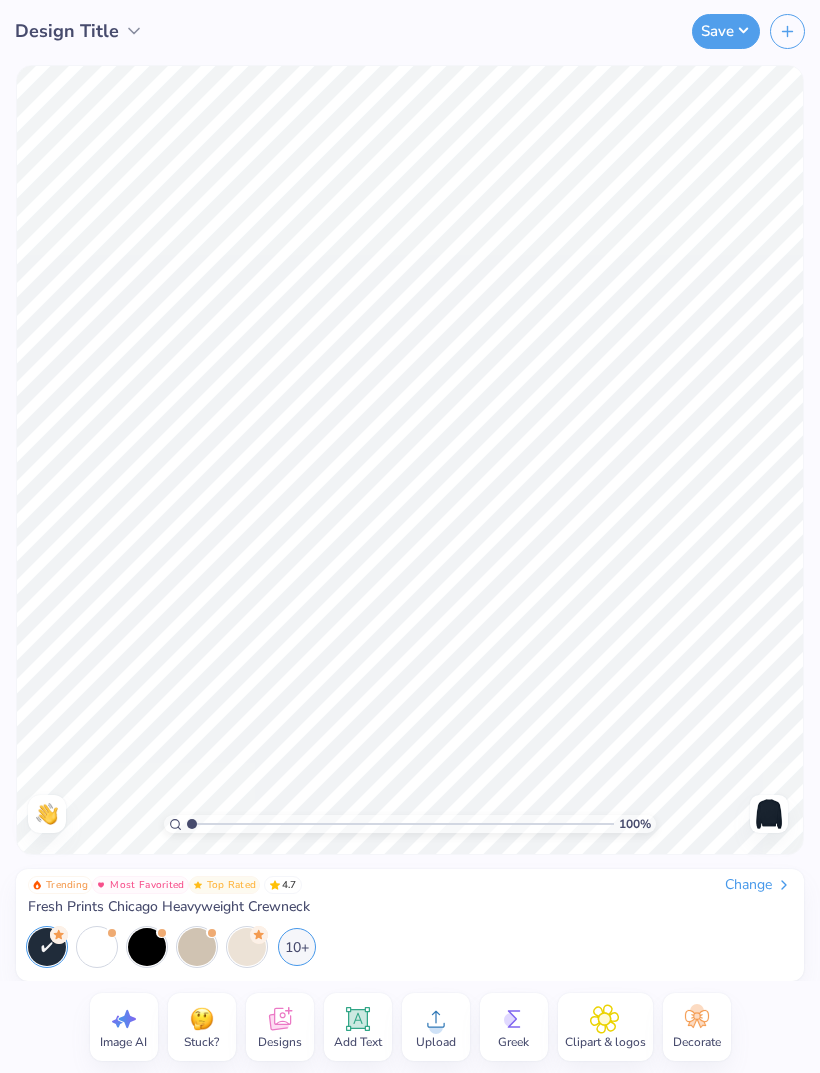 click on "10+" at bounding box center (410, 947) 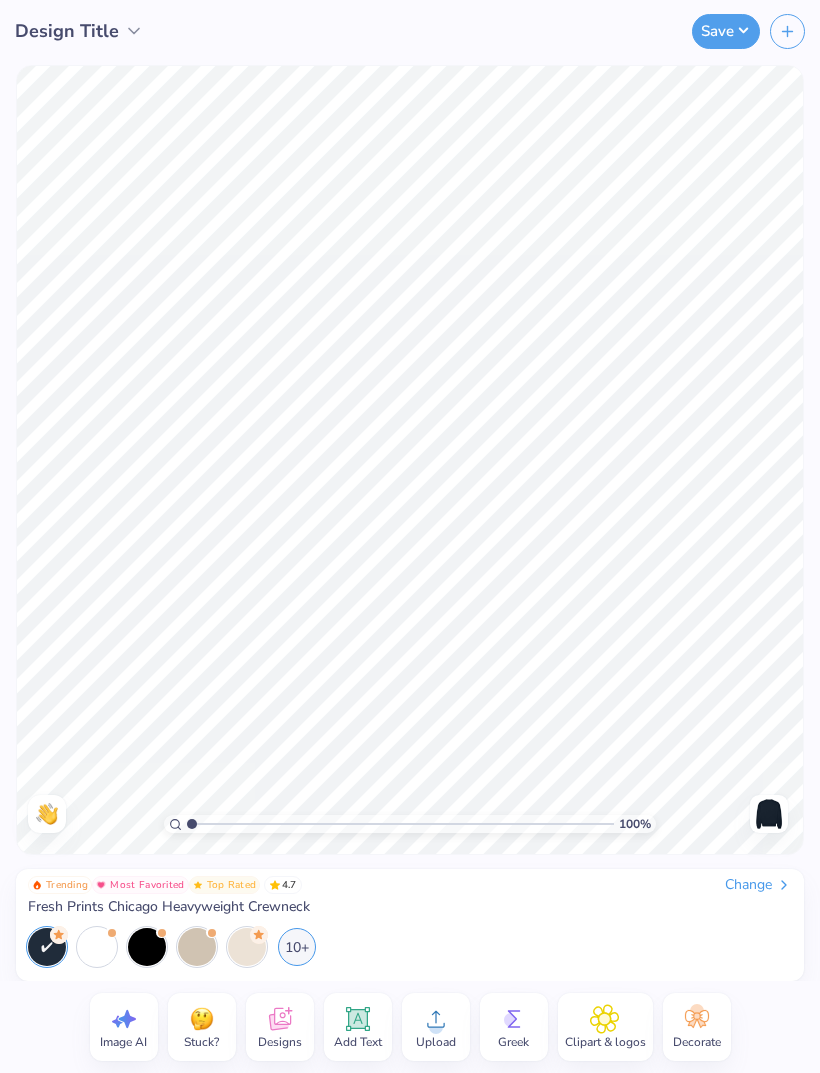 click on "10+" at bounding box center [297, 947] 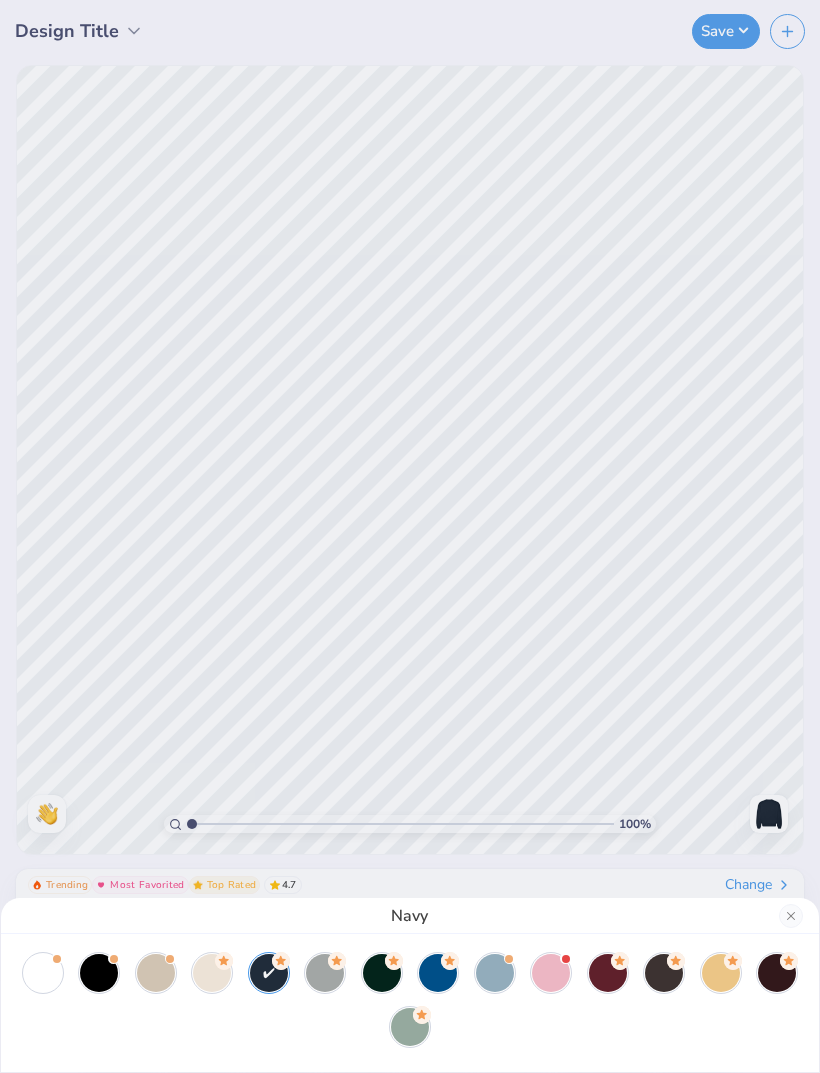 click at bounding box center (156, 973) 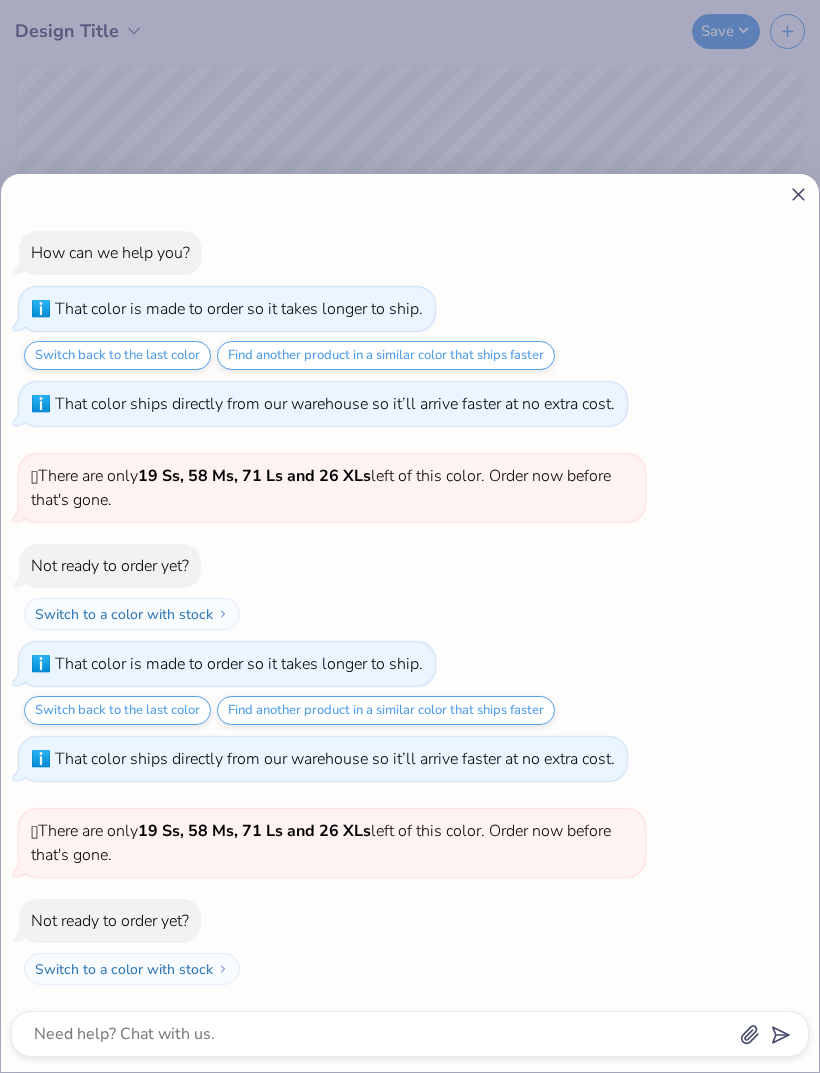 click on "How can we help you? That color is made to order so it takes longer to ship. Switch back to the last color Find another product in a similar color that ships faster That color ships directly from our warehouse so it’ll arrive faster at no extra cost. 🫣 There are only  19 Ss, 58 Ms, 71 Ls and 26 XLs  left of this color. Order now before that's gone. Not ready to order yet? Switch to a color with stock That color is made to order so it takes longer to ship. Switch back to the last color Find another product in a similar color that ships faster That color ships directly from our warehouse so it’ll arrive faster at no extra cost. 🫣 There are only  19 Ss, 58 Ms, 71 Ls and 26 XLs  left of this color. Order now before that's gone. Not ready to order yet? Switch to a color with stock" at bounding box center (410, 623) 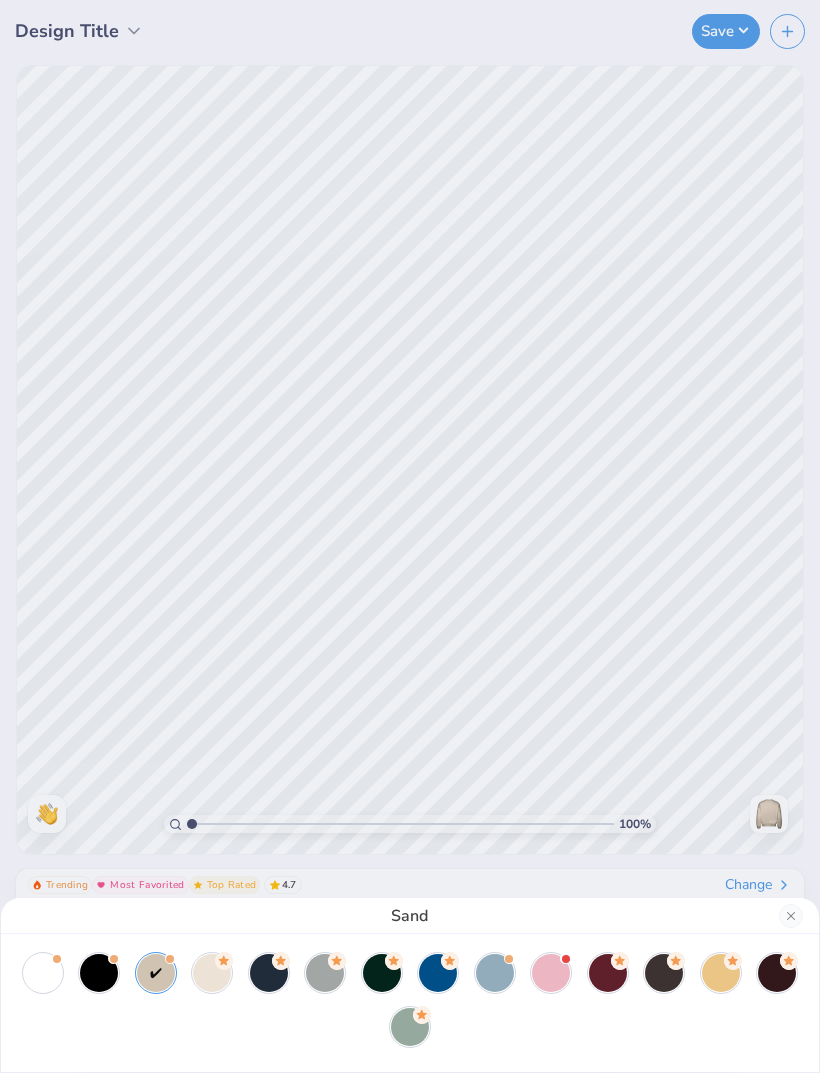 click on "Sand" at bounding box center (410, 536) 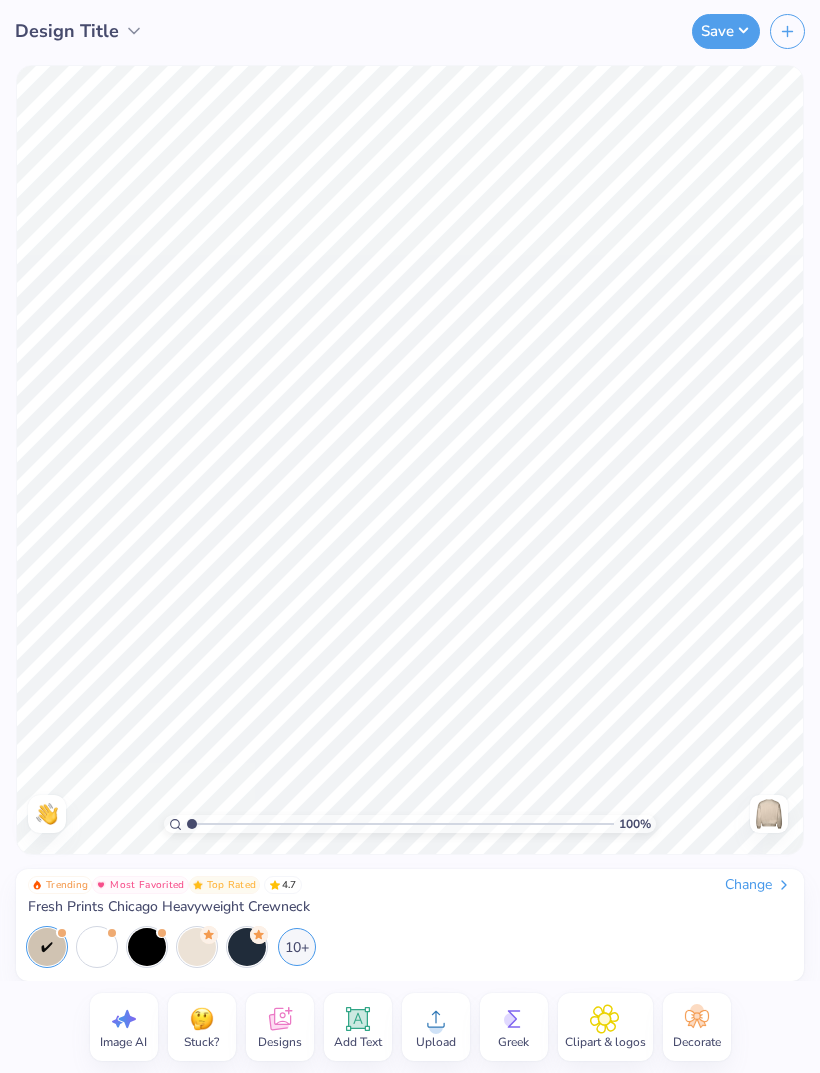 click on "10+" at bounding box center (297, 947) 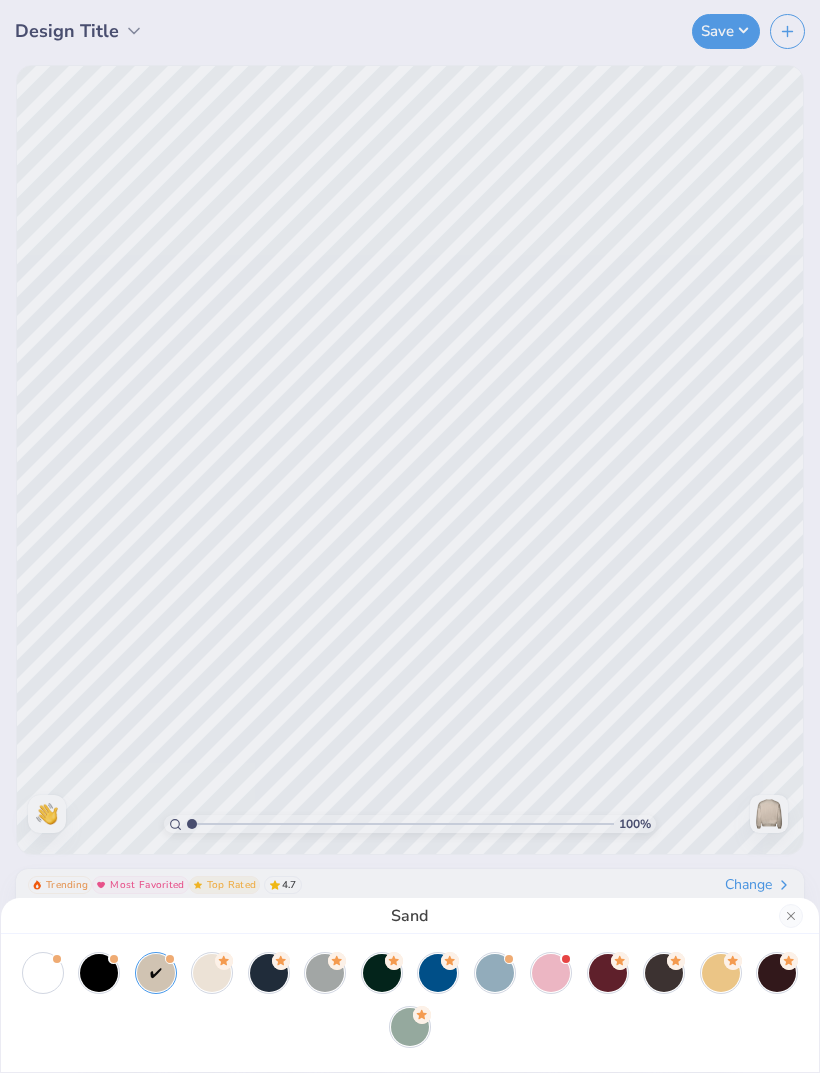 click at bounding box center (495, 973) 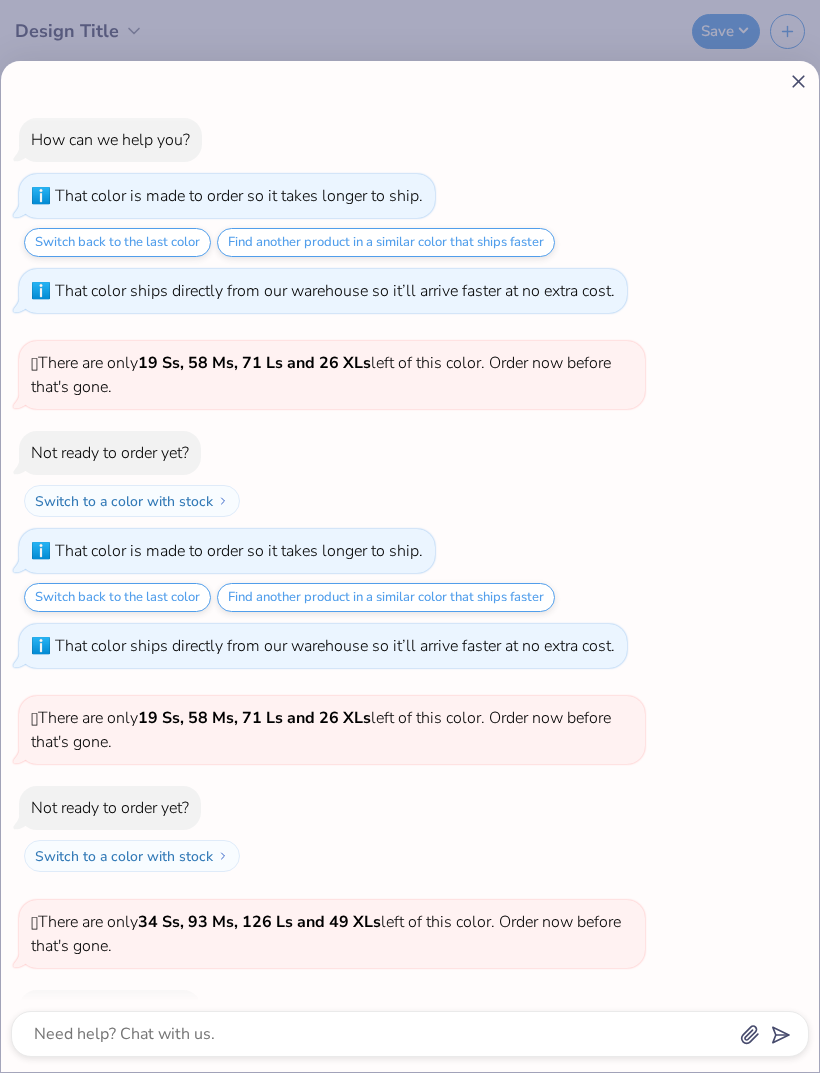 scroll, scrollTop: 91, scrollLeft: 0, axis: vertical 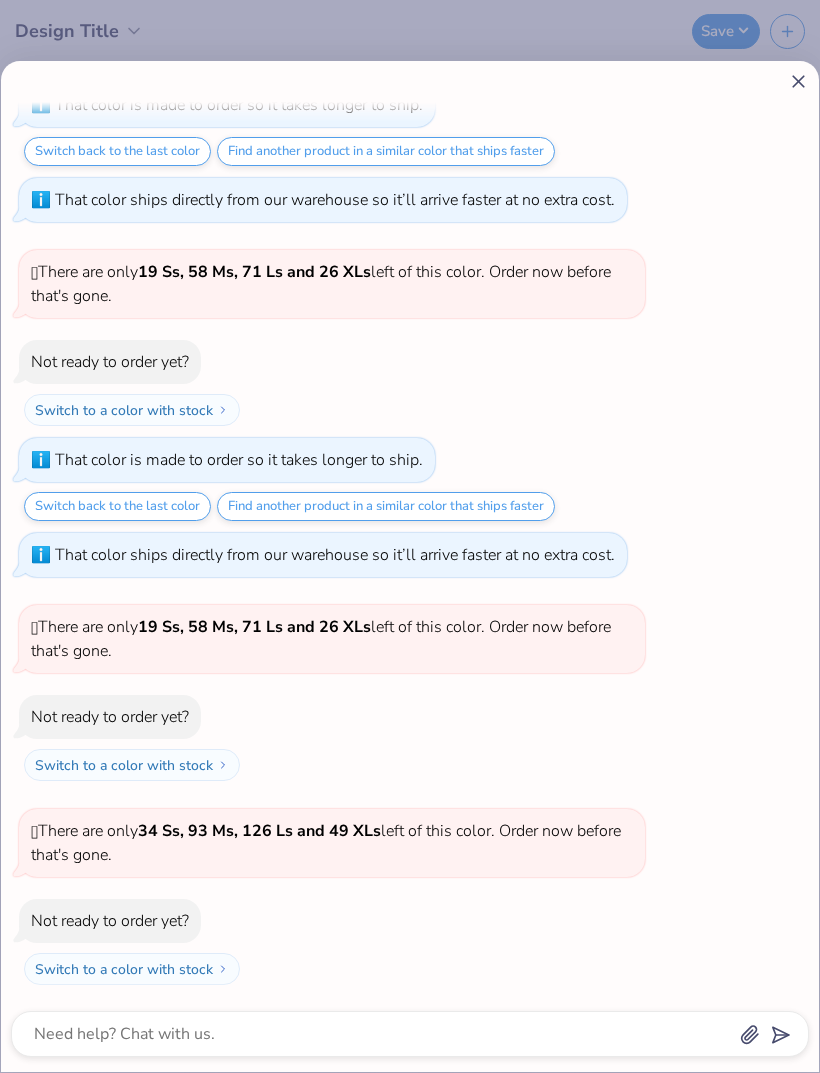 click on "How can we help you? That color is made to order so it takes longer to ship. Switch back to the last color Find another product in a similar color that ships faster That color ships directly from our warehouse so it’ll arrive faster at no extra cost. 🫣 There are only  19 Ss, 58 Ms, 71 Ls and 26 XLs  left of this color. Order now before that's gone. Not ready to order yet? Switch to a color with stock That color is made to order so it takes longer to ship. Switch back to the last color Find another product in a similar color that ships faster That color ships directly from our warehouse so it’ll arrive faster at no extra cost. 🫣 There are only  19 Ss, 58 Ms, 71 Ls and 26 XLs  left of this color. Order now before that's gone. Not ready to order yet? Switch to a color with stock 🫣 There are only  34 Ss, 93 Ms, 126 Ls and 49 XLs  left of this color. Order now before that's gone. Not ready to order yet? Switch to a color with stock" at bounding box center [410, 566] 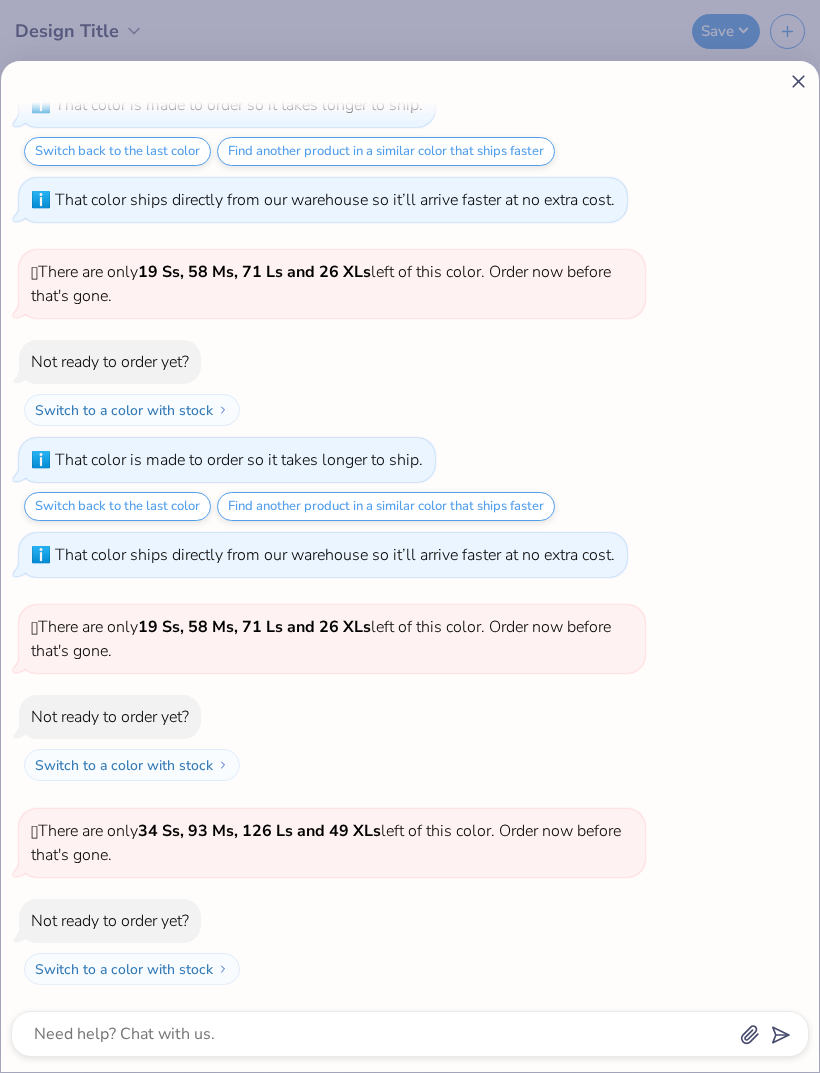 click 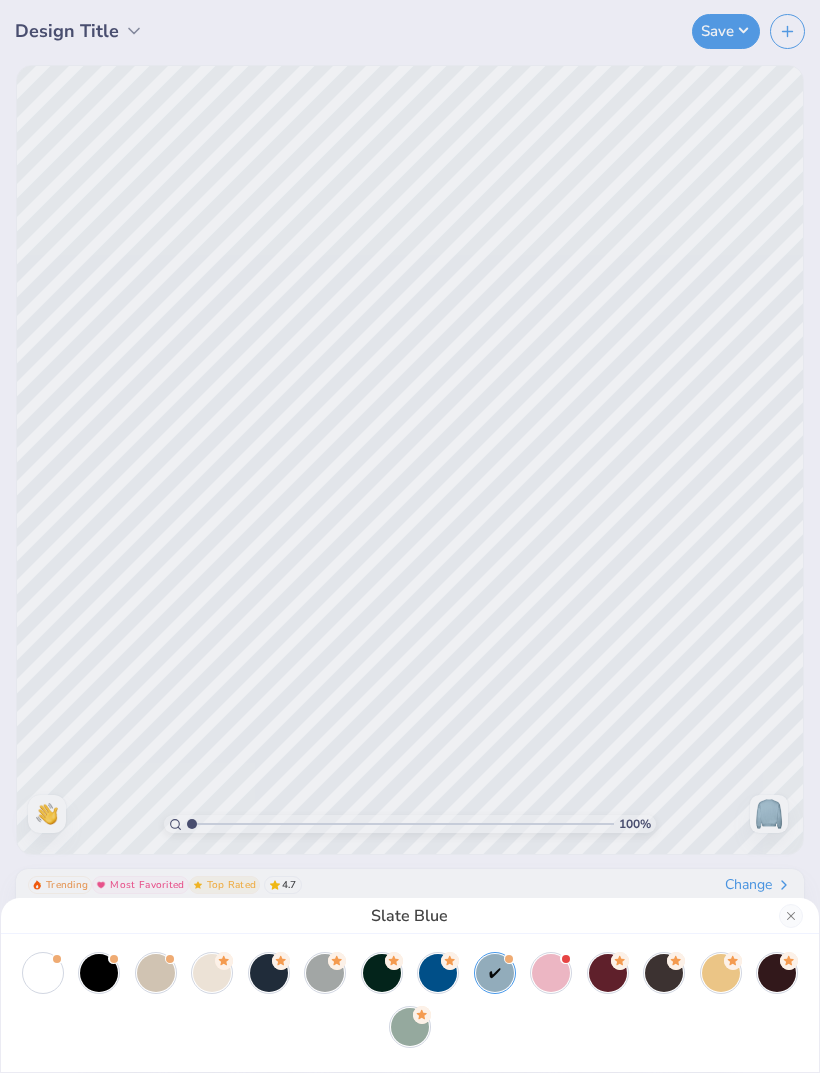 click on "Slate Blue" at bounding box center (410, 916) 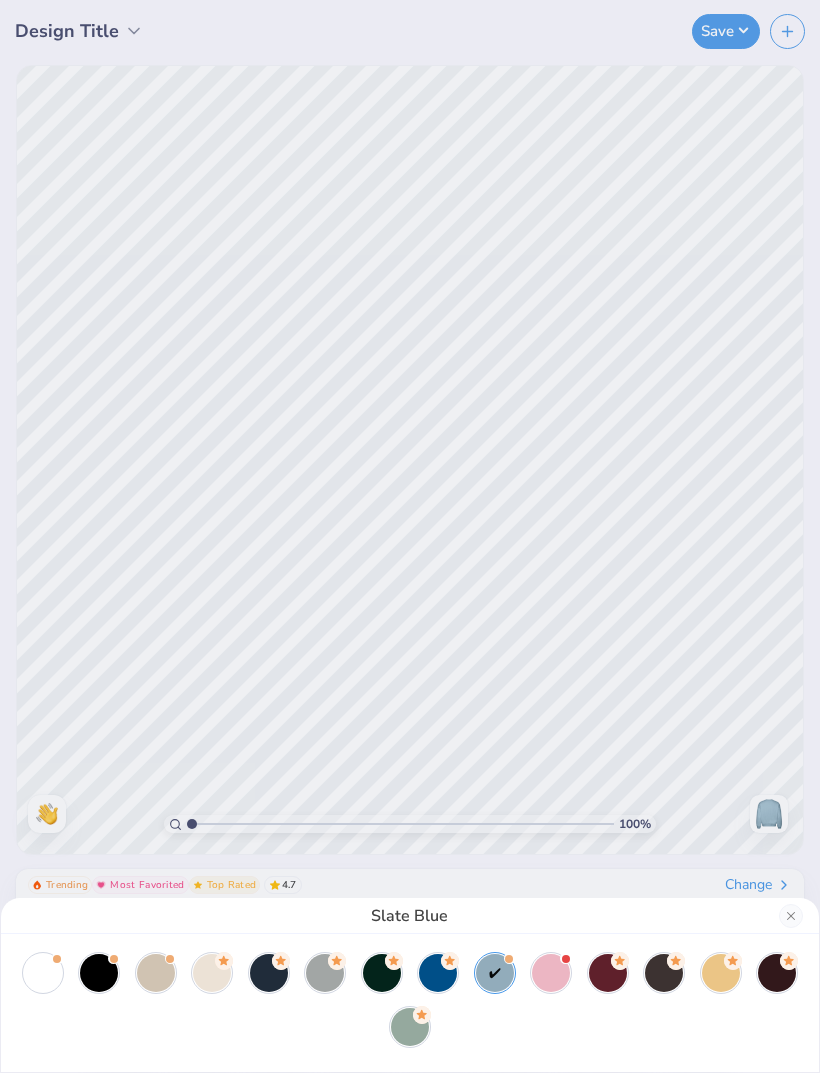 click on "Slate Blue" at bounding box center [410, 916] 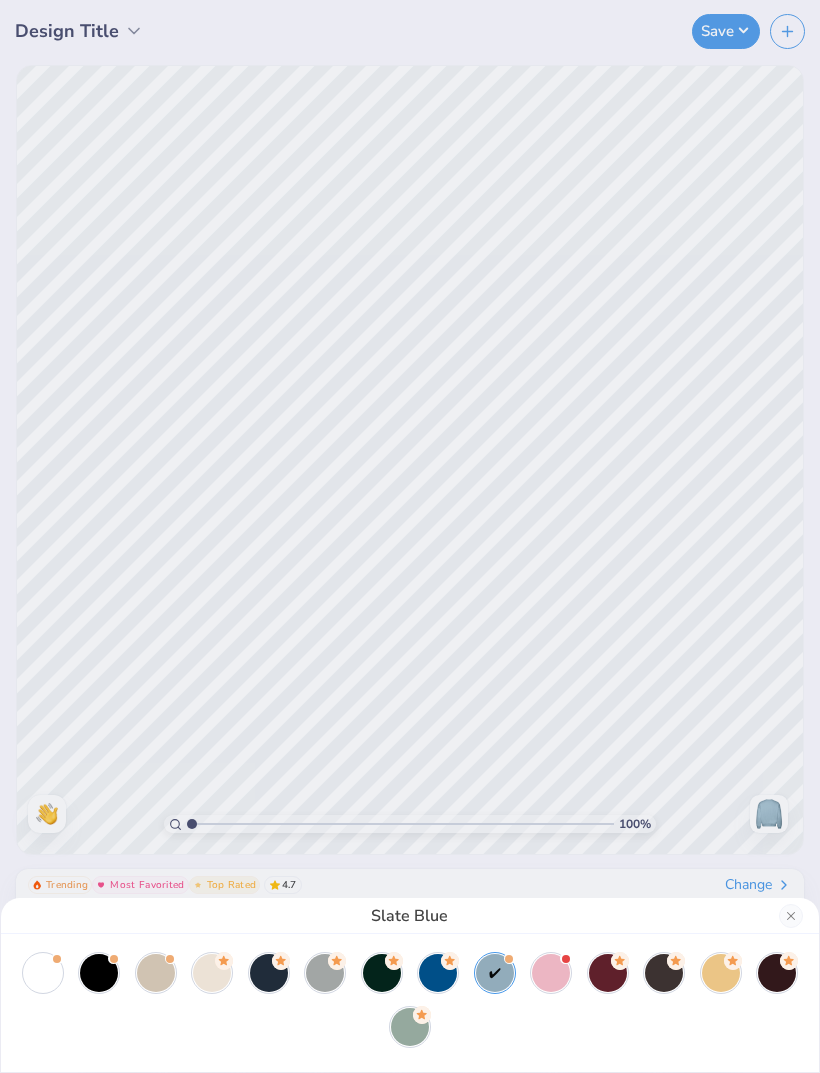 click at bounding box center (791, 916) 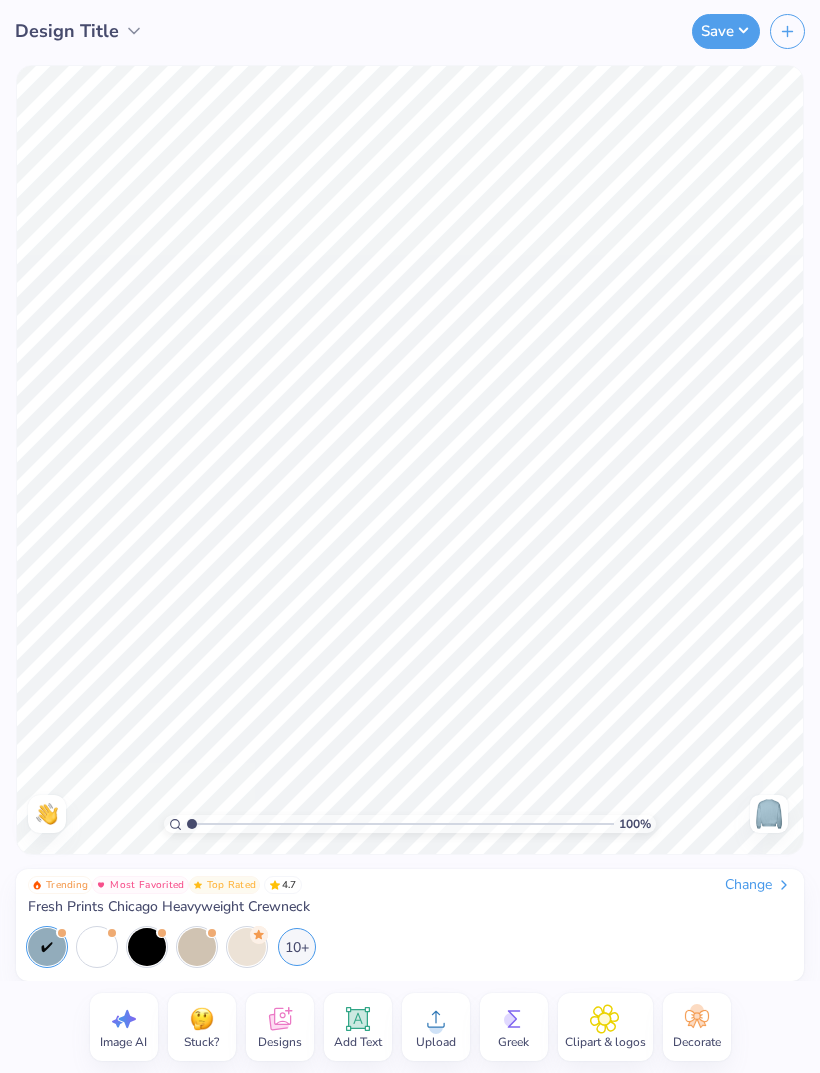click 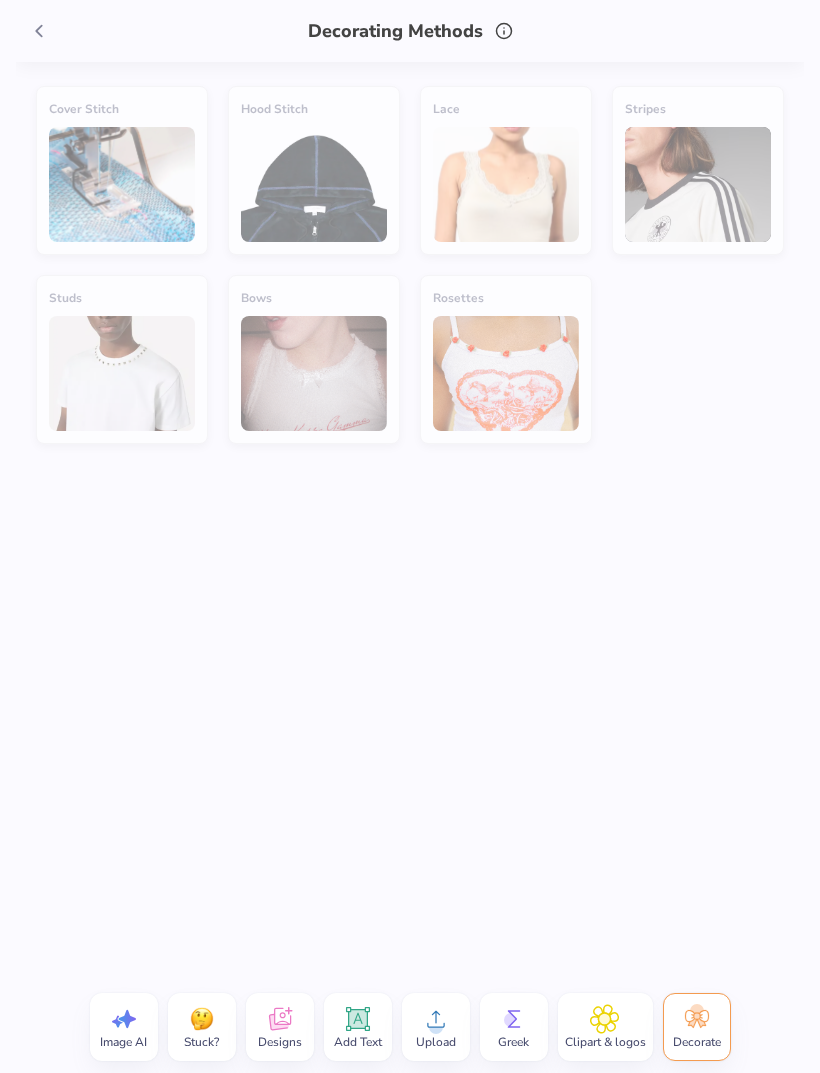 click 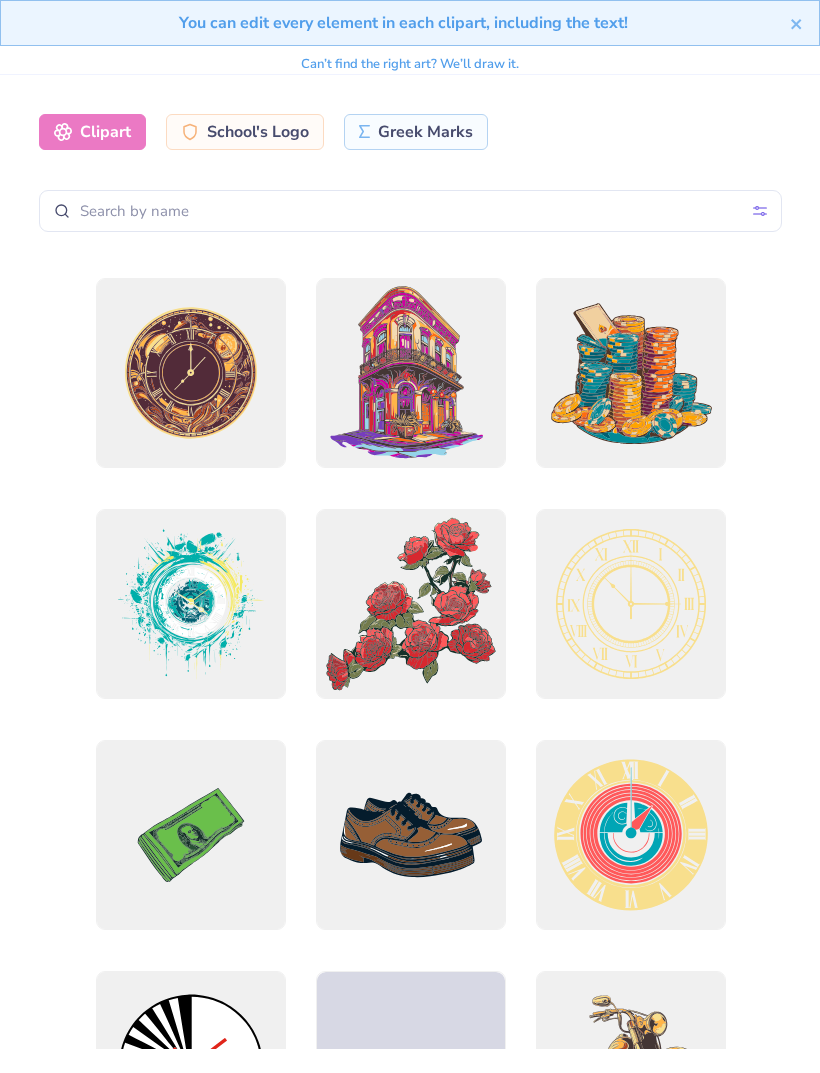 scroll, scrollTop: 0, scrollLeft: 0, axis: both 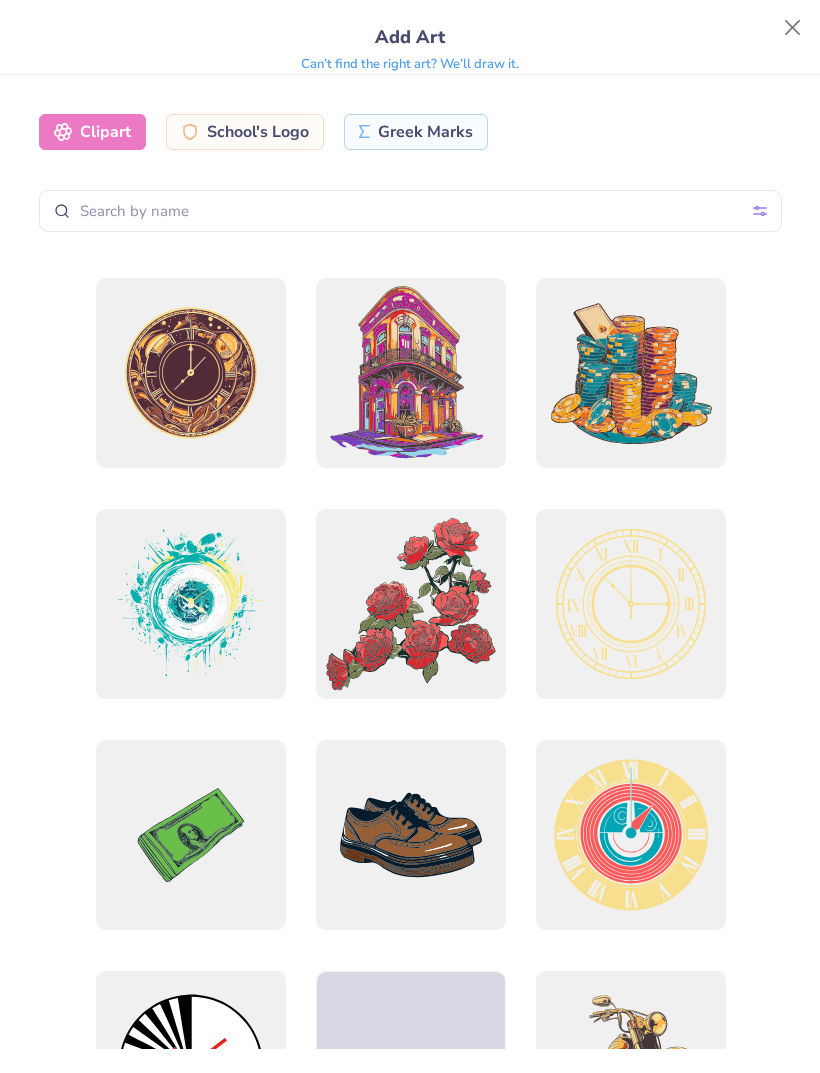 click at bounding box center (793, 28) 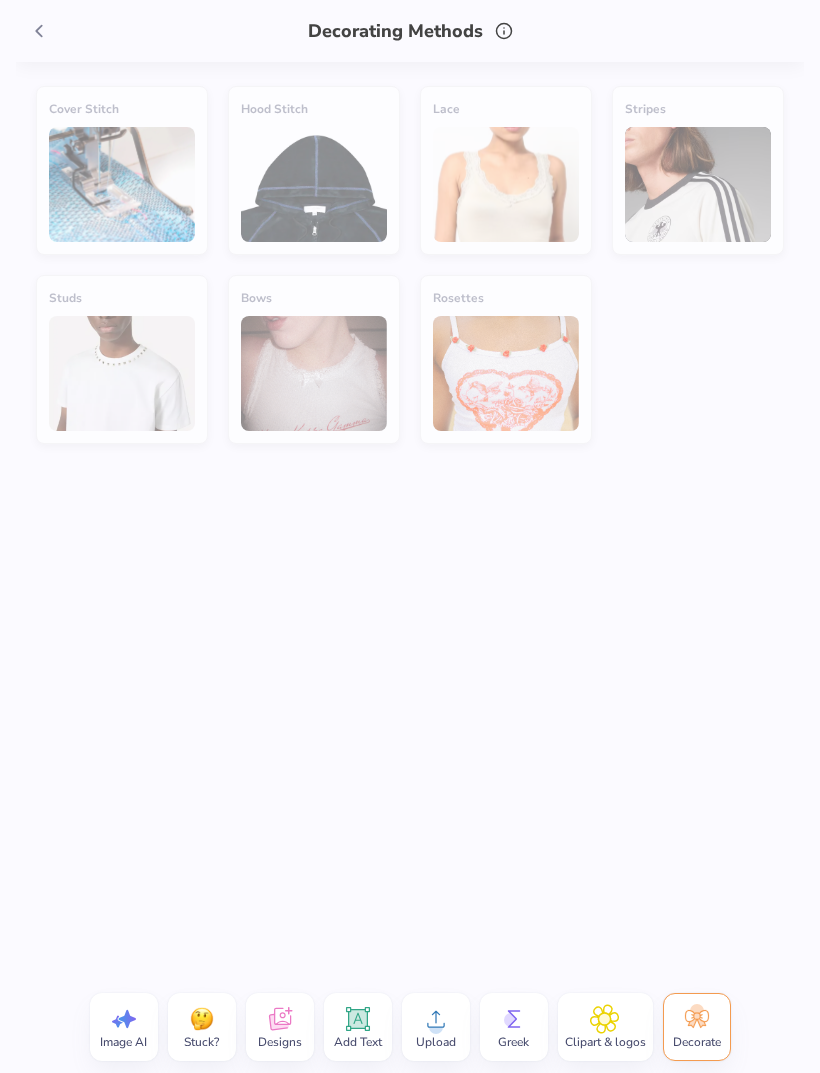 click on "Designs" at bounding box center [280, 1042] 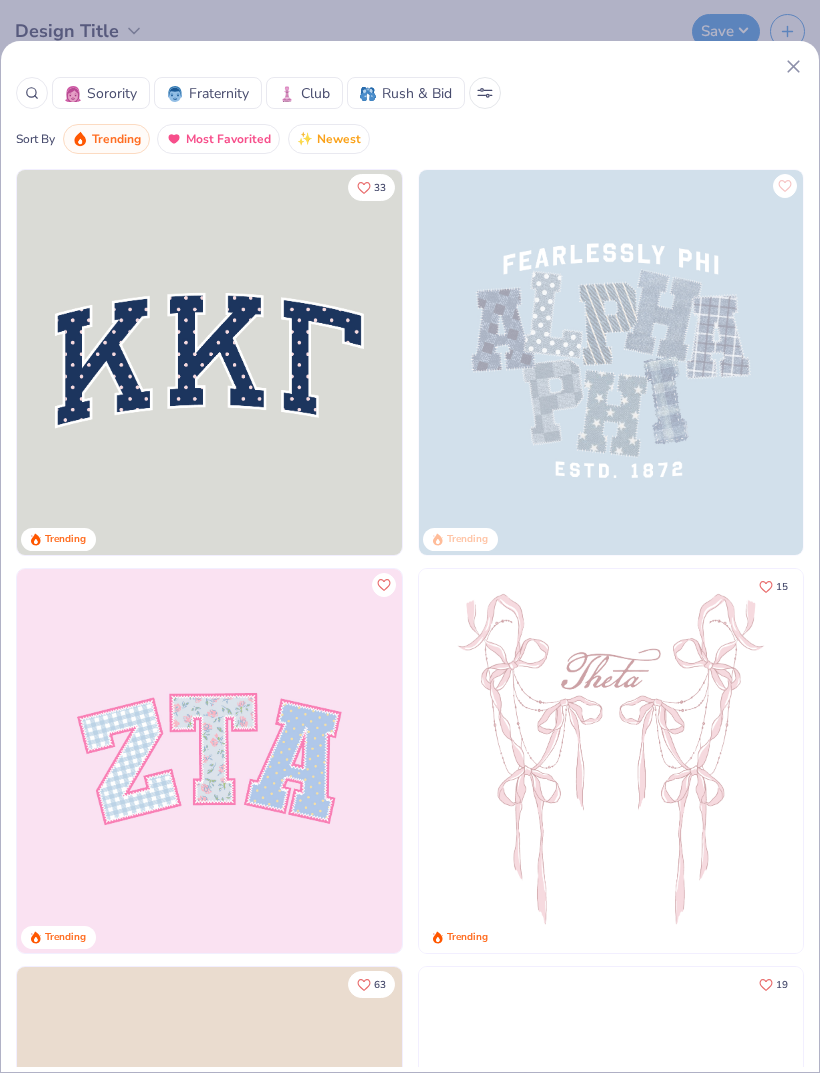 click at bounding box center (611, 362) 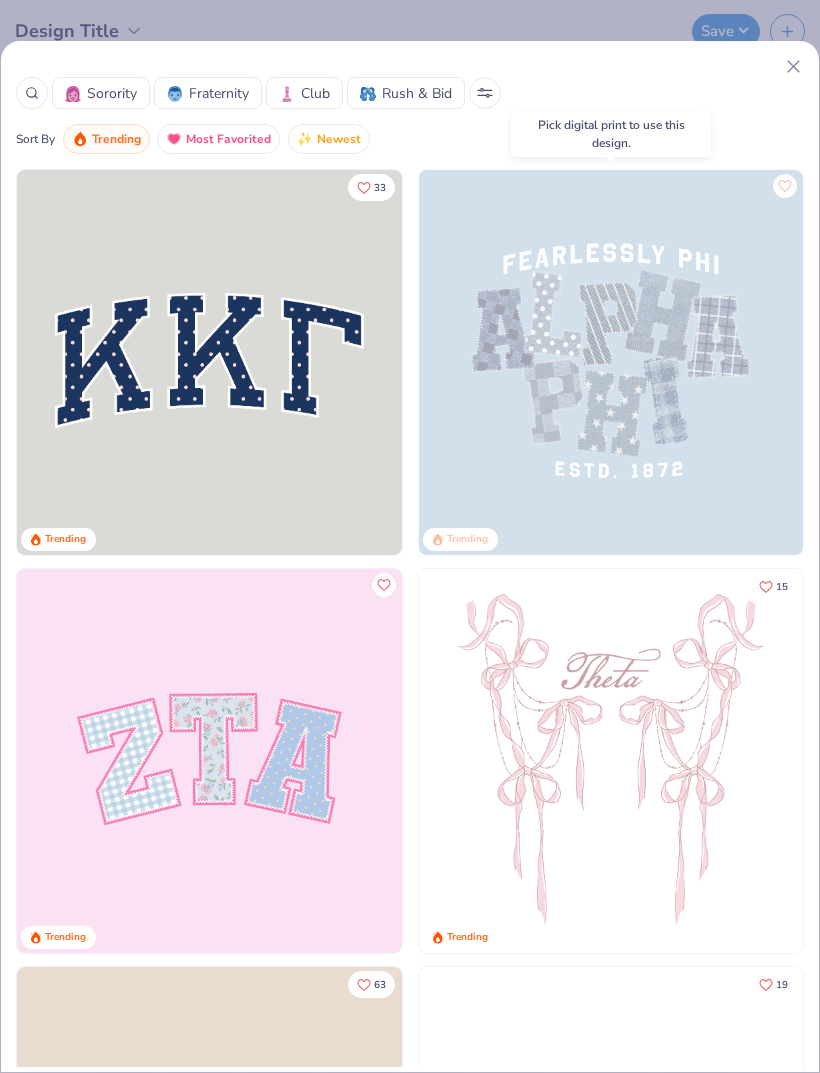 click at bounding box center (611, 362) 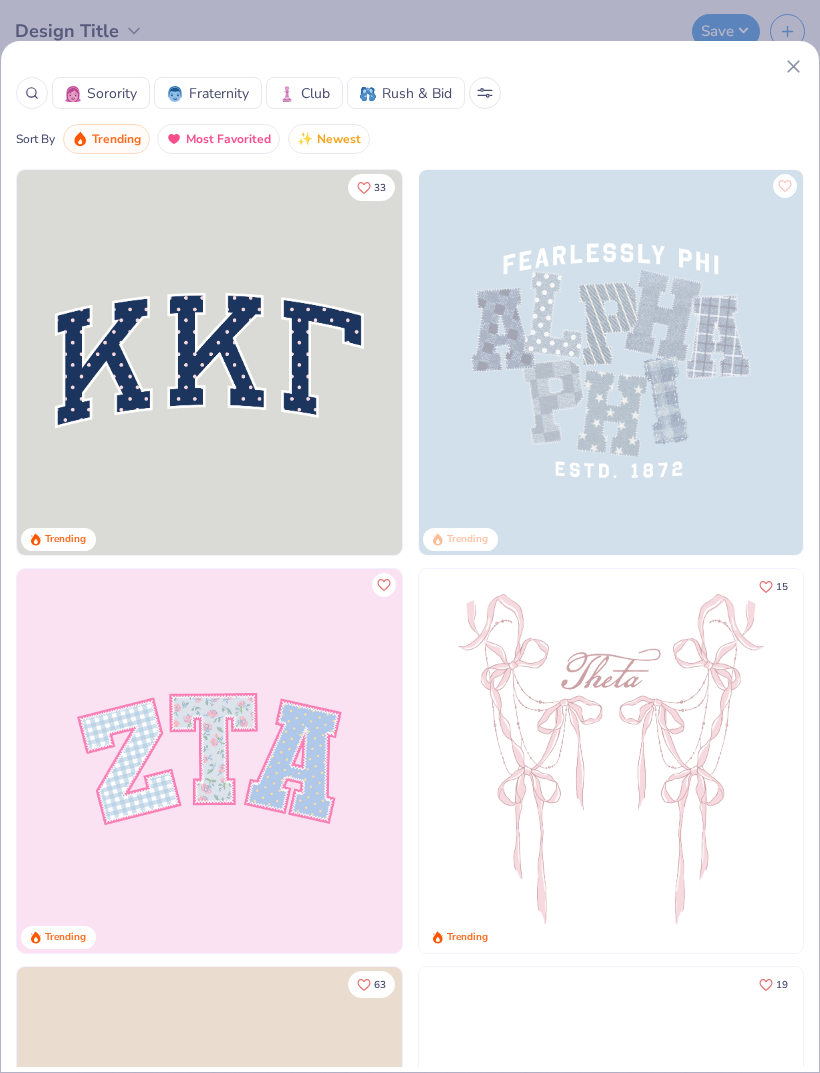 click at bounding box center [611, 362] 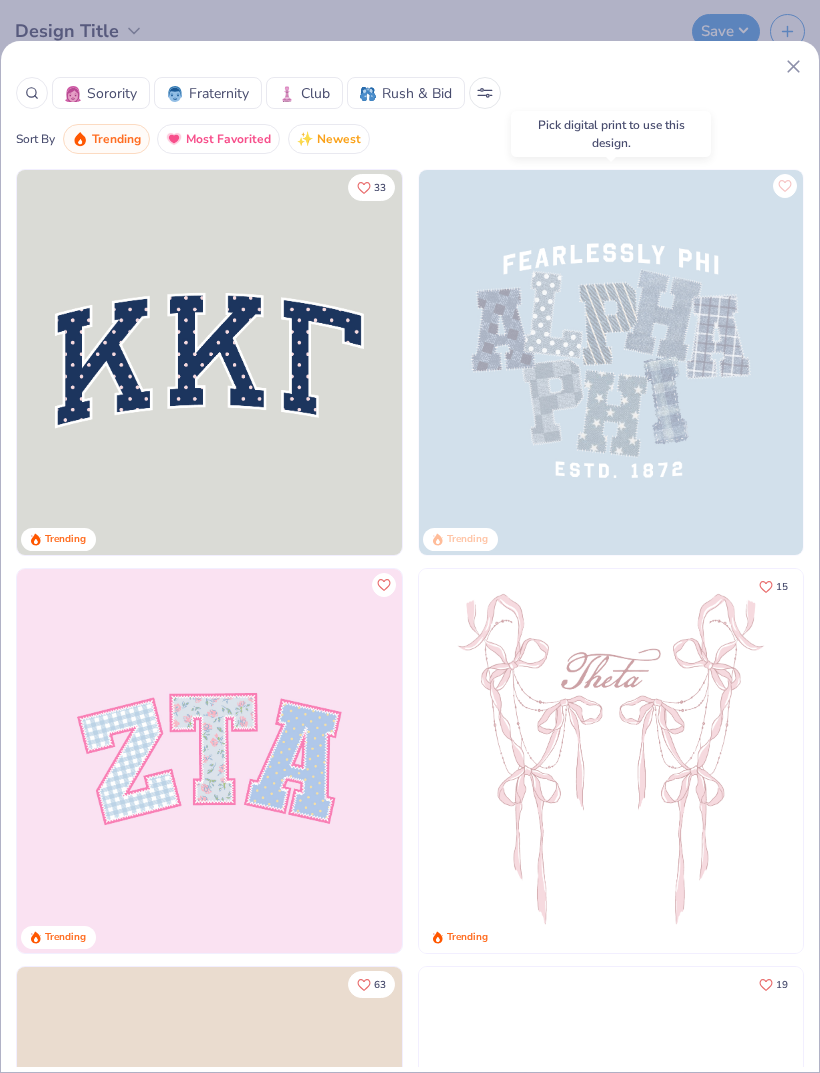 click at bounding box center (611, 362) 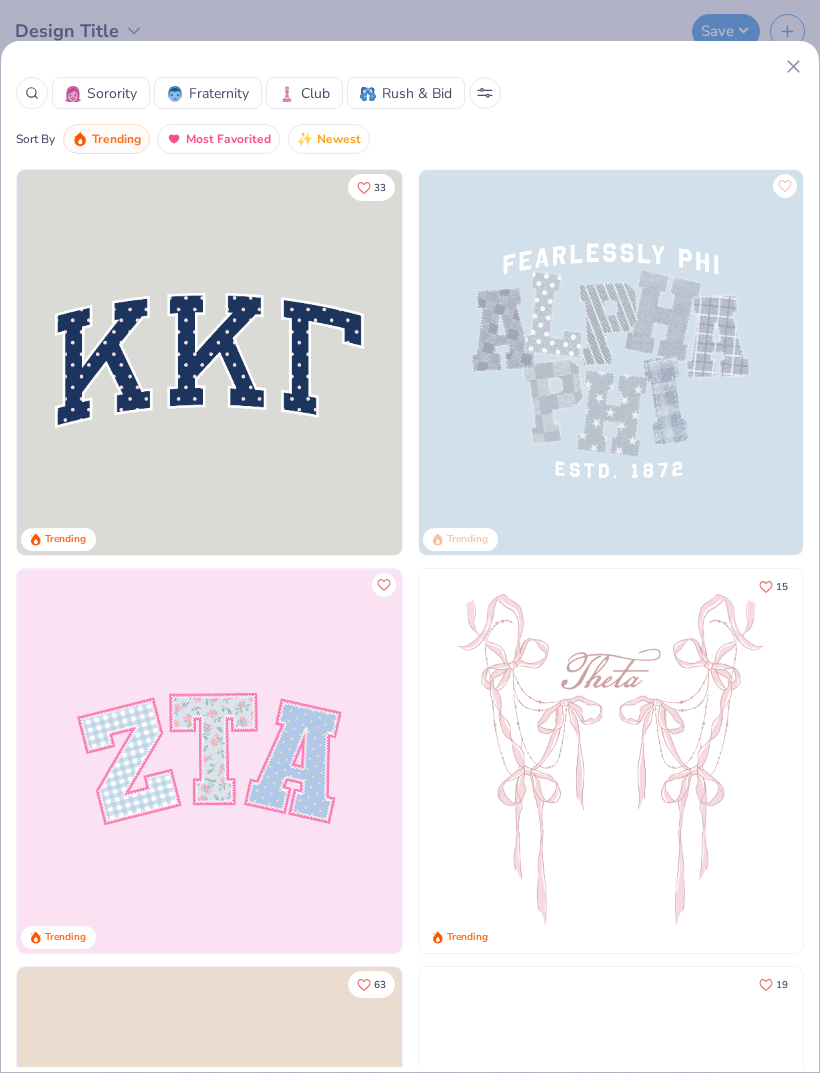 click at bounding box center [611, 362] 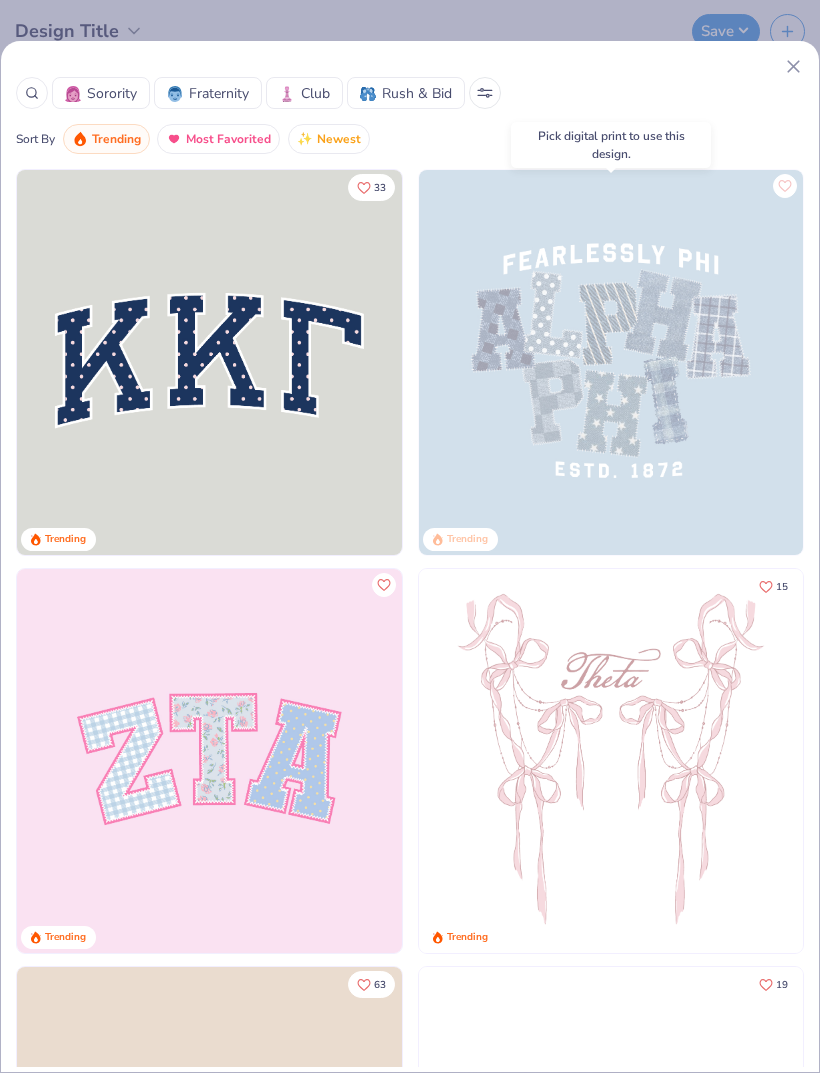 click at bounding box center (611, 362) 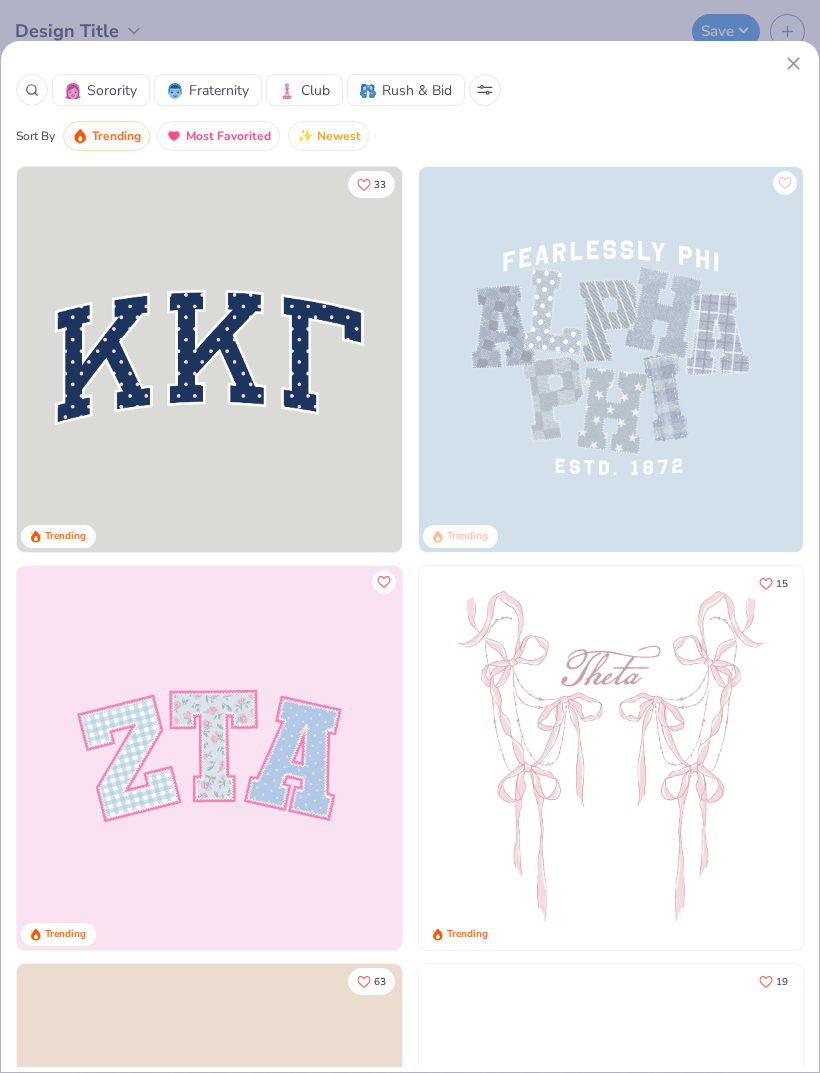click at bounding box center (611, 359) 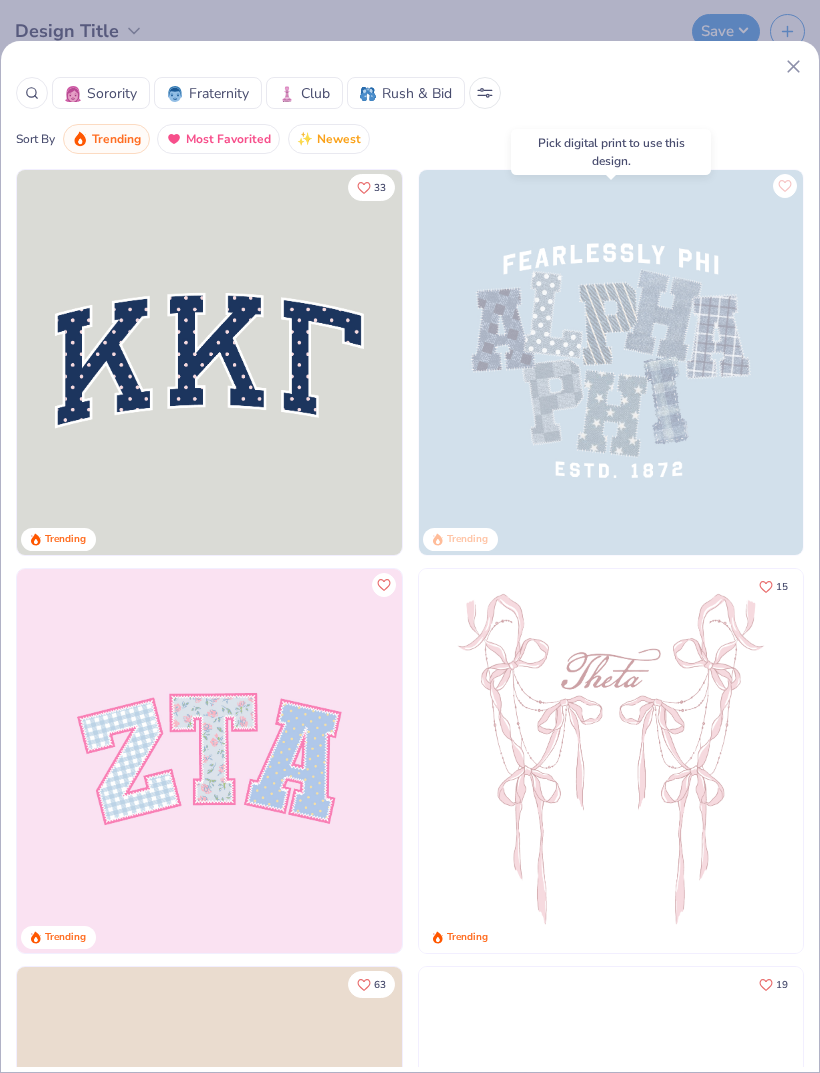 click at bounding box center [611, 362] 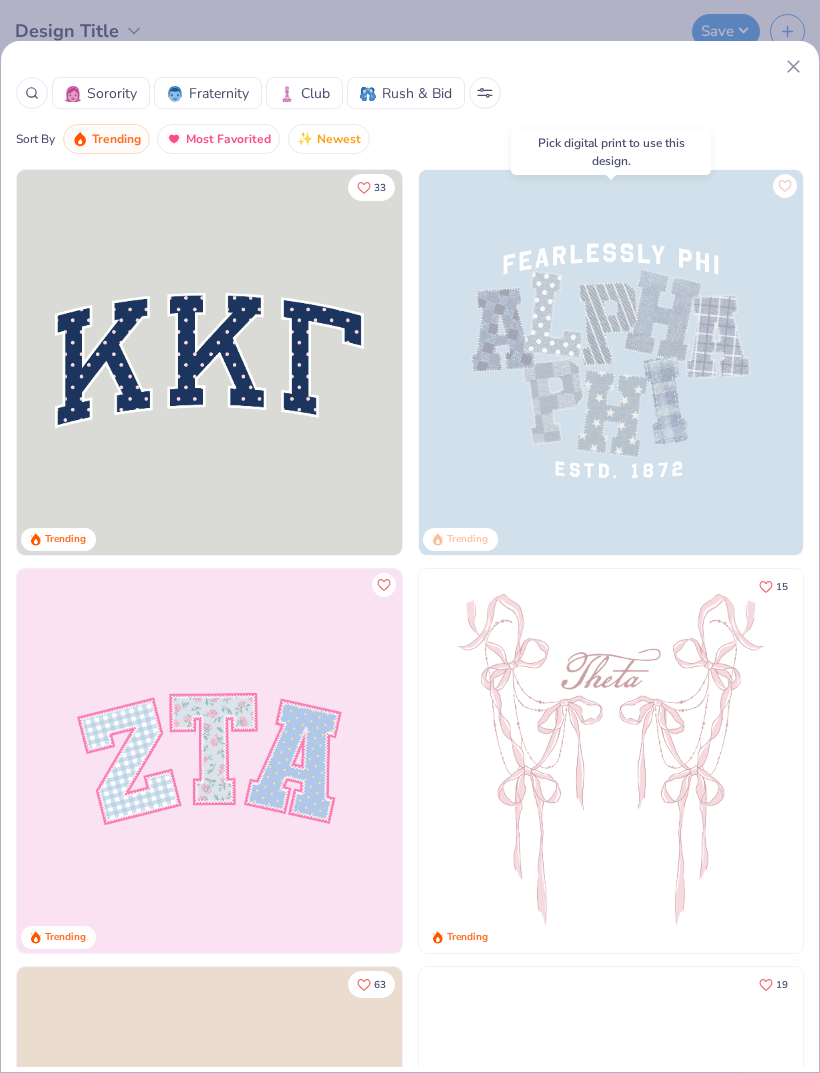 click at bounding box center [611, 362] 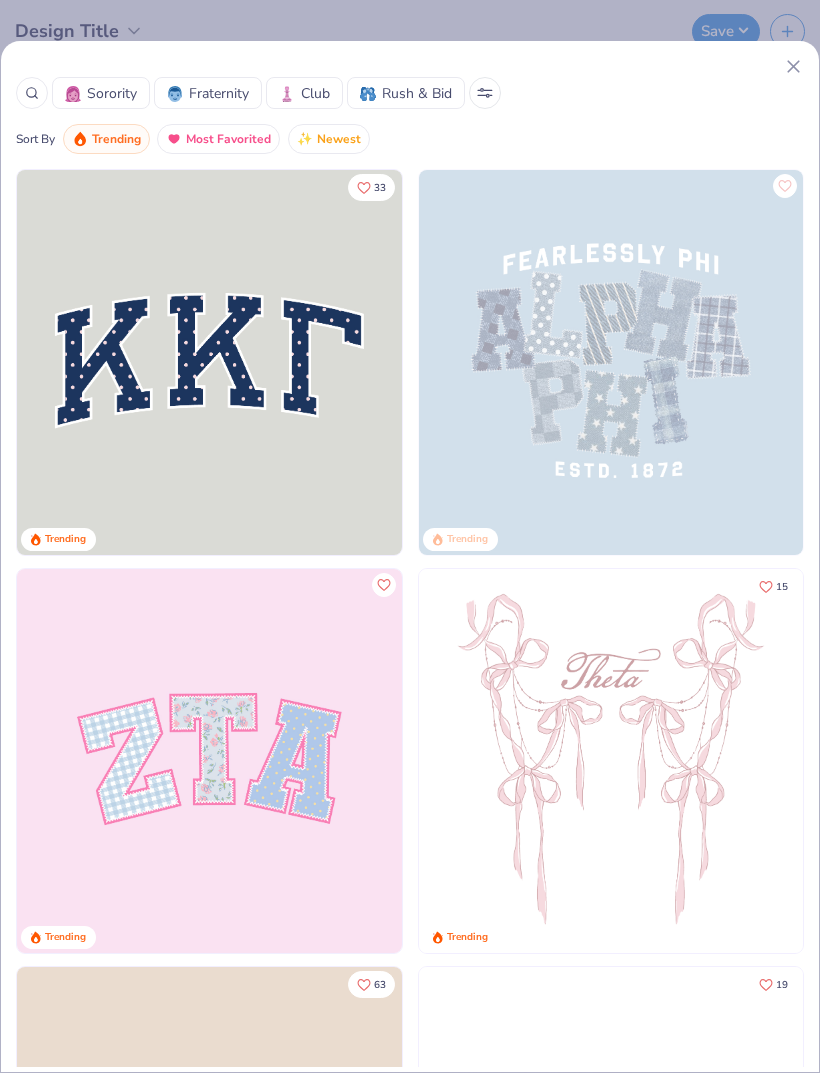 scroll, scrollTop: -2, scrollLeft: 0, axis: vertical 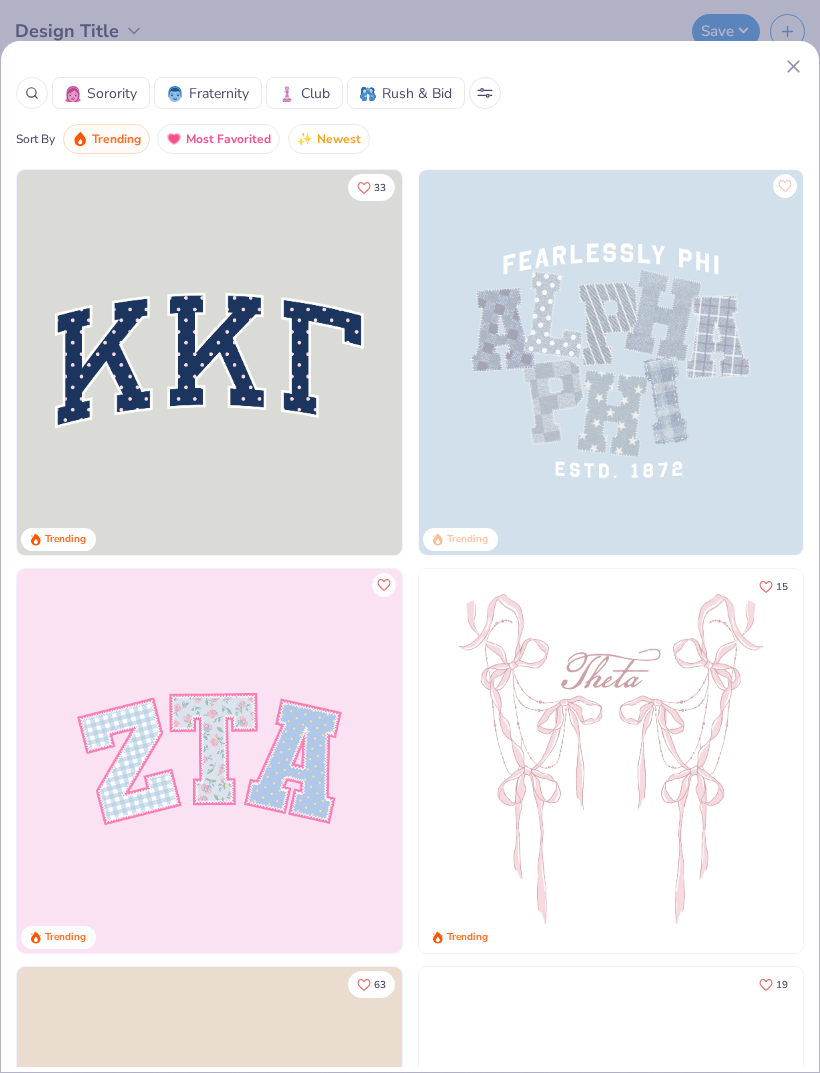 click at bounding box center (611, 362) 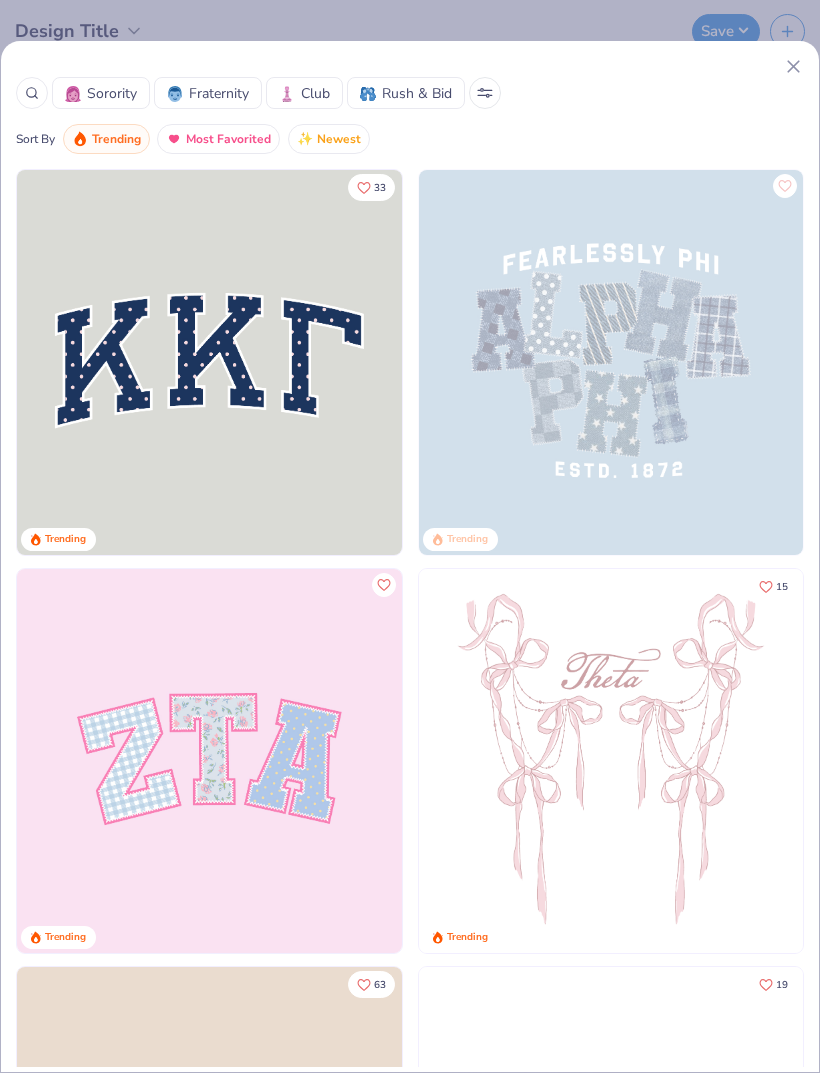 scroll, scrollTop: 0, scrollLeft: 0, axis: both 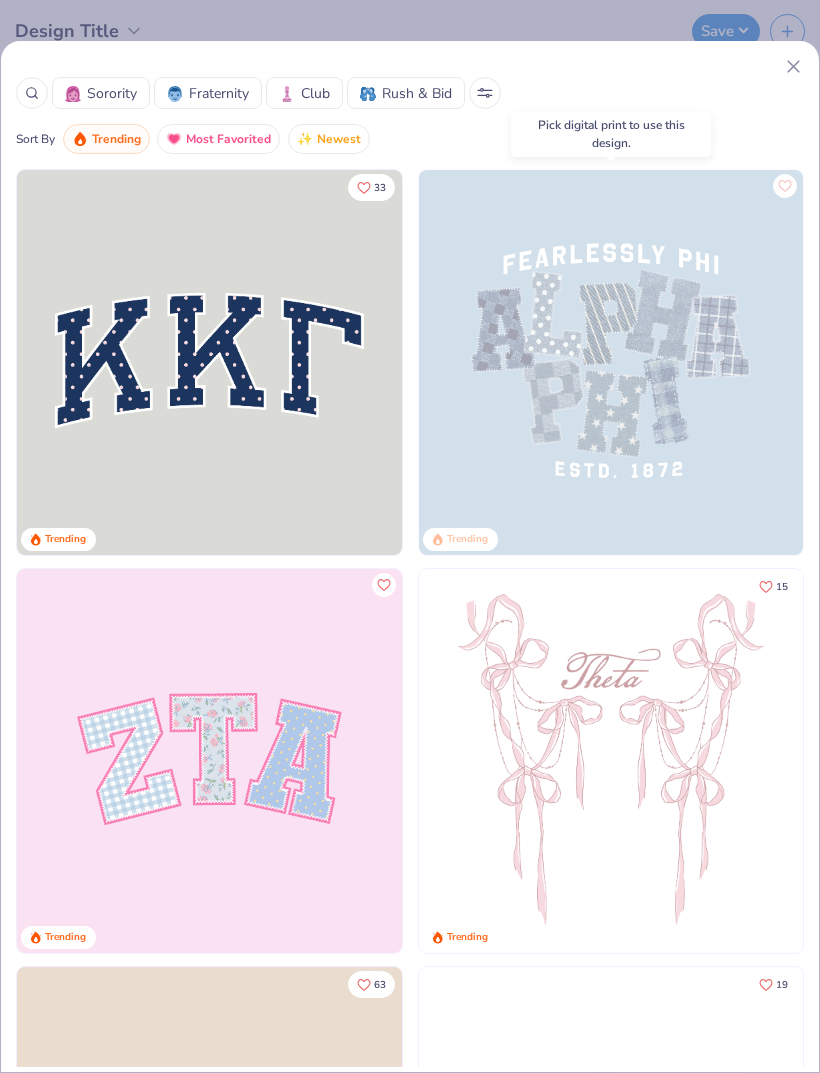 click at bounding box center (209, 362) 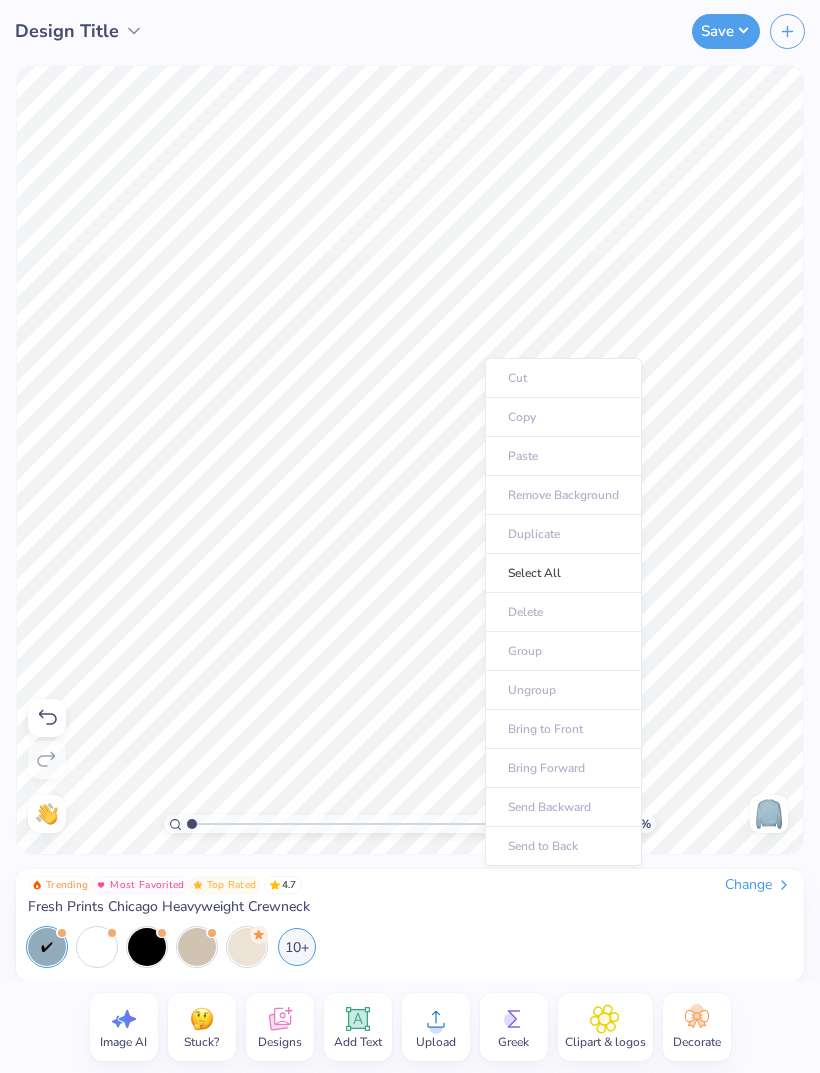 click on "Select All" at bounding box center (563, 573) 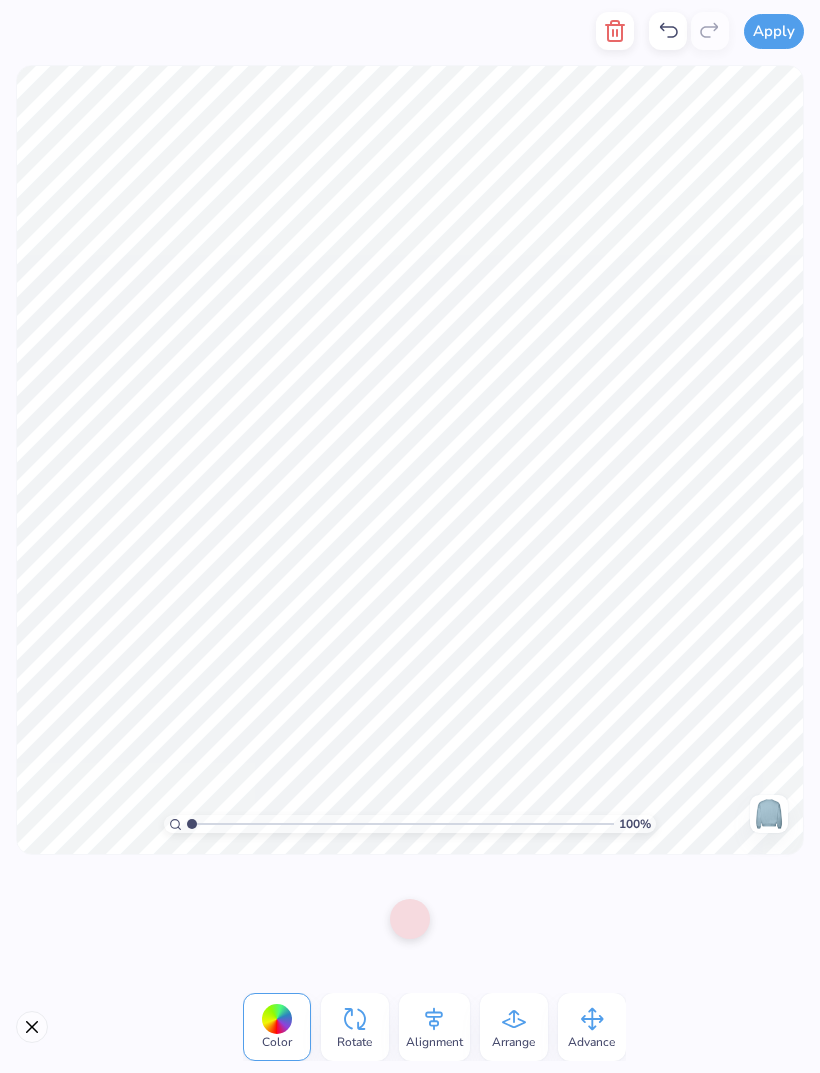 click at bounding box center [32, 1027] 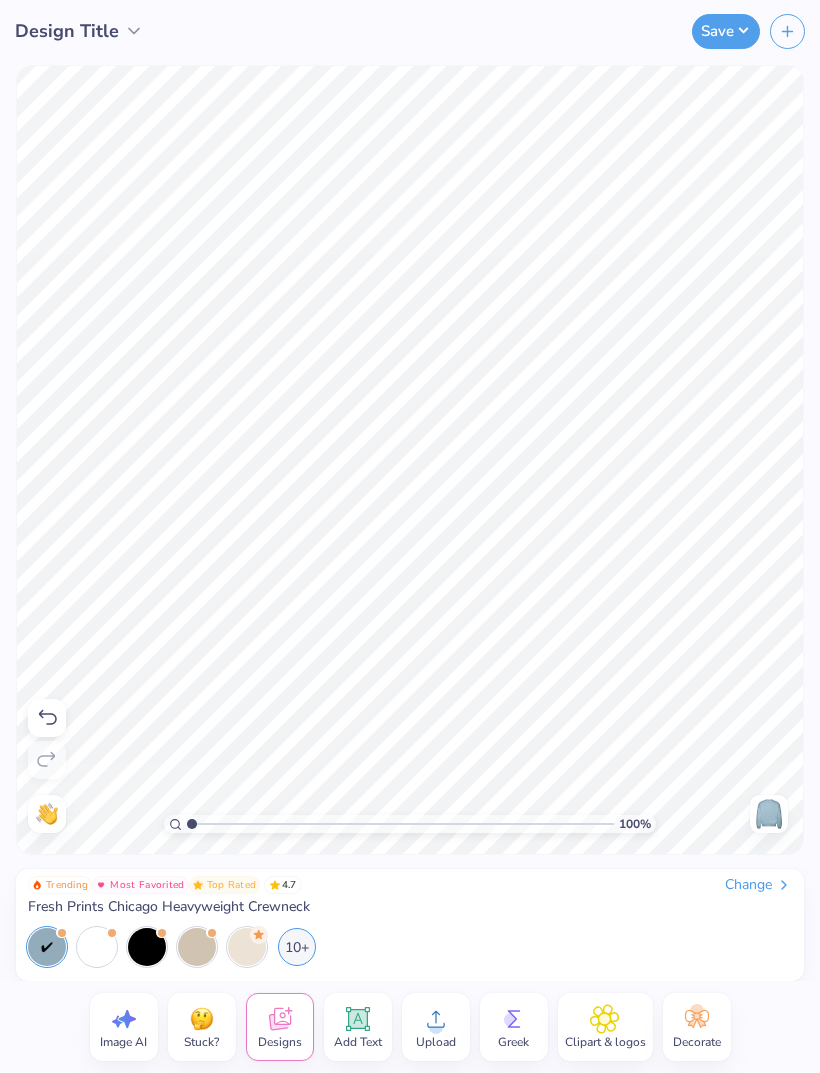 click on "Image AI Stuck? Designs Add Text Upload Greek Clipart & logos Decorate" at bounding box center (410, 1027) 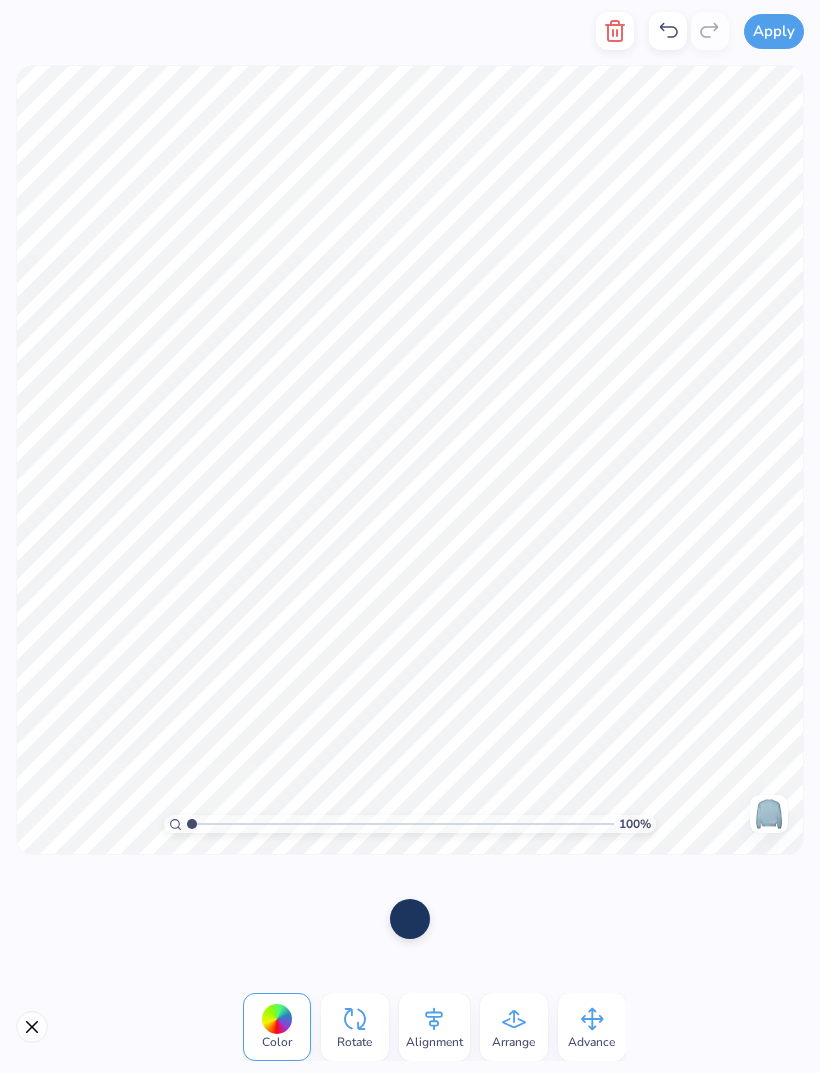click at bounding box center (32, 1027) 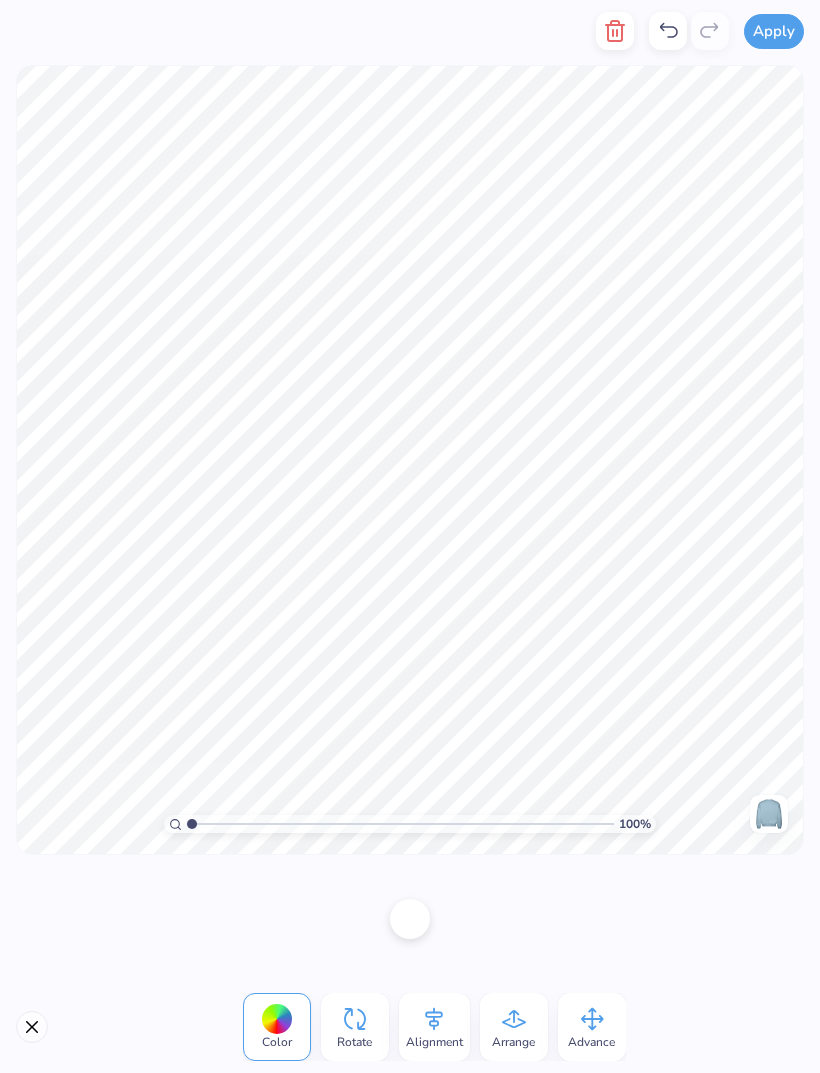 click 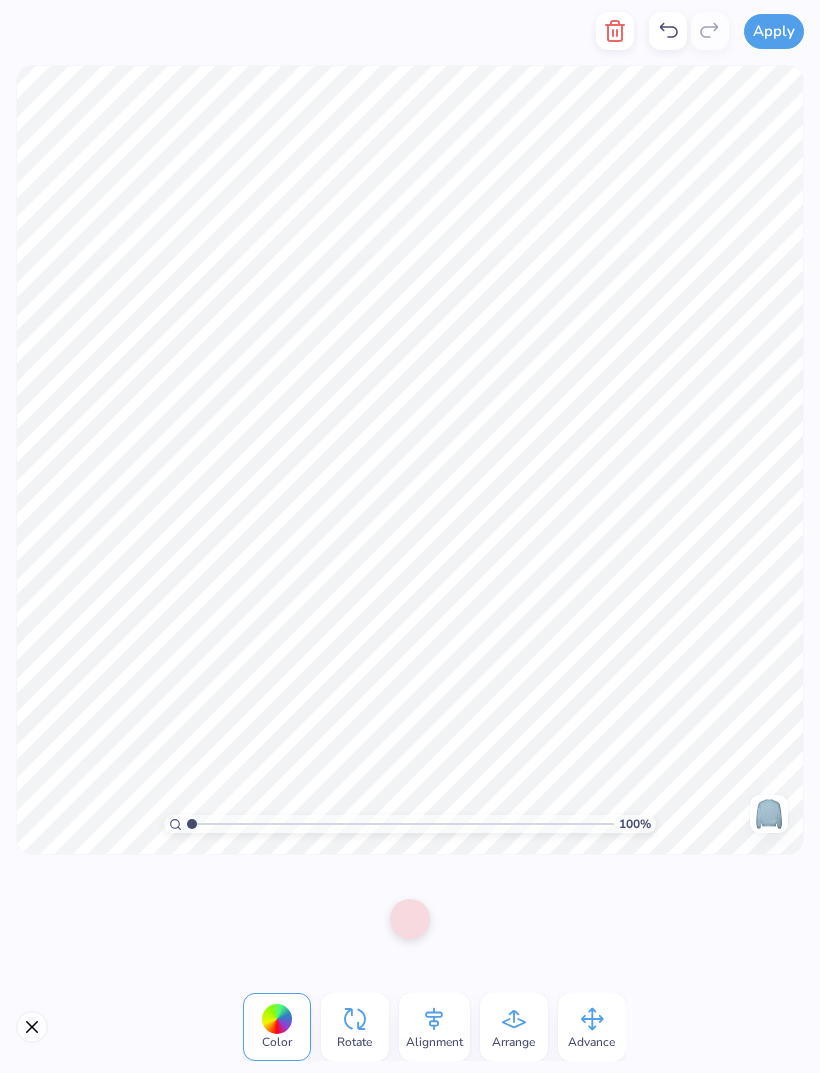 click 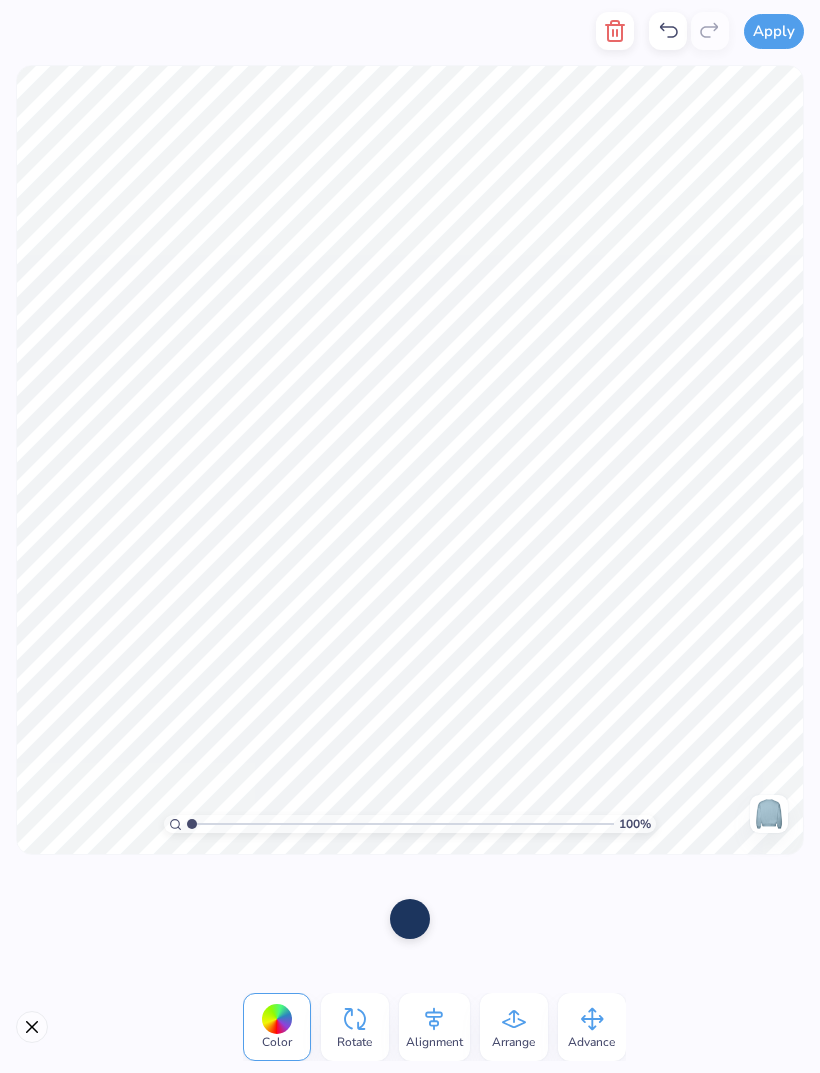 click 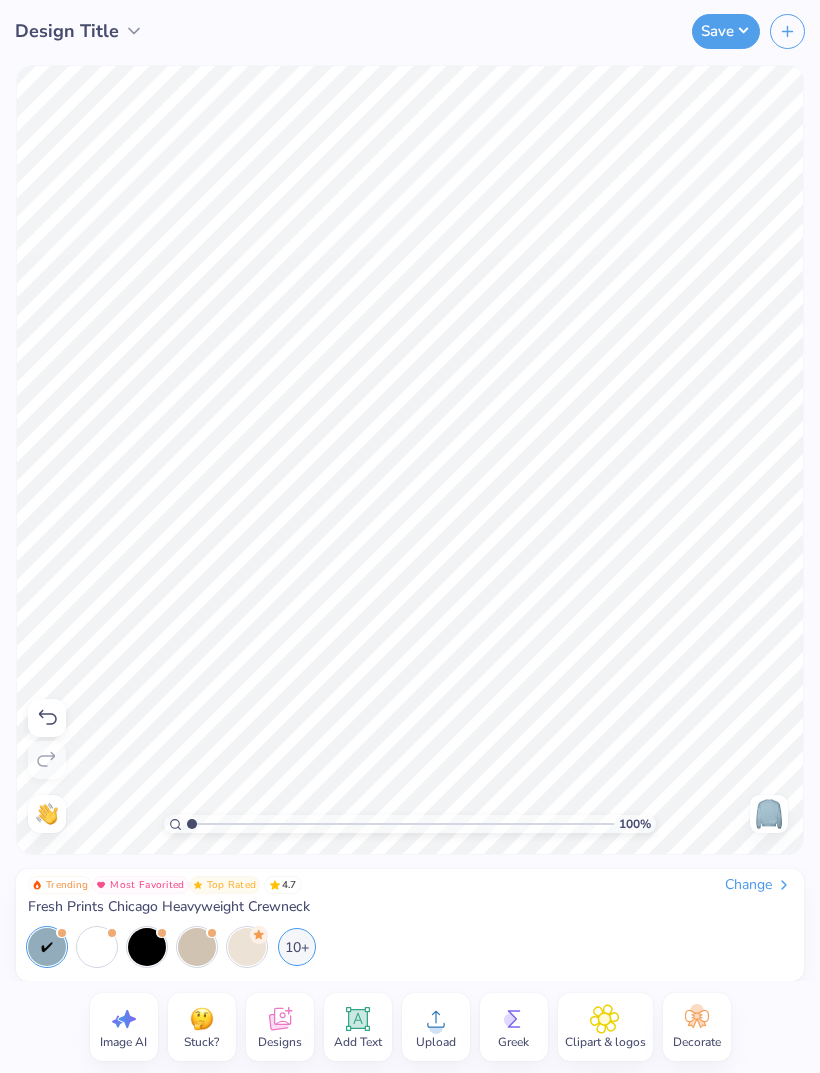 click on "Designs" at bounding box center (280, 1027) 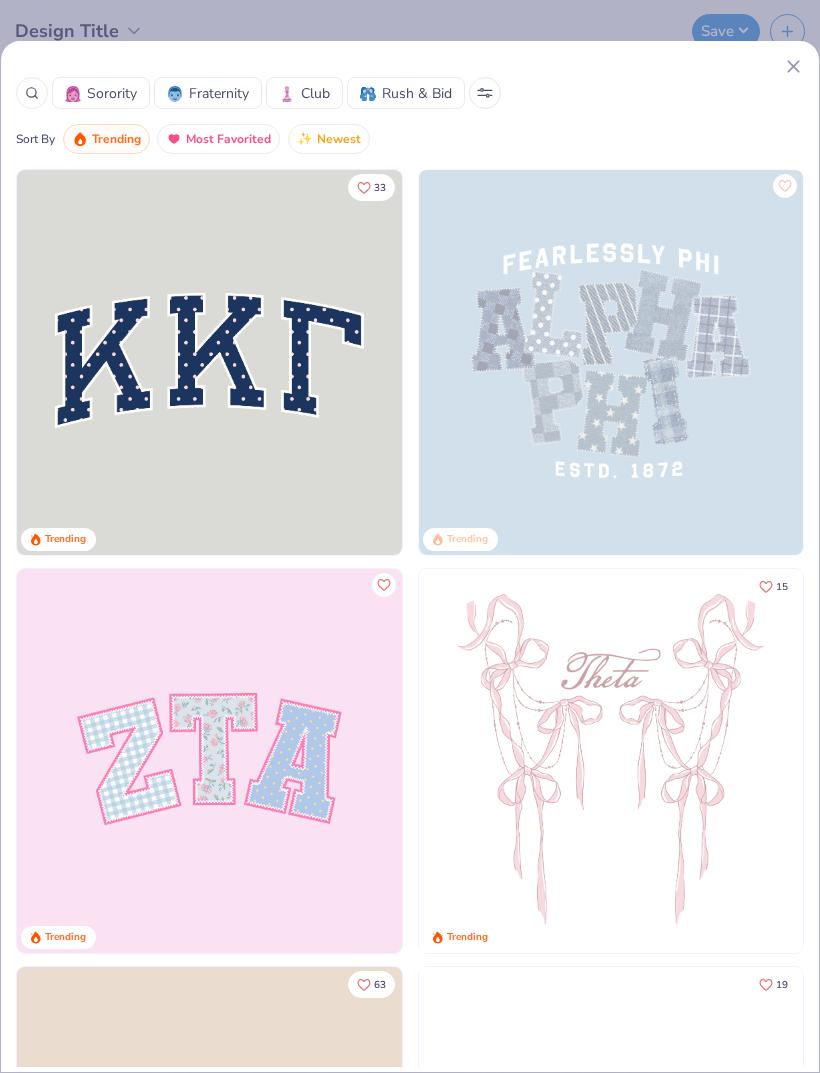 click at bounding box center [611, 362] 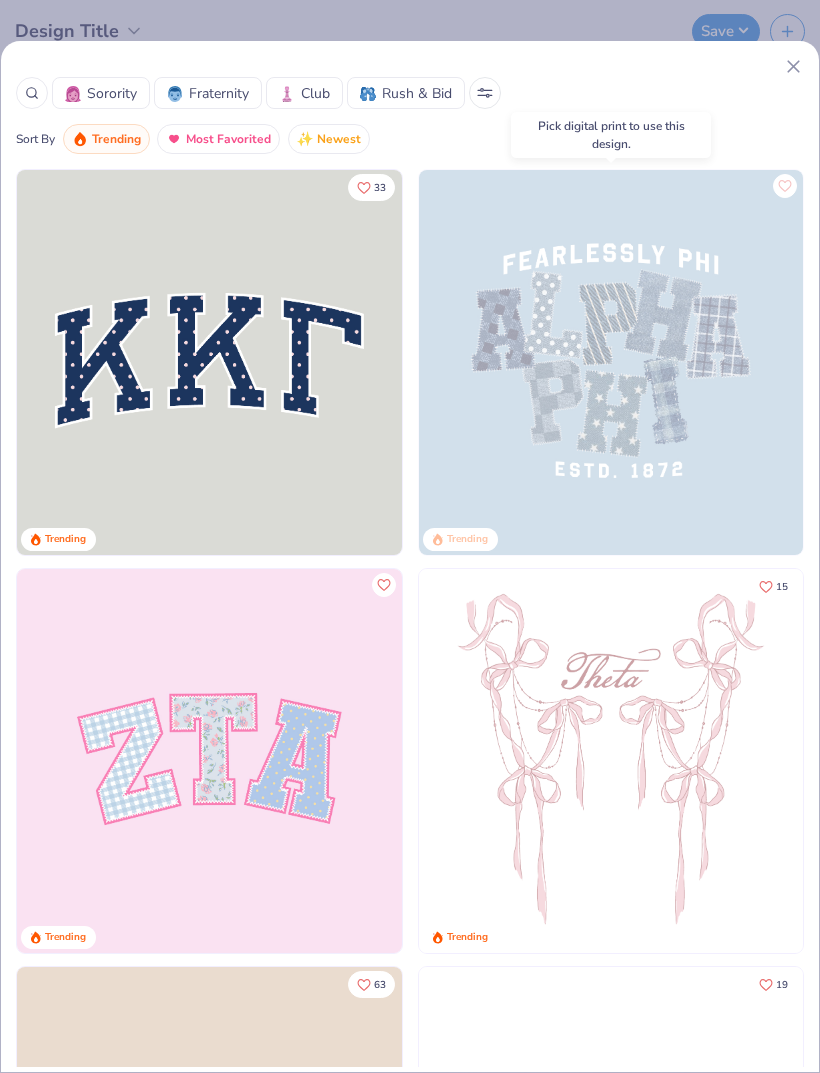 scroll, scrollTop: 0, scrollLeft: 0, axis: both 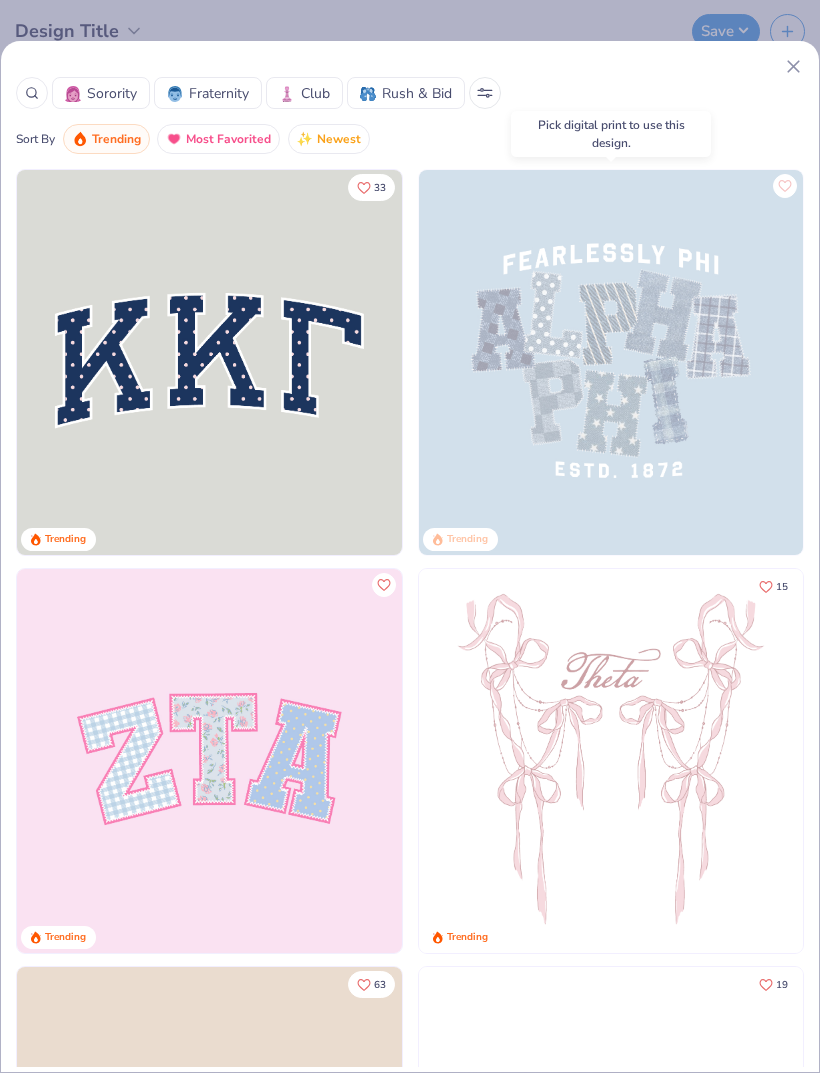 click 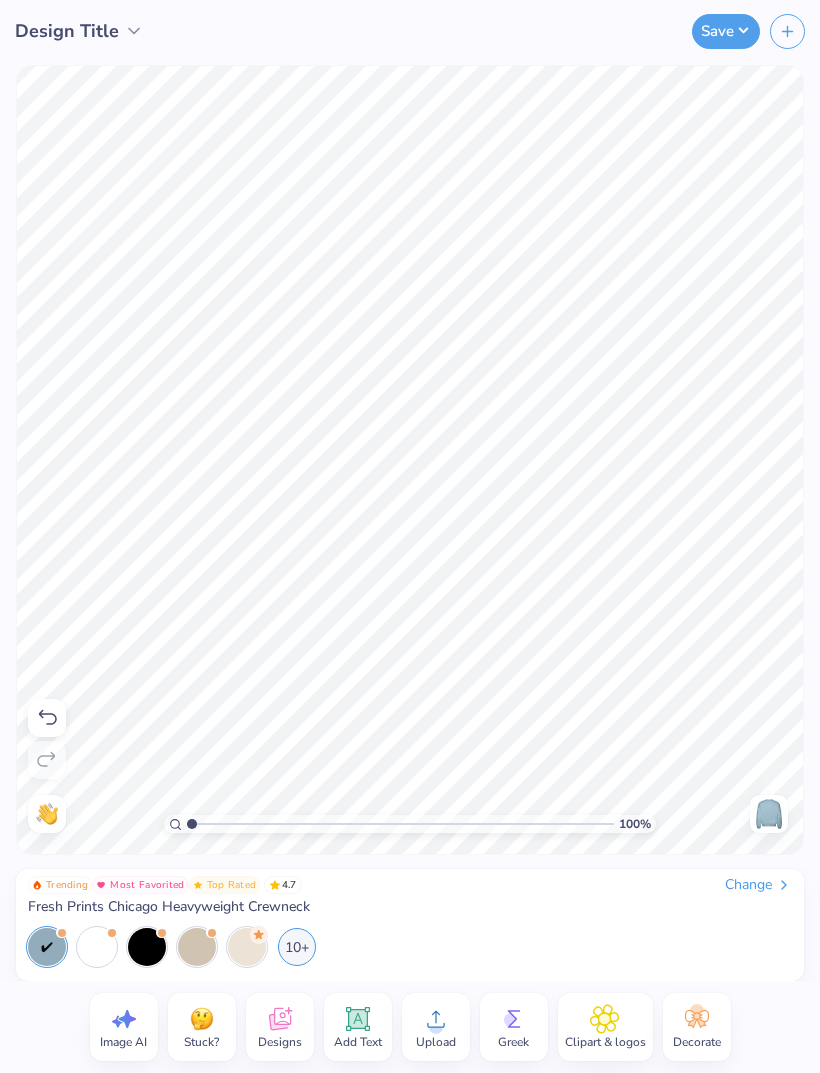 click at bounding box center [787, 31] 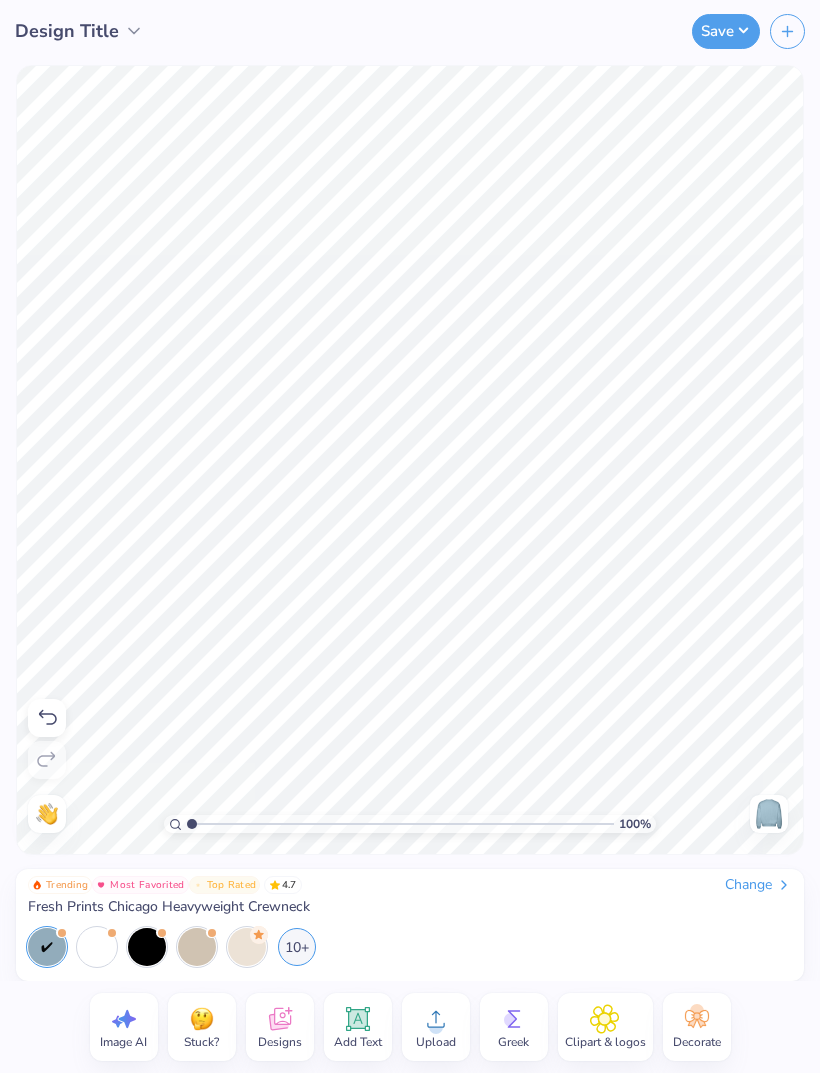 click on "Designs" at bounding box center [280, 1027] 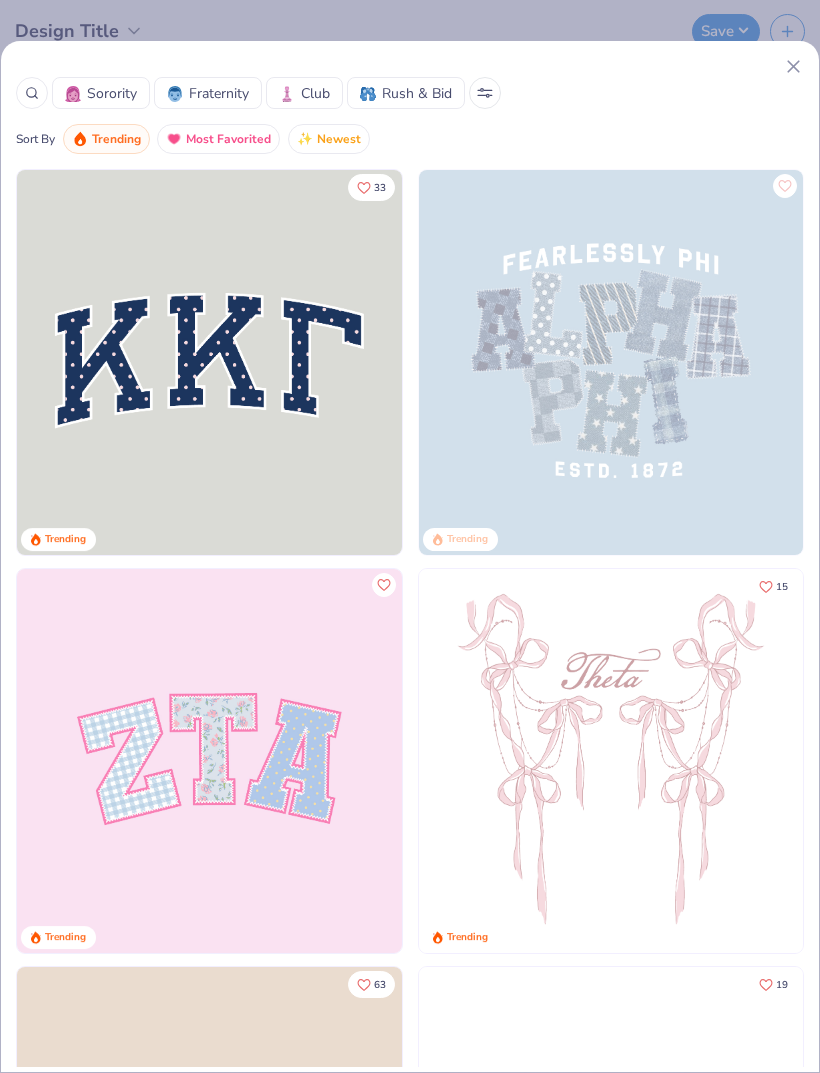scroll, scrollTop: 0, scrollLeft: 0, axis: both 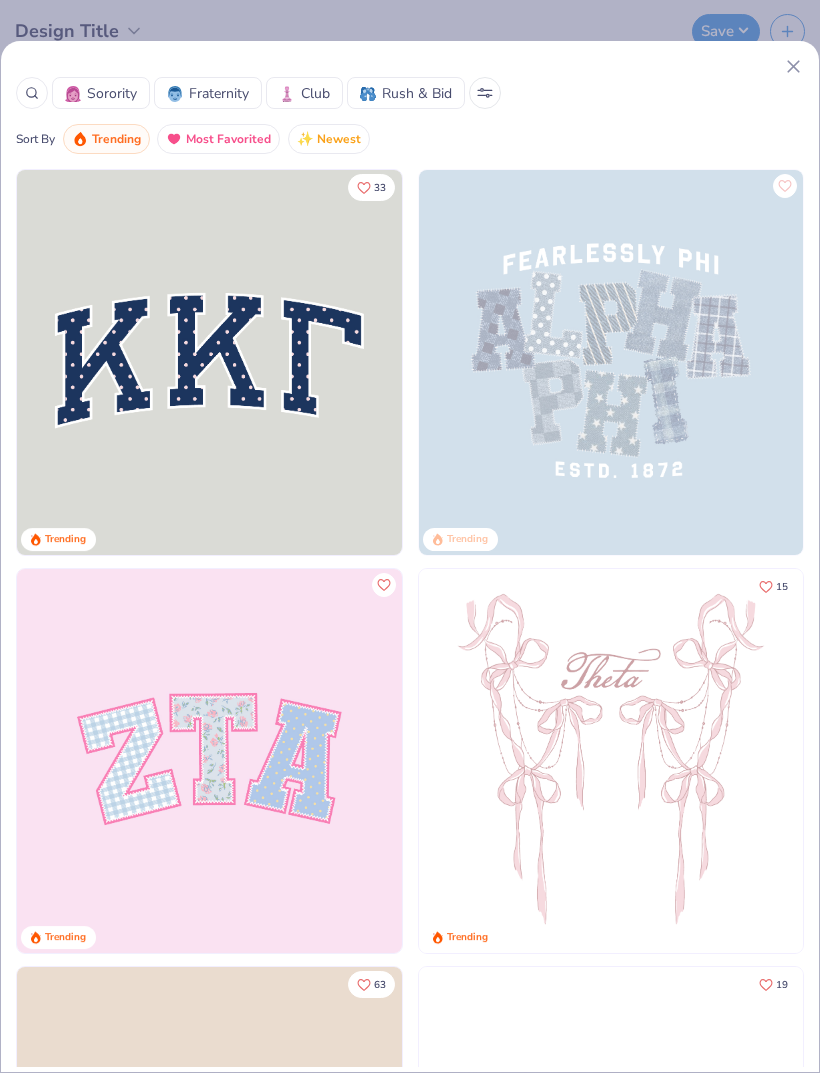 click at bounding box center [611, 362] 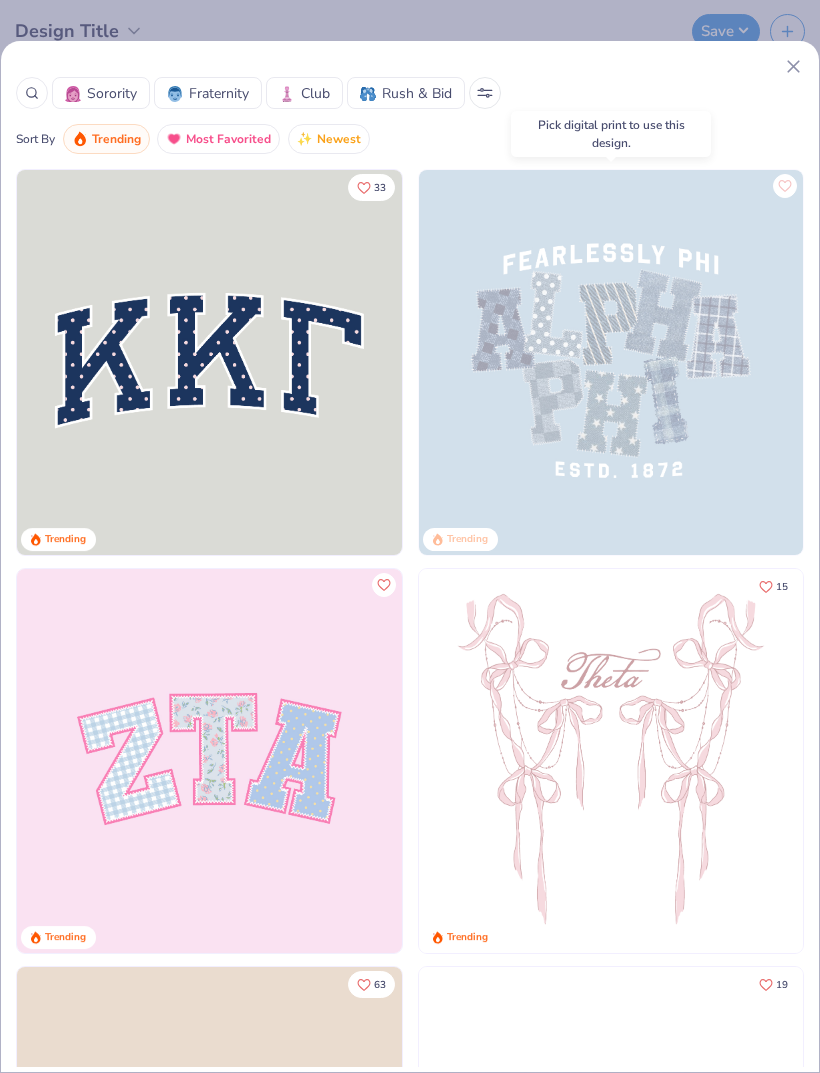 click on "Pick digital print to use this design." at bounding box center [611, 134] 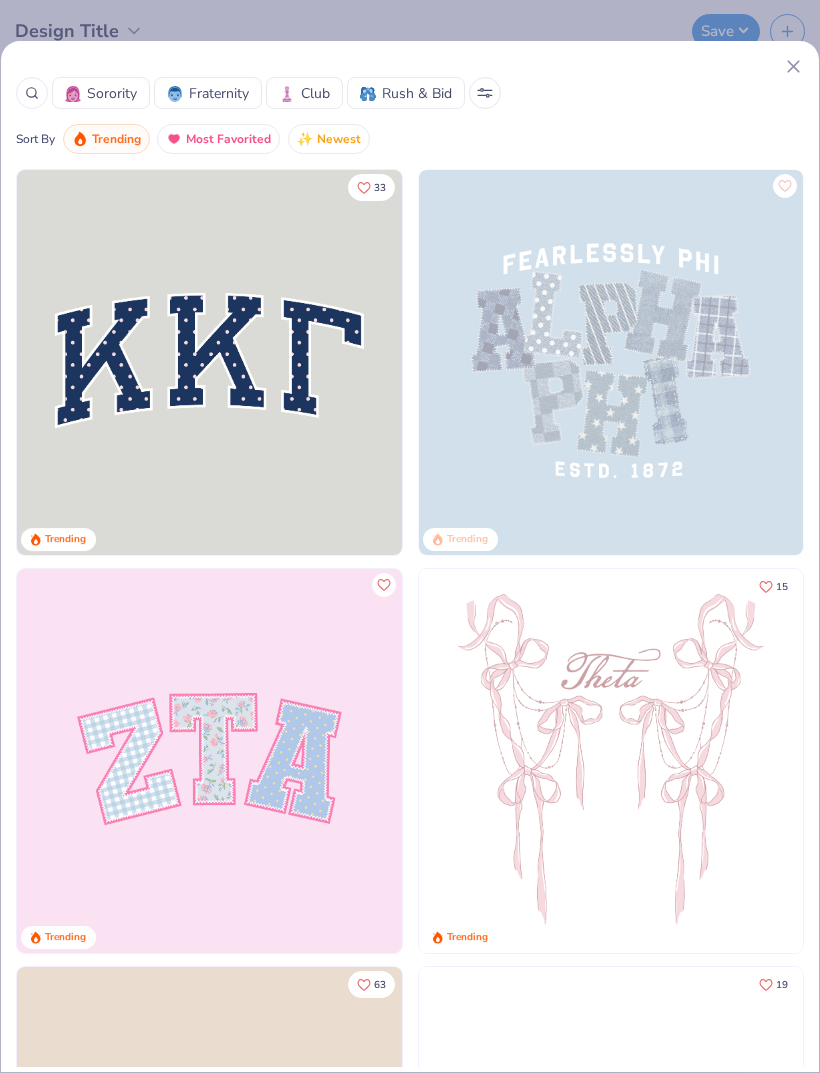 click at bounding box center (611, 362) 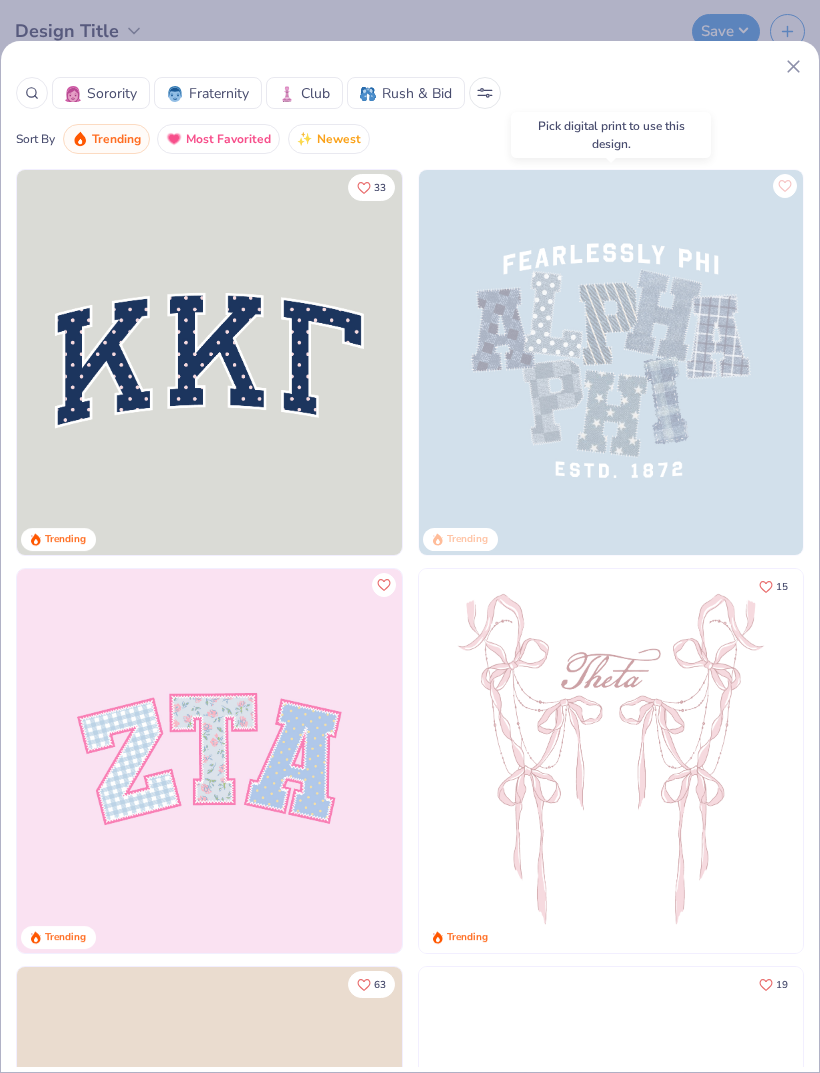 scroll, scrollTop: 0, scrollLeft: 0, axis: both 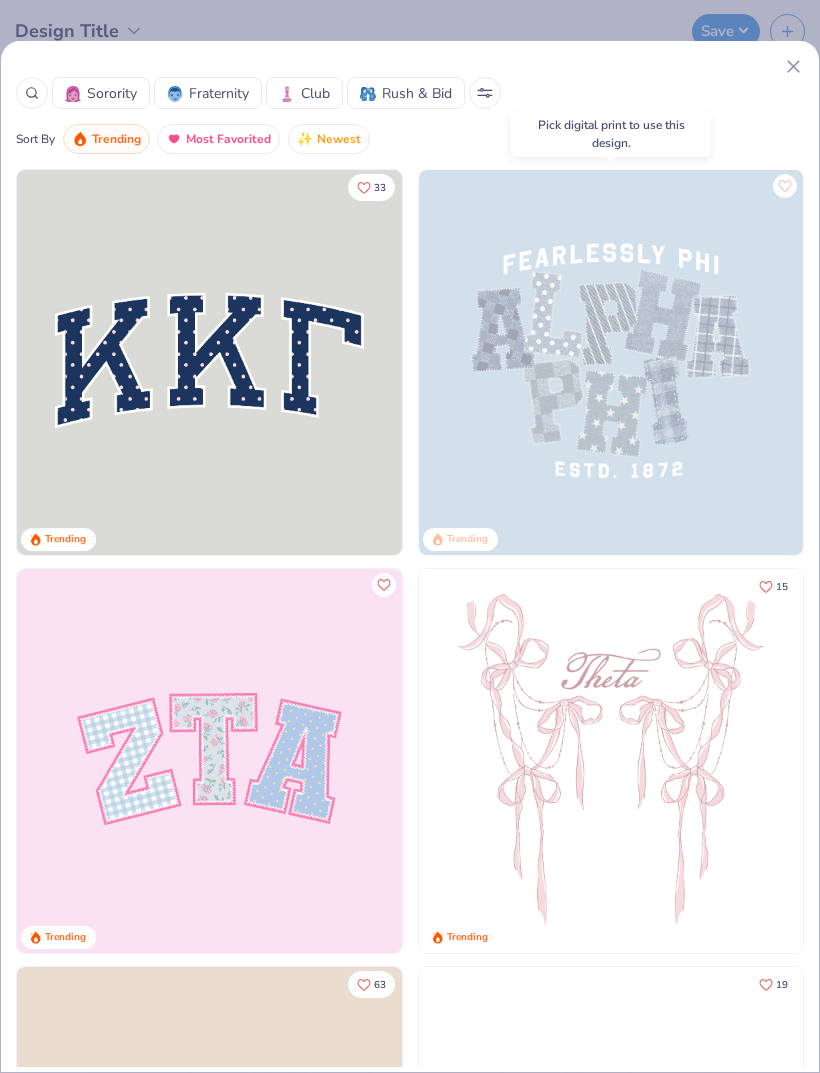 click at bounding box center (611, 362) 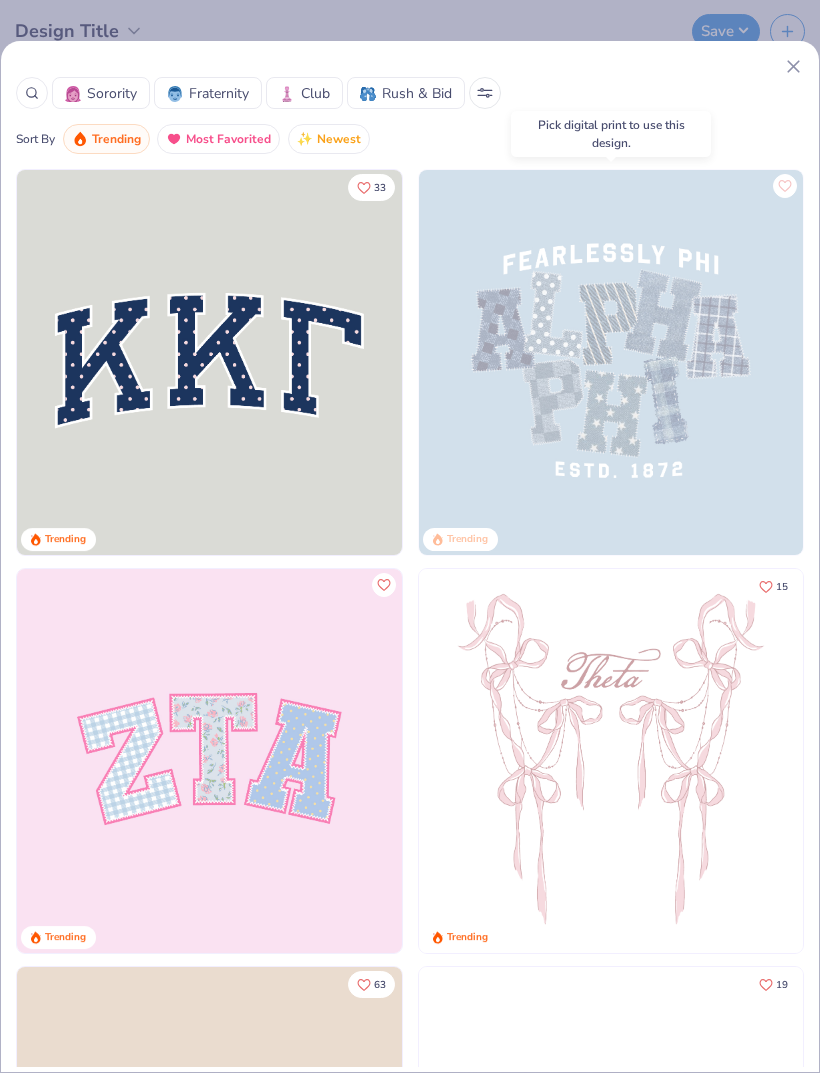 click at bounding box center [611, 362] 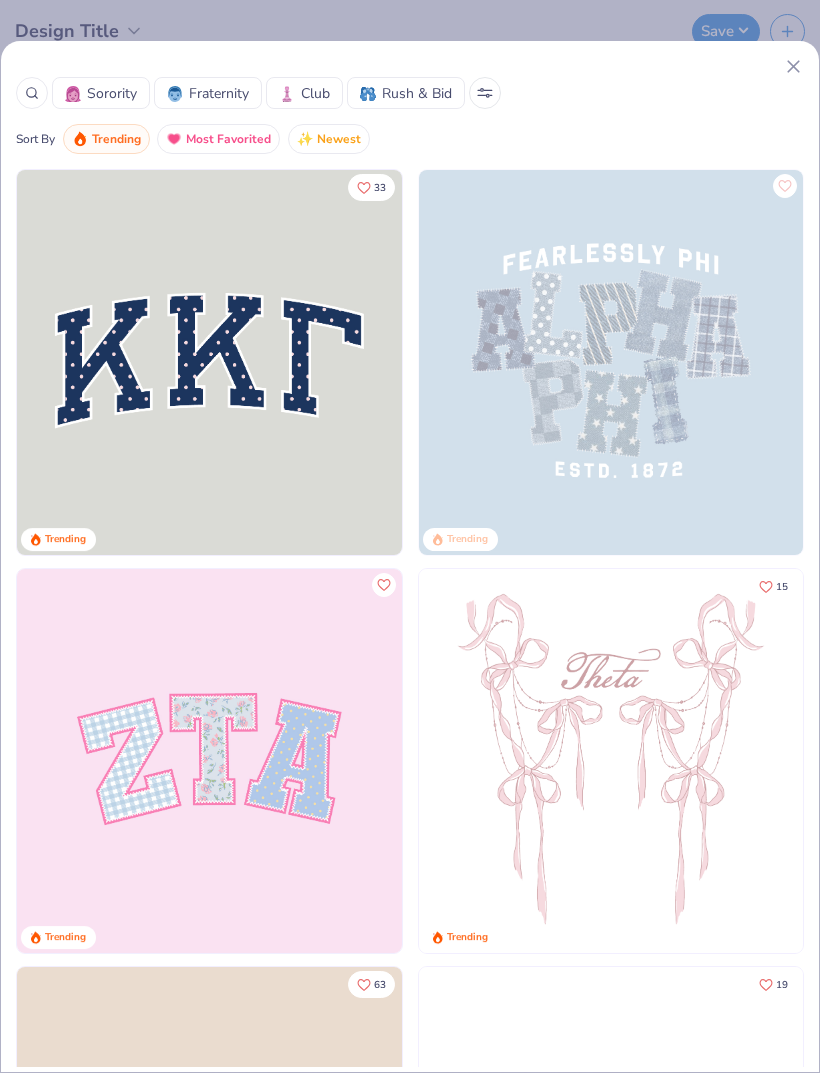 click 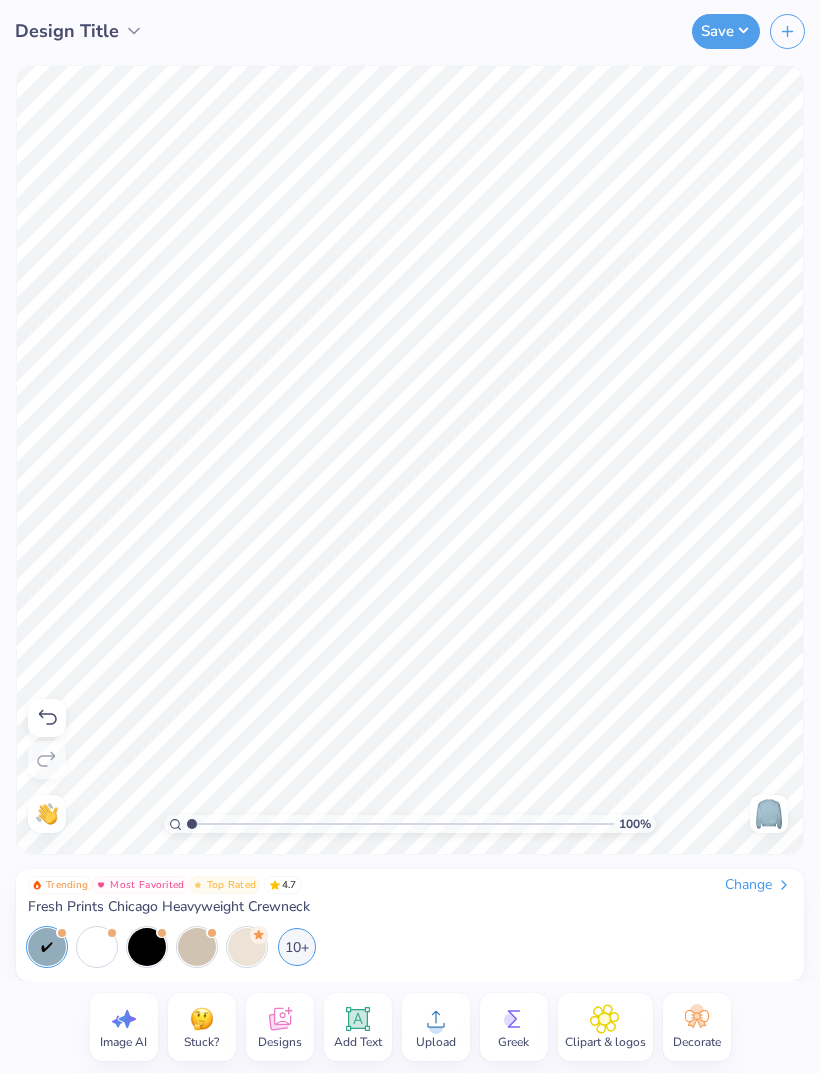 click on "Image AI" at bounding box center [123, 1042] 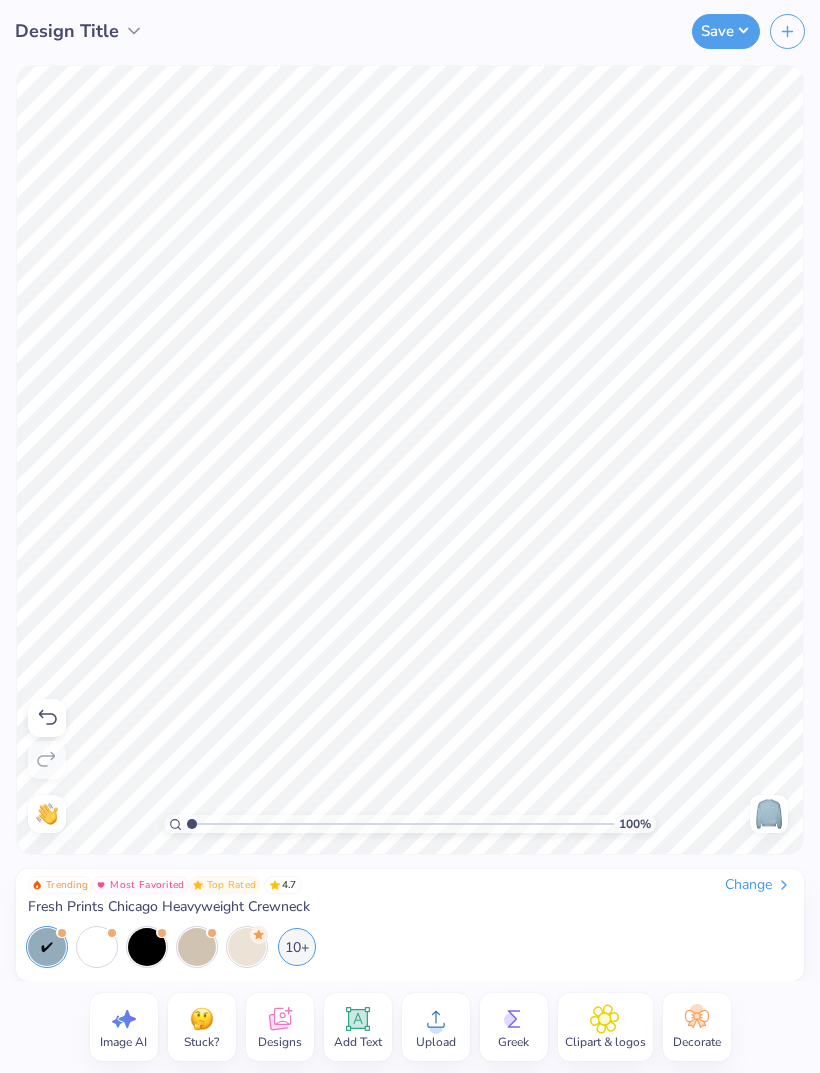 select on "4" 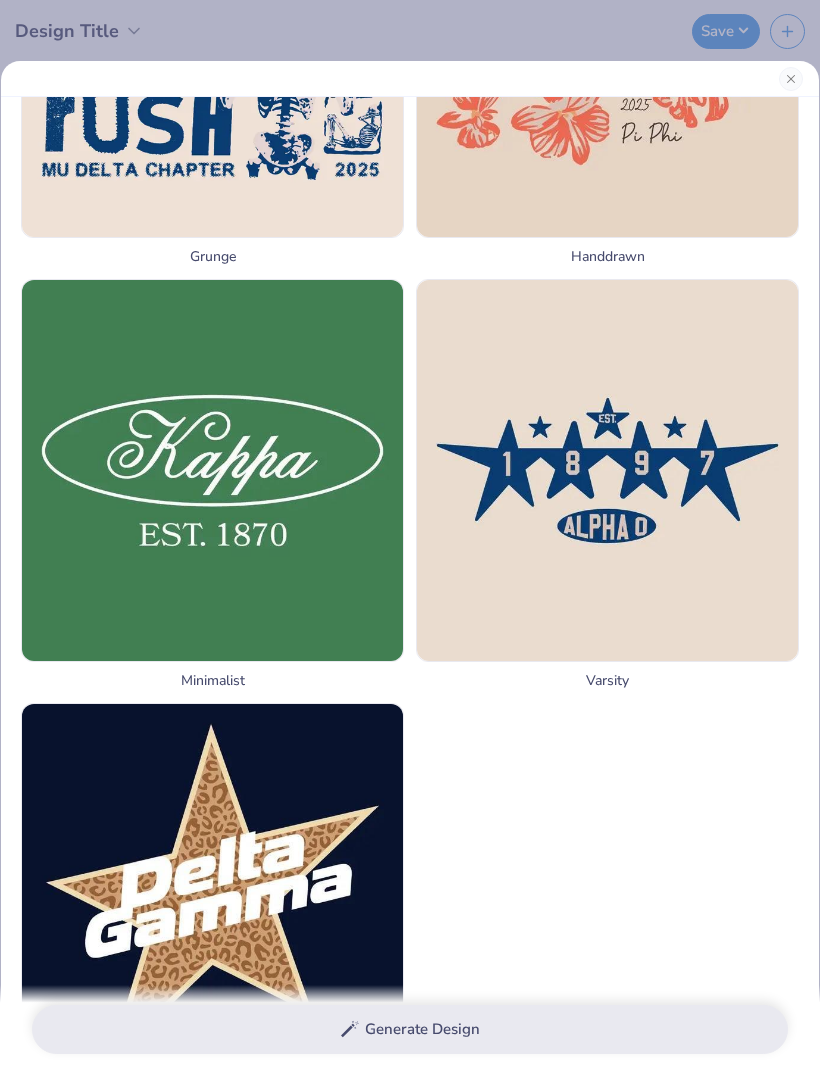 scroll, scrollTop: 2245, scrollLeft: 0, axis: vertical 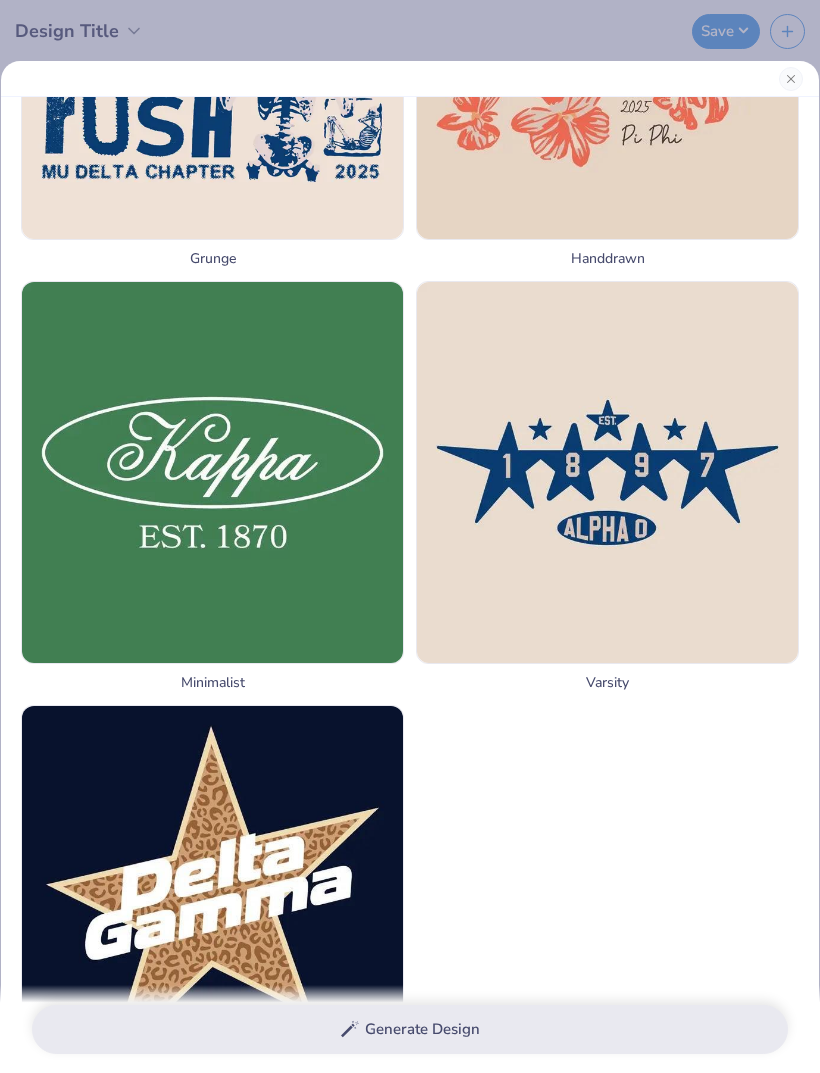 click at bounding box center [607, 472] 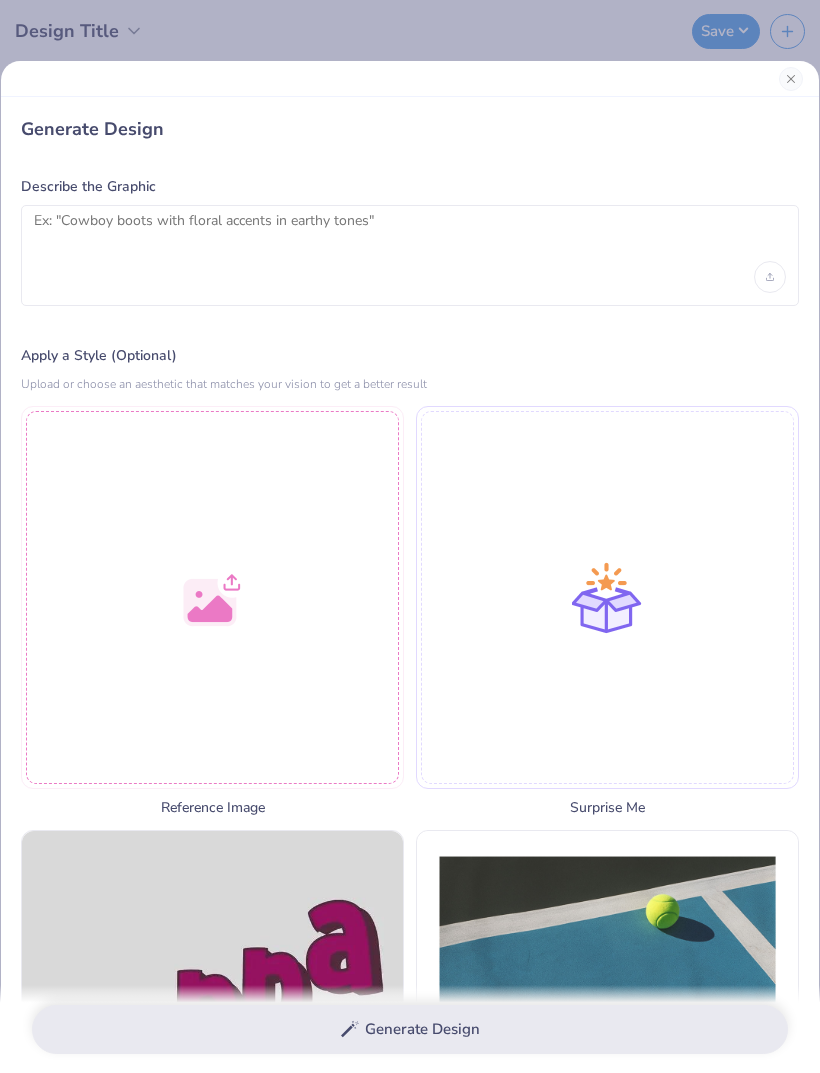 scroll, scrollTop: 0, scrollLeft: 0, axis: both 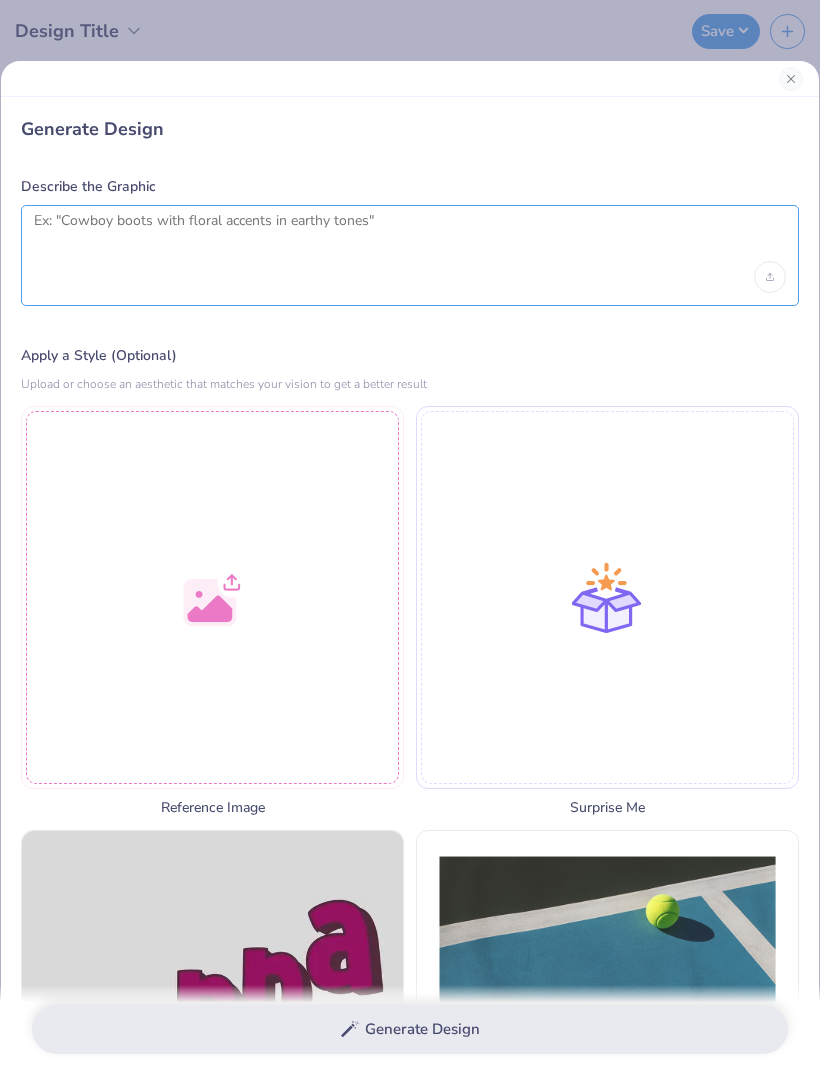 click at bounding box center [410, 237] 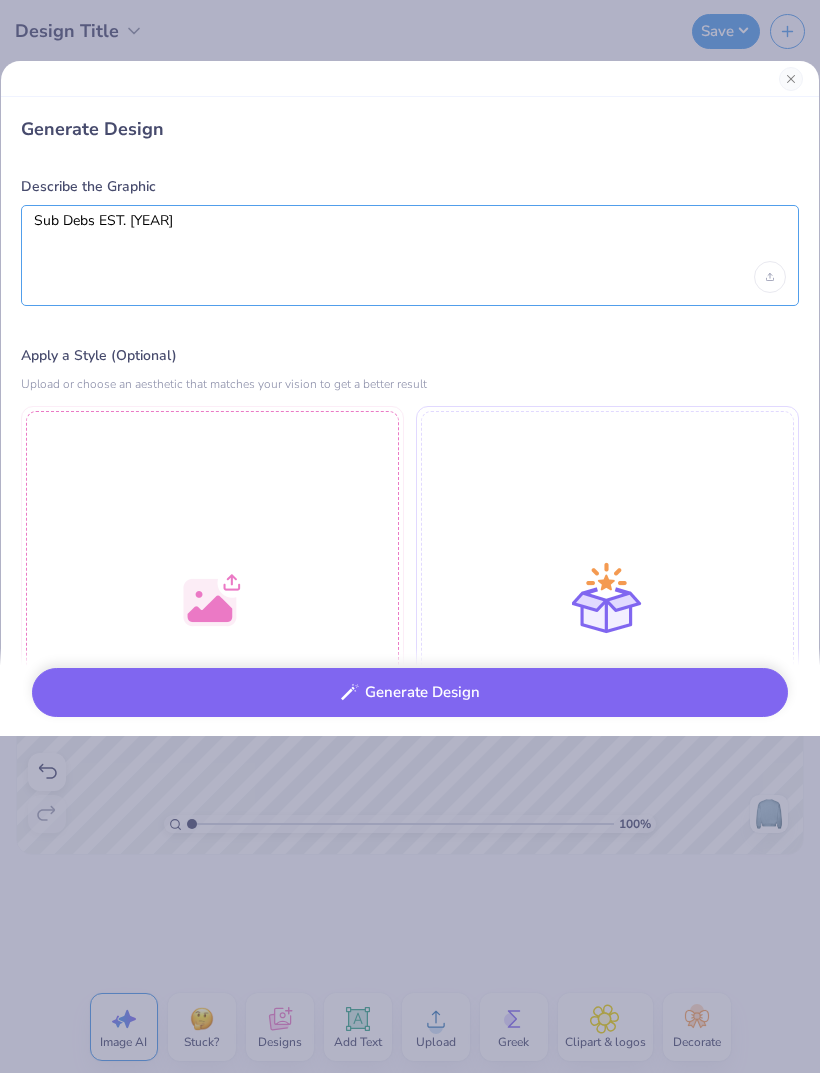 type on "Sub Debs EST. 1932" 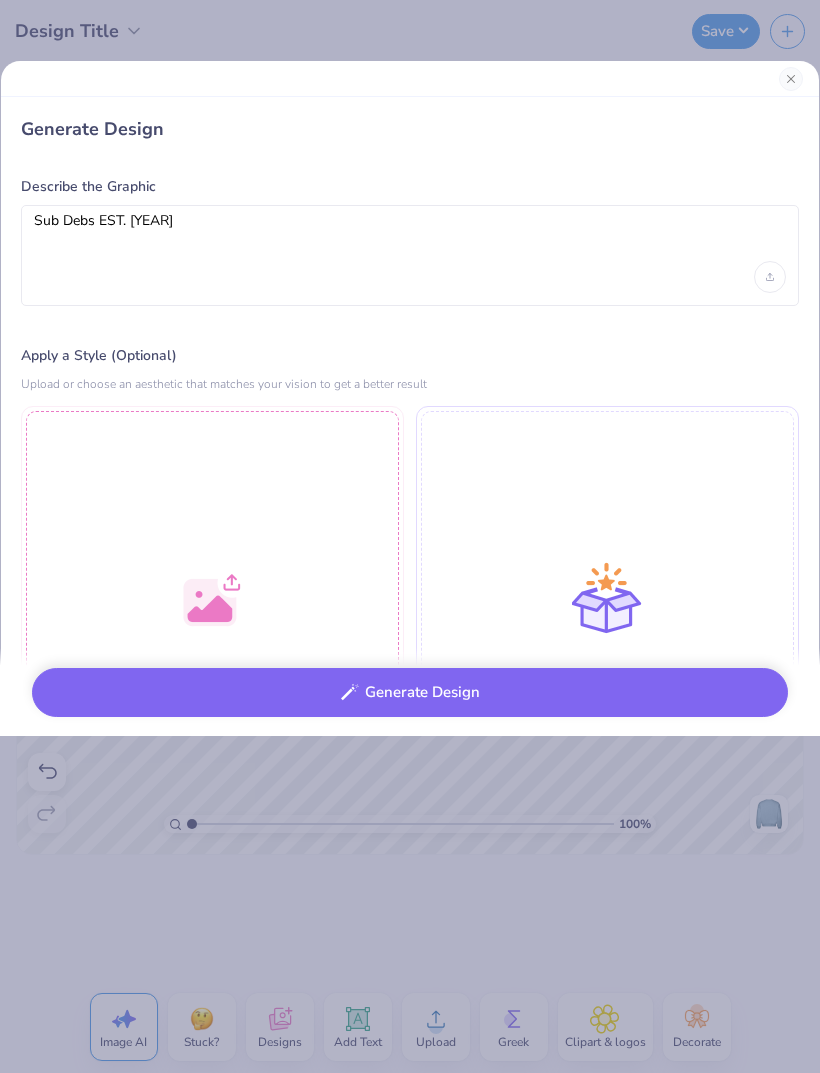 click on "Generate Design" at bounding box center (410, 692) 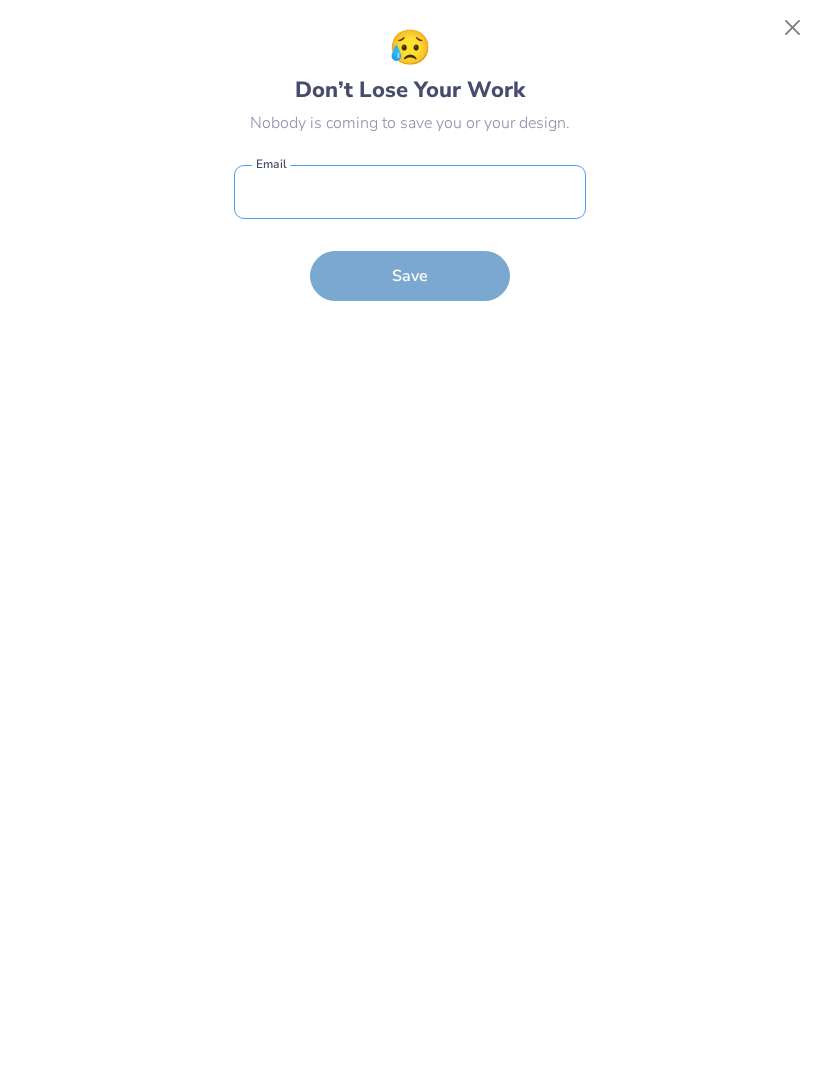 click at bounding box center (410, 192) 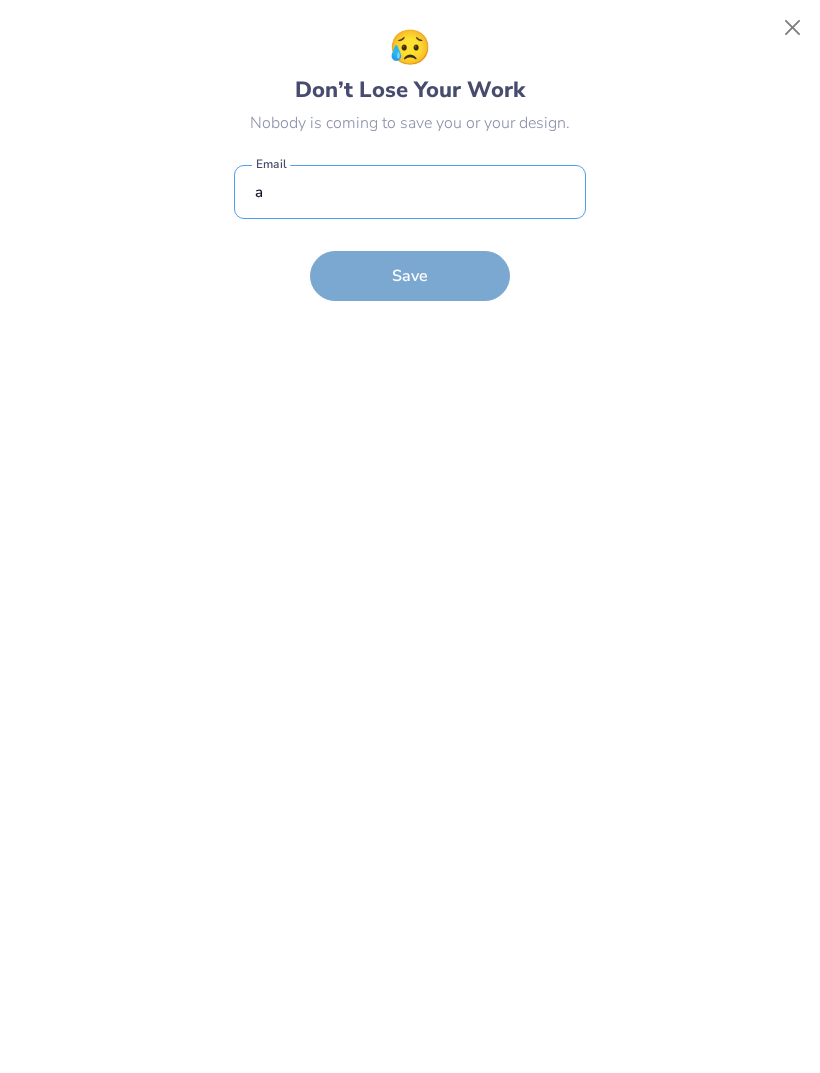 type on "aa" 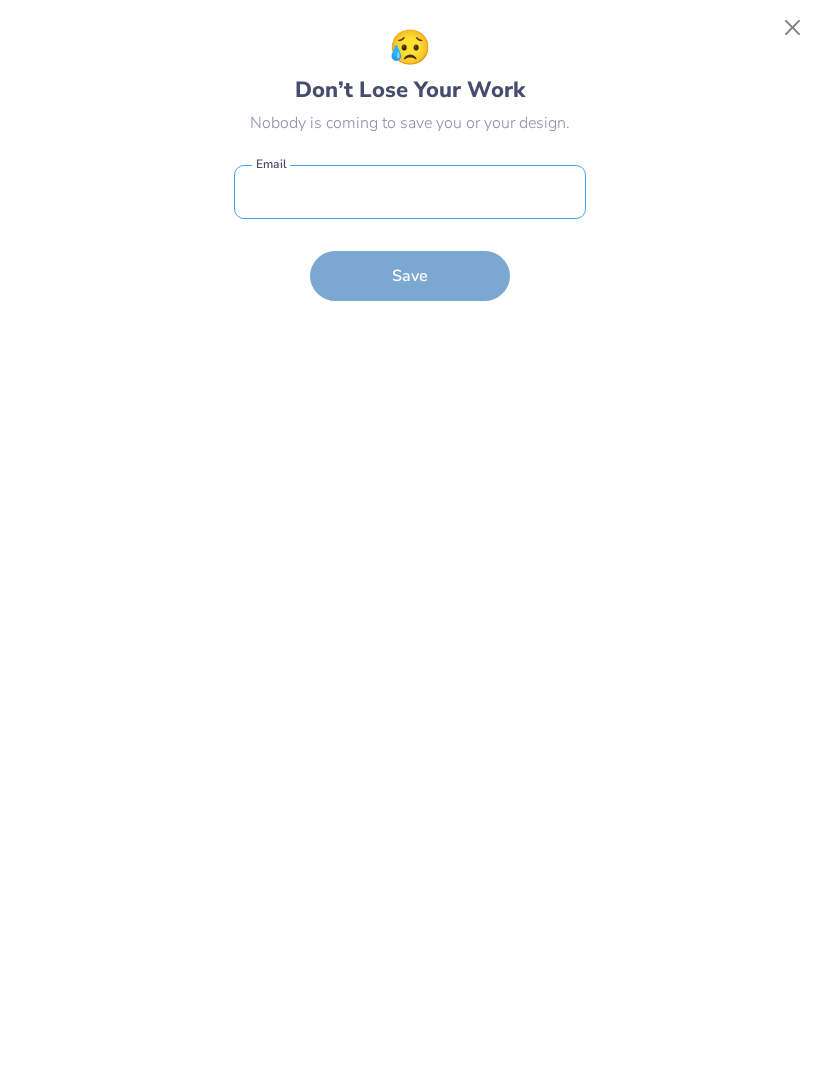 type on "aanderson11207@gmail.com" 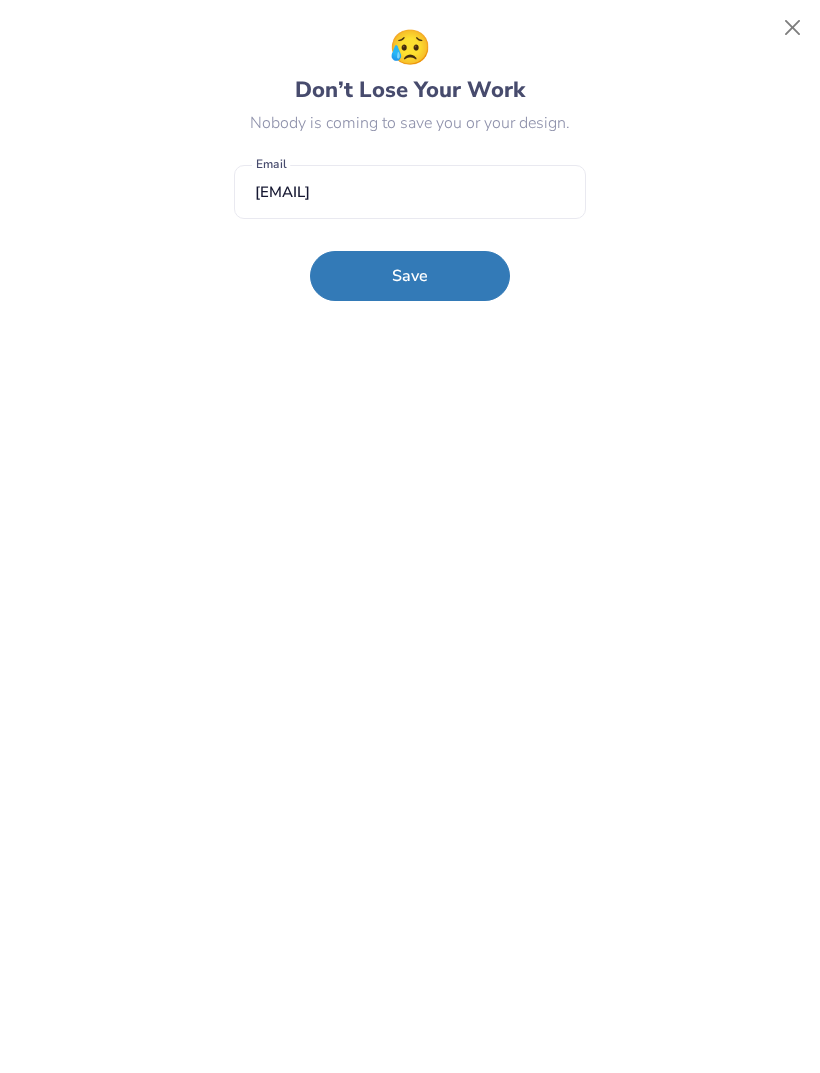 click on "Save" at bounding box center (410, 276) 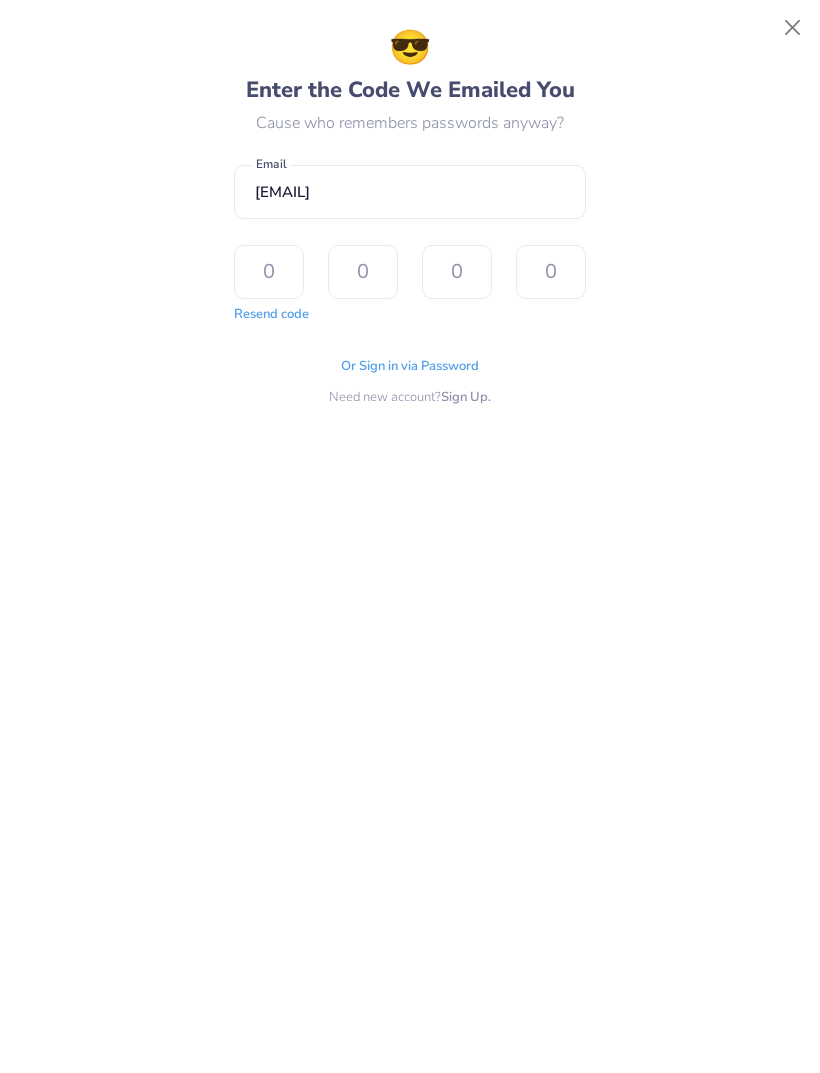 click on "Or Sign in via Password Need new account?  Sign Up." at bounding box center [410, 376] 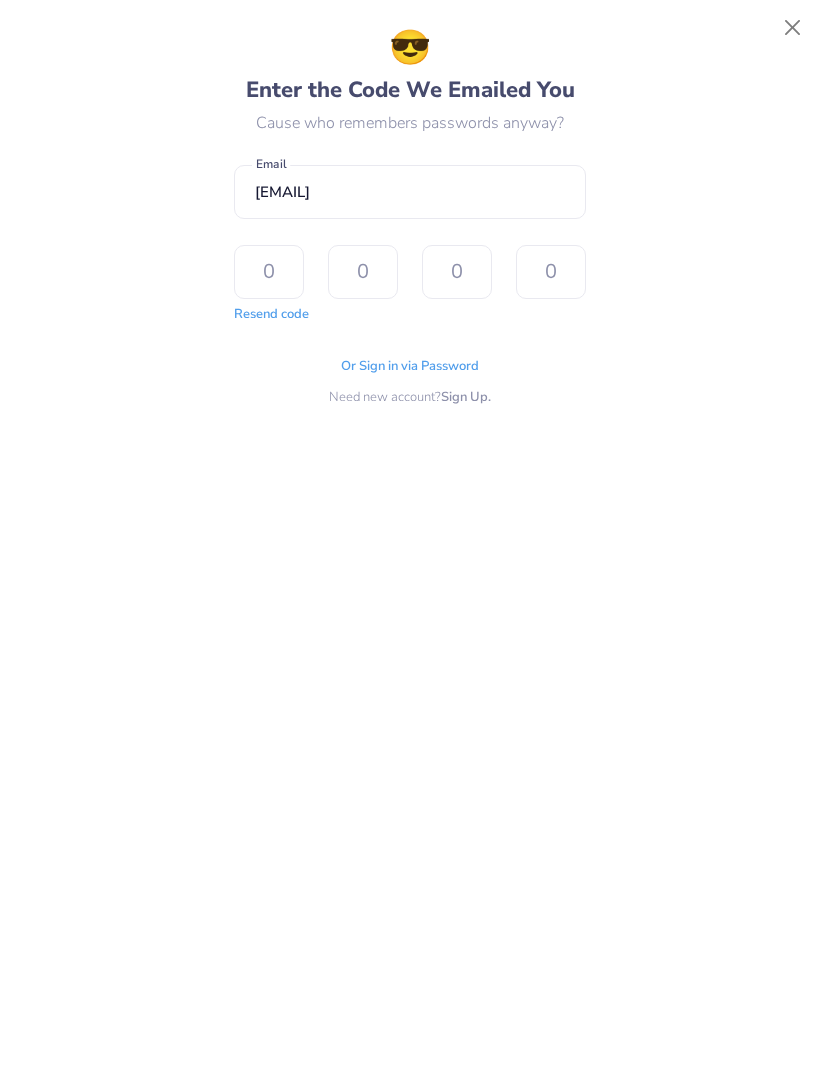 click on "Or Sign in via Password" at bounding box center [410, 367] 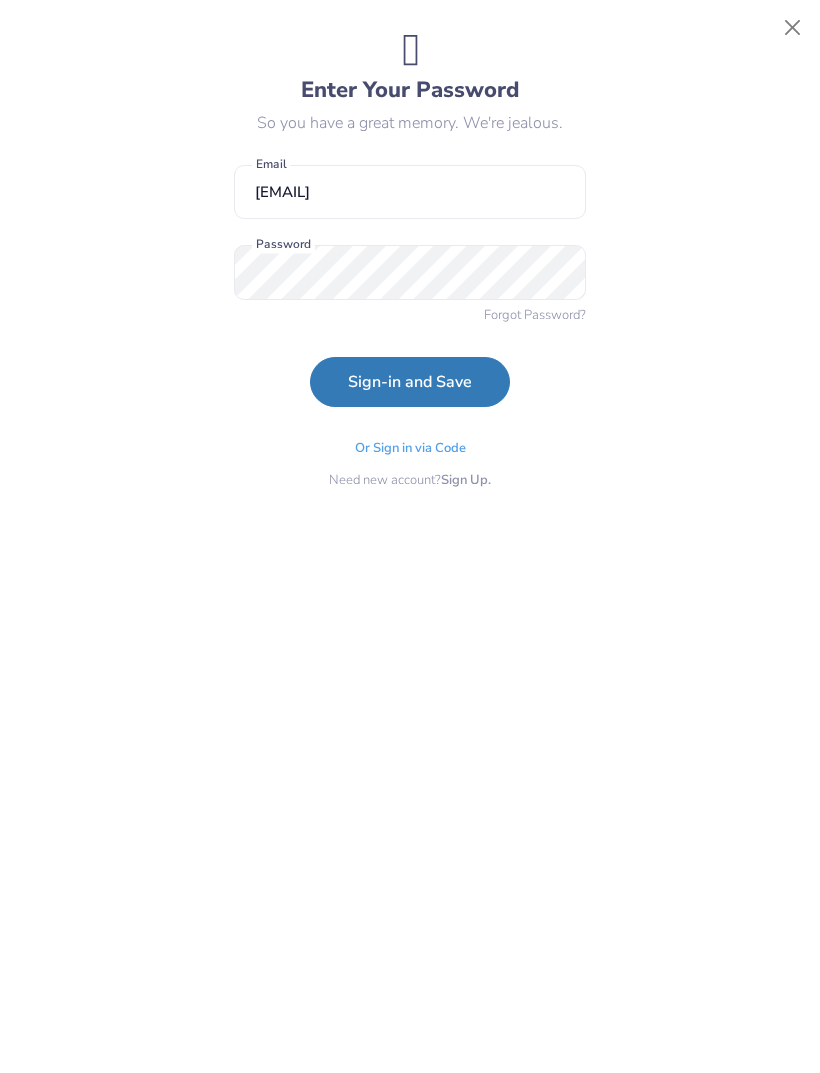 click on "Sign-in and Save" at bounding box center (410, 382) 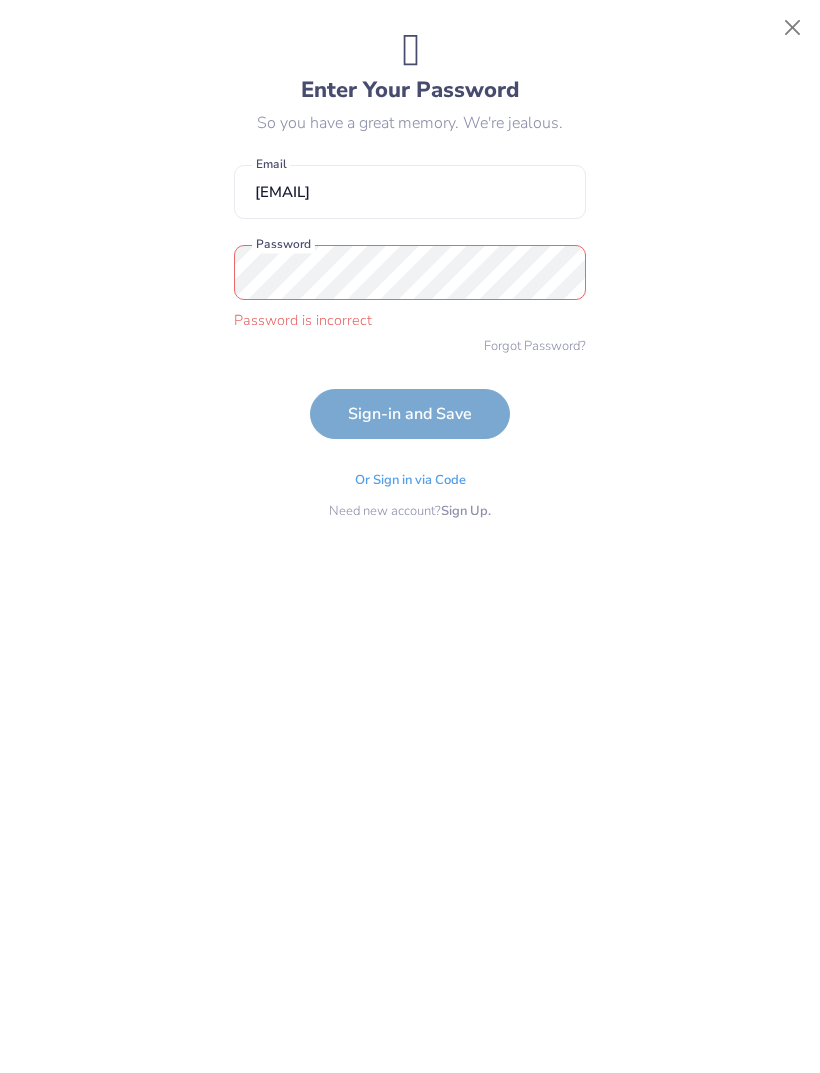 click on "aanderson11207@gmail.com" at bounding box center [410, 192] 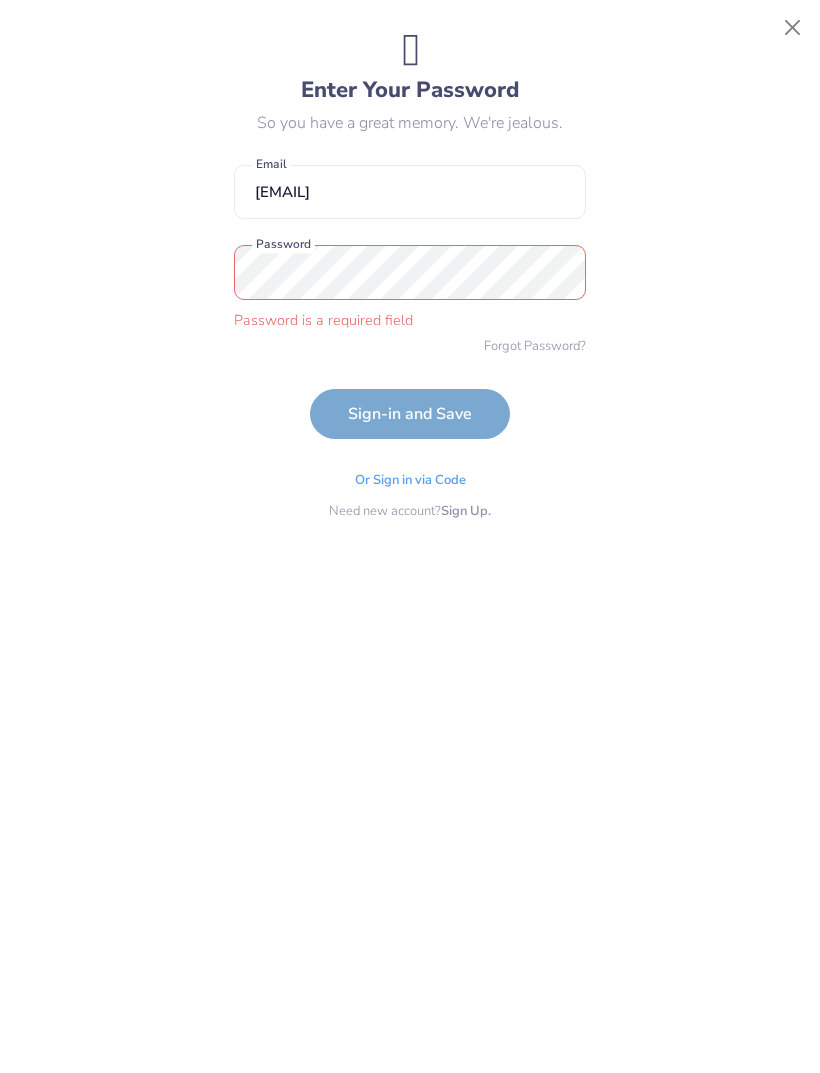 click on "Sign Up." at bounding box center (466, 512) 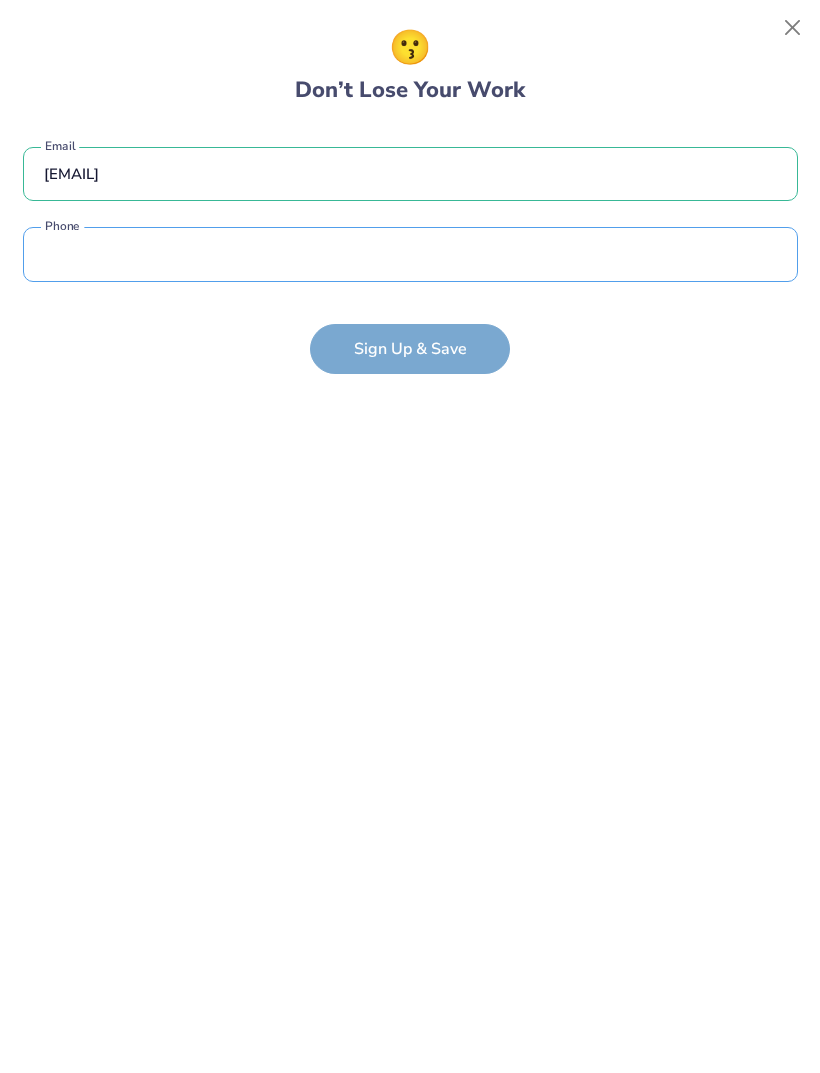 click at bounding box center [410, 254] 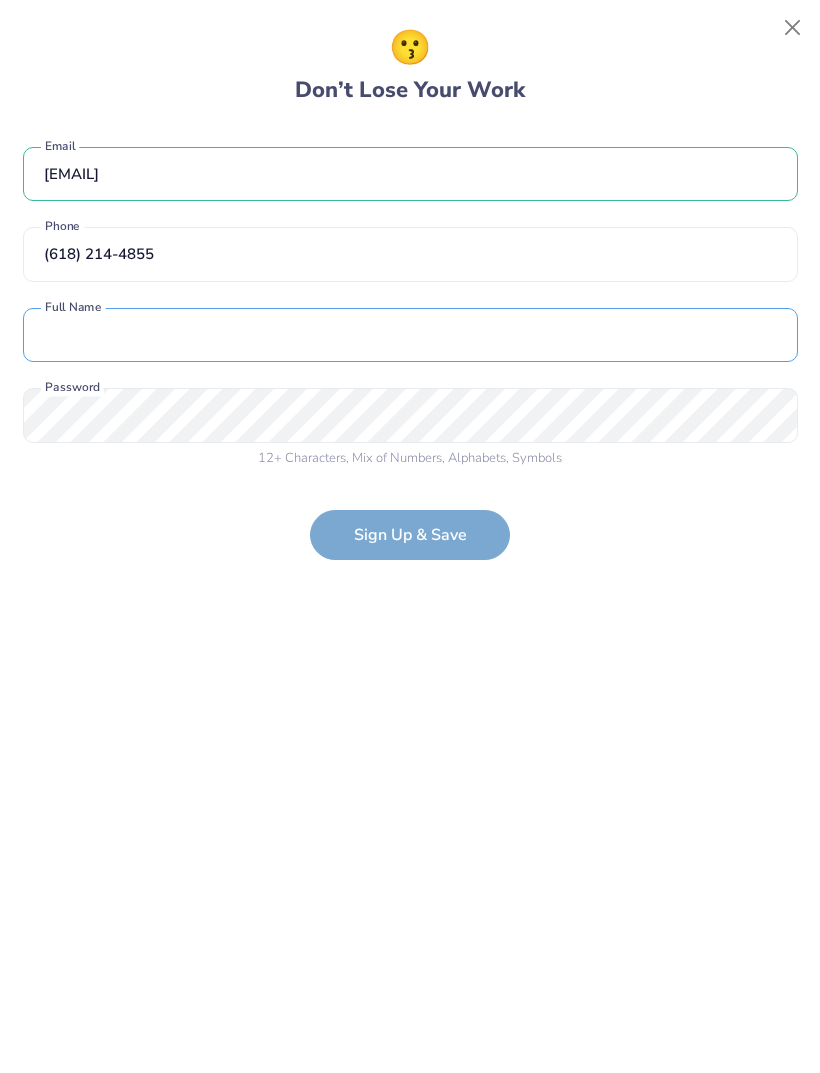 click at bounding box center [410, 335] 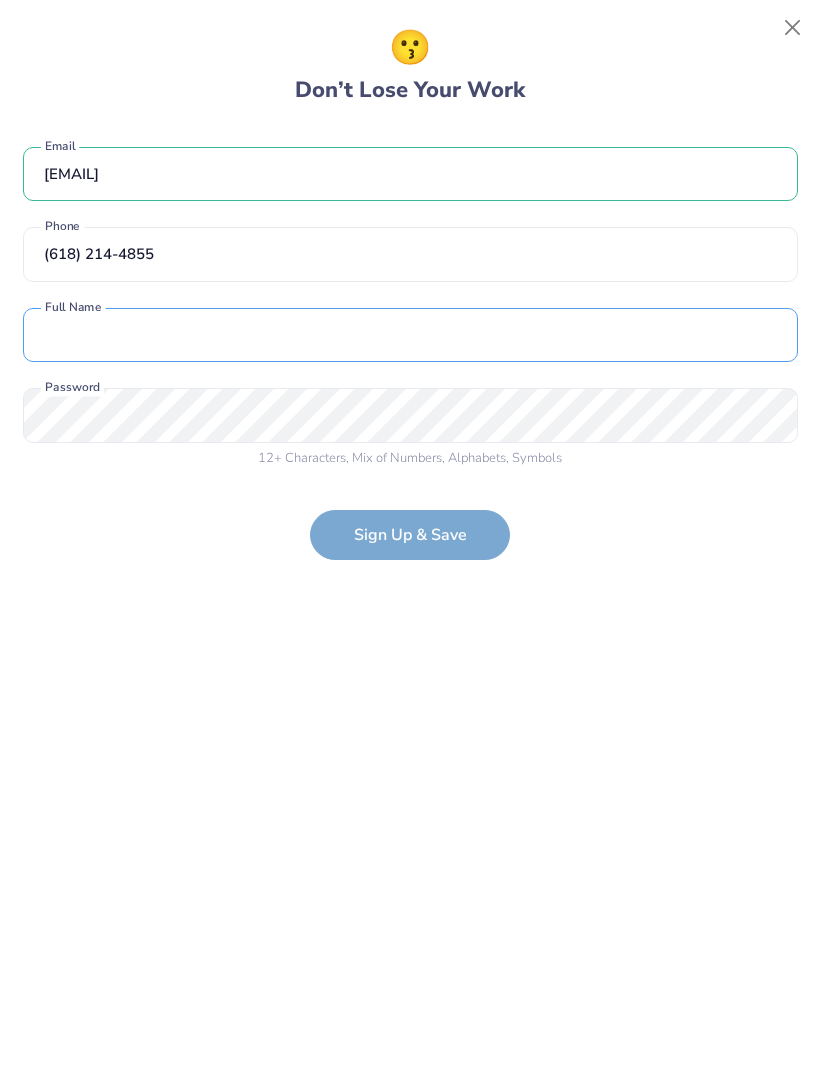 type on "Alana Anderson" 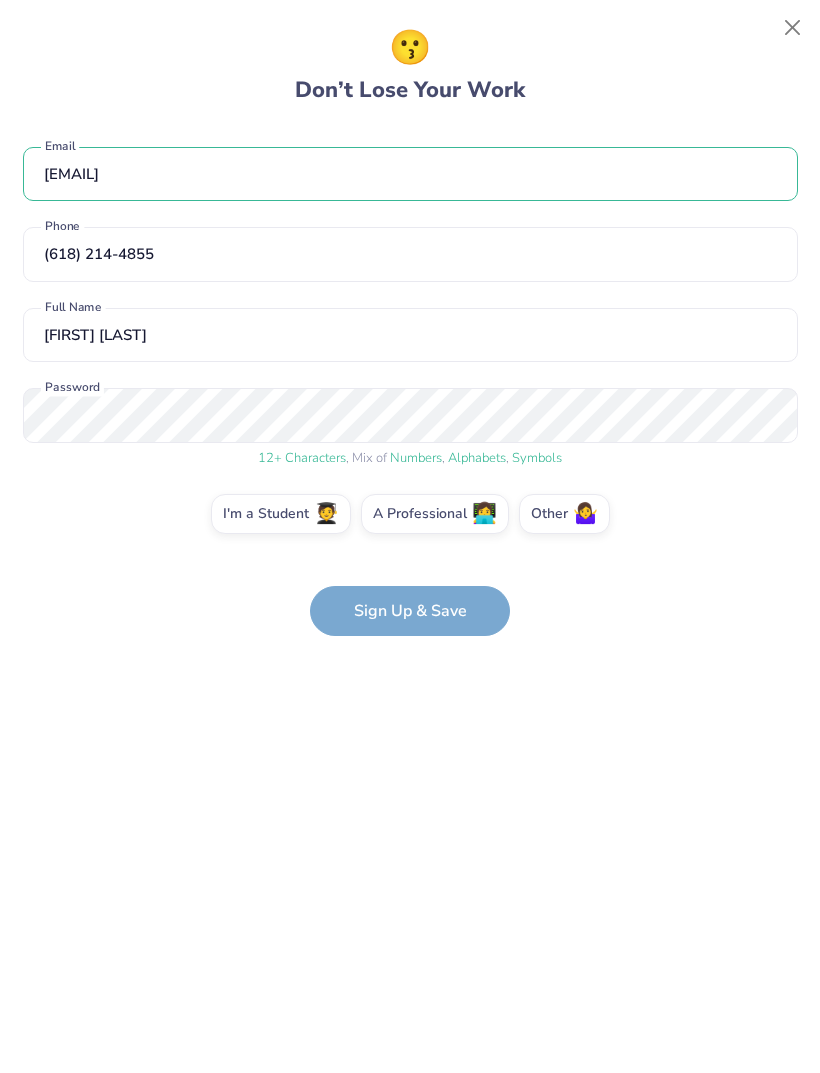 click on "aanderson11207@gmail.com Email (618) 214-4855 Phone Alana Anderson Full Name 12 + Characters , Mix of   Numbers ,   Alphabets ,   Symbols Password I'm a Student 🧑‍🎓 A Professional 👩‍💻 Other 🤷‍♀️ Sign Up & Save" at bounding box center (410, 382) 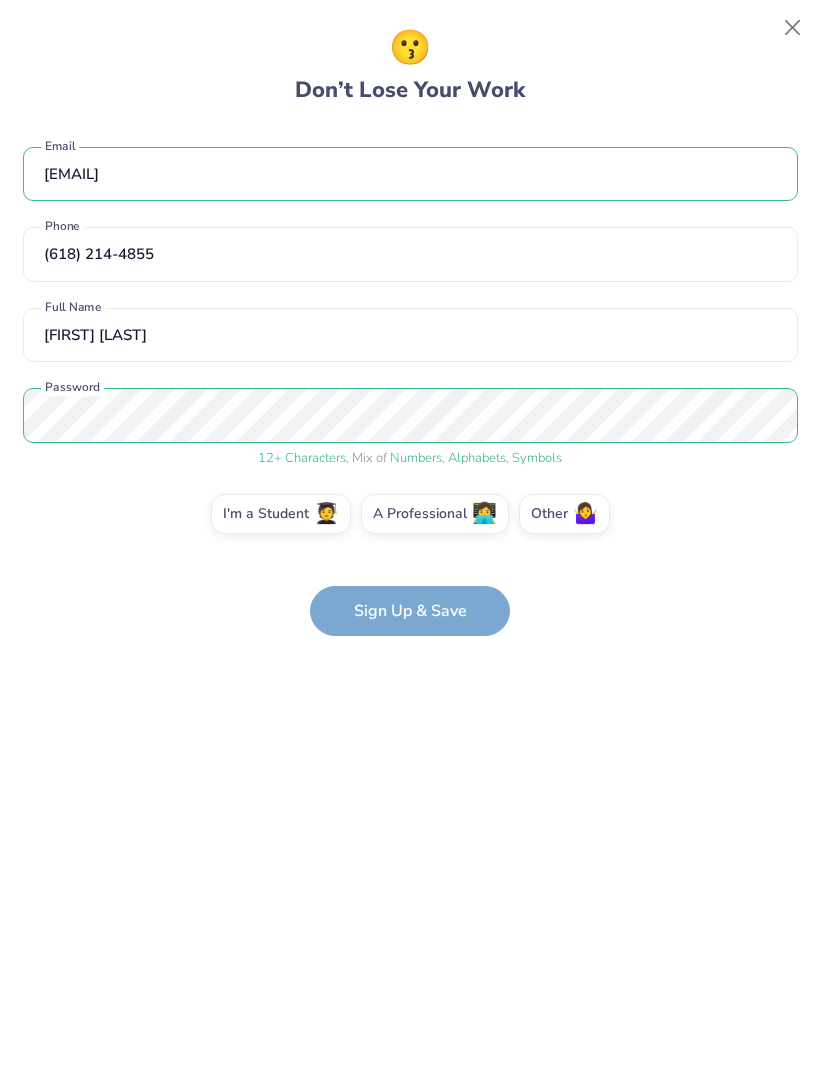 click on "aanderson11207@gmail.com Email (618) 214-4855 Phone Alana Anderson Full Name 12 + Characters , Mix of   Numbers ,   Alphabets ,   Symbols Password I'm a Student 🧑‍🎓 A Professional 👩‍💻 Other 🤷‍♀️ Sign Up & Save" at bounding box center (410, 382) 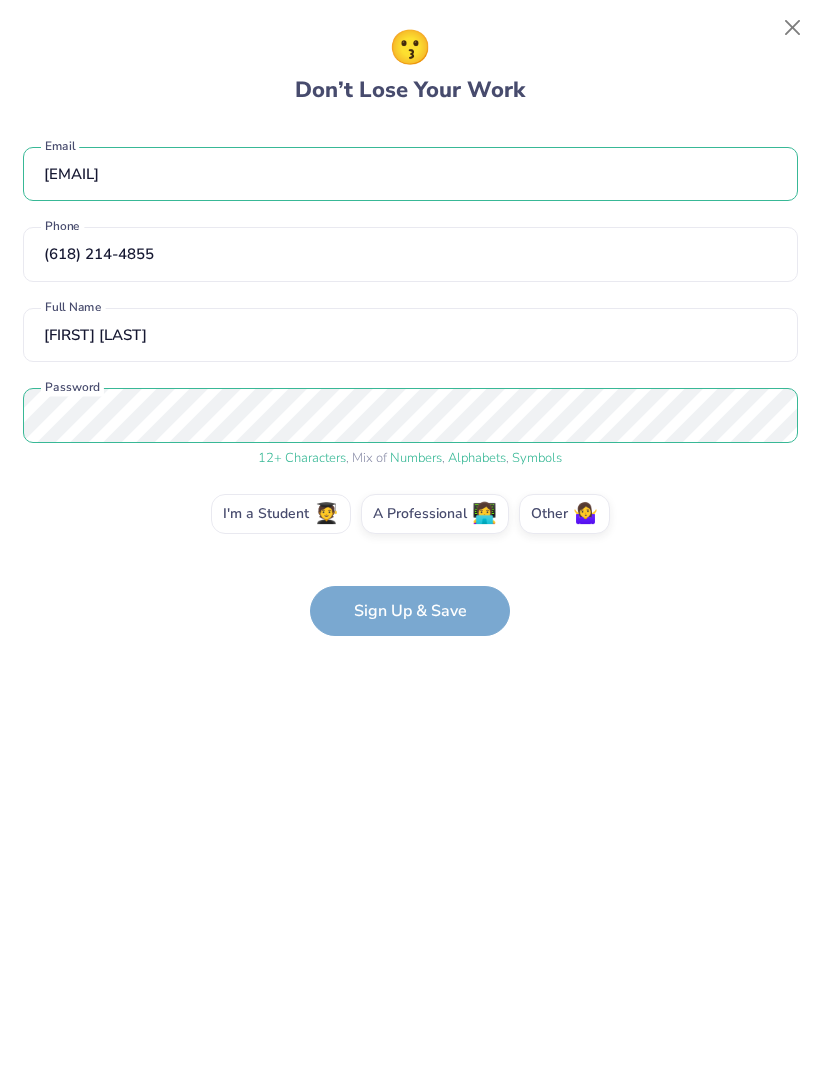 click on "I'm a Student 🧑‍🎓" at bounding box center (281, 514) 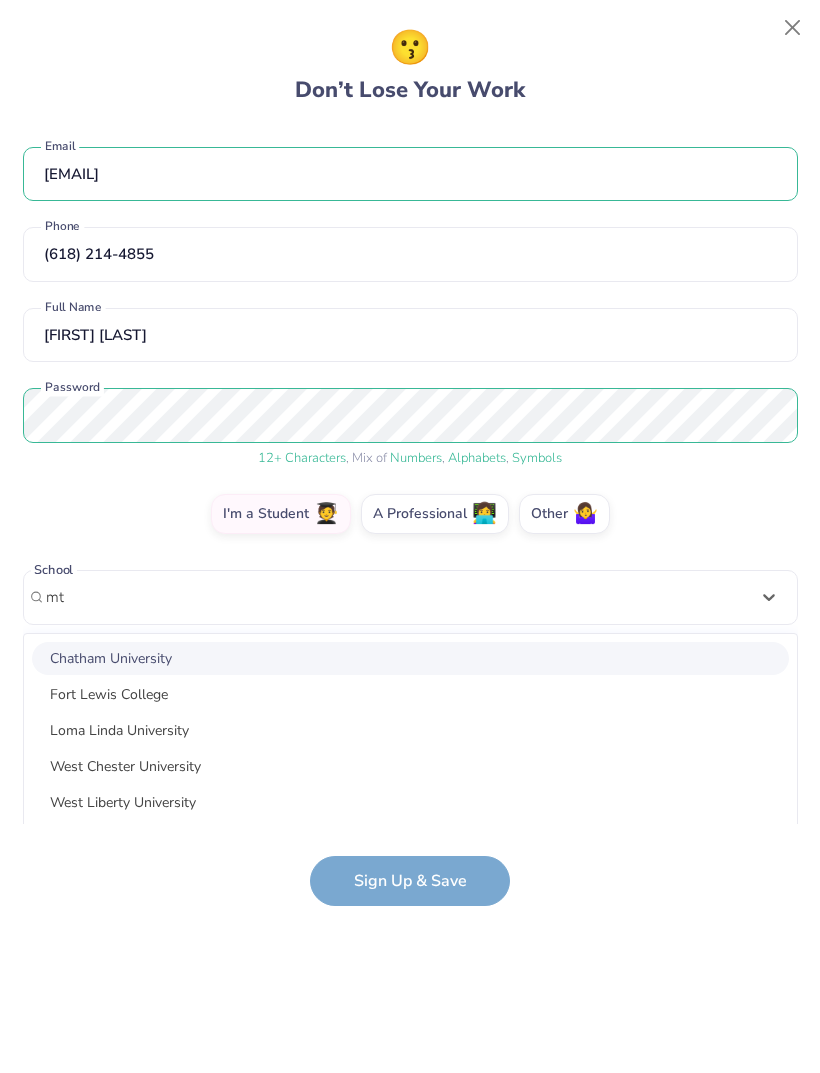 scroll, scrollTop: 110, scrollLeft: 0, axis: vertical 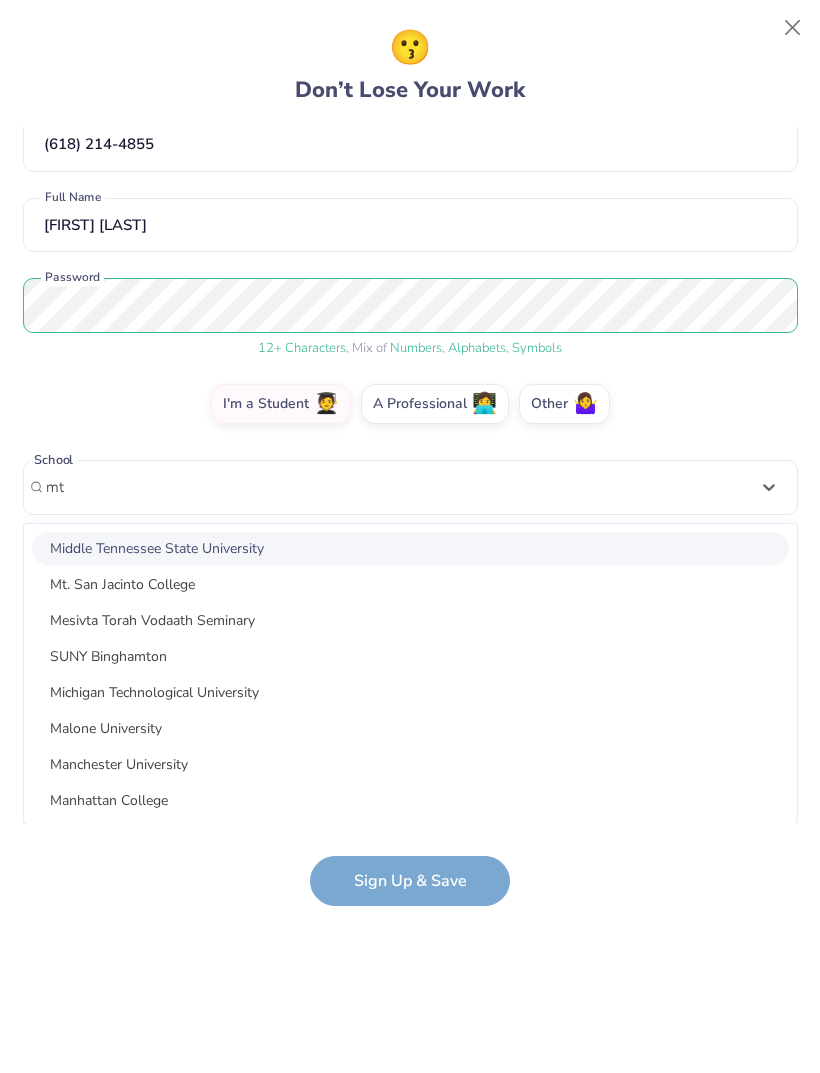 type on "m" 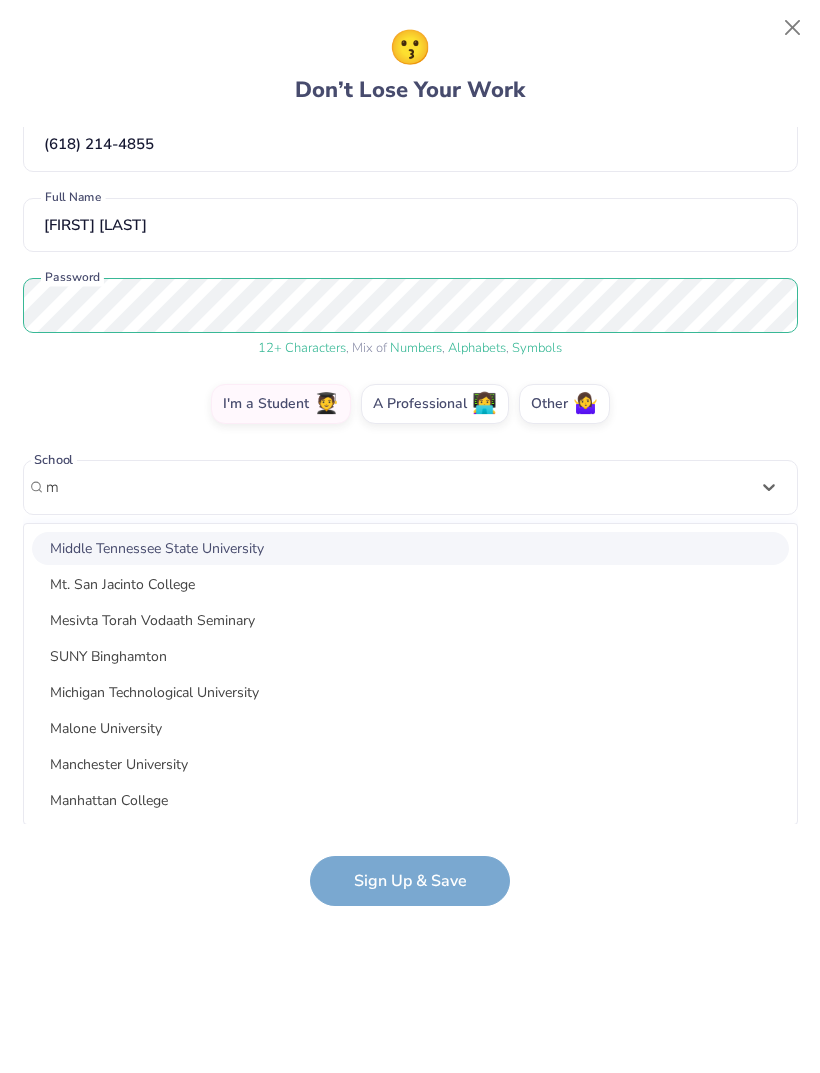 scroll, scrollTop: 0, scrollLeft: 0, axis: both 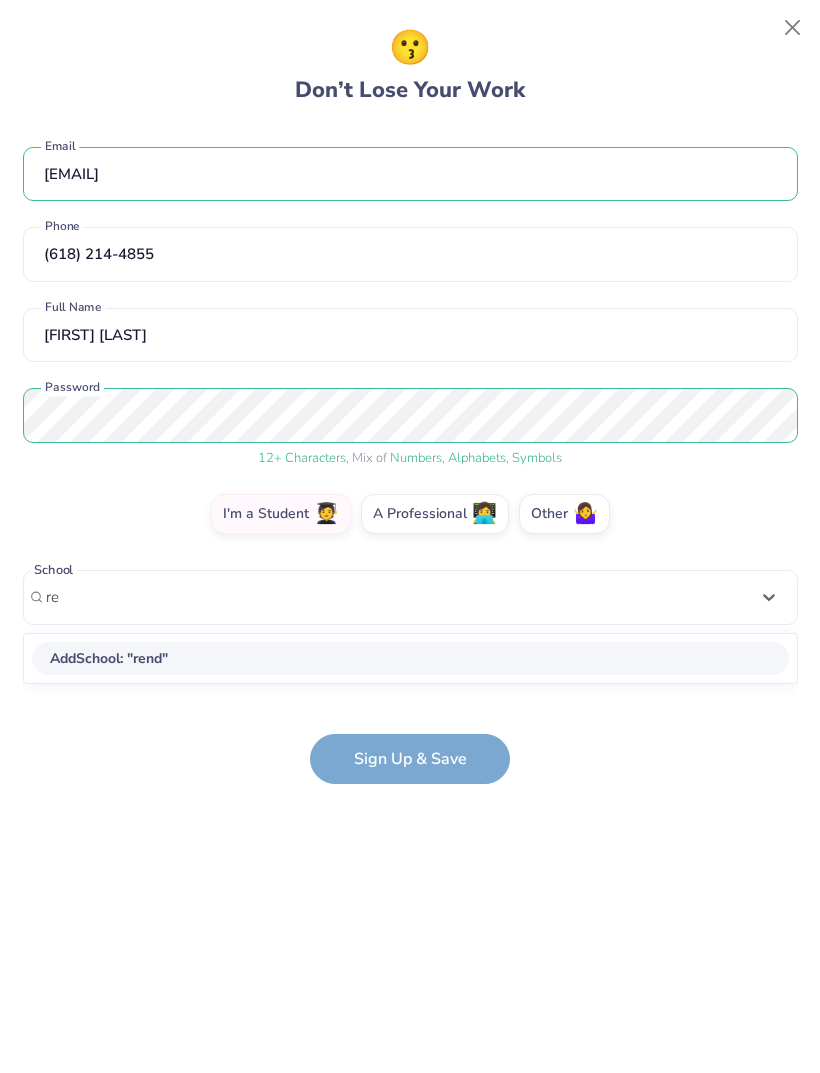 type on "r" 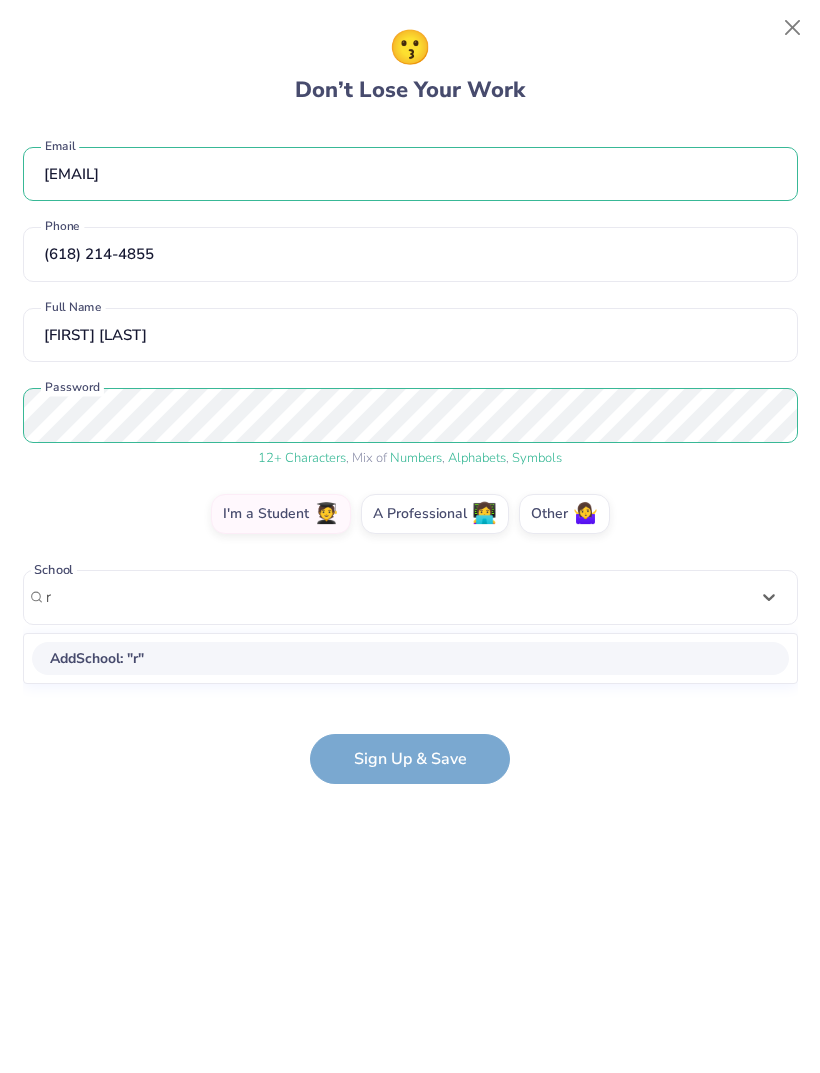type 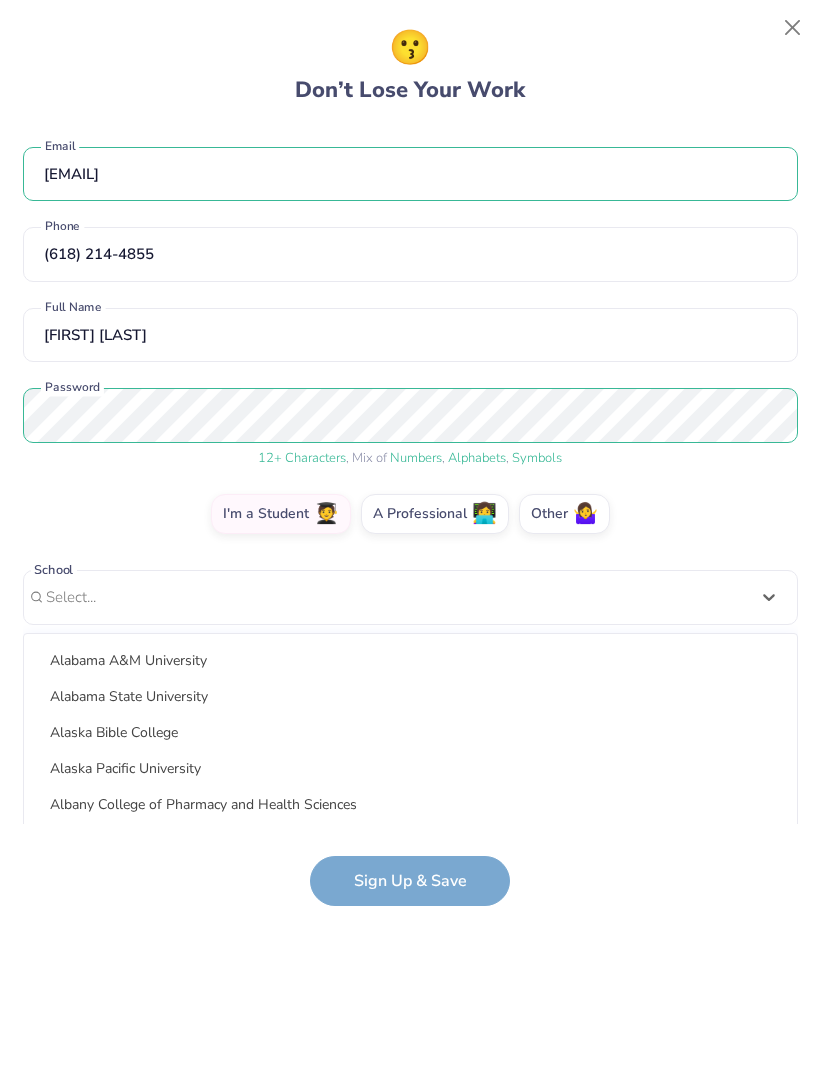 scroll, scrollTop: 252, scrollLeft: 0, axis: vertical 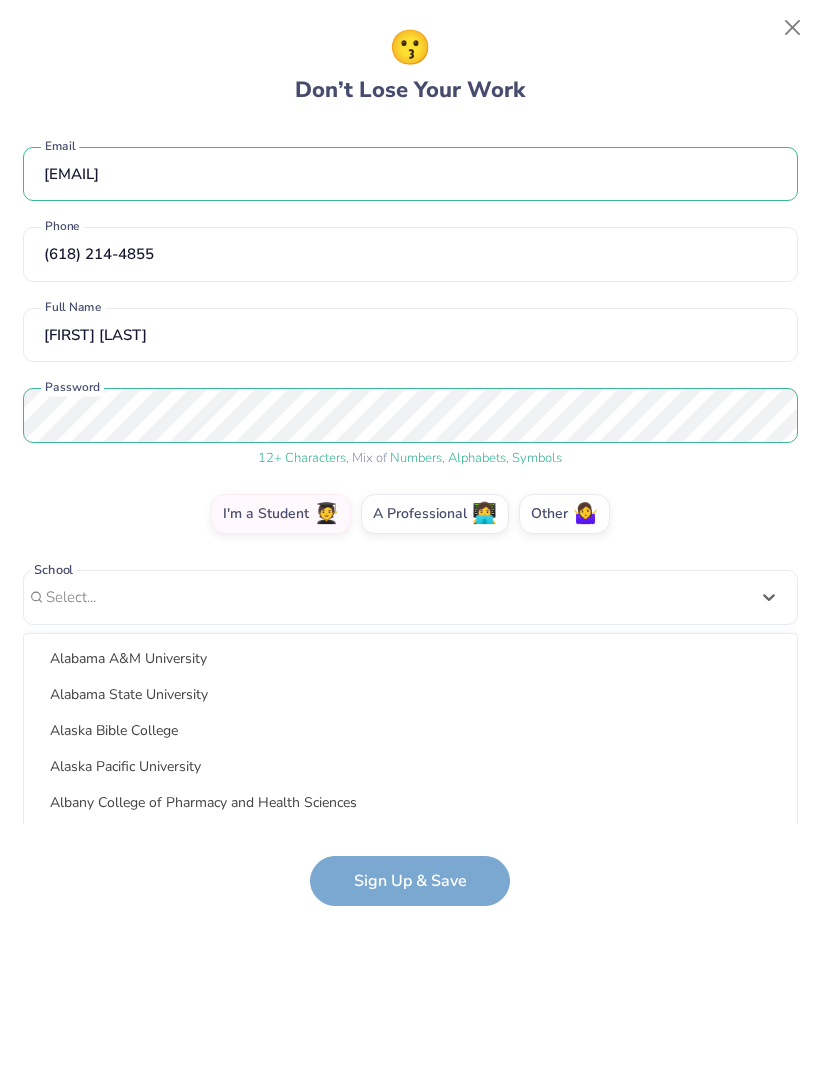 click on "Alabama A&M University" at bounding box center [410, 658] 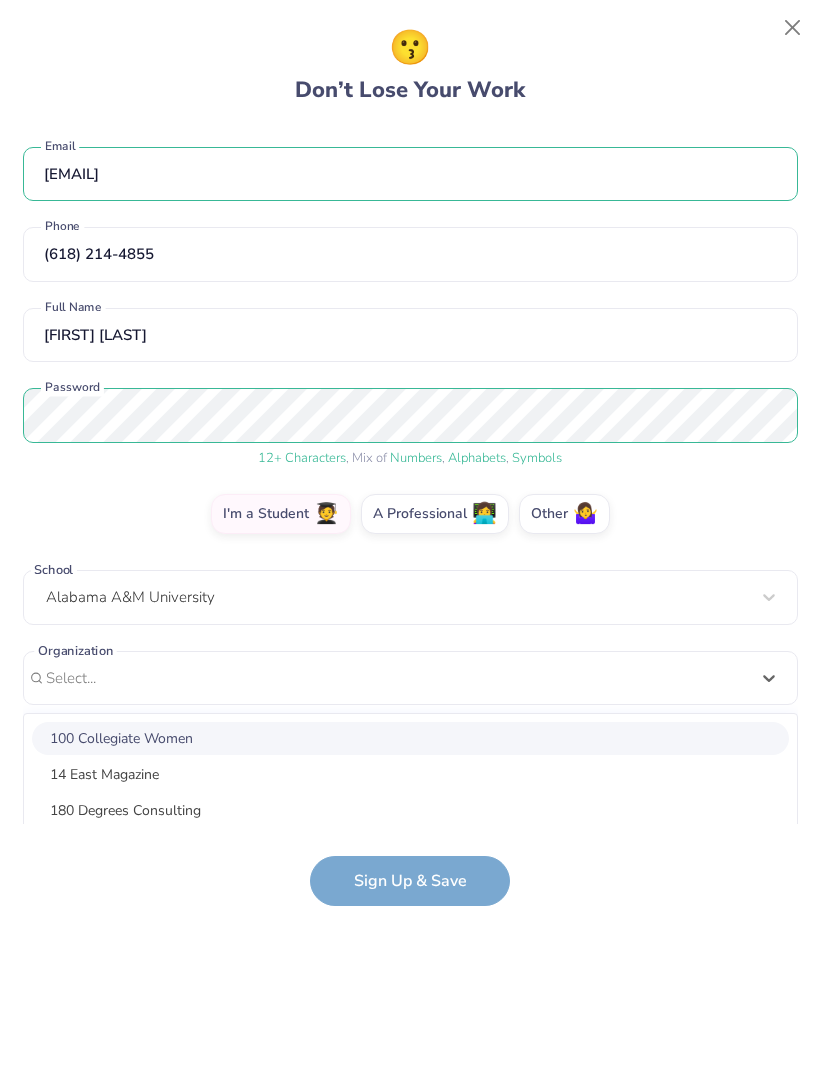 scroll, scrollTop: 191, scrollLeft: 0, axis: vertical 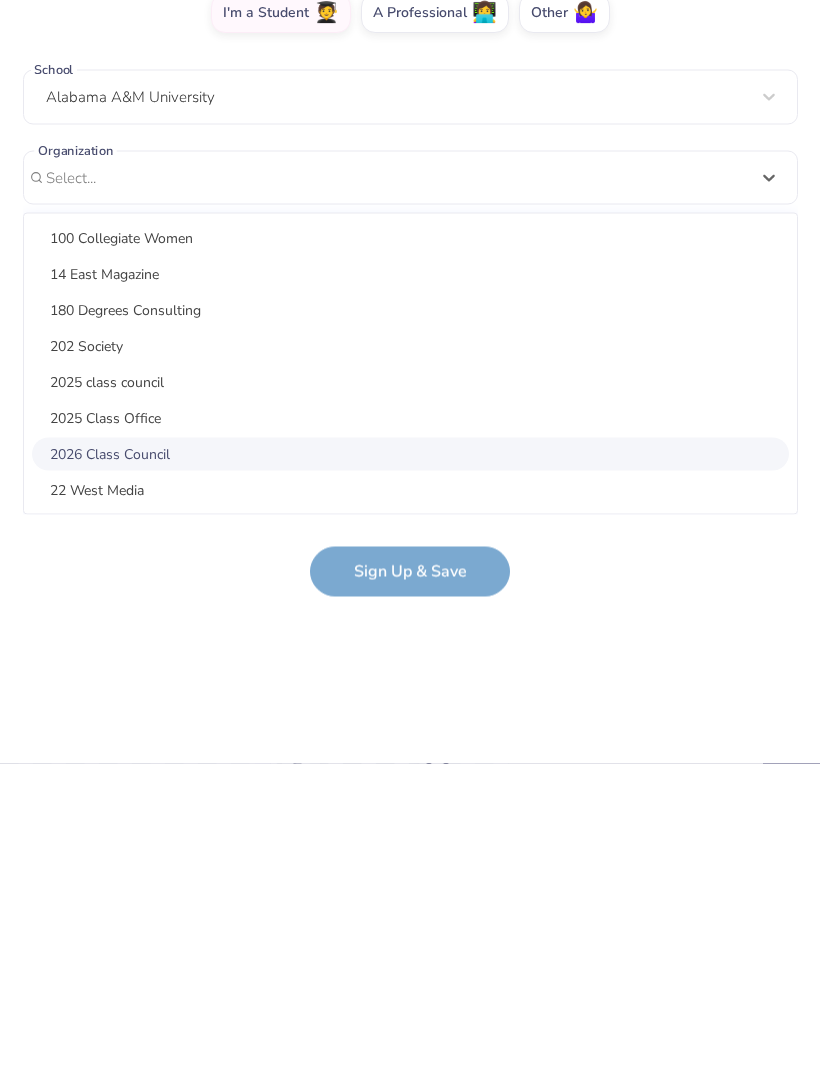 click on "2026 Class Council" at bounding box center [410, 763] 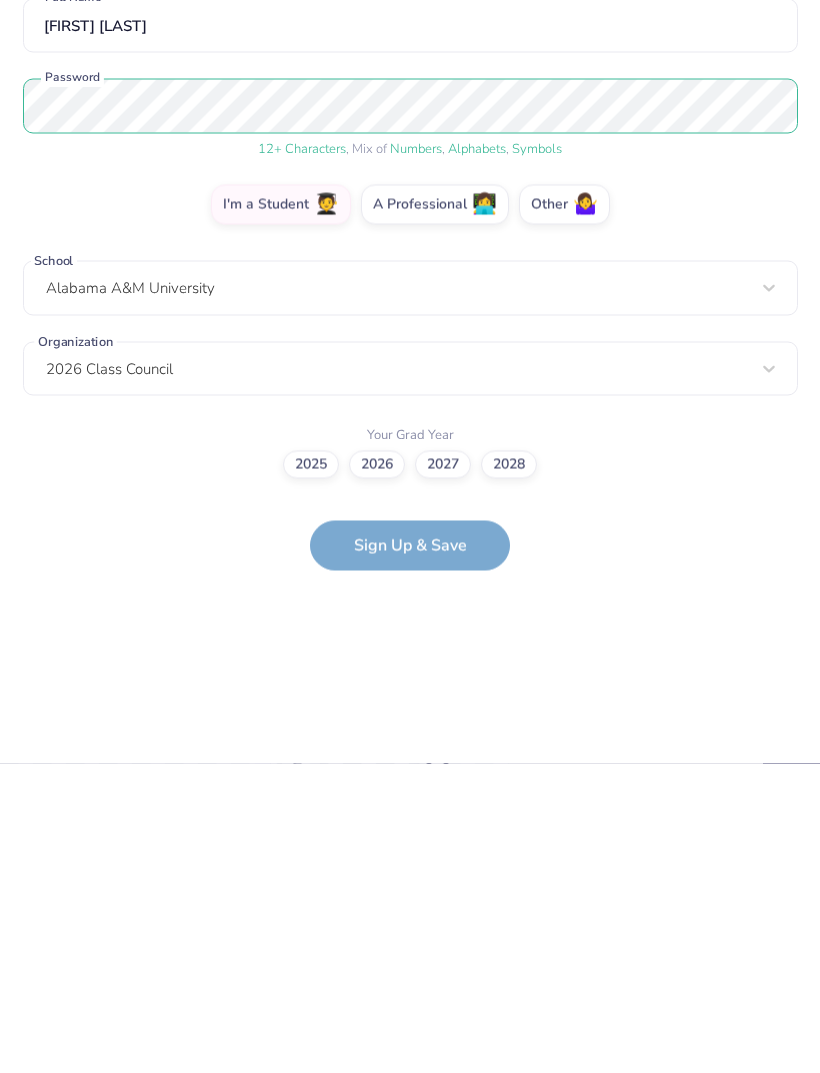 scroll, scrollTop: 0, scrollLeft: 0, axis: both 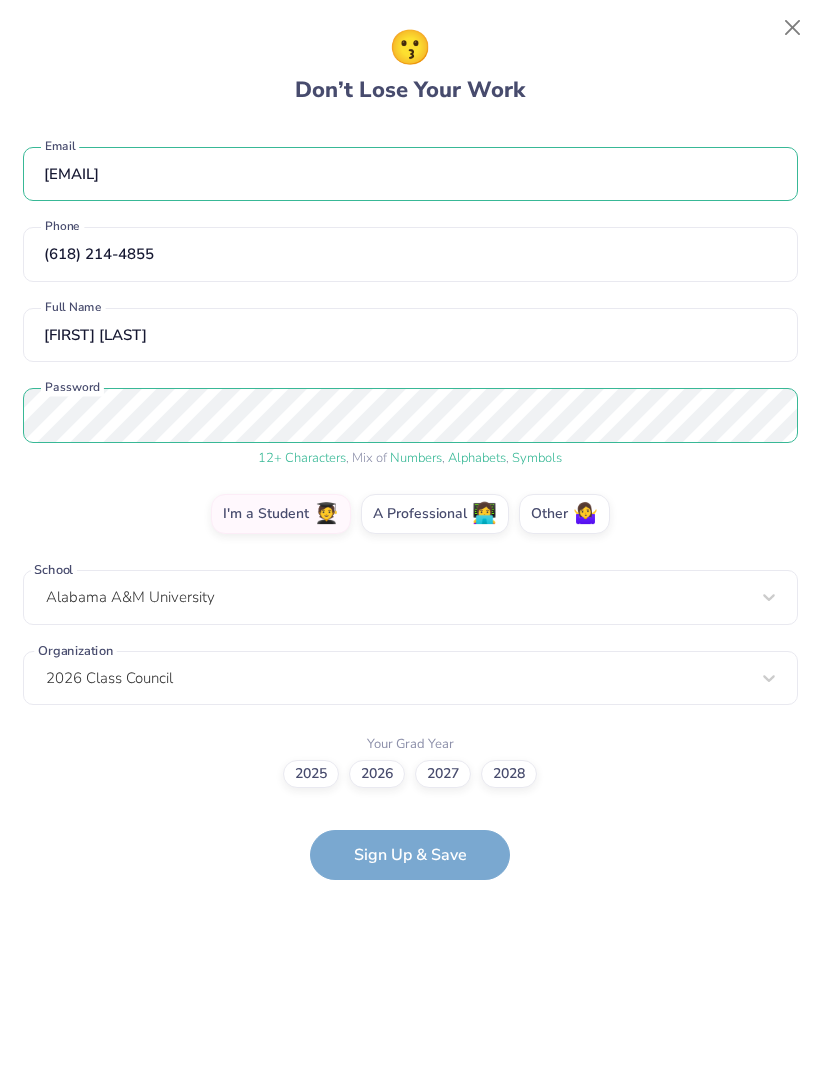 click on "Your Grad Year 2025 2026 2027 2028" at bounding box center (410, 759) 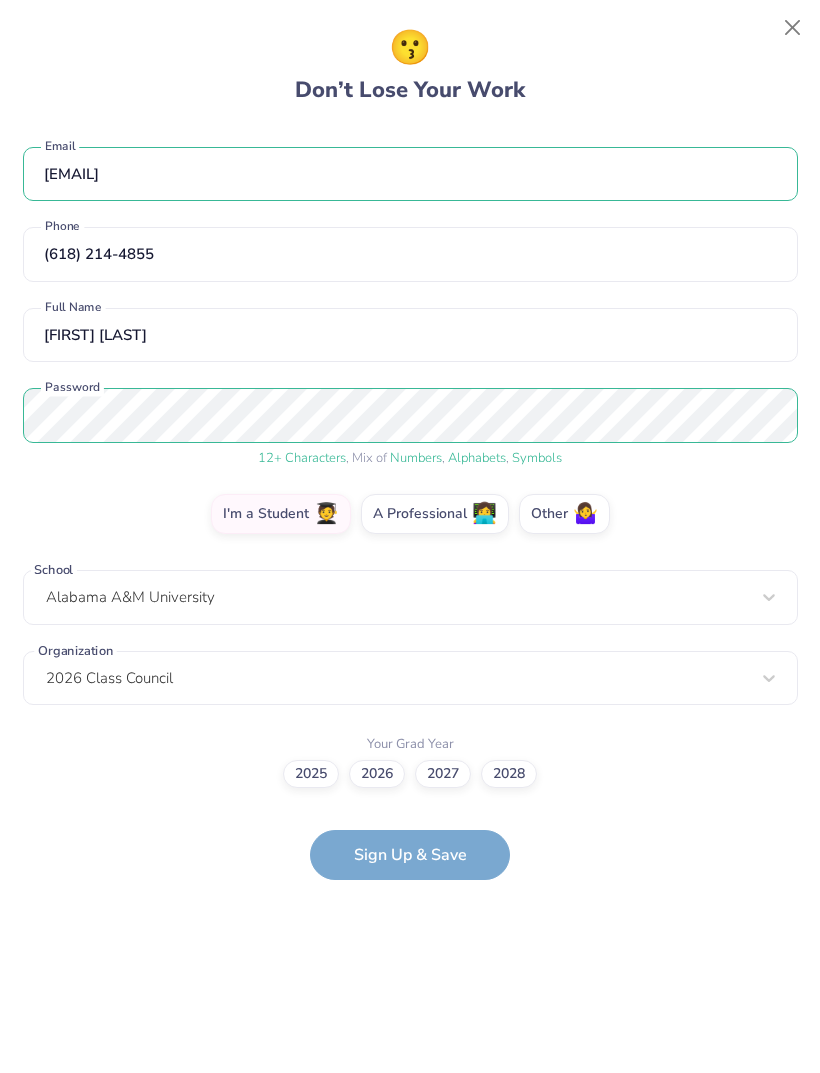 click on "aanderson11207@gmail.com Email (618) 214-4855 Phone Alana Anderson Full Name 12 + Characters , Mix of   Numbers ,   Alphabets ,   Symbols Password I'm a Student 🧑‍🎓 A Professional 👩‍💻 Other 🤷‍♀️ School Alabama A&M University Organization 2026 Class Council Your Grad Year 2025 2026 2027 2028 Sign Up & Save" at bounding box center [410, 503] 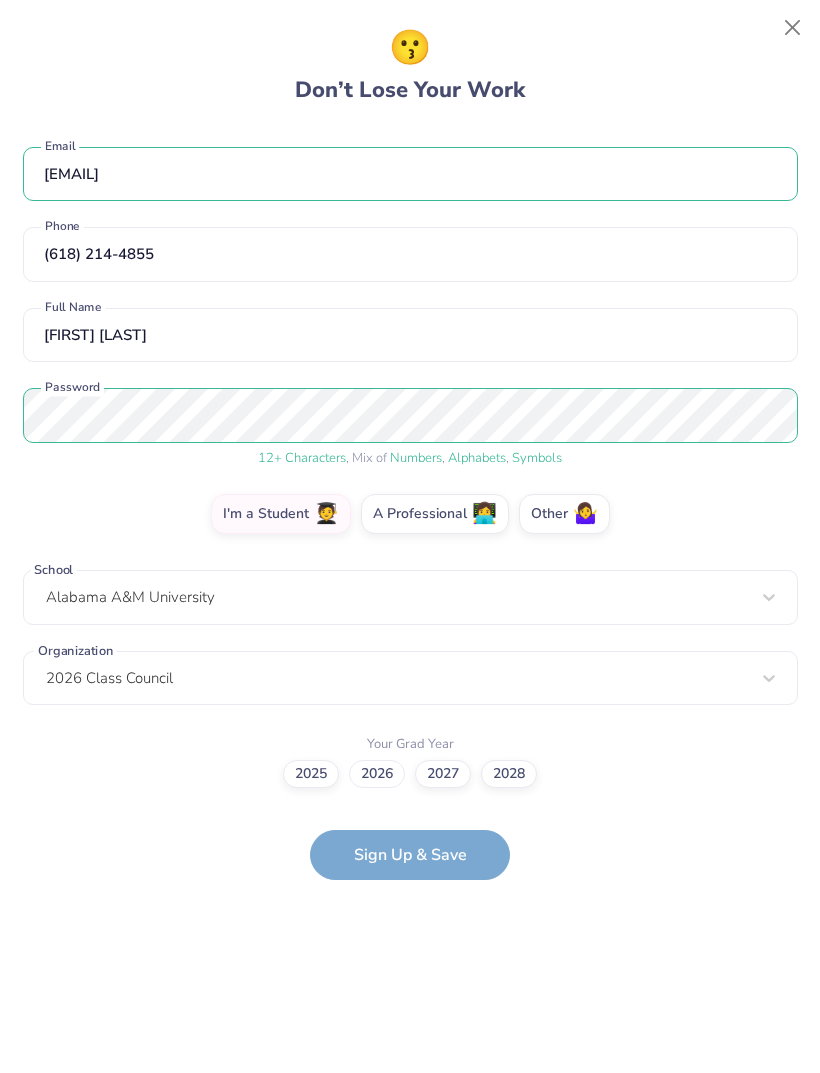 click on "2026" at bounding box center (377, 774) 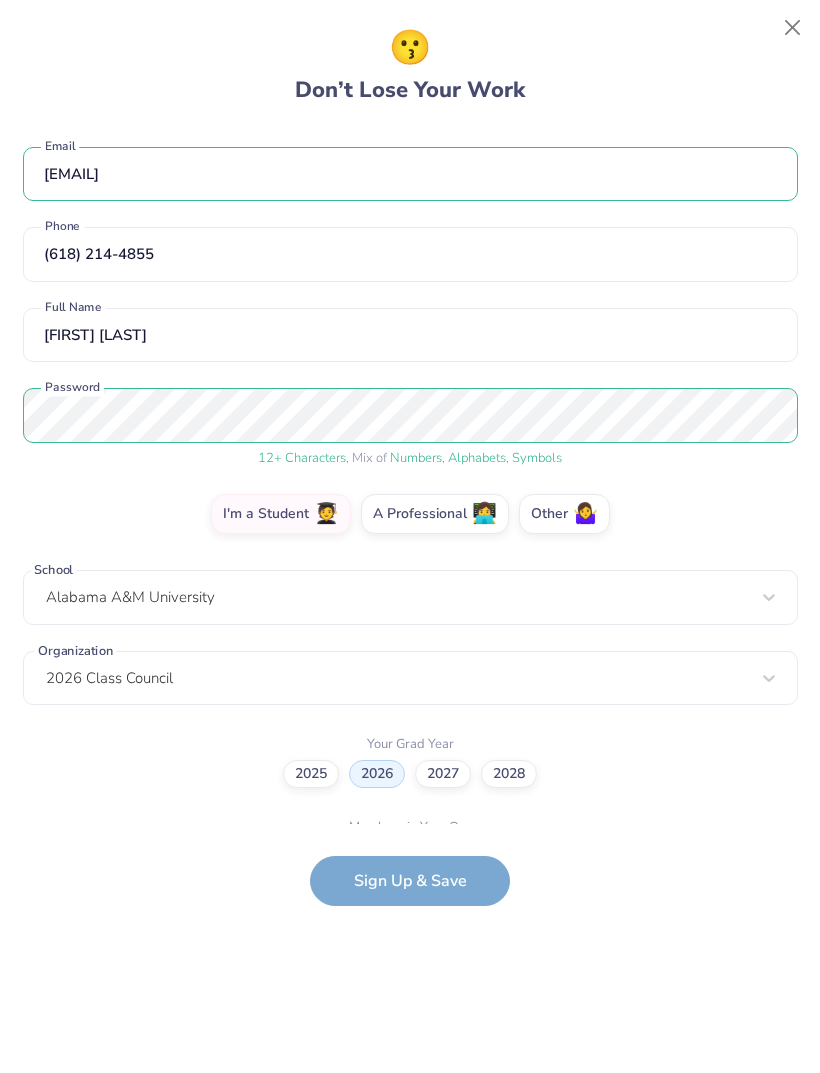 scroll, scrollTop: 53, scrollLeft: 0, axis: vertical 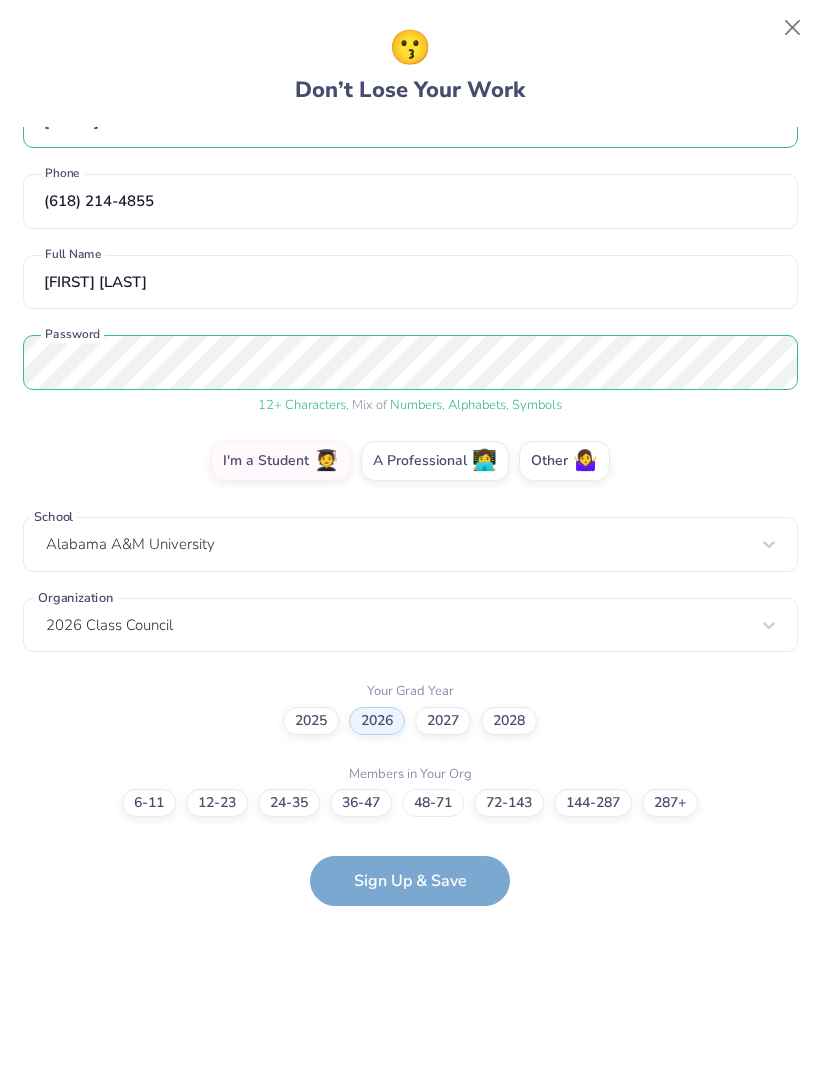 click on "48-71" at bounding box center (433, 803) 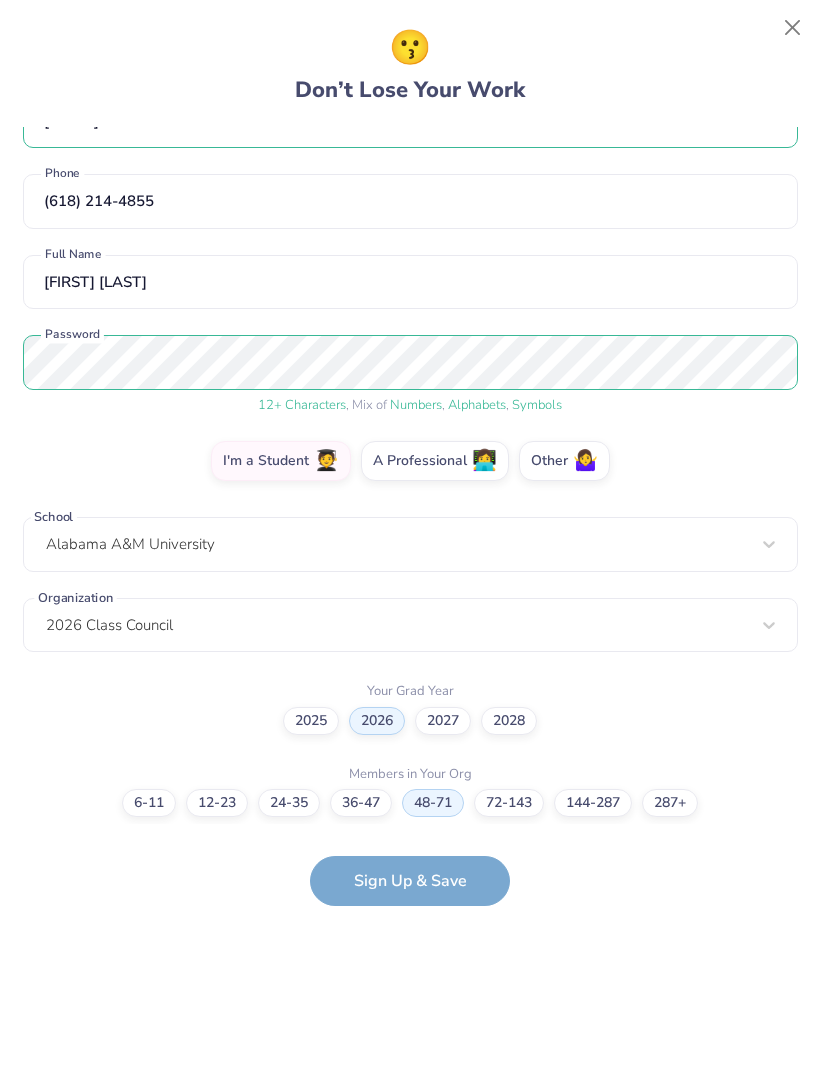 scroll, scrollTop: 134, scrollLeft: 0, axis: vertical 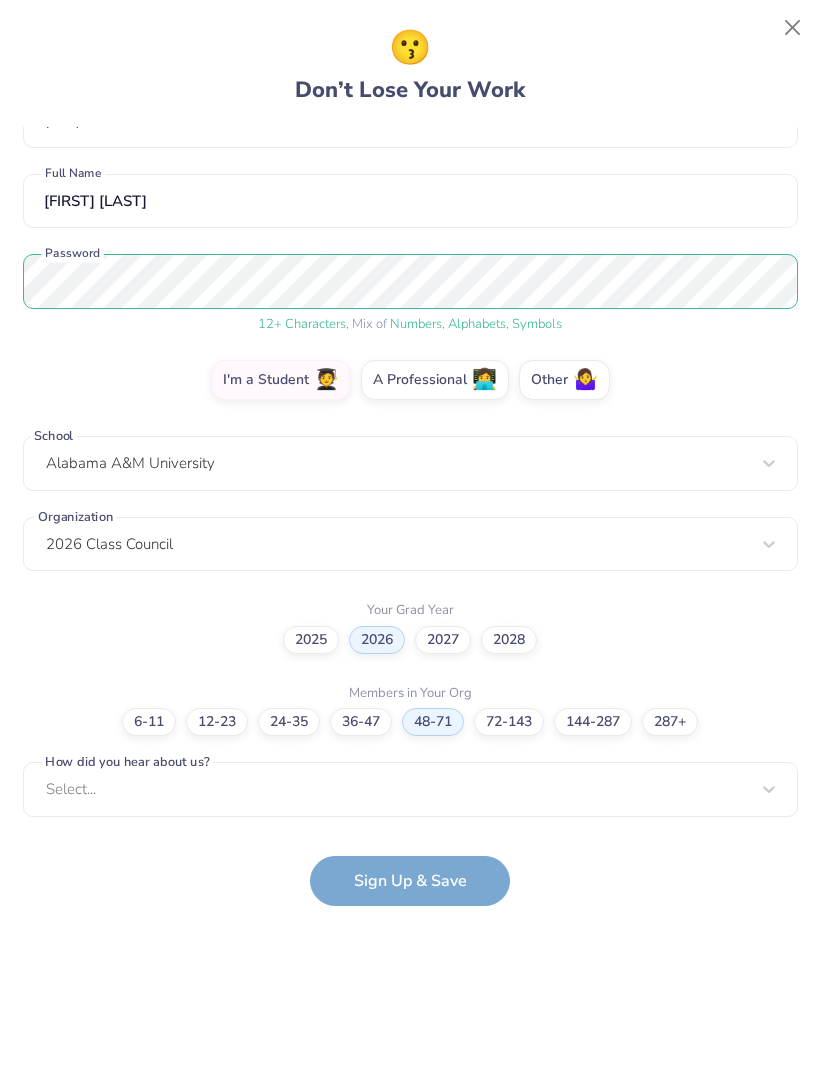 click on "aanderson11207@gmail.com Email (618) 214-4855 Phone Alana Anderson Full Name 12 + Characters , Mix of   Numbers ,   Alphabets ,   Symbols Password I'm a Student 🧑‍🎓 A Professional 👩‍💻 Other 🤷‍♀️ School Alabama A&M University Organization 2026 Class Council Your Grad Year 2025 2026 2027 2028 Members in Your Org 6-11 12-23 24-35 36-47 48-71 72-143 144-287 287+ How did you hear about us? Select... How did you hear about us? cannot be null Sign Up & Save" at bounding box center [410, 516] 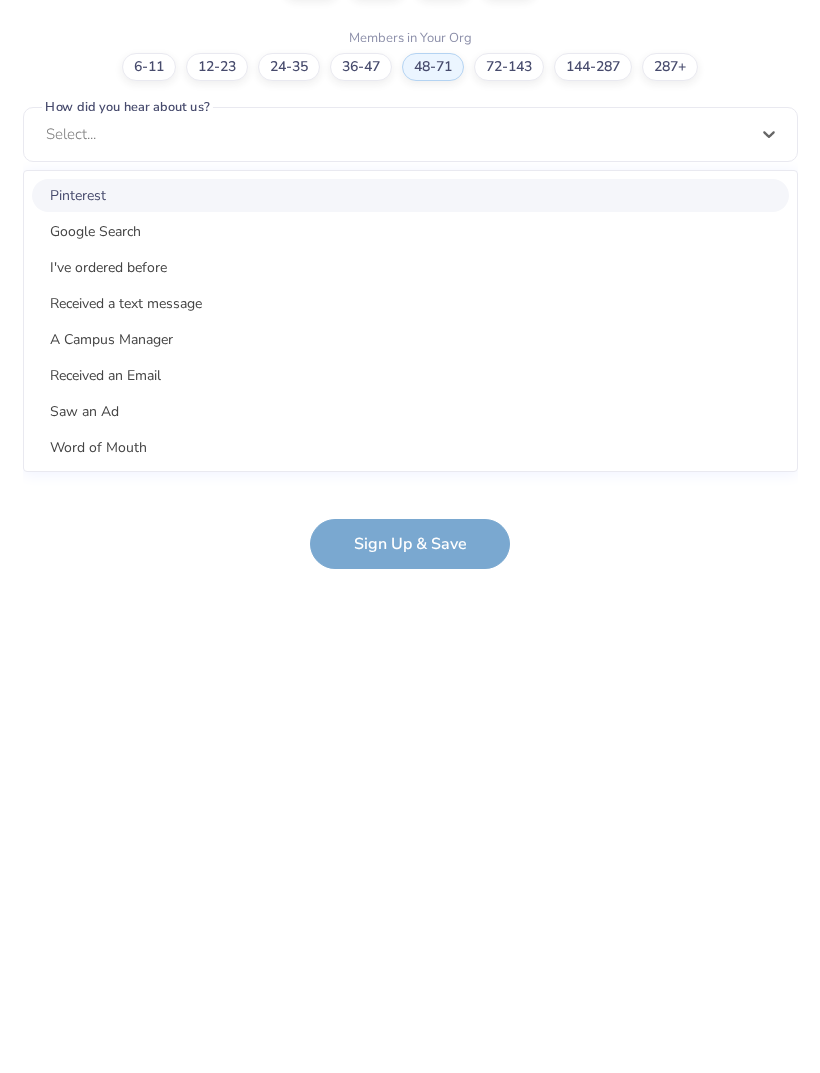scroll, scrollTop: 433, scrollLeft: 0, axis: vertical 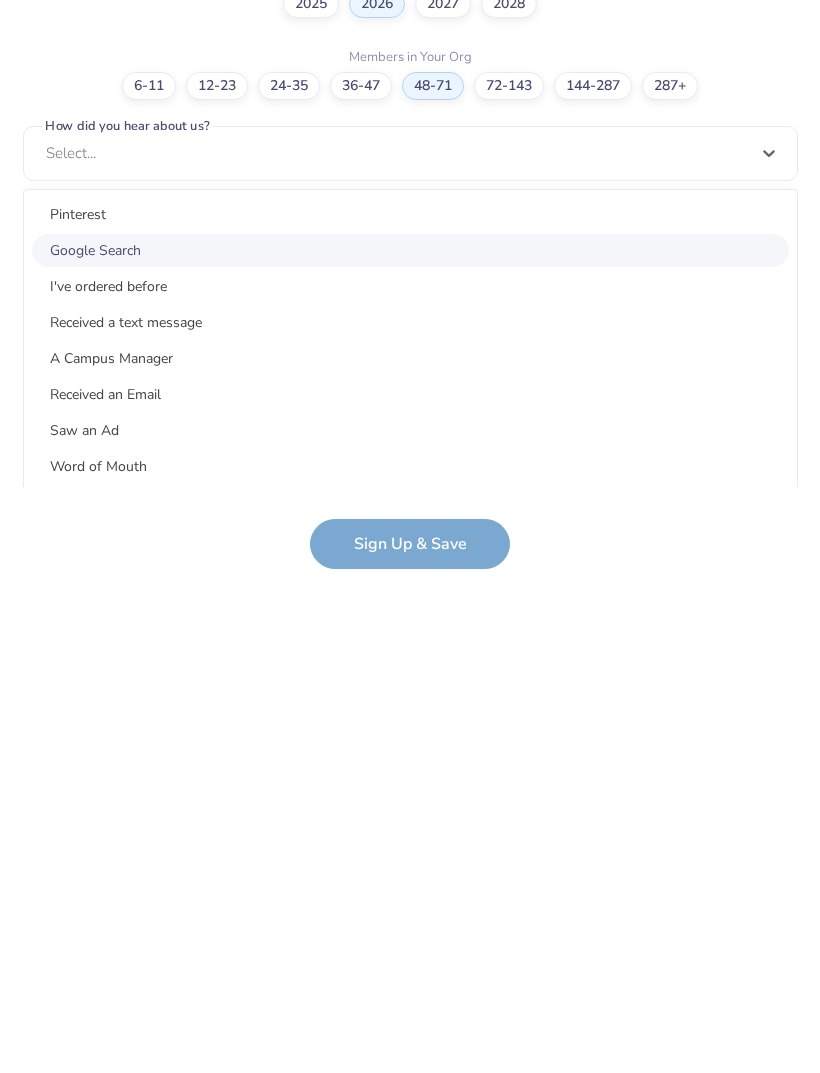 click on "Google Search" at bounding box center [410, 587] 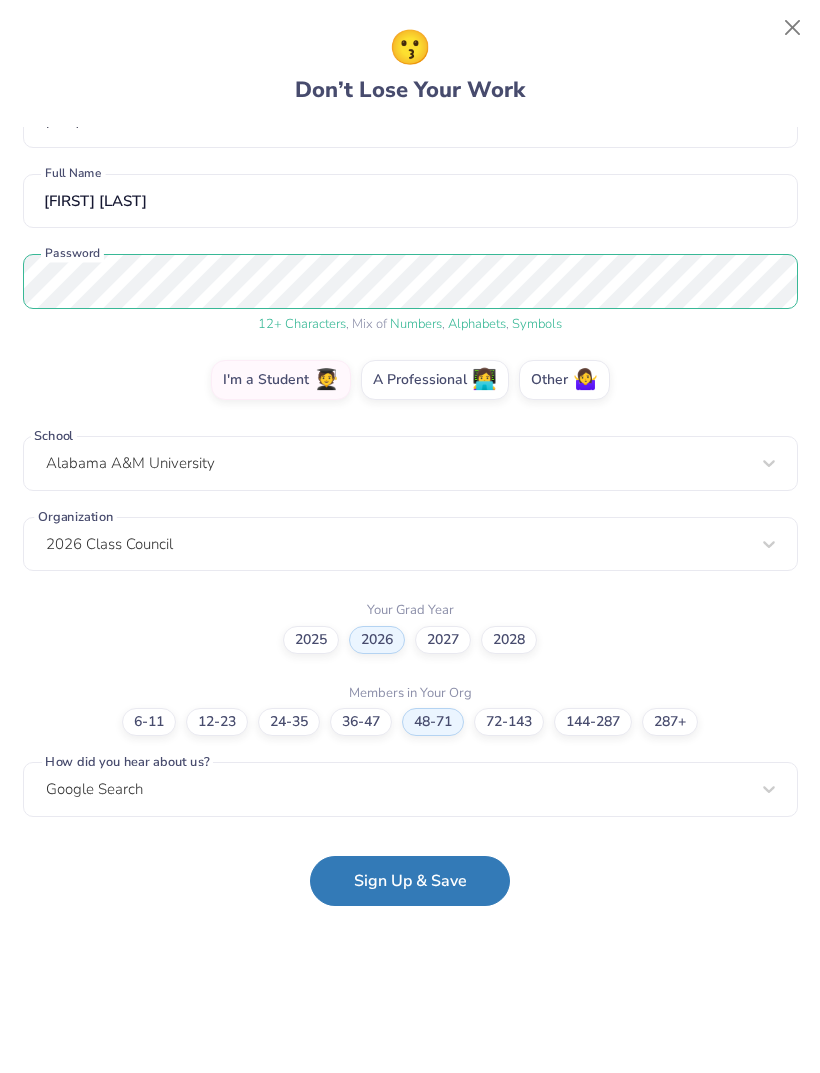 click on "Sign Up & Save" at bounding box center (410, 881) 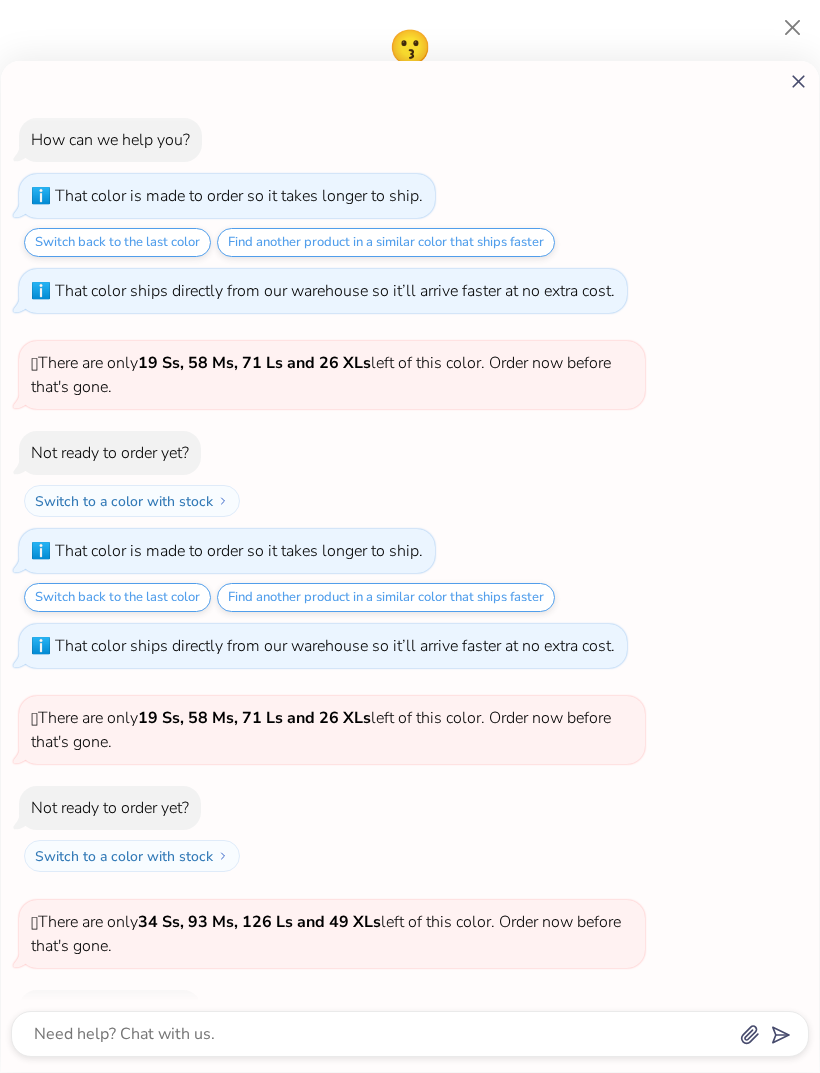 scroll, scrollTop: 179, scrollLeft: 0, axis: vertical 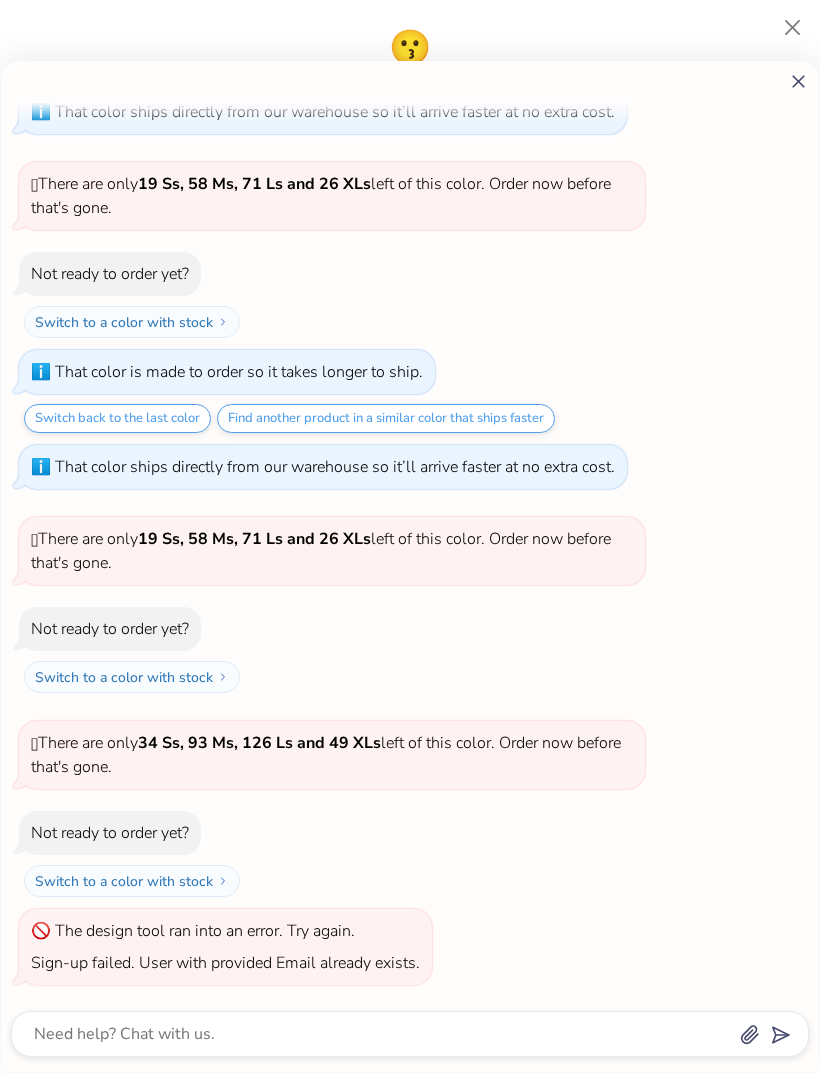click 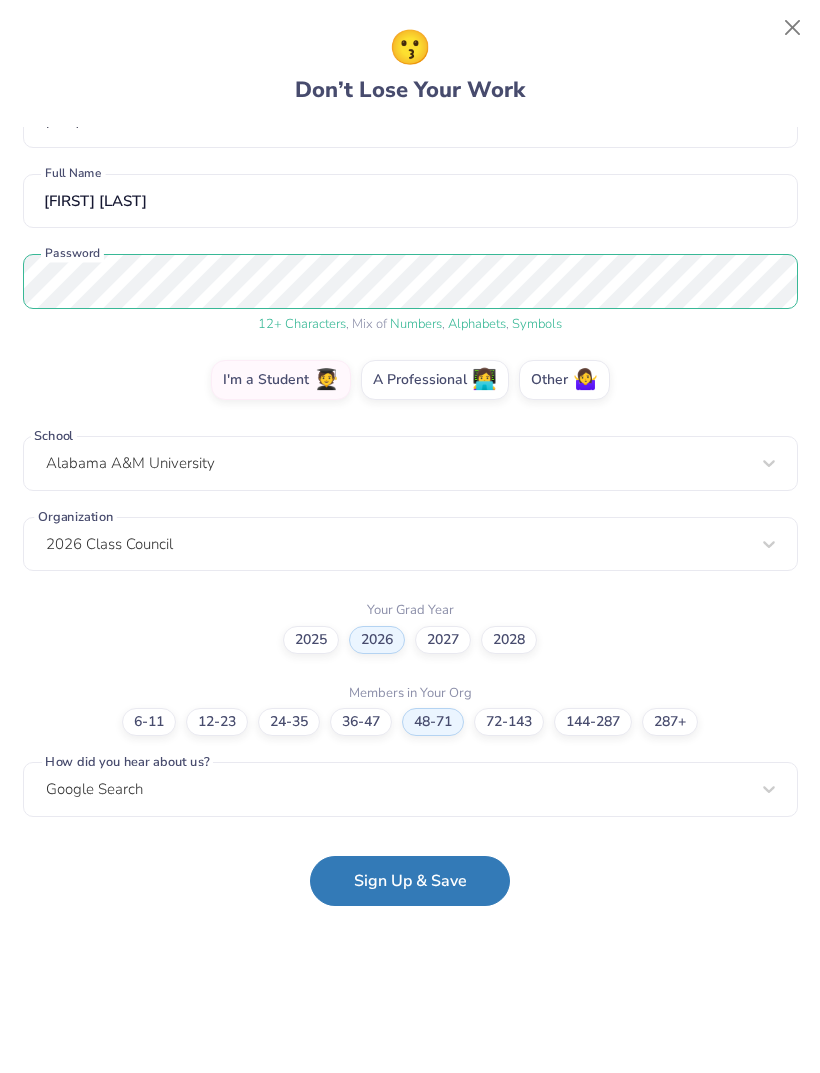 click at bounding box center [793, 28] 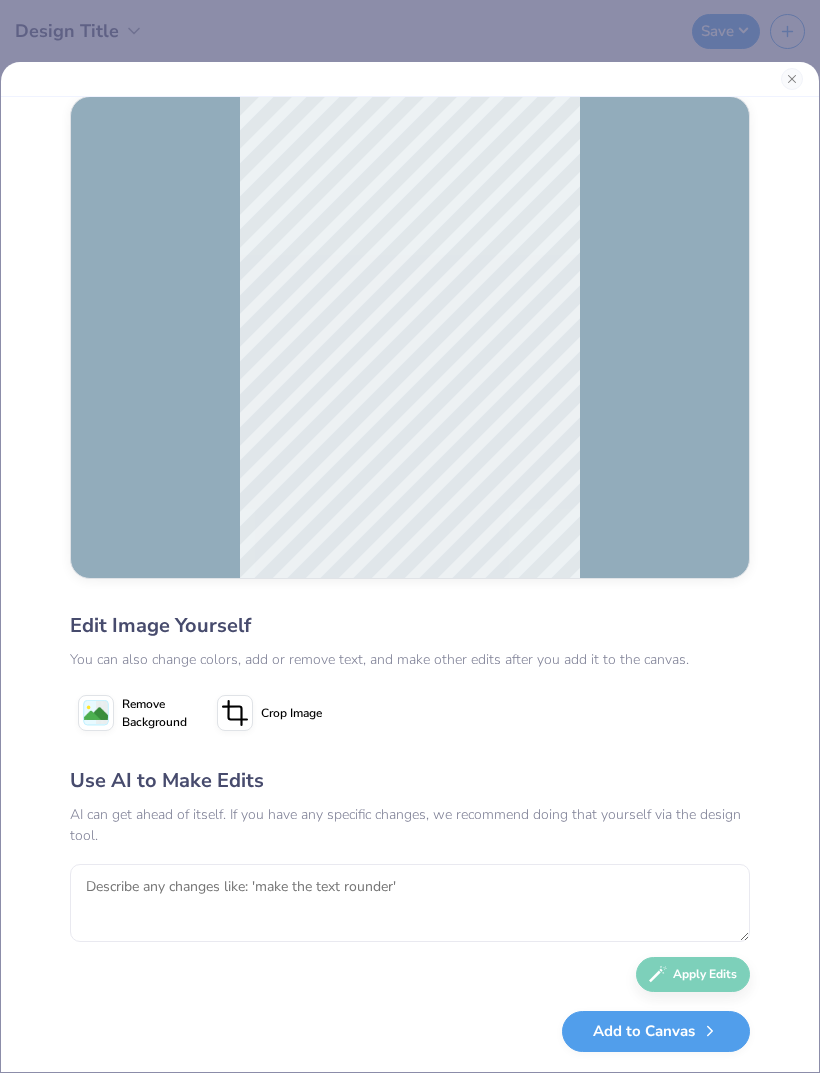 scroll, scrollTop: 50, scrollLeft: 0, axis: vertical 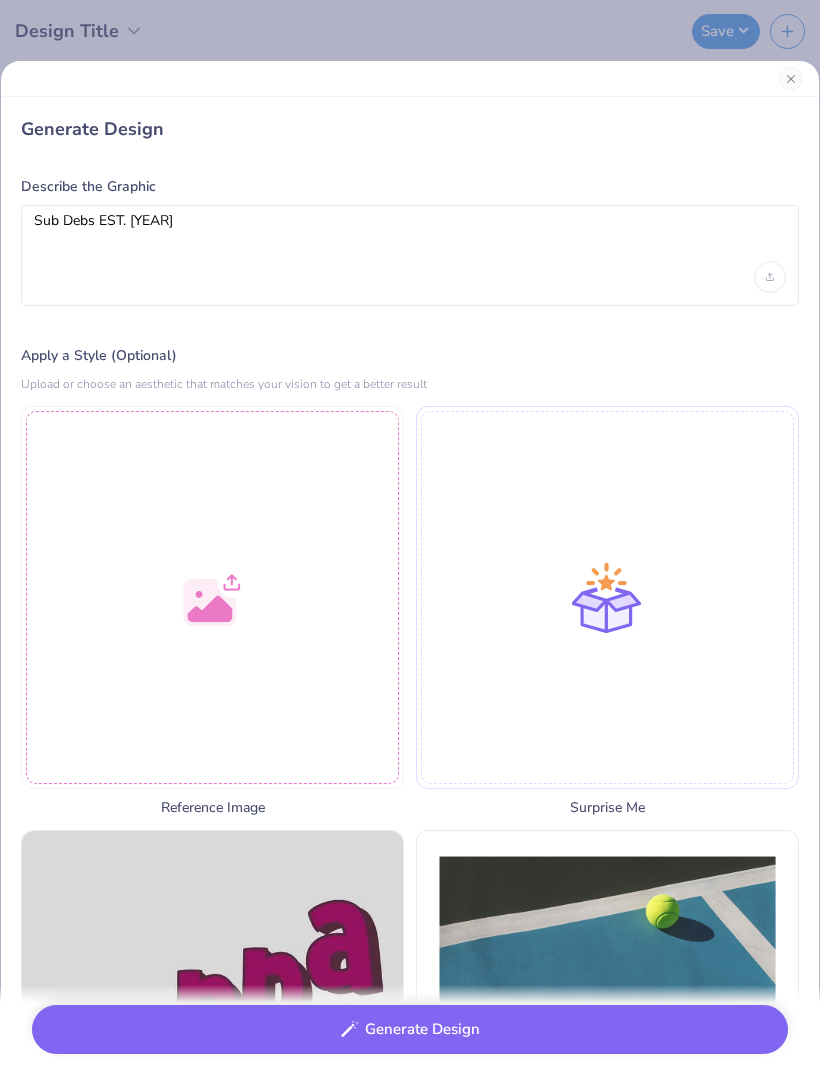 click at bounding box center [791, 79] 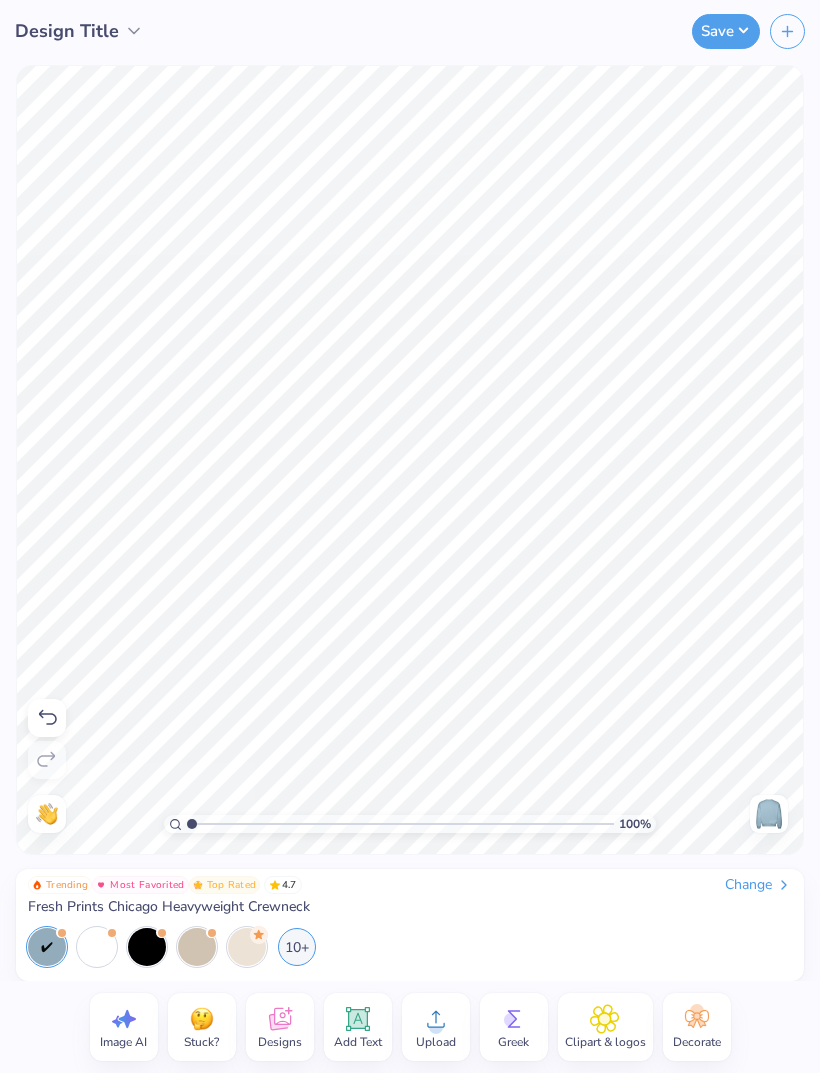 click on "Decorate" at bounding box center [697, 1027] 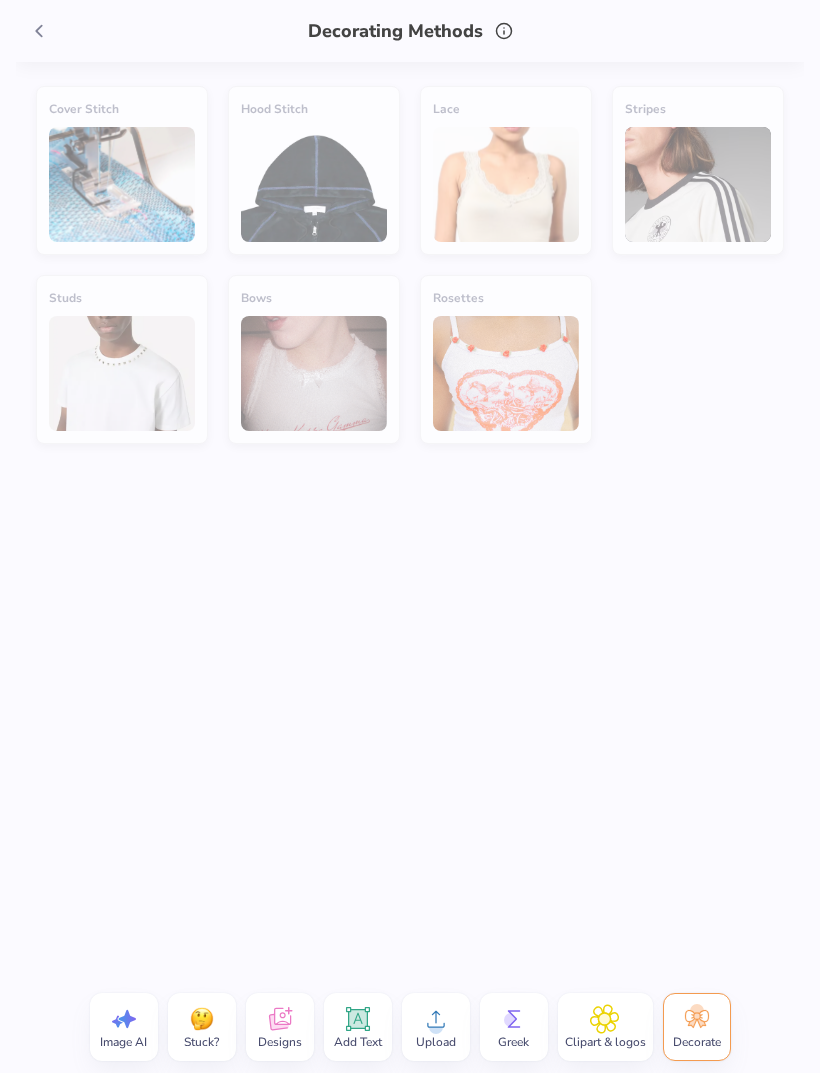 click on "Decorate" at bounding box center (697, 1042) 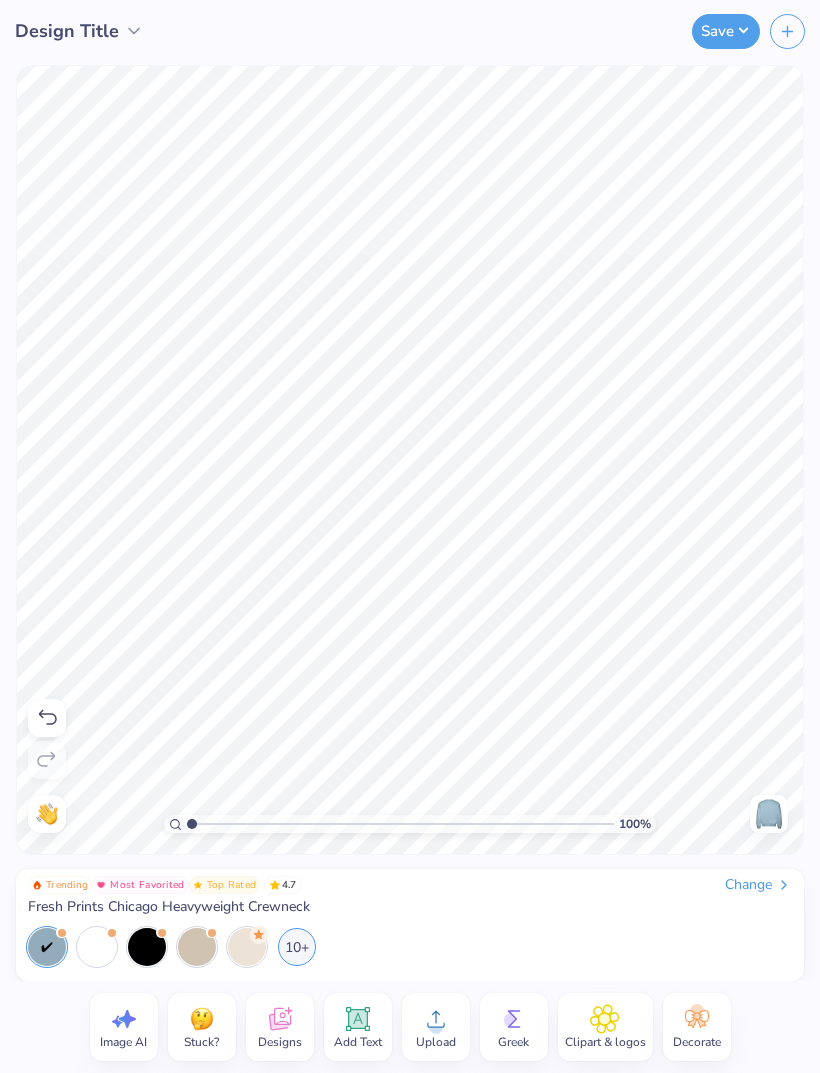 click 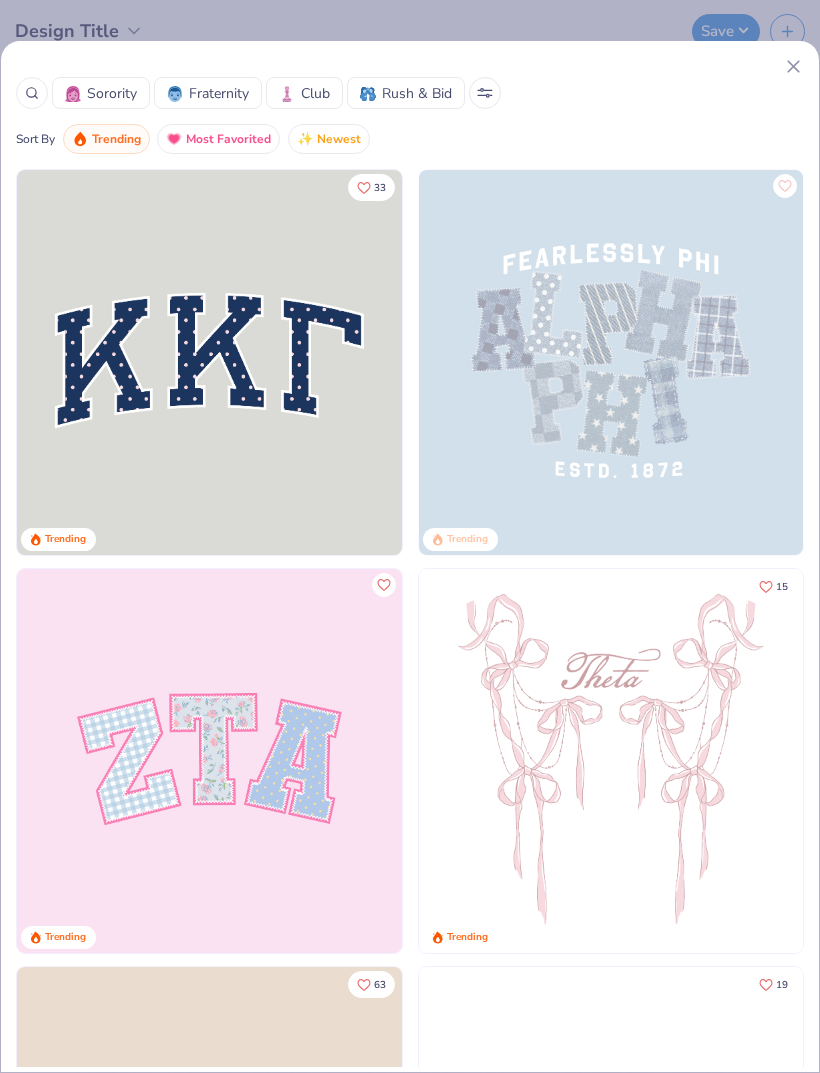 click at bounding box center (209, 761) 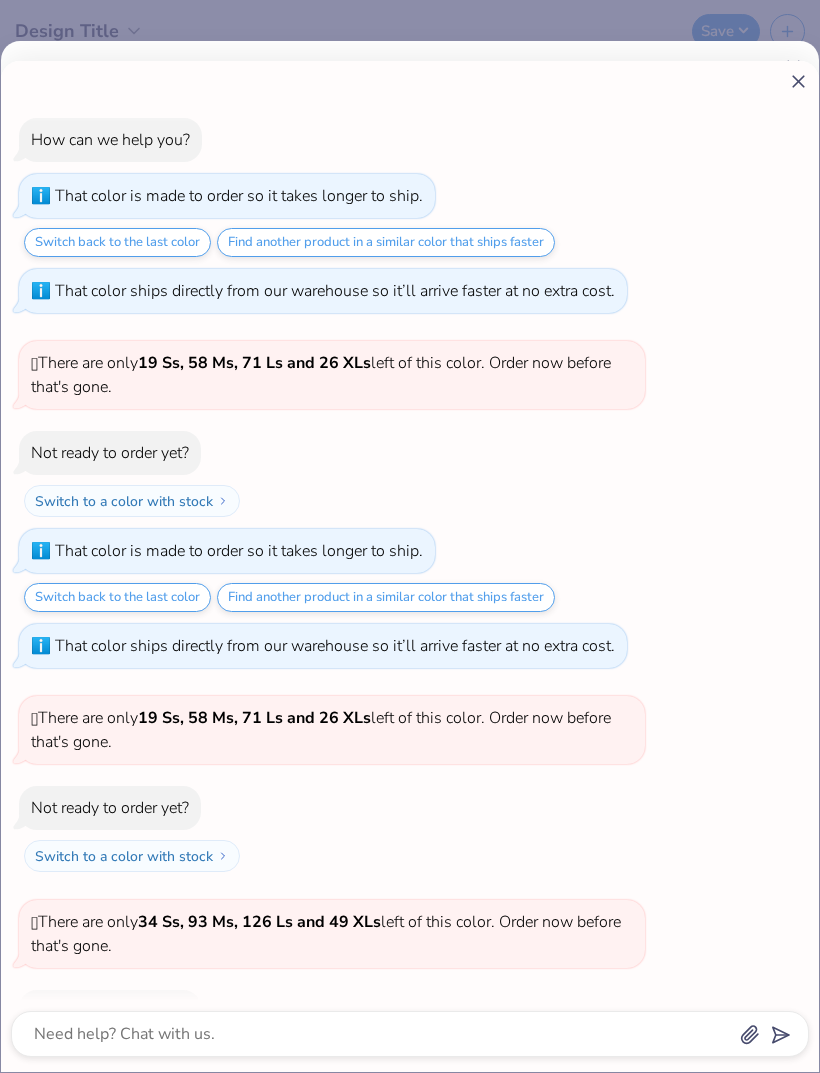 scroll, scrollTop: 313, scrollLeft: 0, axis: vertical 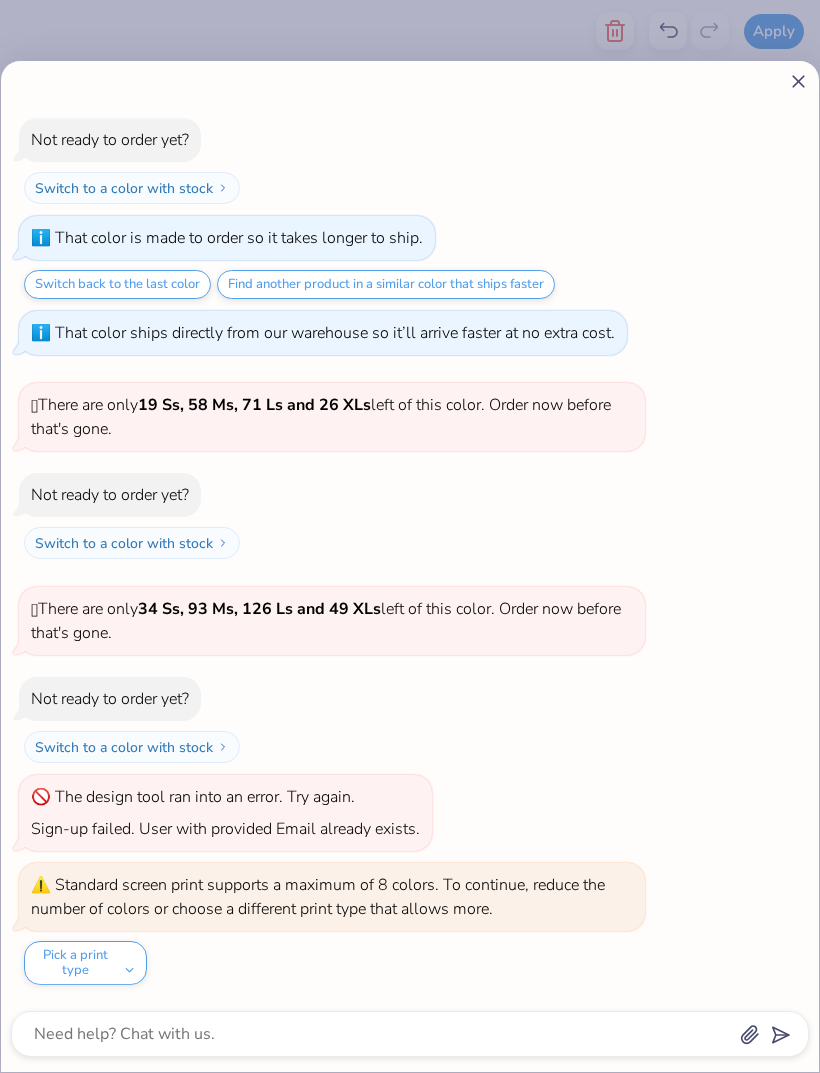 click on "Pick a print type" at bounding box center [85, 963] 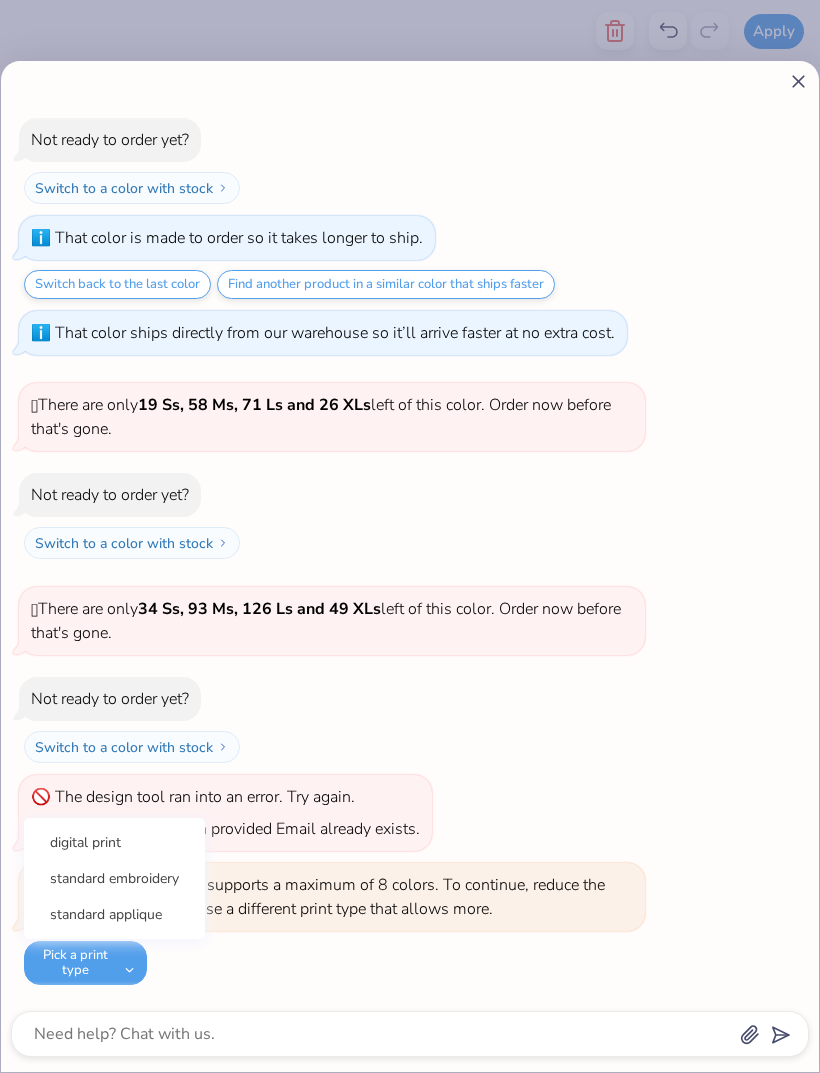 click on "digital print" at bounding box center (114, 842) 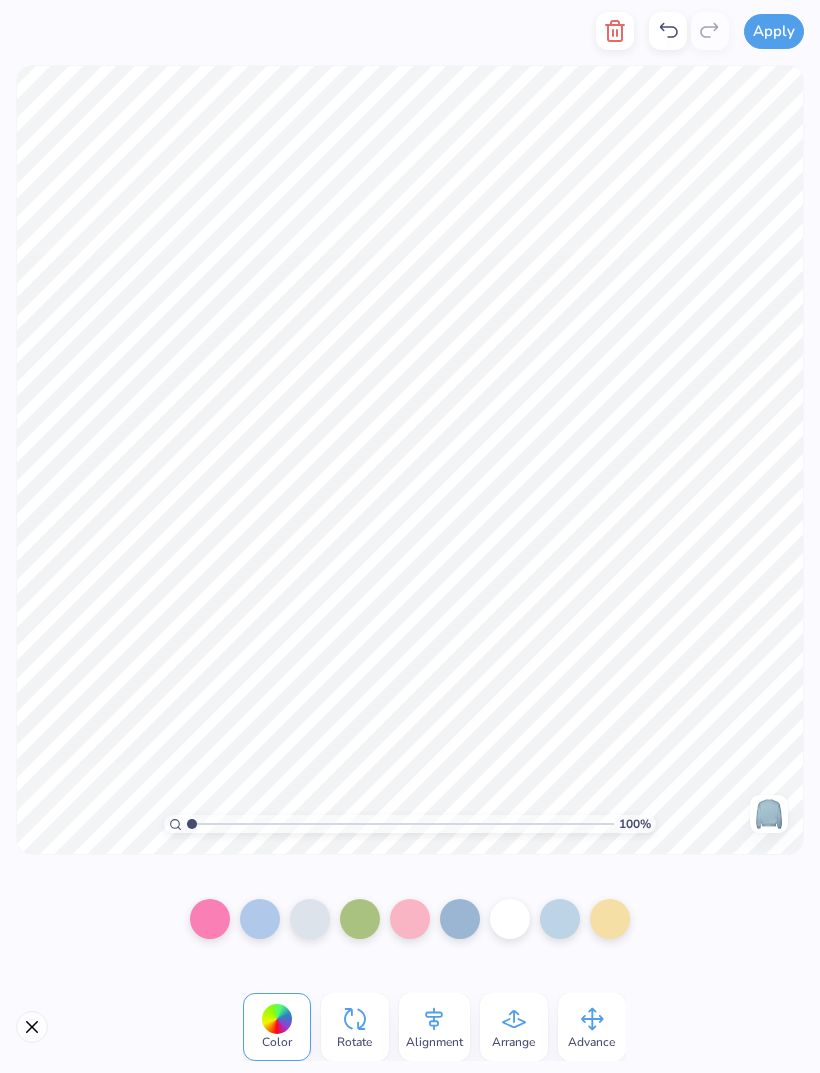 type on "x" 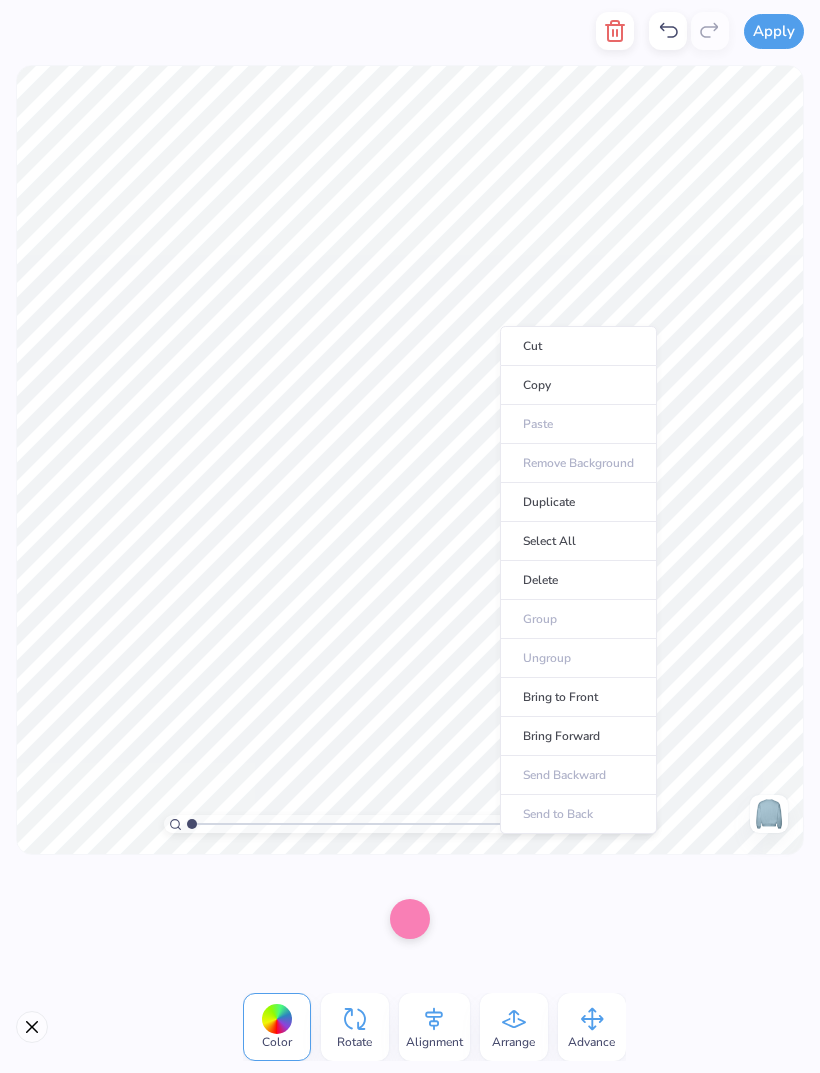 click on "Select All" at bounding box center (578, 541) 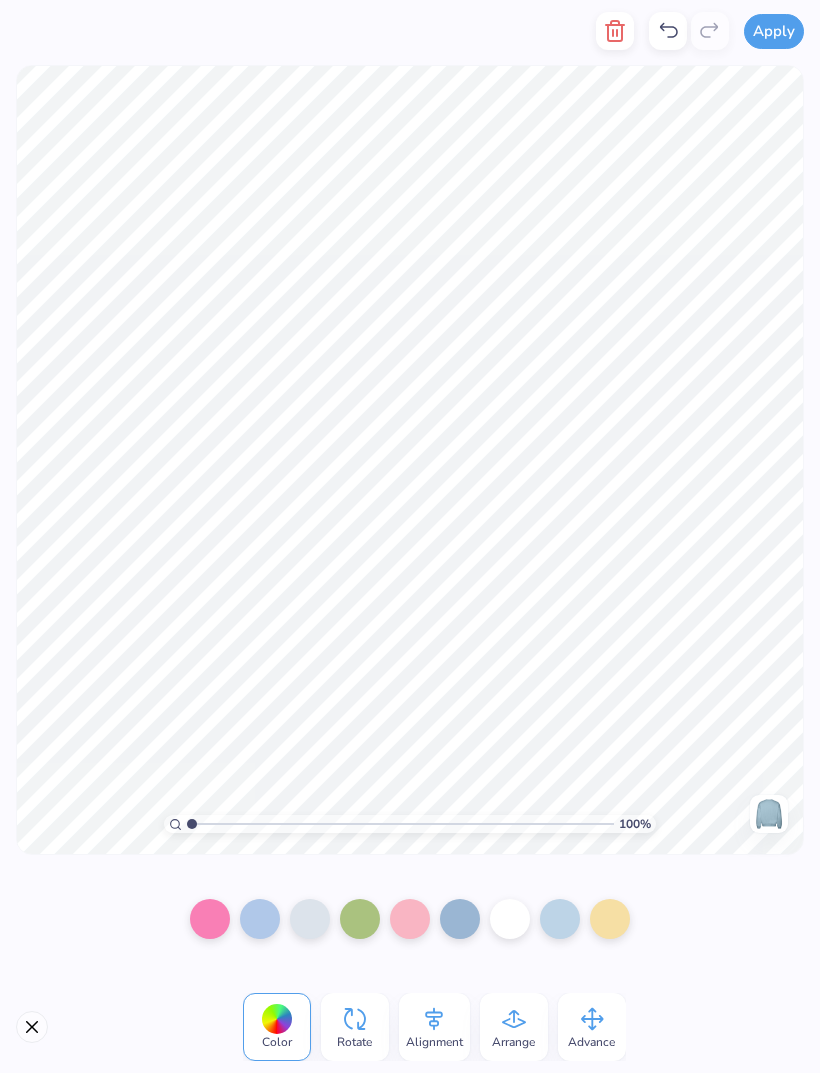 click at bounding box center [32, 1027] 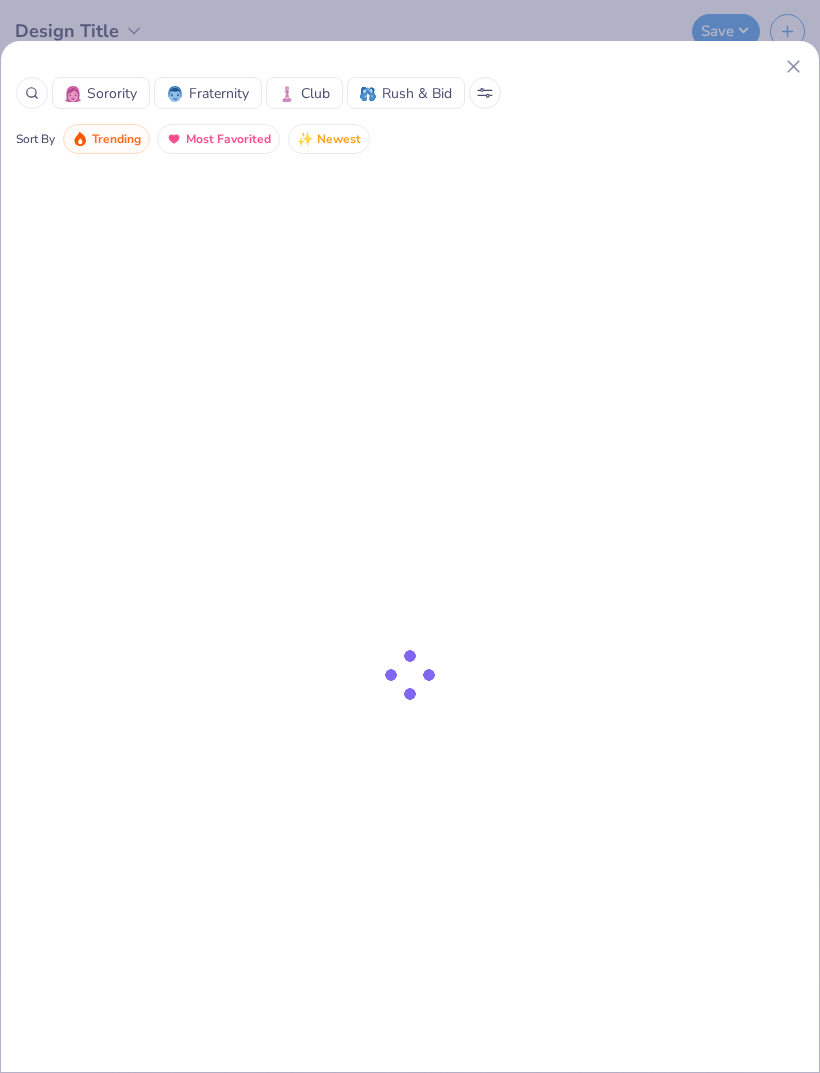 scroll, scrollTop: 0, scrollLeft: 0, axis: both 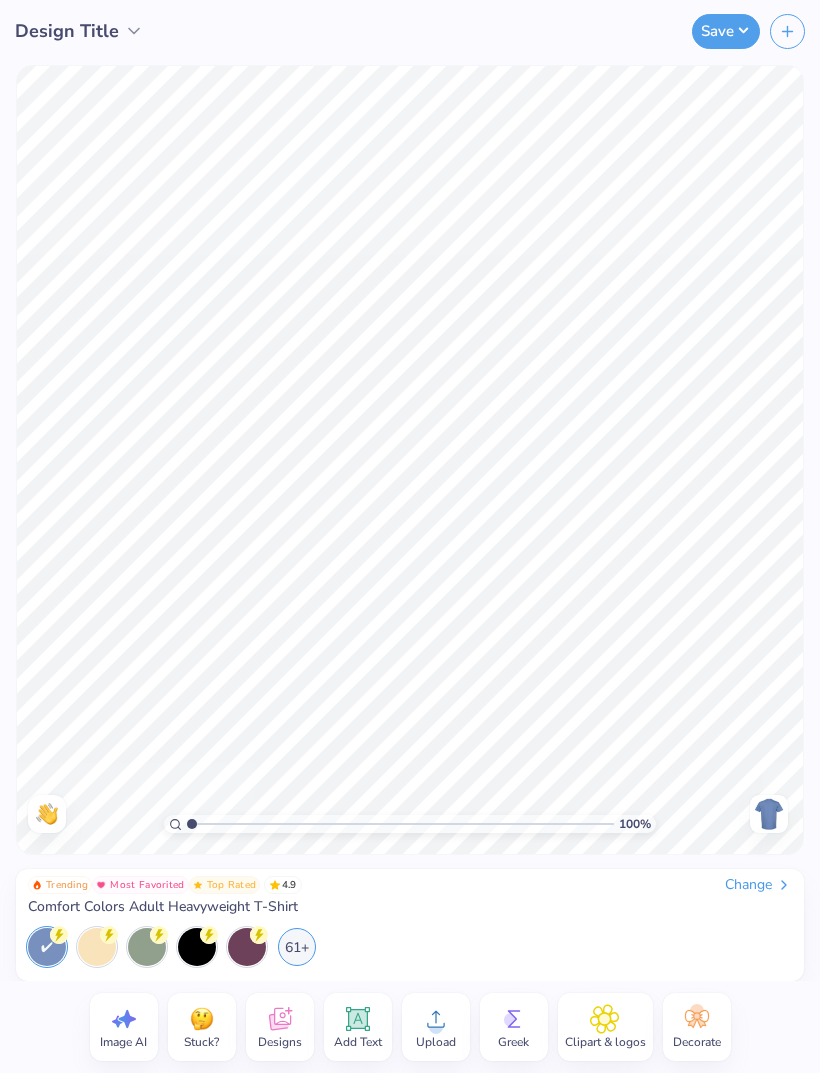 click on "61+" at bounding box center [297, 947] 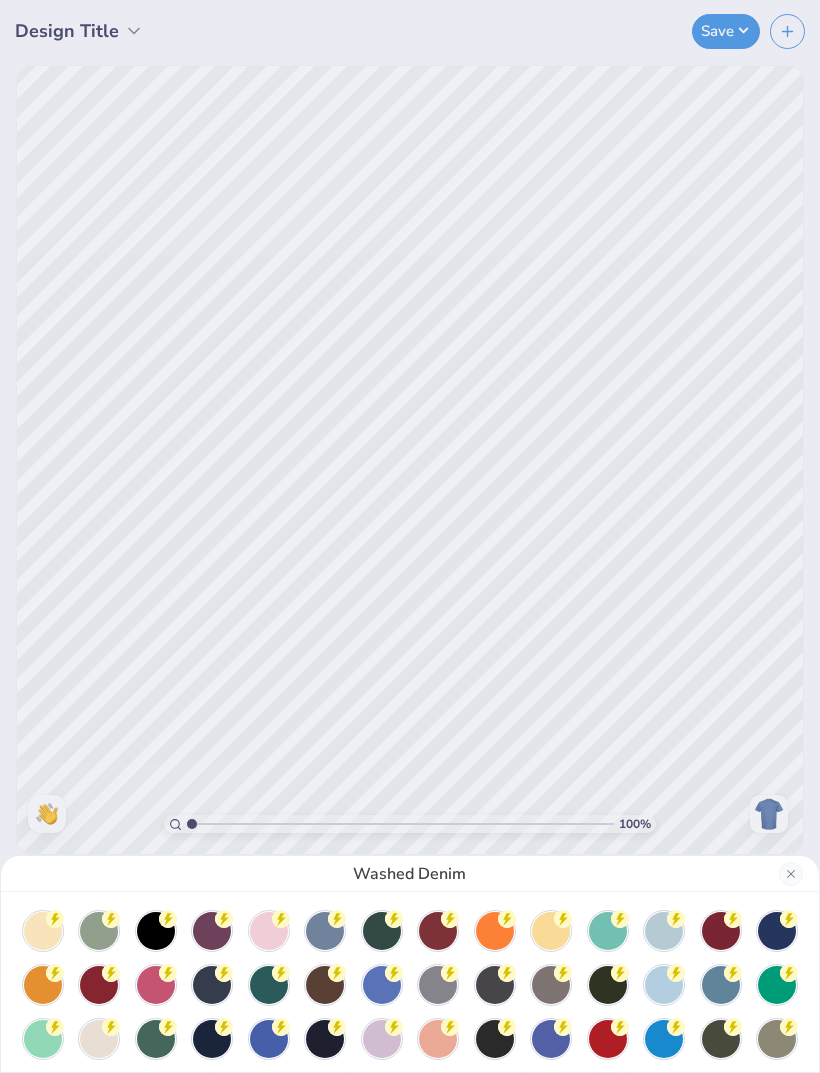 click on "Washed Denim" at bounding box center (410, 536) 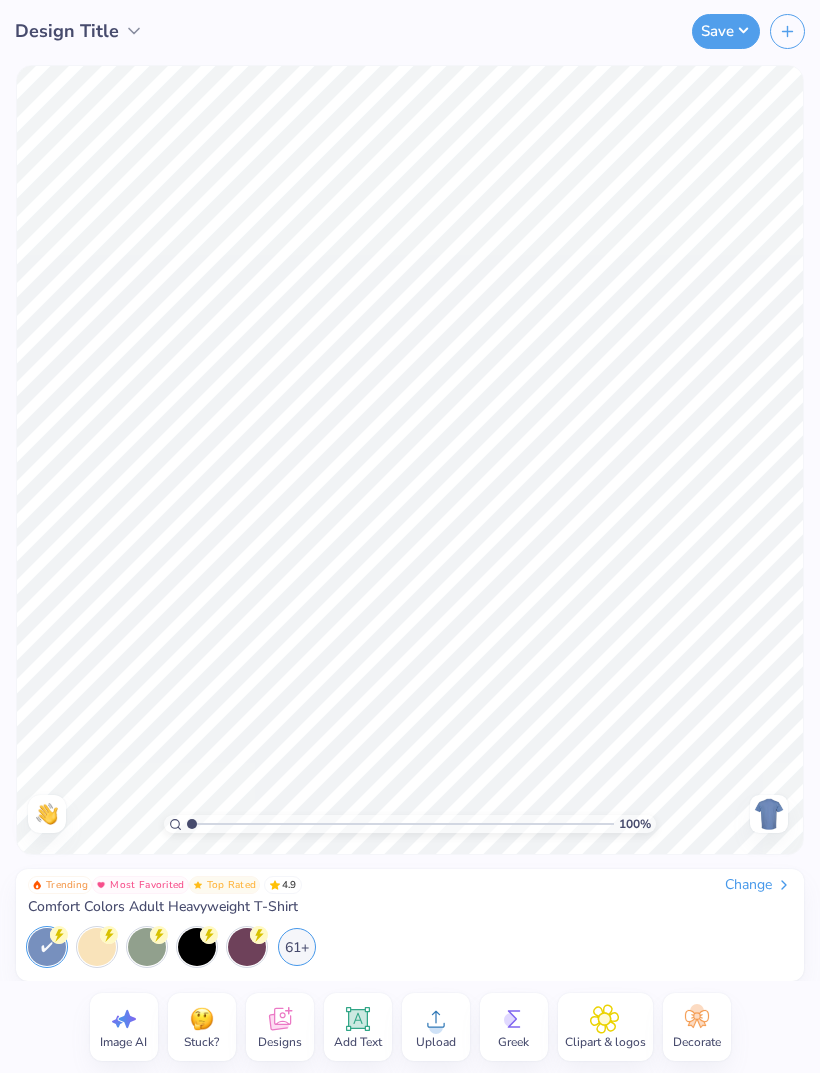 click on "Change" at bounding box center [758, 885] 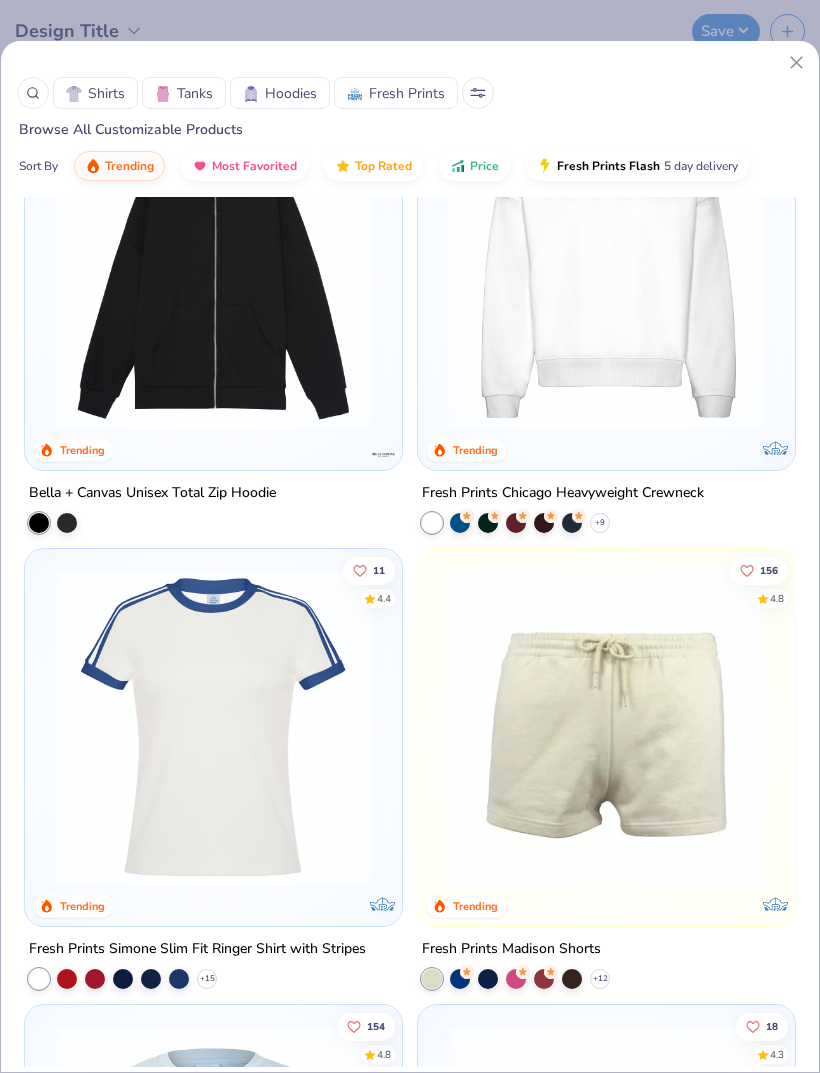 scroll, scrollTop: 3140, scrollLeft: 0, axis: vertical 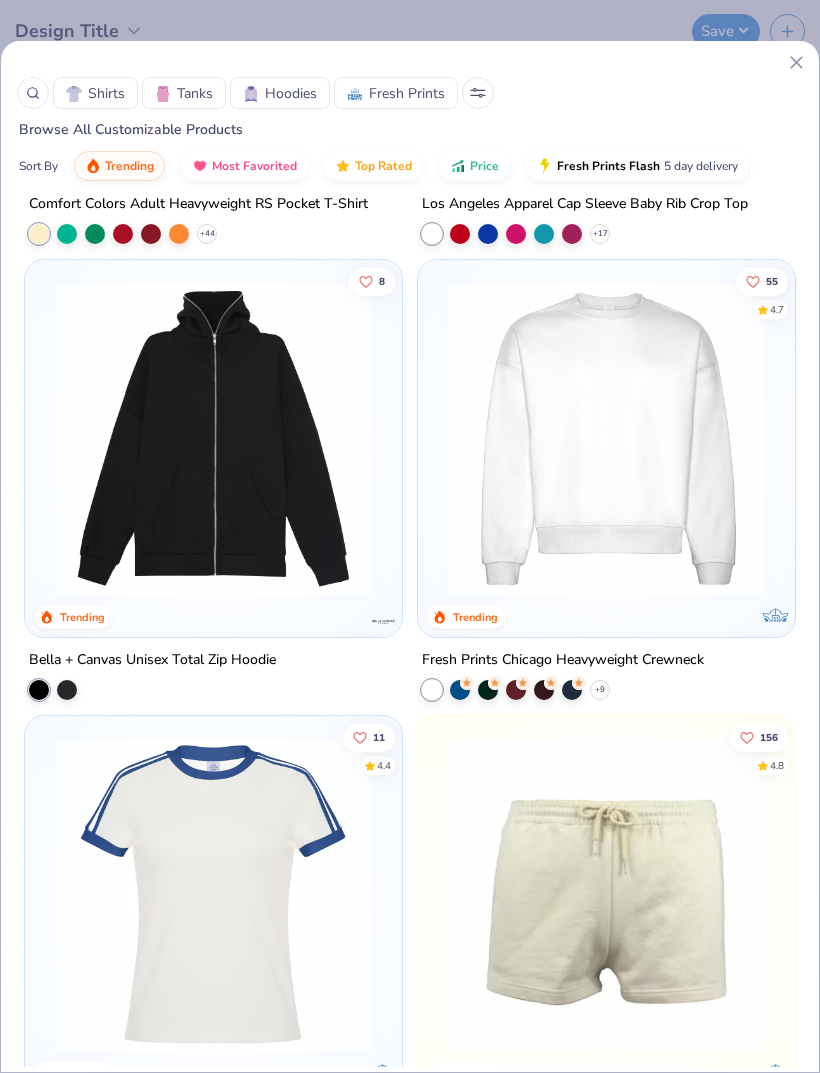 click at bounding box center [606, 438] 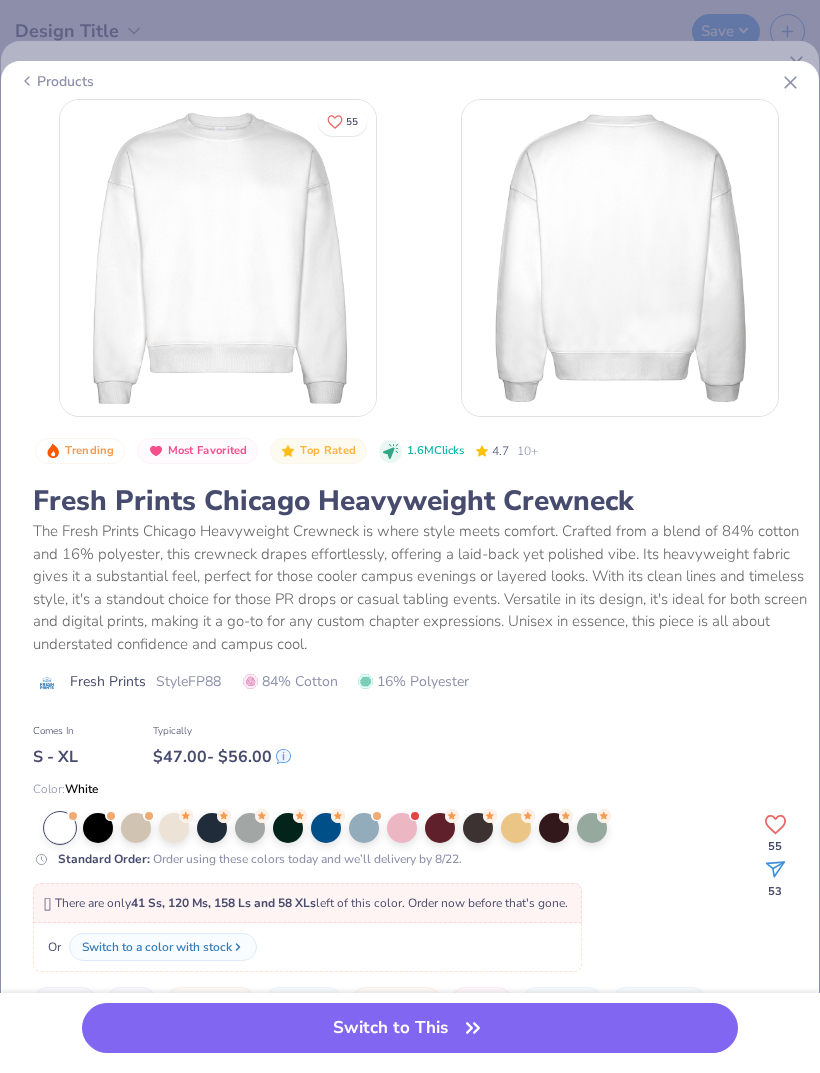click at bounding box center (364, 828) 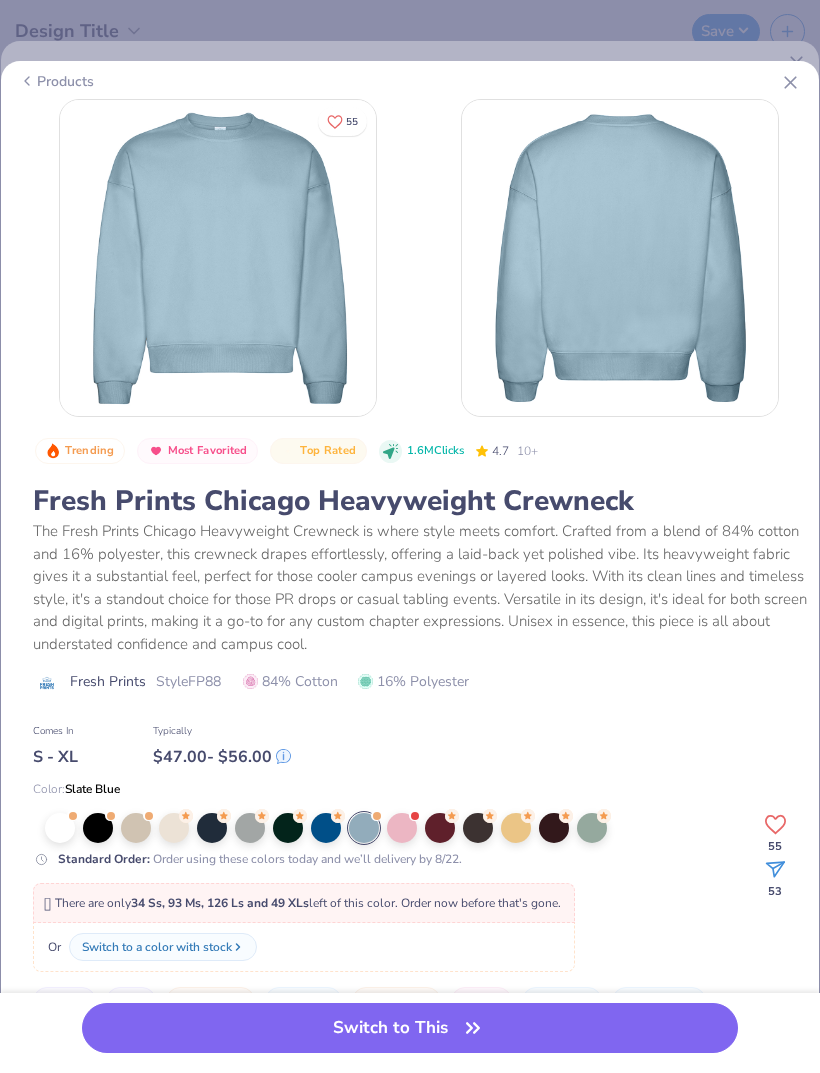 click 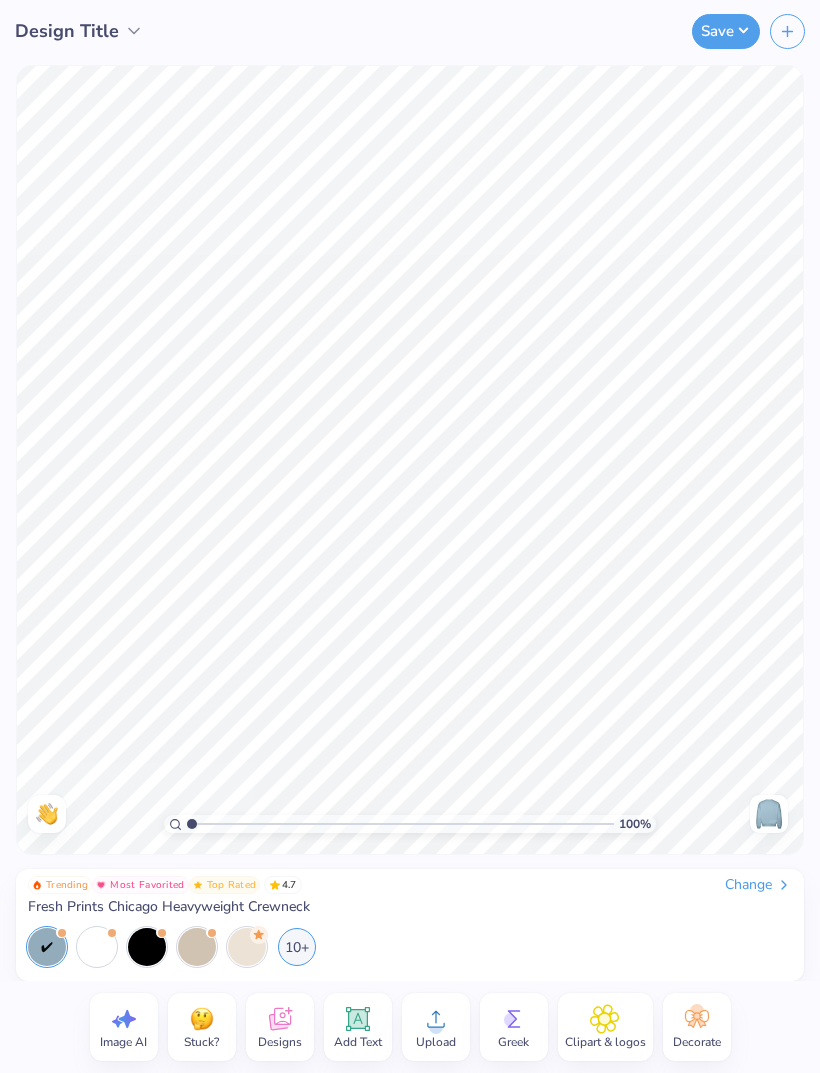 click on "Designs" at bounding box center [280, 1042] 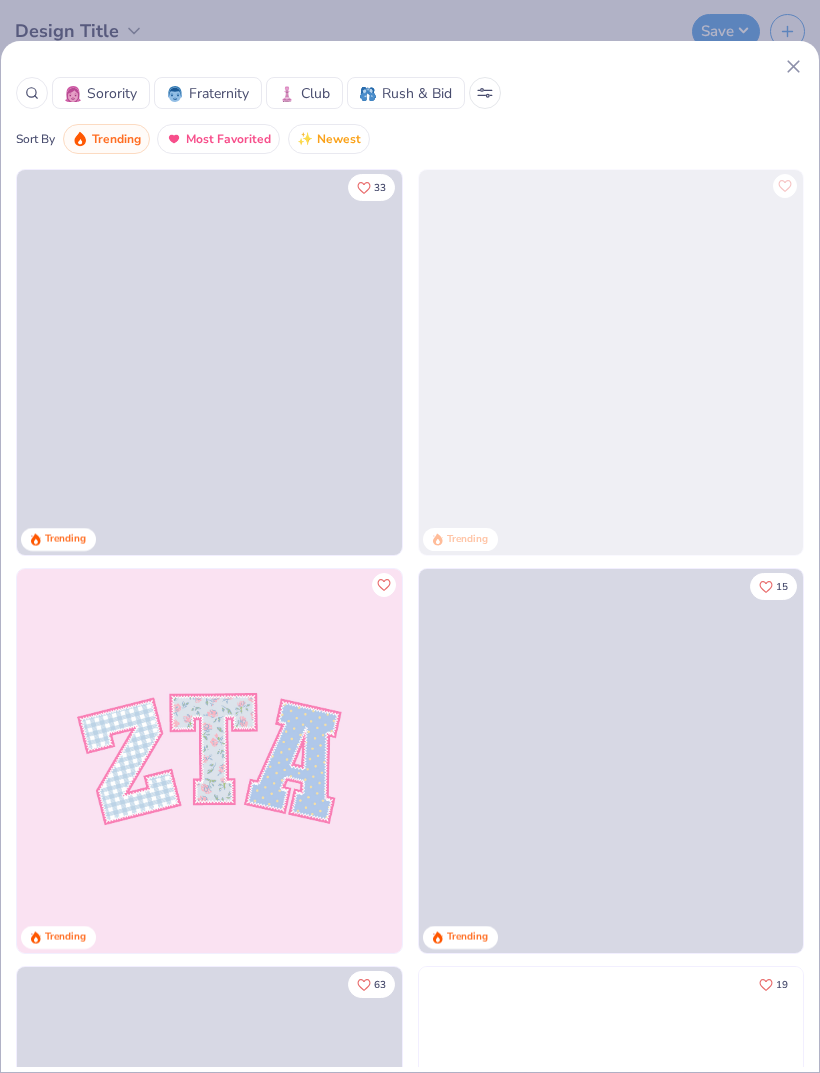 scroll, scrollTop: 0, scrollLeft: 0, axis: both 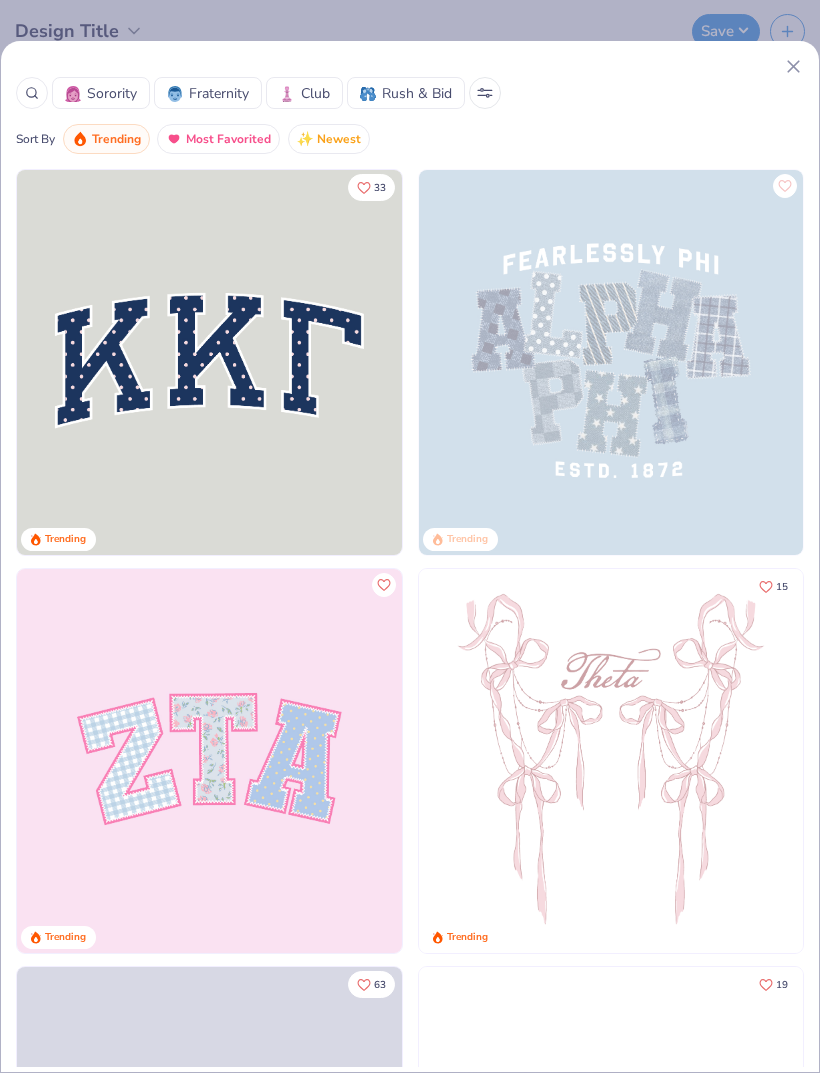 click at bounding box center [611, 362] 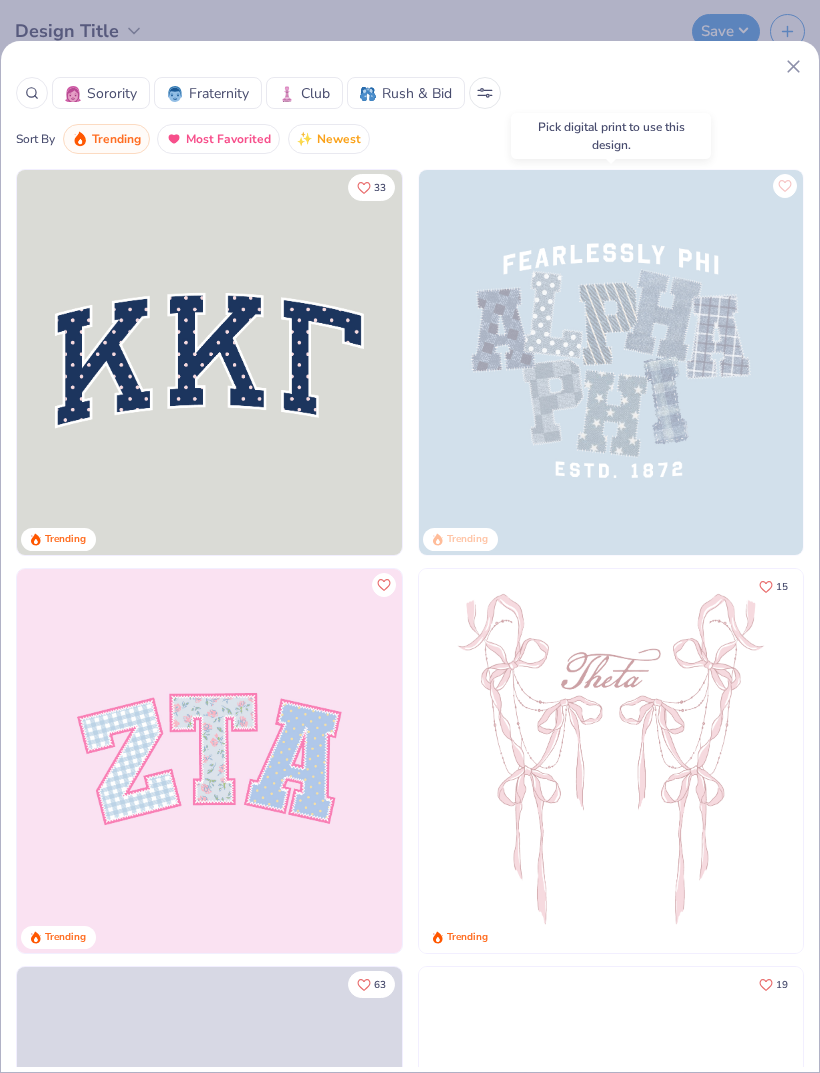 scroll, scrollTop: 0, scrollLeft: 0, axis: both 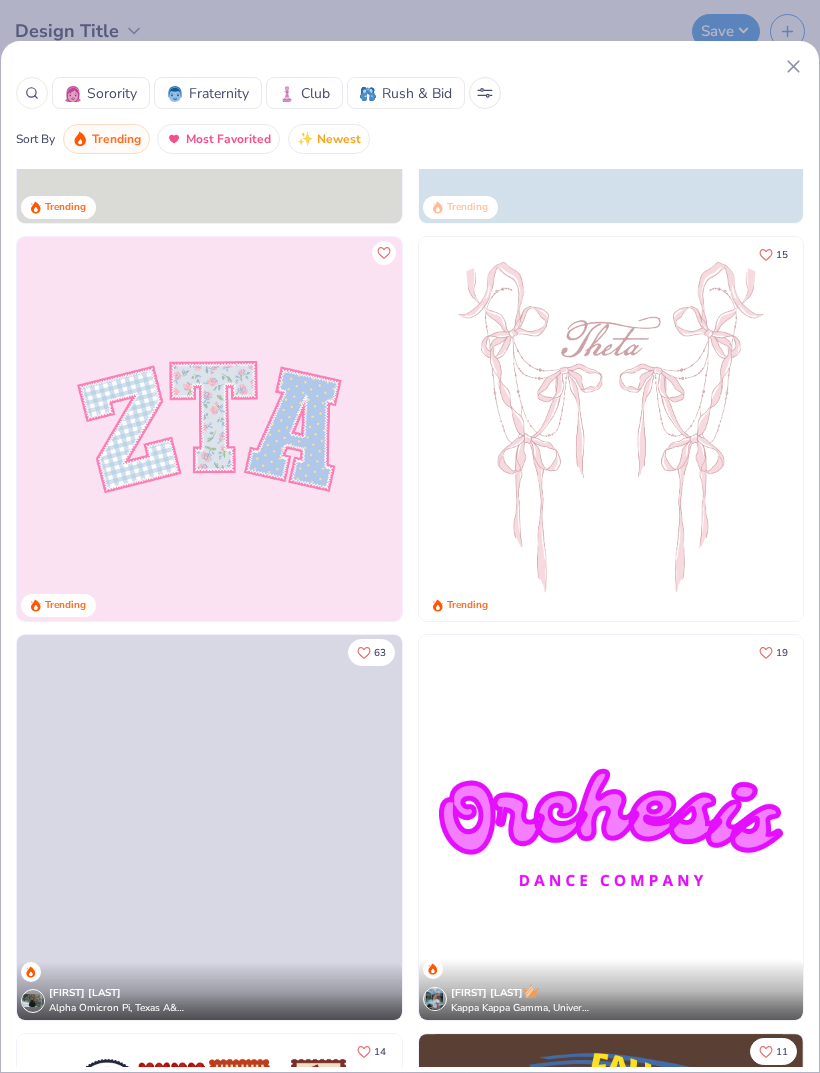 click at bounding box center (209, 429) 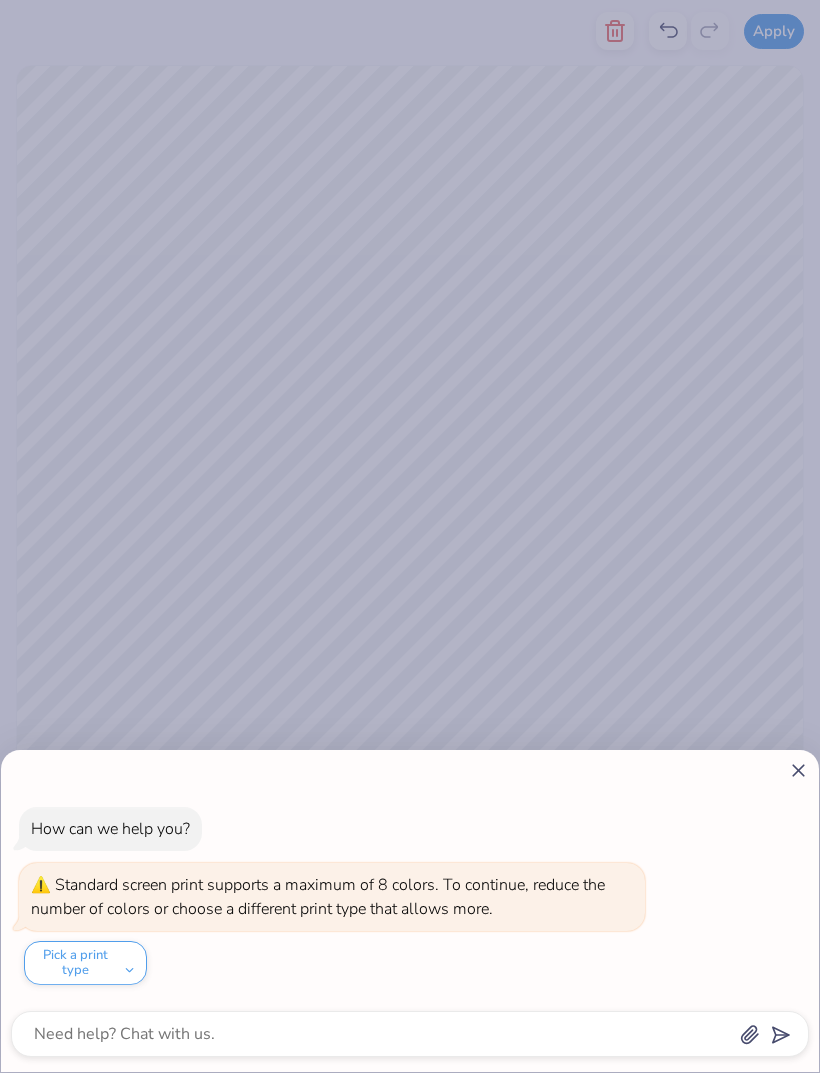 click on "How can we help you? Standard screen print supports a maximum of 8 colors. To continue, reduce the number of colors or choose a different print type that allows more. Pick a print type" at bounding box center [410, 911] 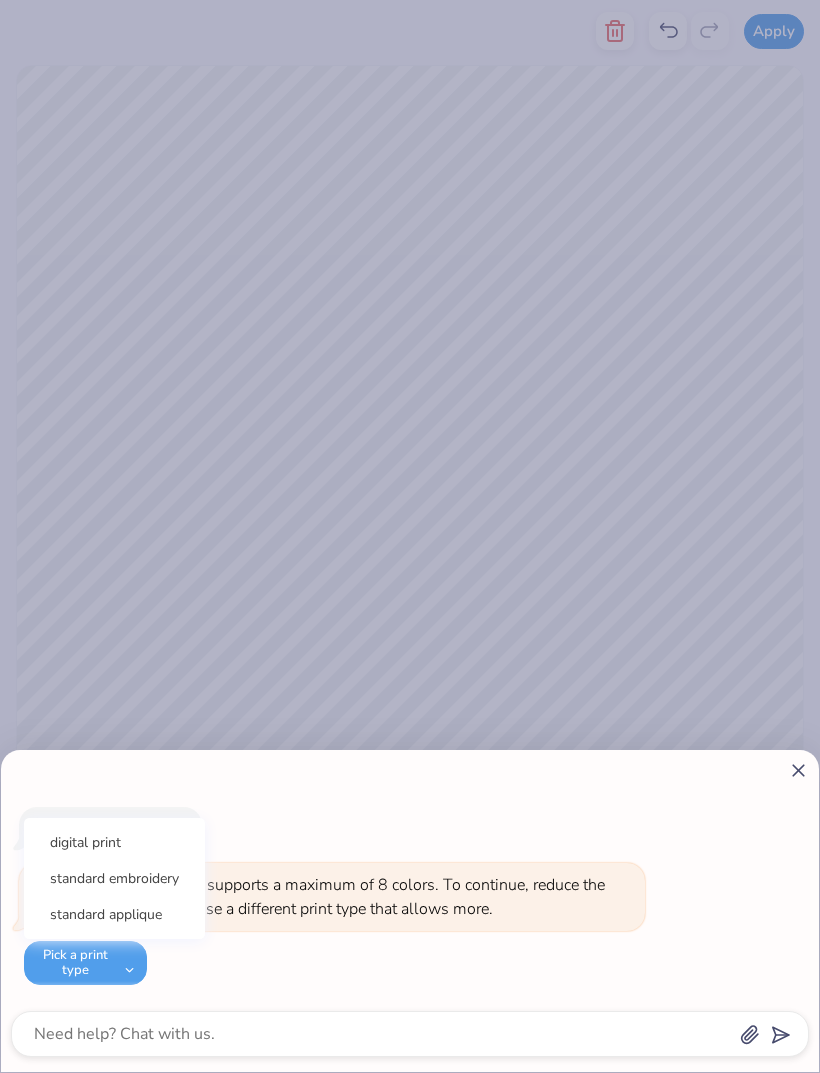 click on "digital print" at bounding box center [114, 842] 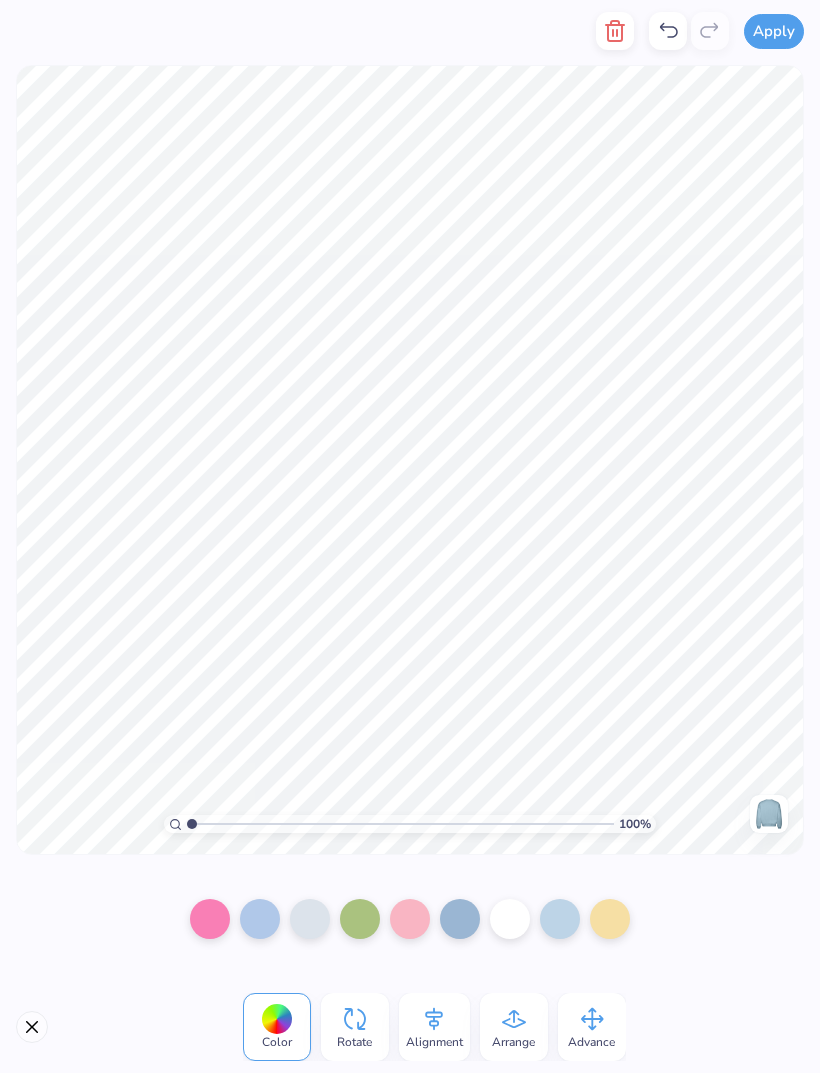 click 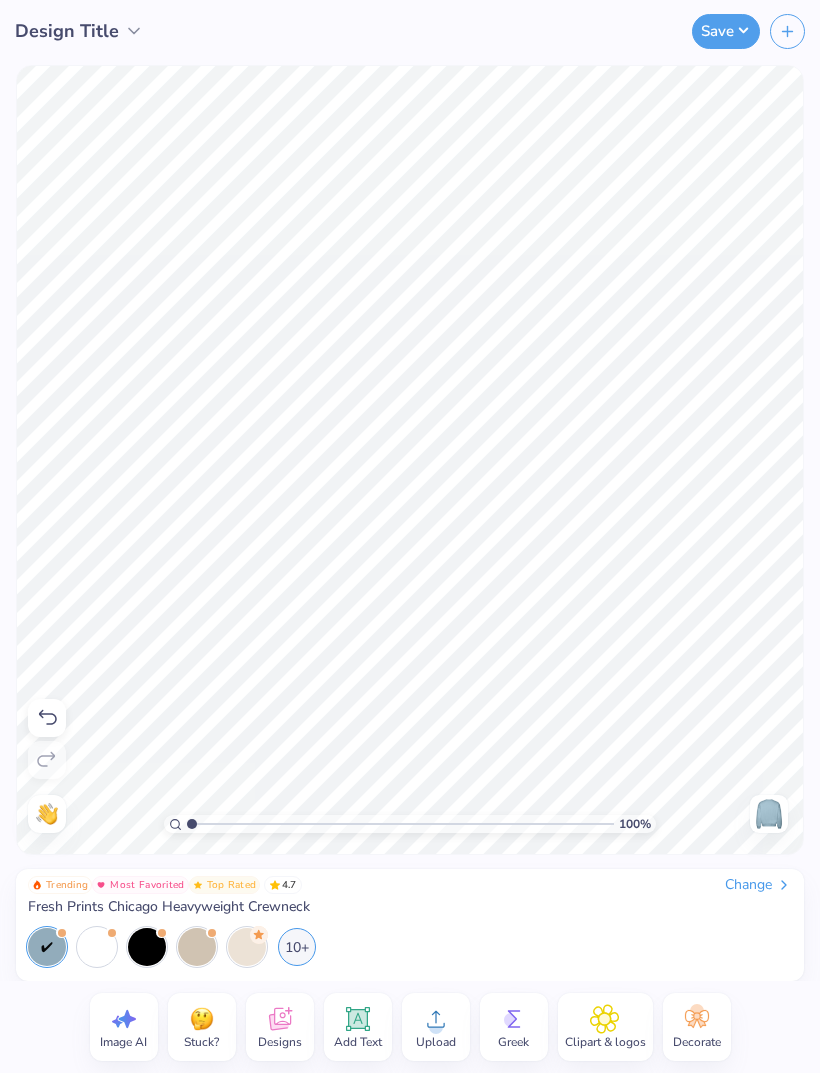 click 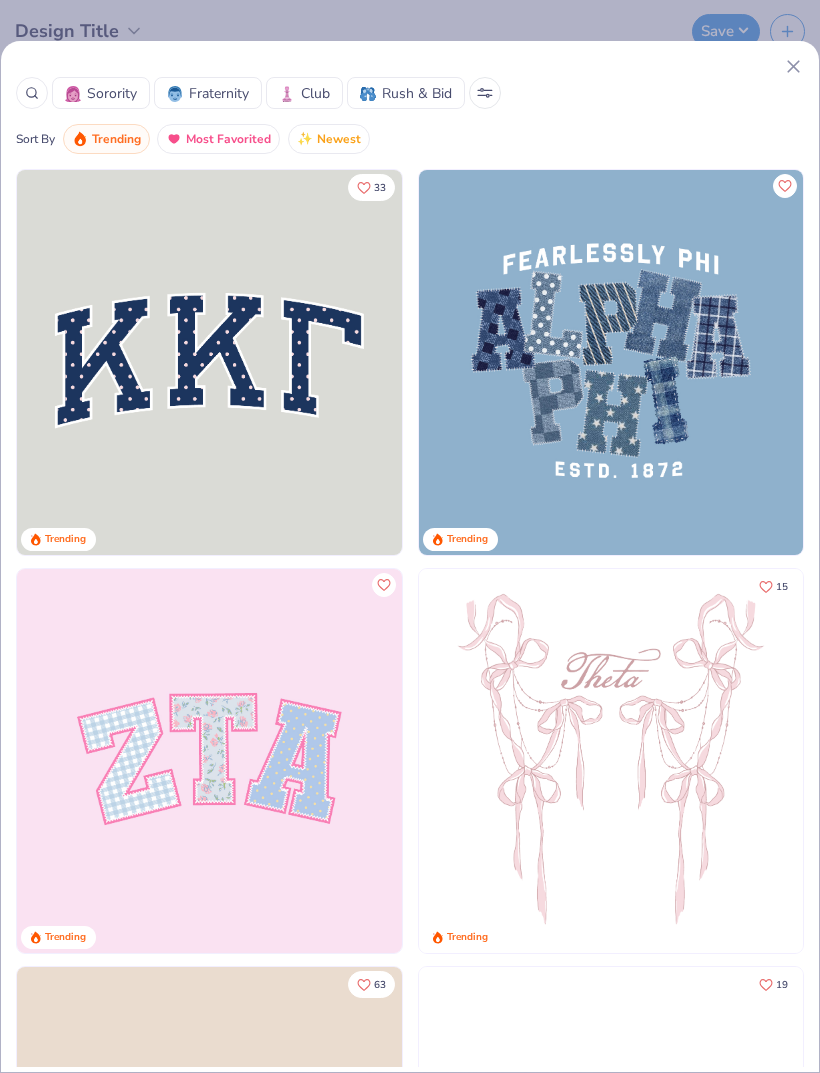 click at bounding box center [611, 362] 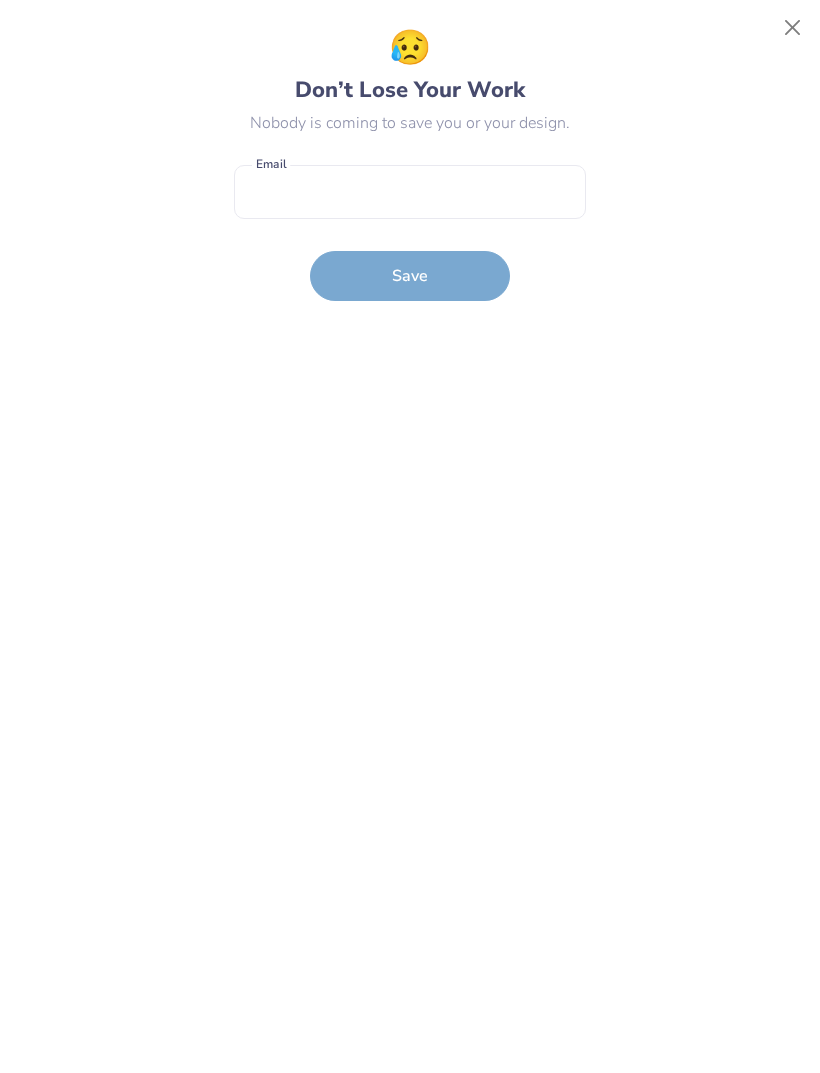 click at bounding box center (793, 28) 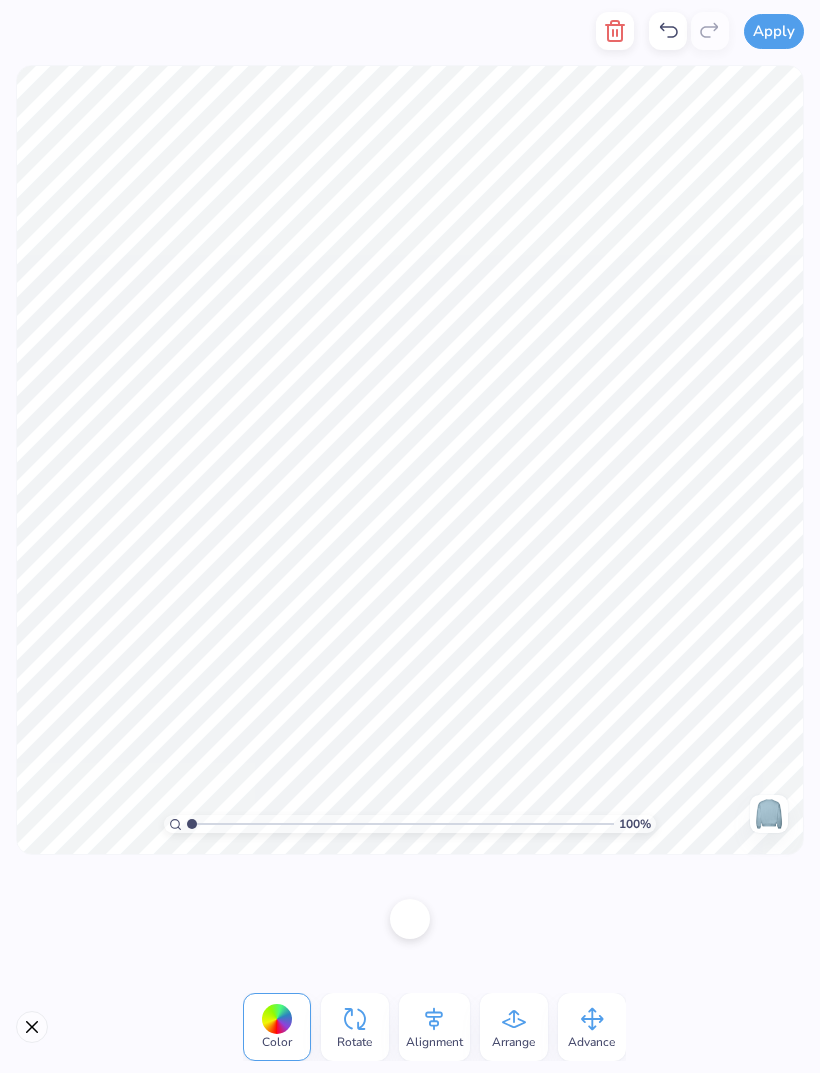 click 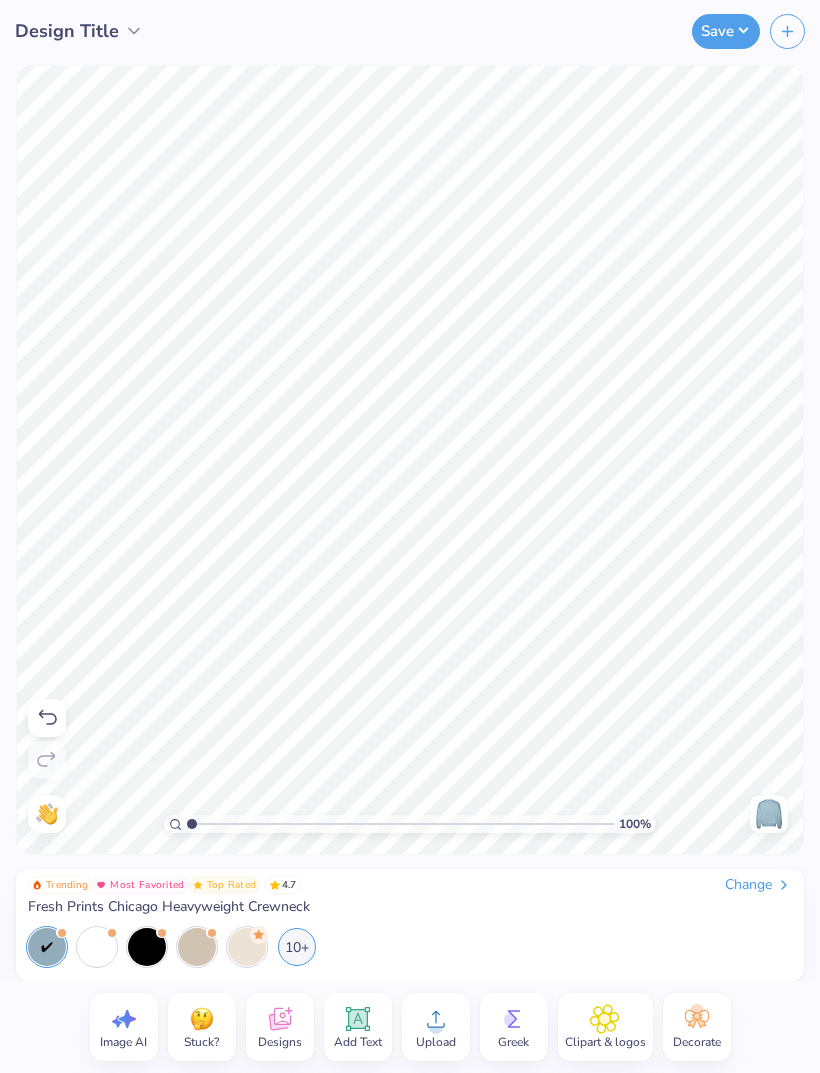 click on "10+" at bounding box center (297, 947) 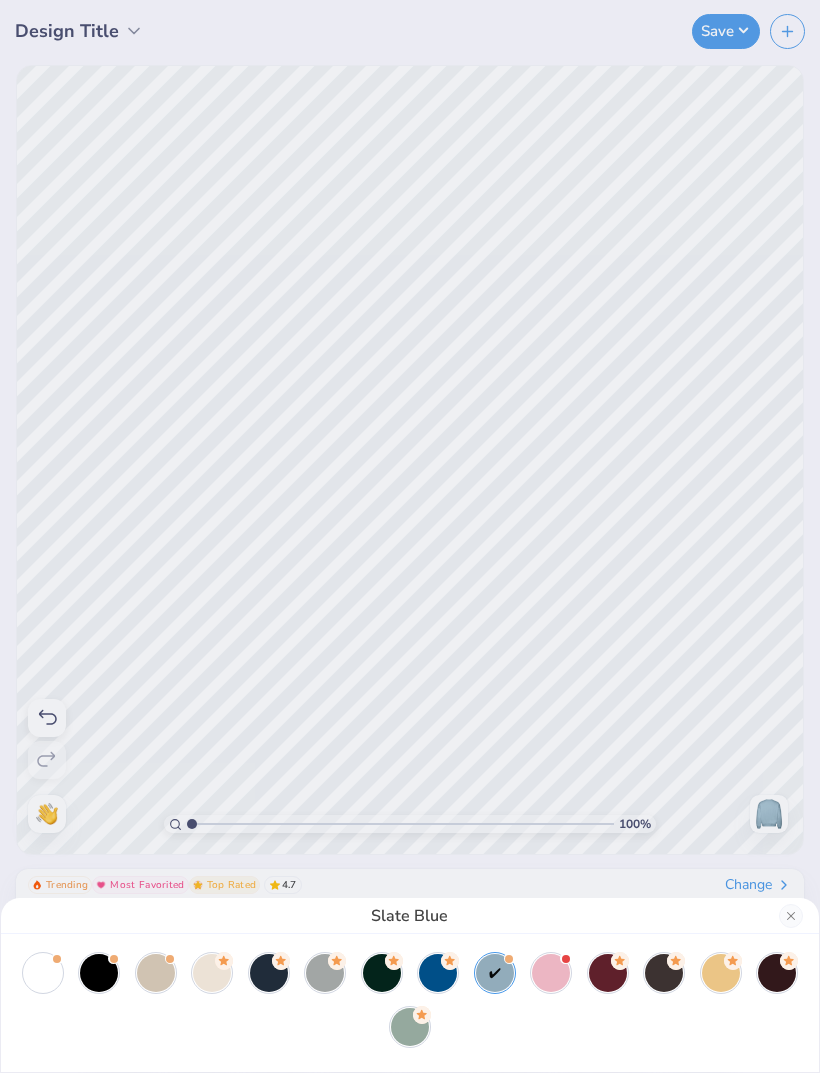 click on "Slate Blue" at bounding box center (410, 536) 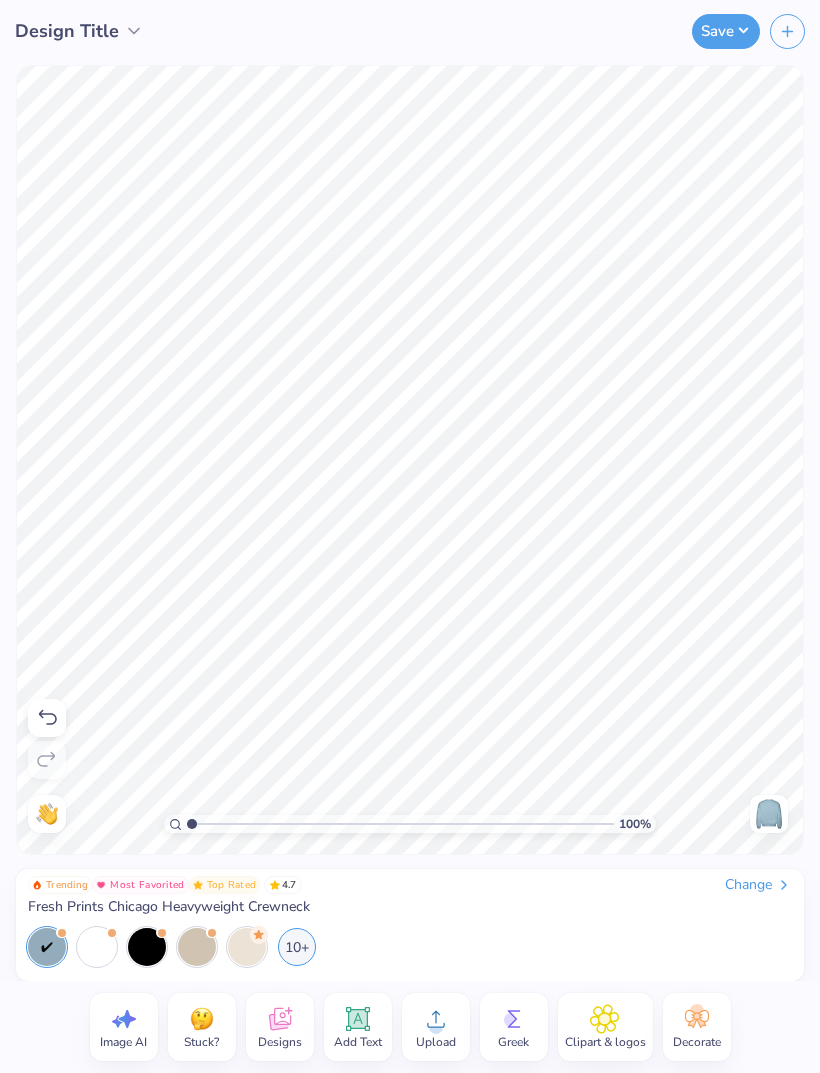 click 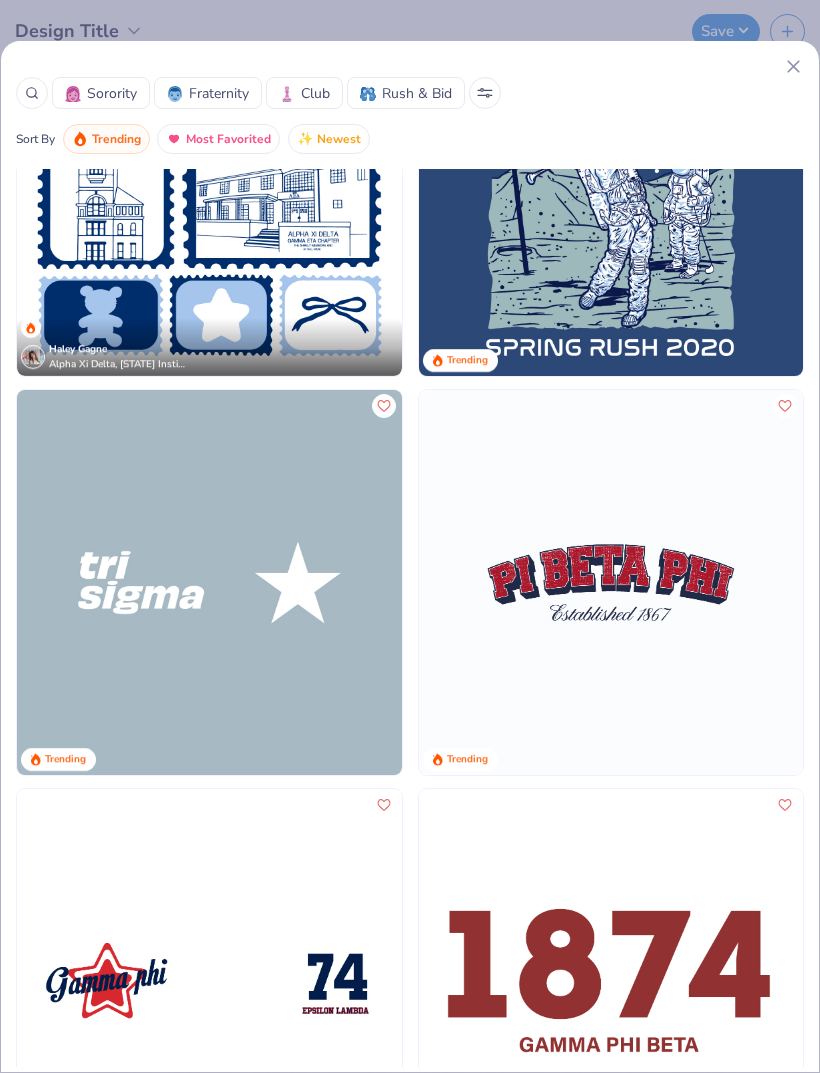 scroll, scrollTop: 6954, scrollLeft: 0, axis: vertical 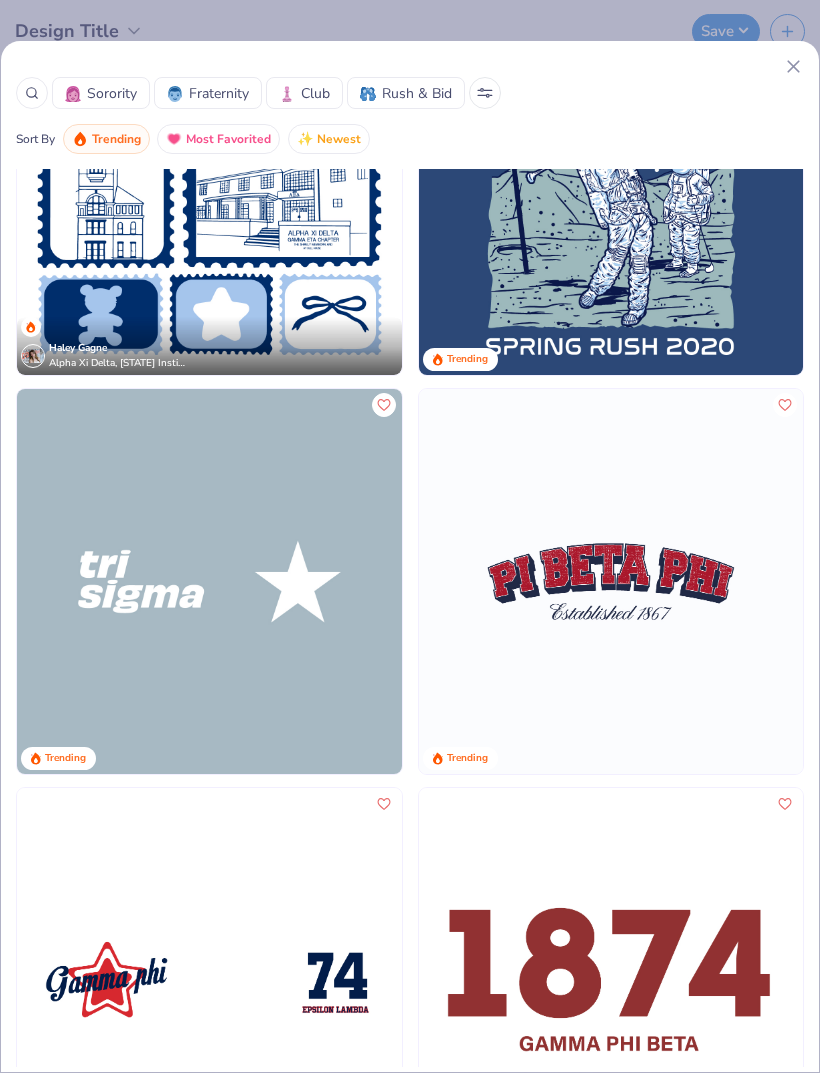 click at bounding box center [209, 581] 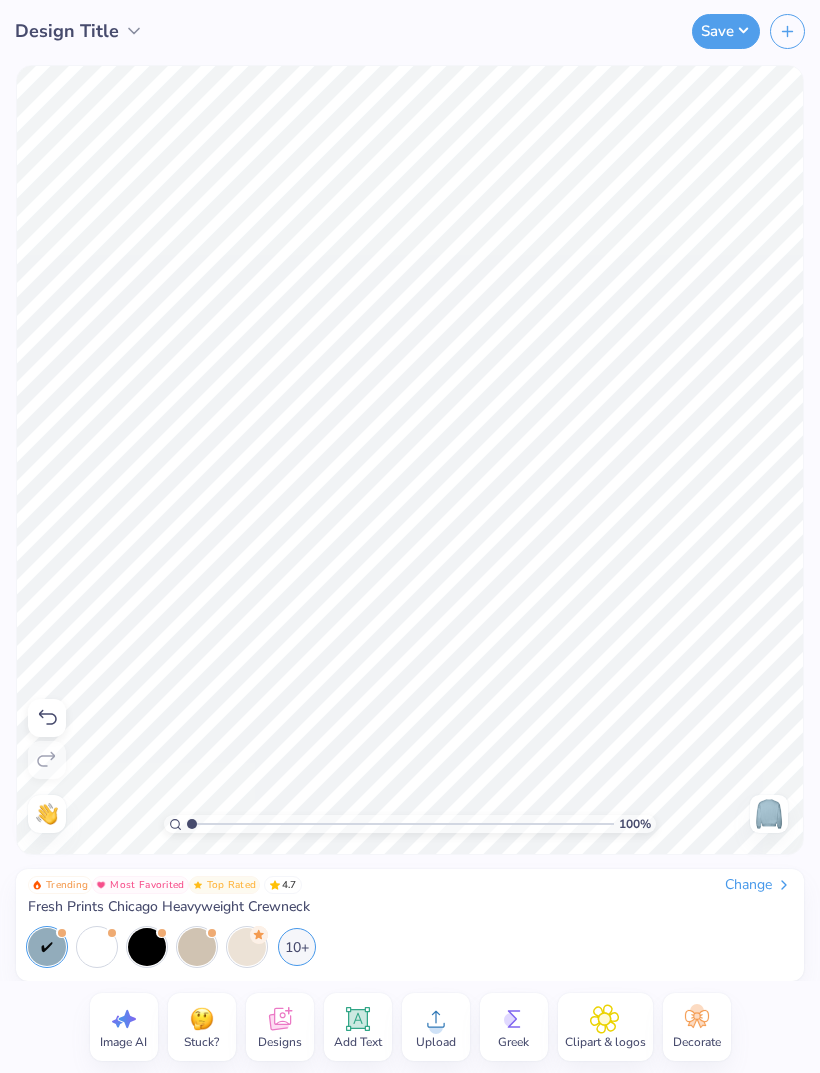 click 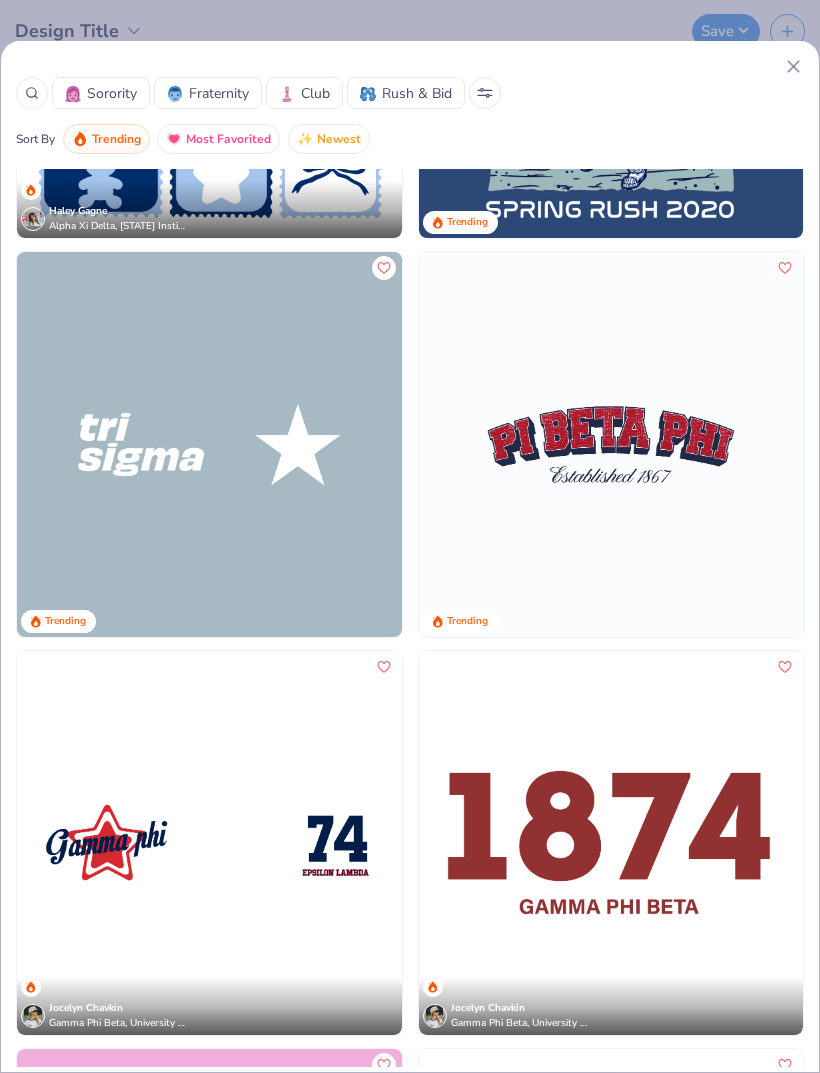 scroll, scrollTop: 7081, scrollLeft: 0, axis: vertical 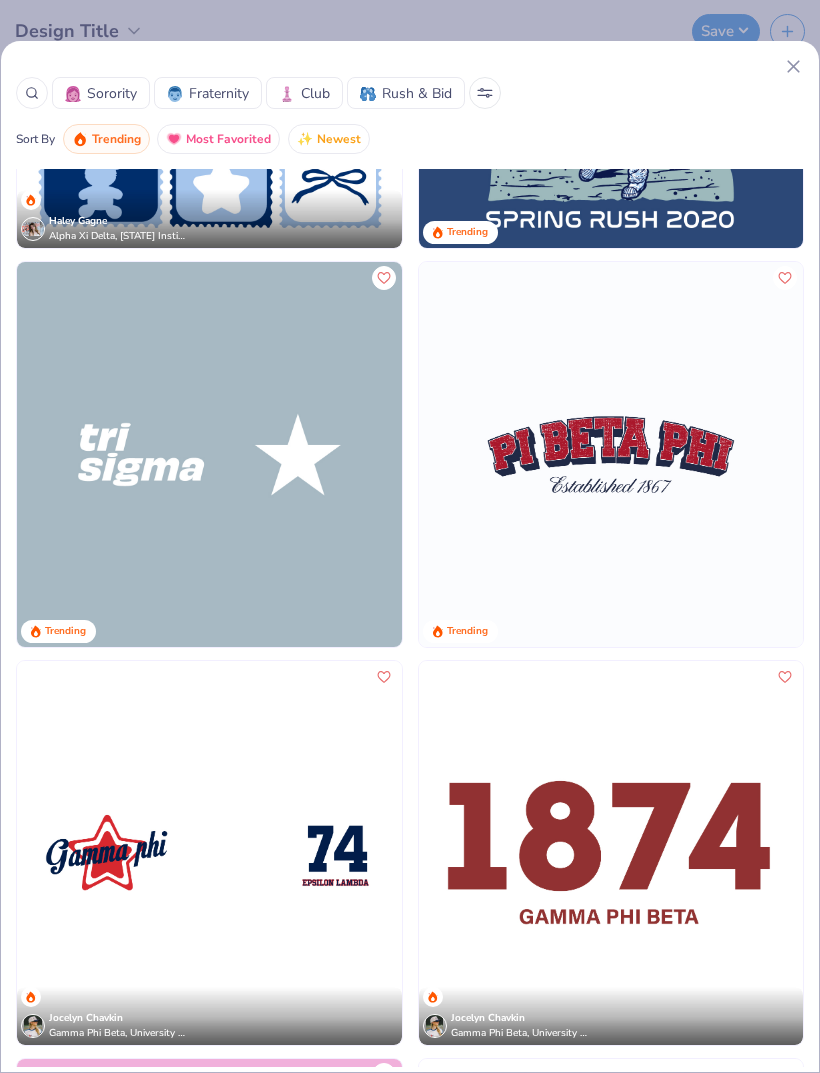 click at bounding box center [209, 454] 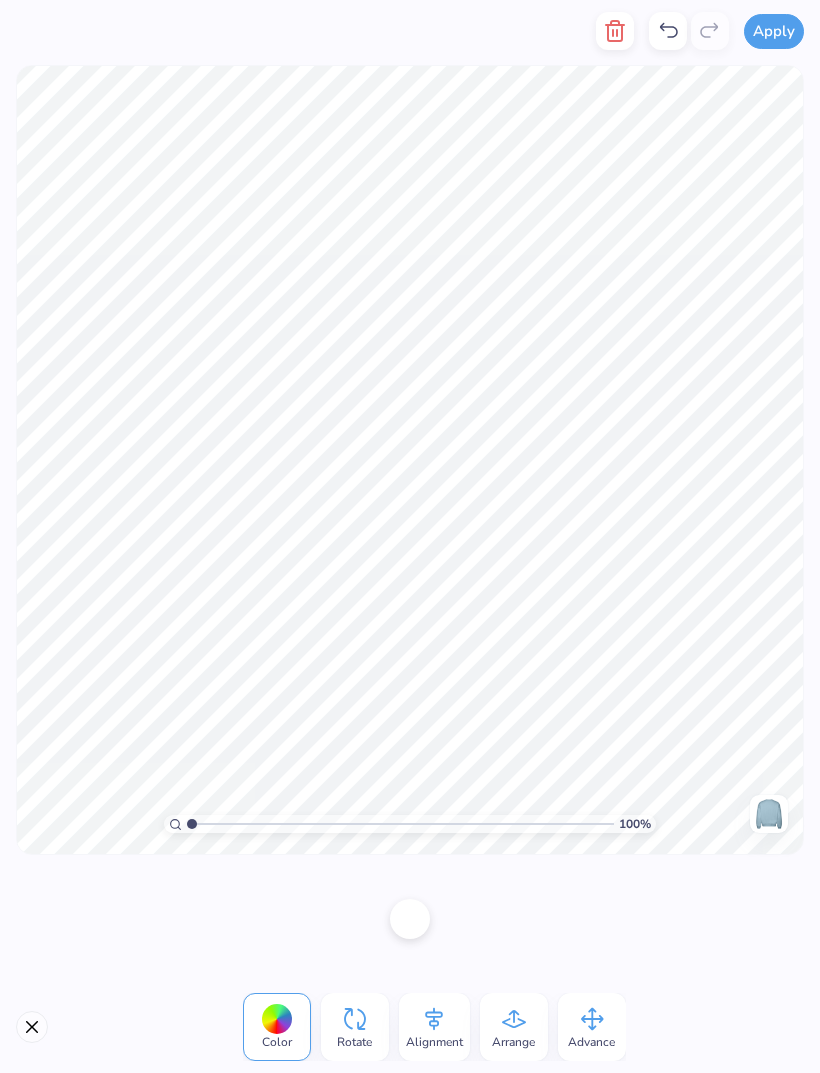 click 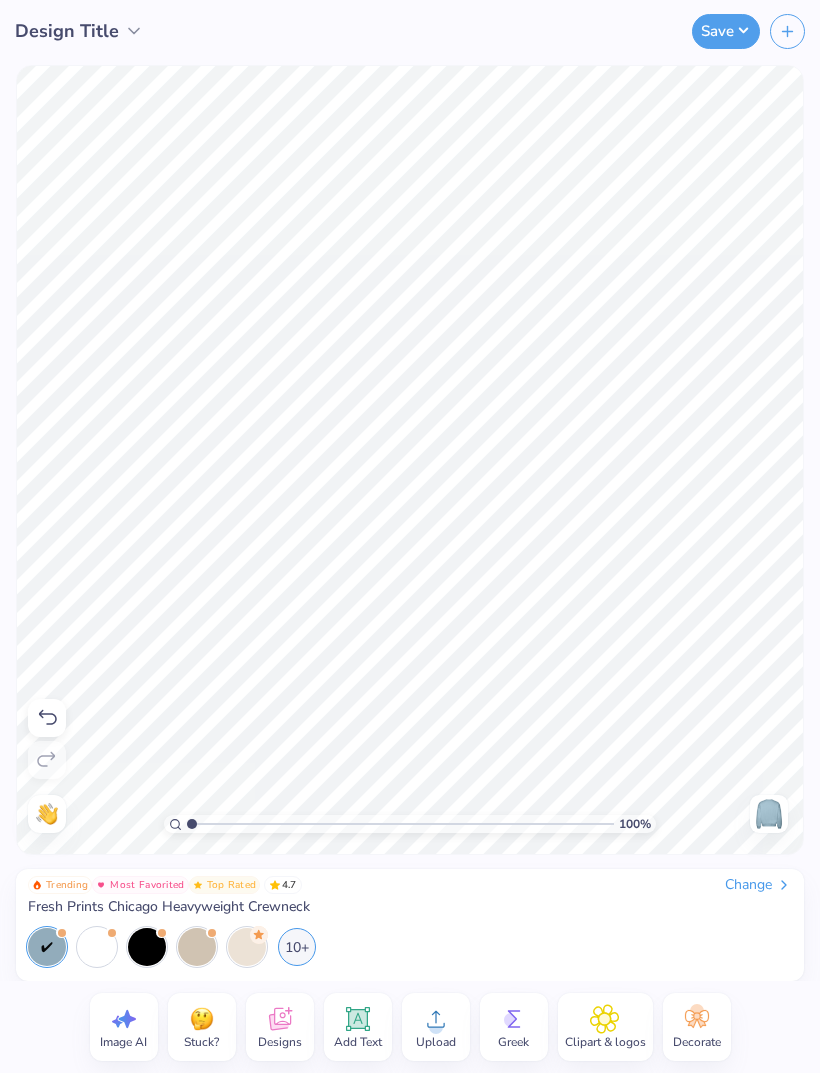 click on "Change" at bounding box center (758, 885) 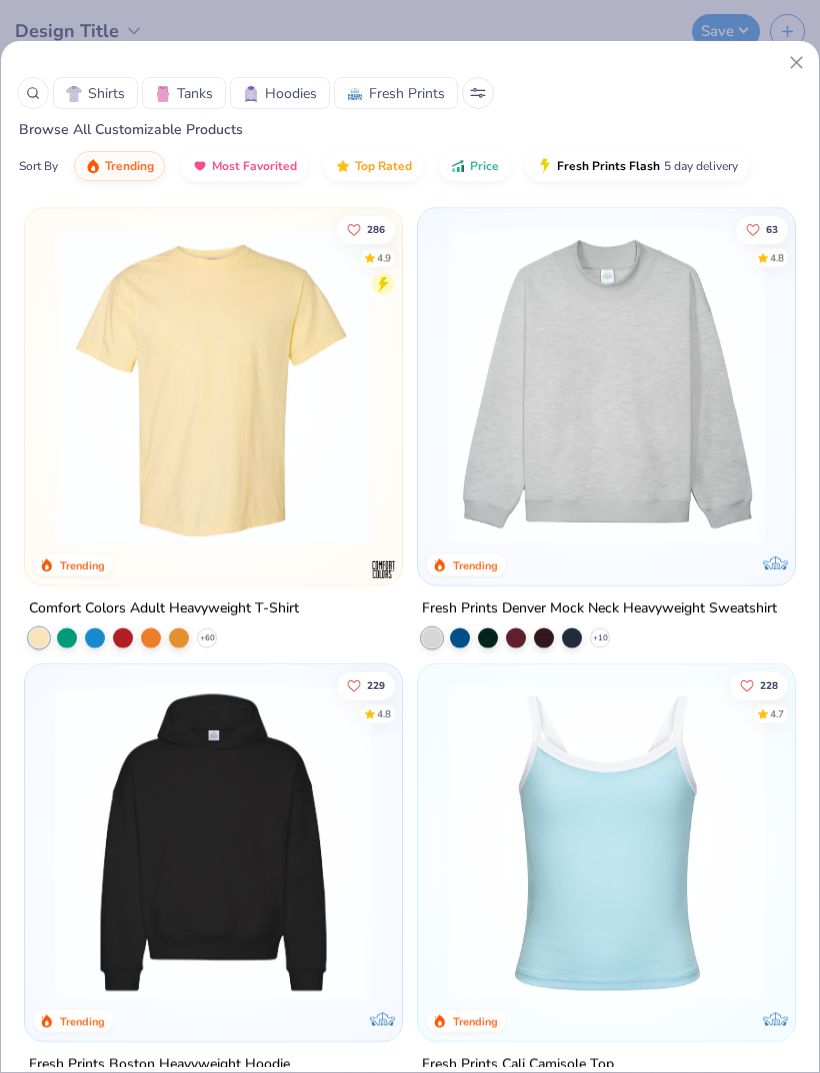 scroll, scrollTop: 0, scrollLeft: 0, axis: both 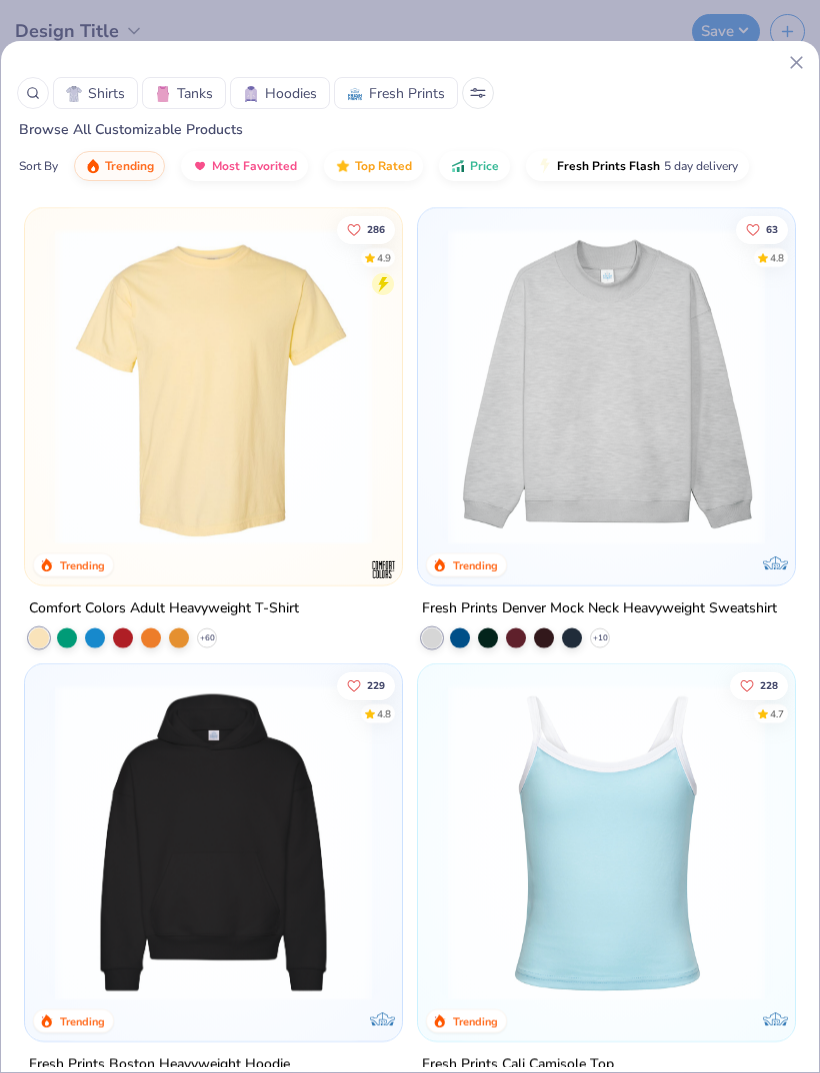 click on "Exclusive Fresh Prints Denver Mock Neck Heavyweight Sweatshirt + 10 229 4.8 Trending Exclusive Fresh Prints Boston Heavyweight Hoodie + 9 228 4.7 Trending Exclusive Fresh Prints Cali Camisole Top + 16 105 4.8 Trending Gildan Adult Heavy Cotton T-Shirt + 44 4.7 Trending Bella + Canvas Ladies' Micro Ribbed Baby Tee 153 4.7 Trending Exclusive Fresh Prints San Diego Open Heavyweight Sweatpants + 10 119 4.9 Trending Bella Canvas Ladies' Micro Ribbed Scoop Tank" at bounding box center (410, 556) 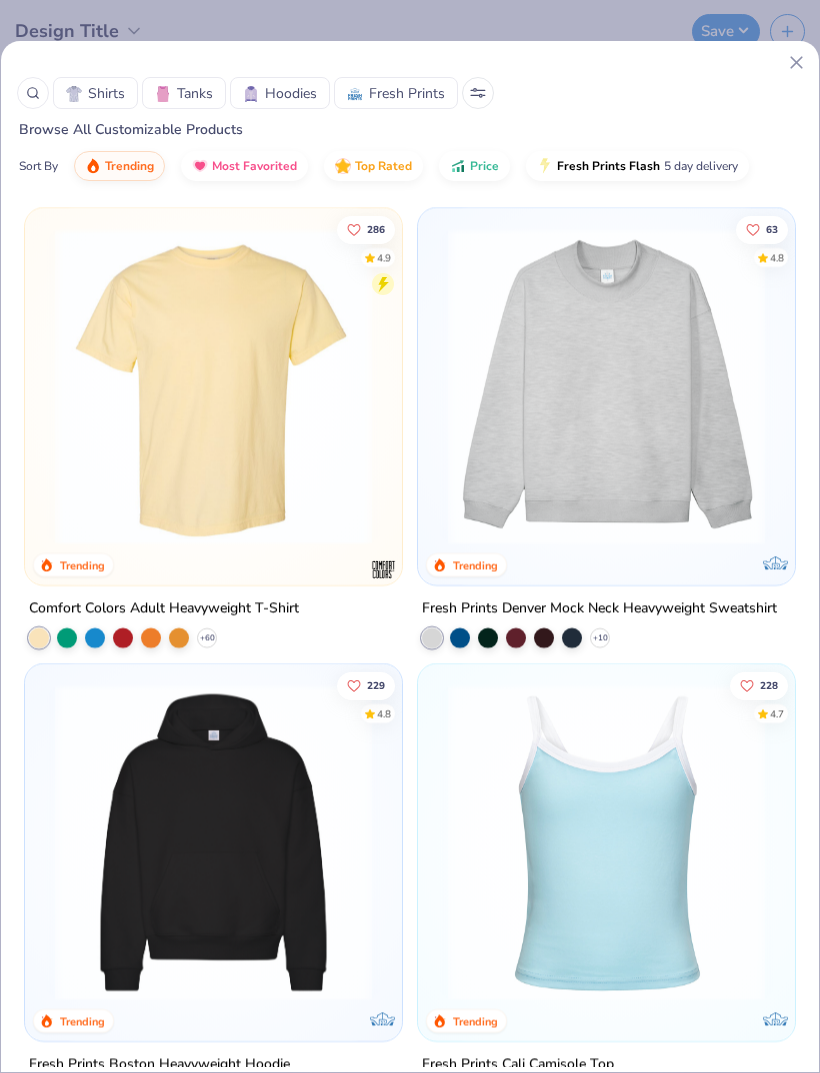click on "Shirts Tanks Hoodies Fresh Prints Browse All Customizable Products Sort By Trending Most Favorited Top Rated Price Fresh Prints Flash 5 day delivery" at bounding box center (410, 126) 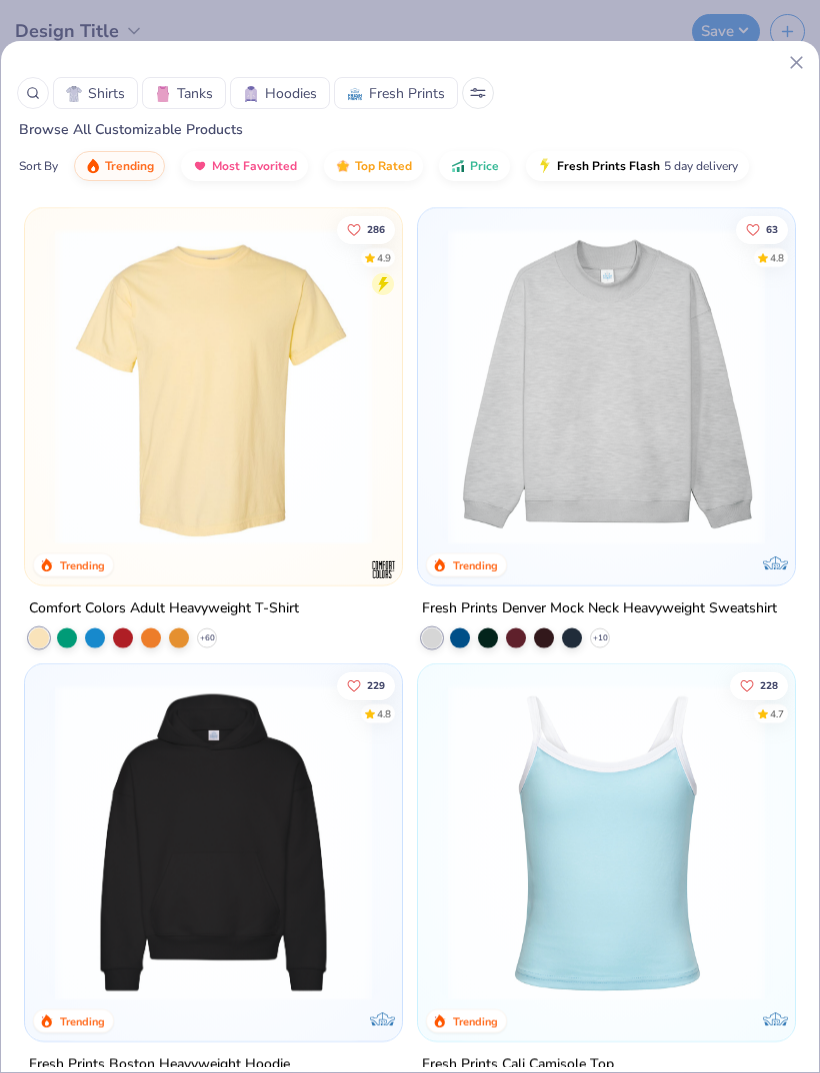 click 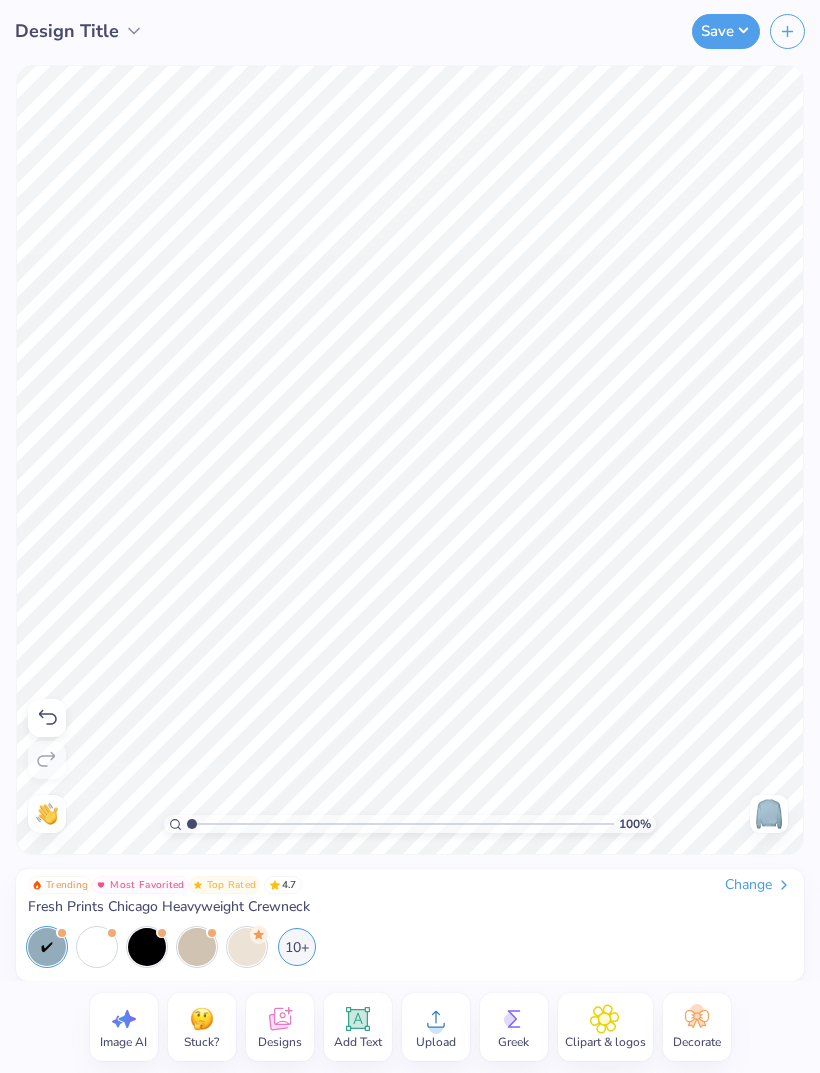 click on "10+" at bounding box center (297, 947) 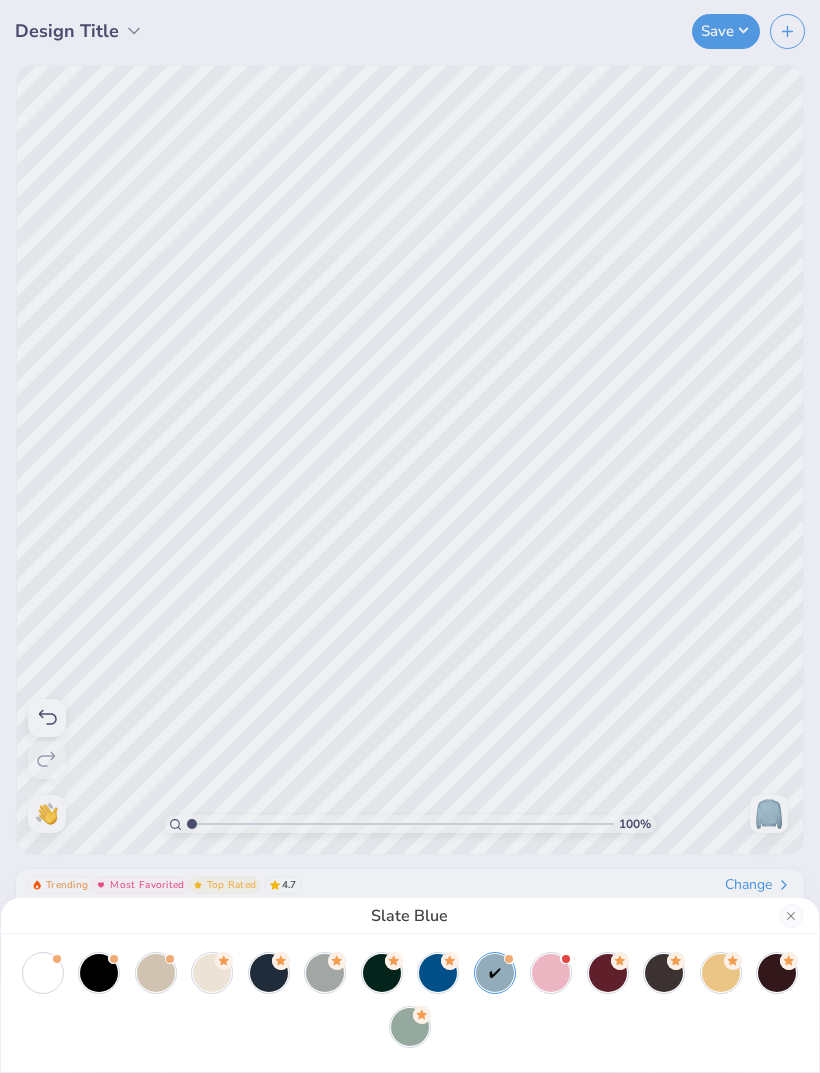 click at bounding box center (410, 1027) 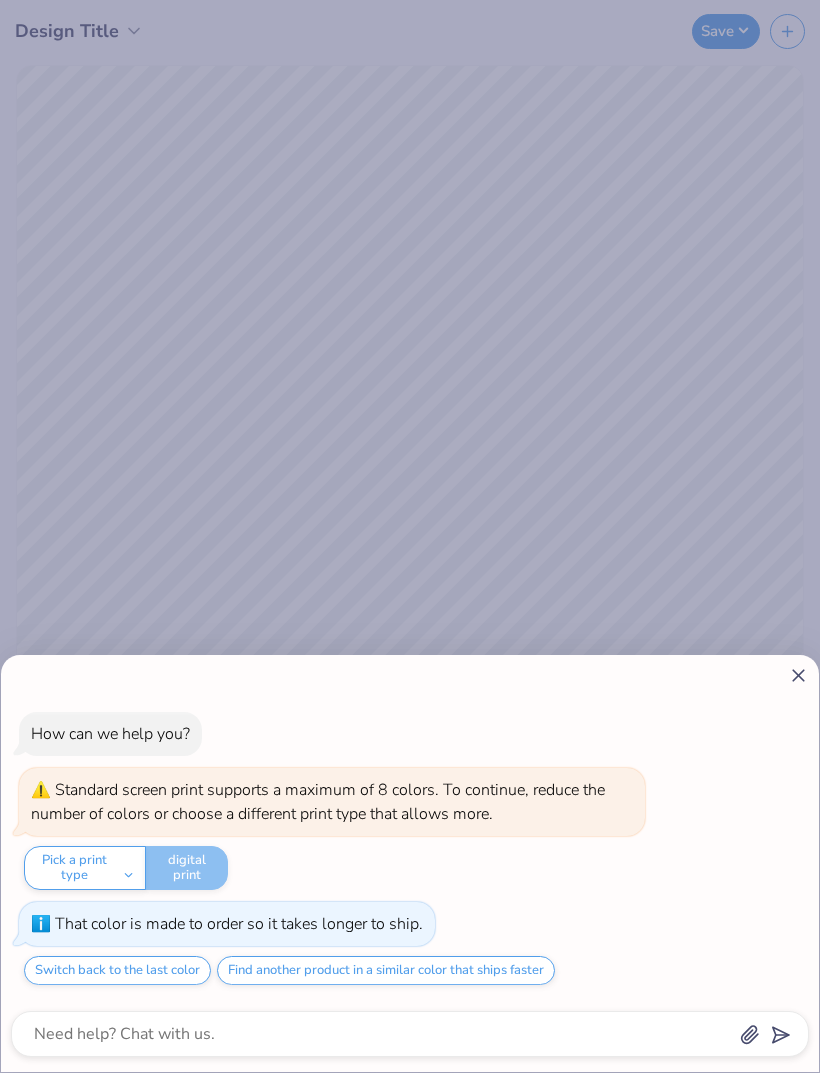 click 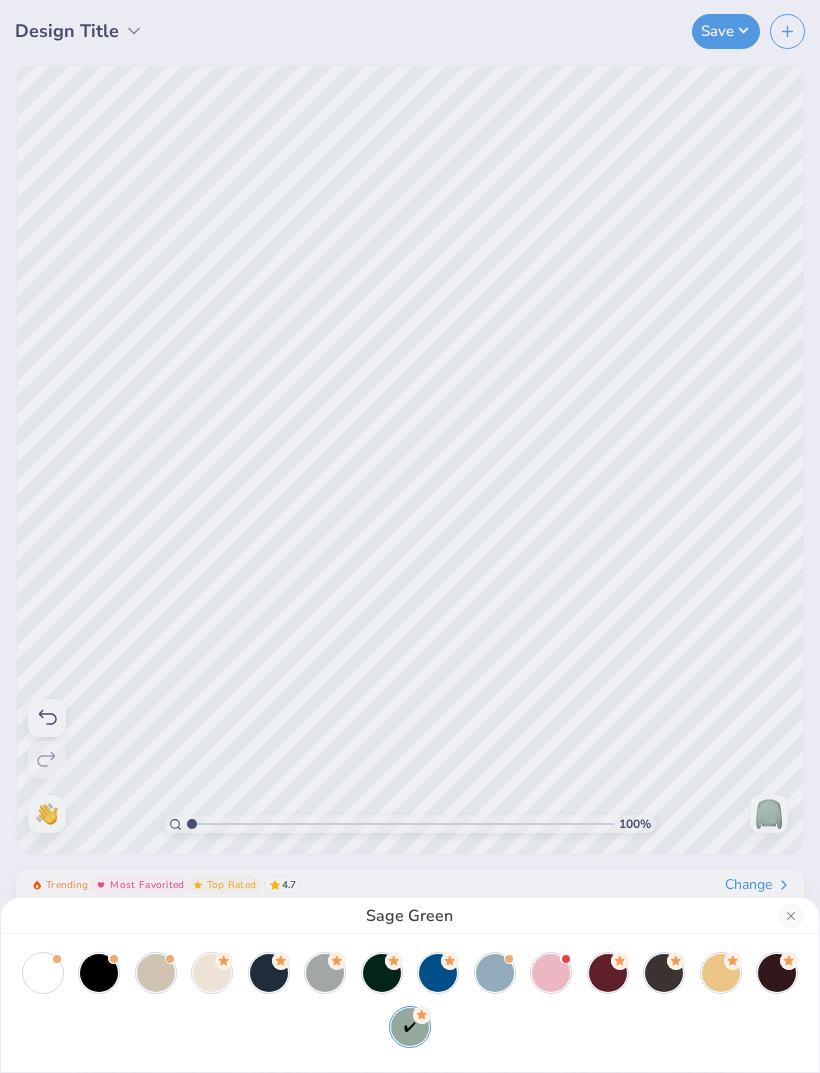 click on "Sage Green" at bounding box center [410, 536] 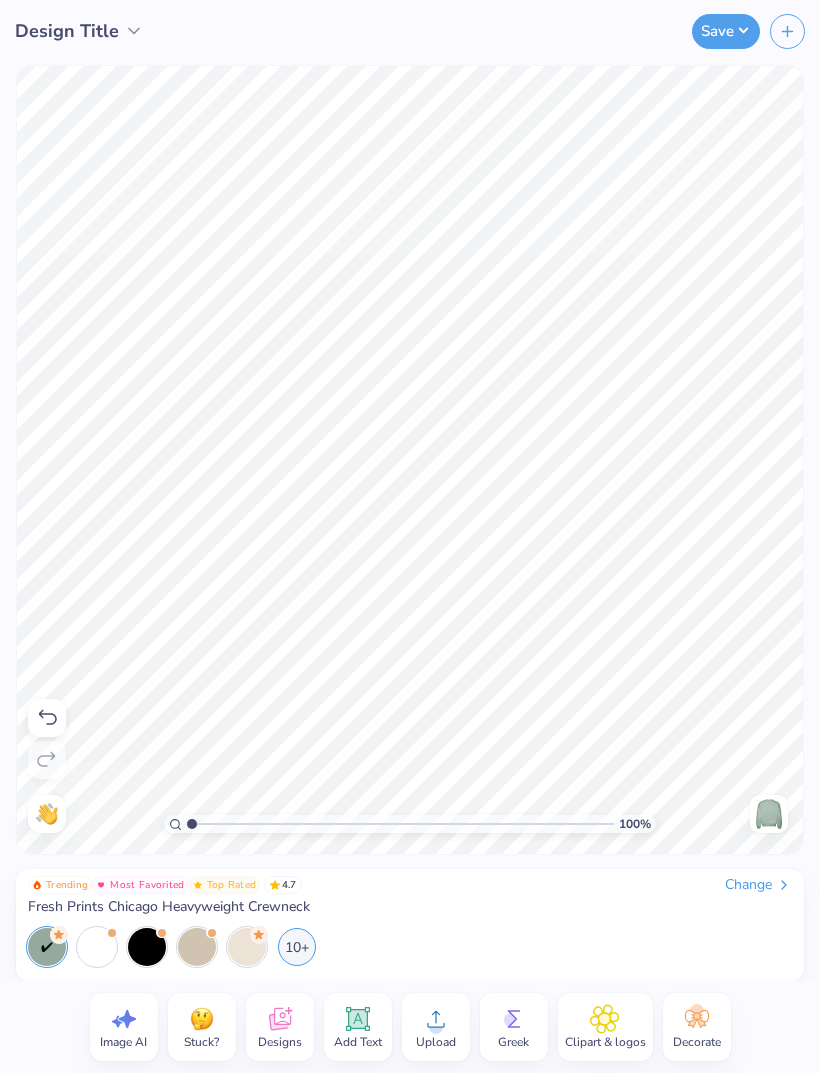 click 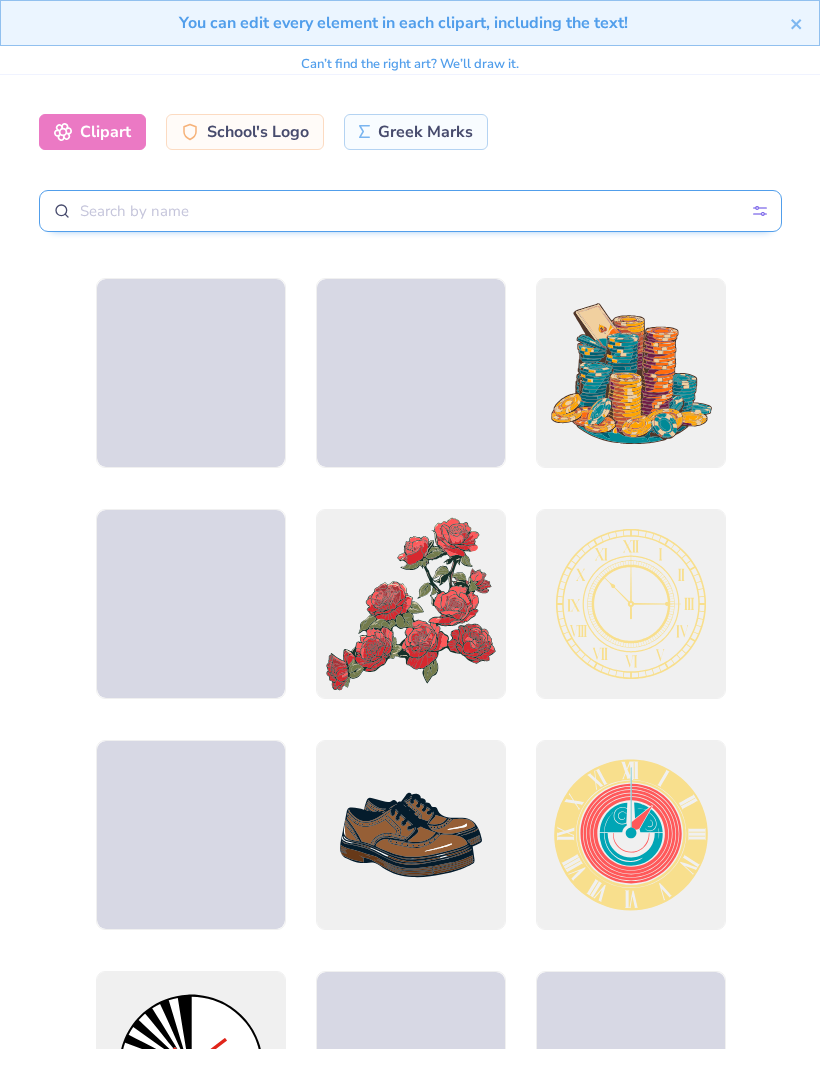 click at bounding box center (410, 211) 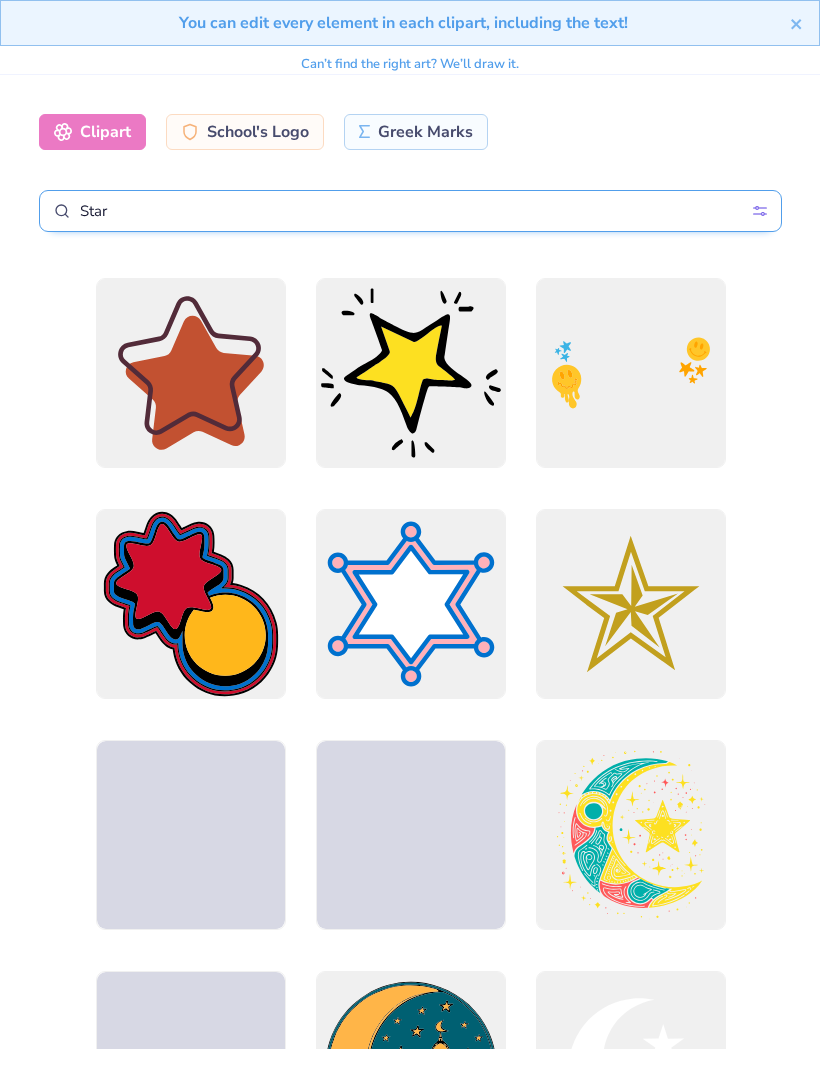scroll, scrollTop: 0, scrollLeft: 0, axis: both 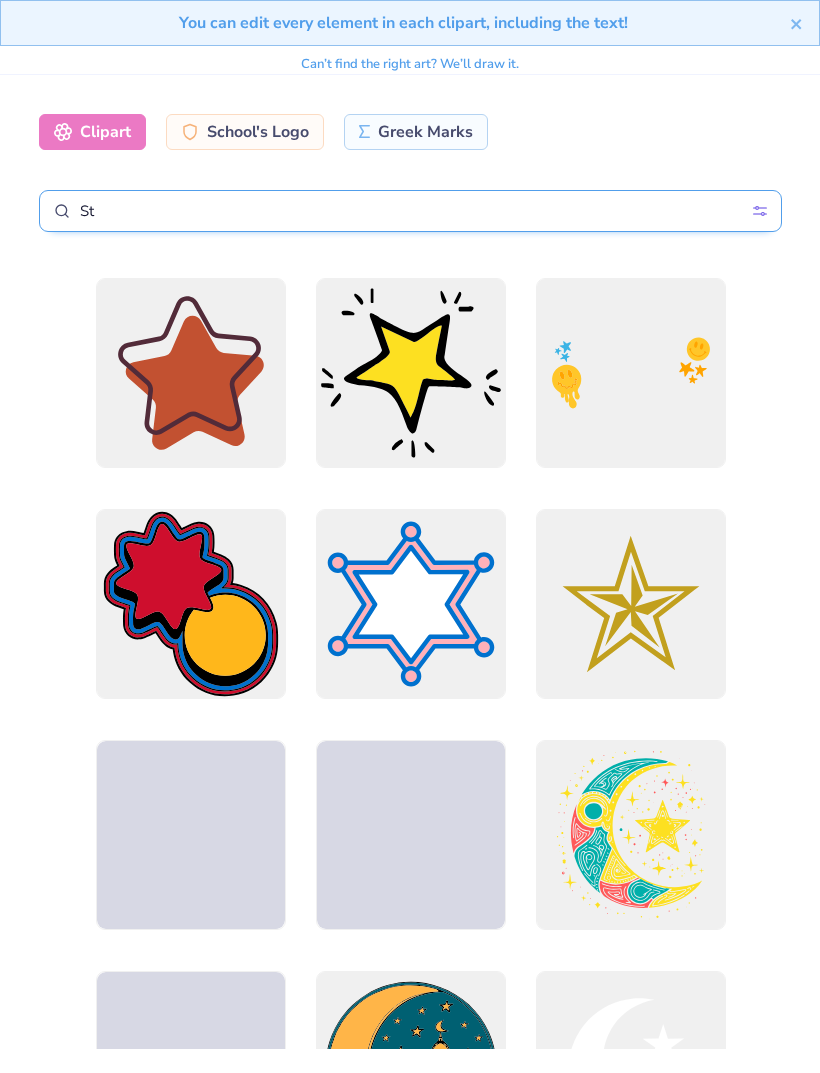 type on "S" 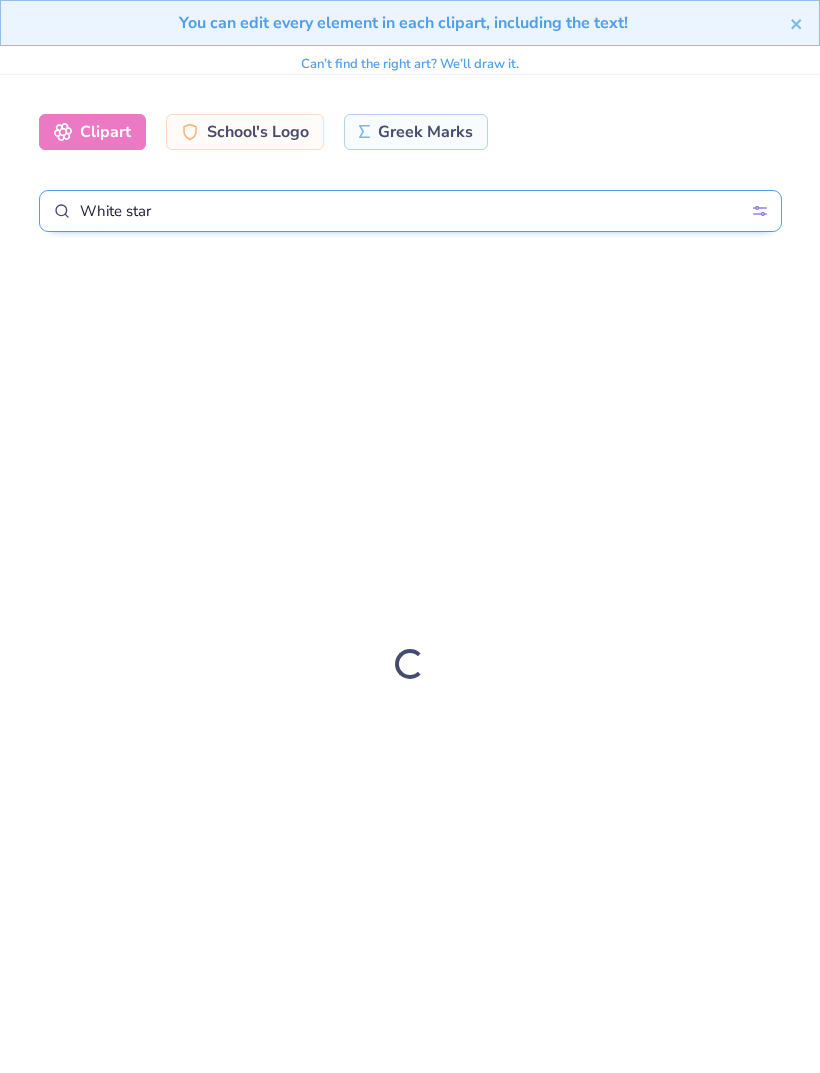 type on "White star" 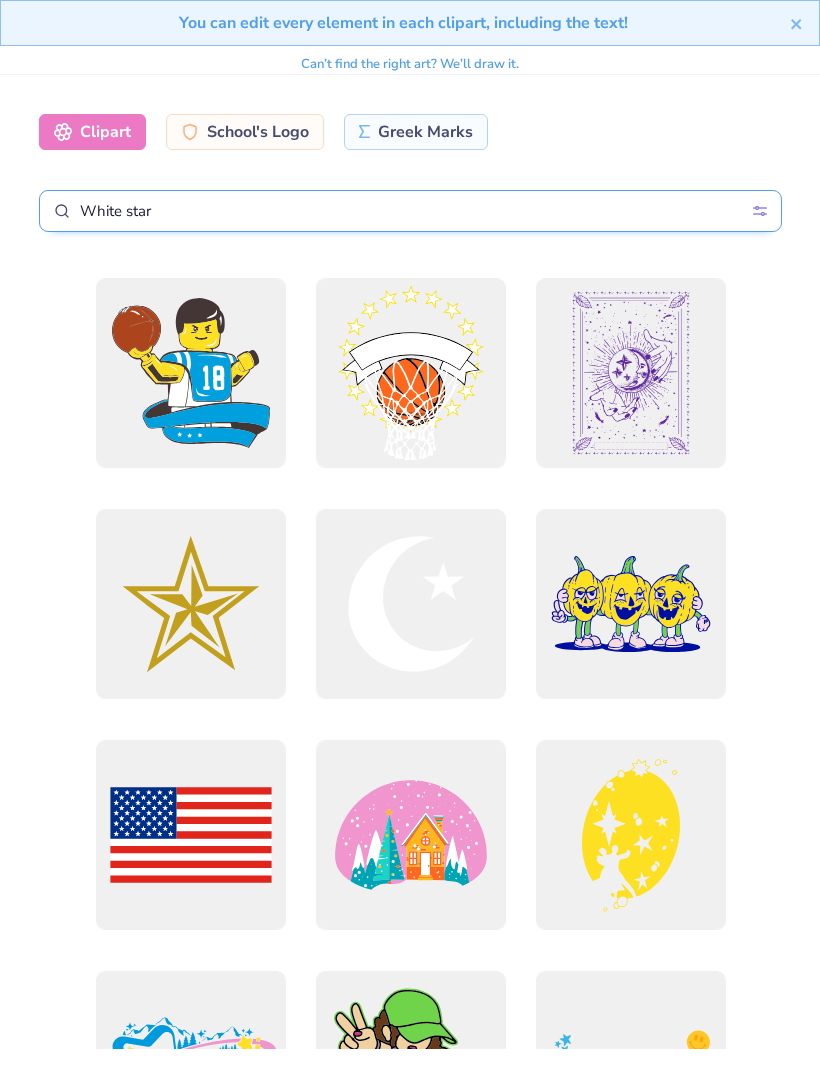 scroll, scrollTop: 0, scrollLeft: 0, axis: both 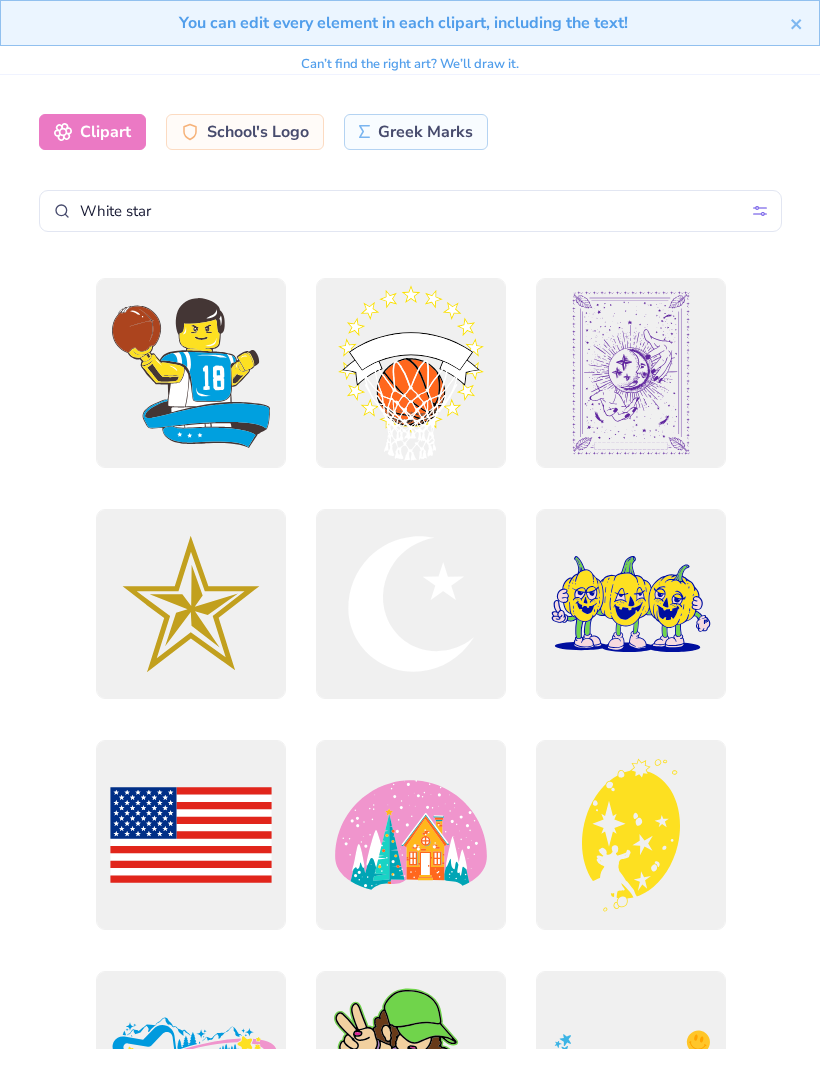 click on "Clipart School's Logo Greek Marks" at bounding box center [410, 132] 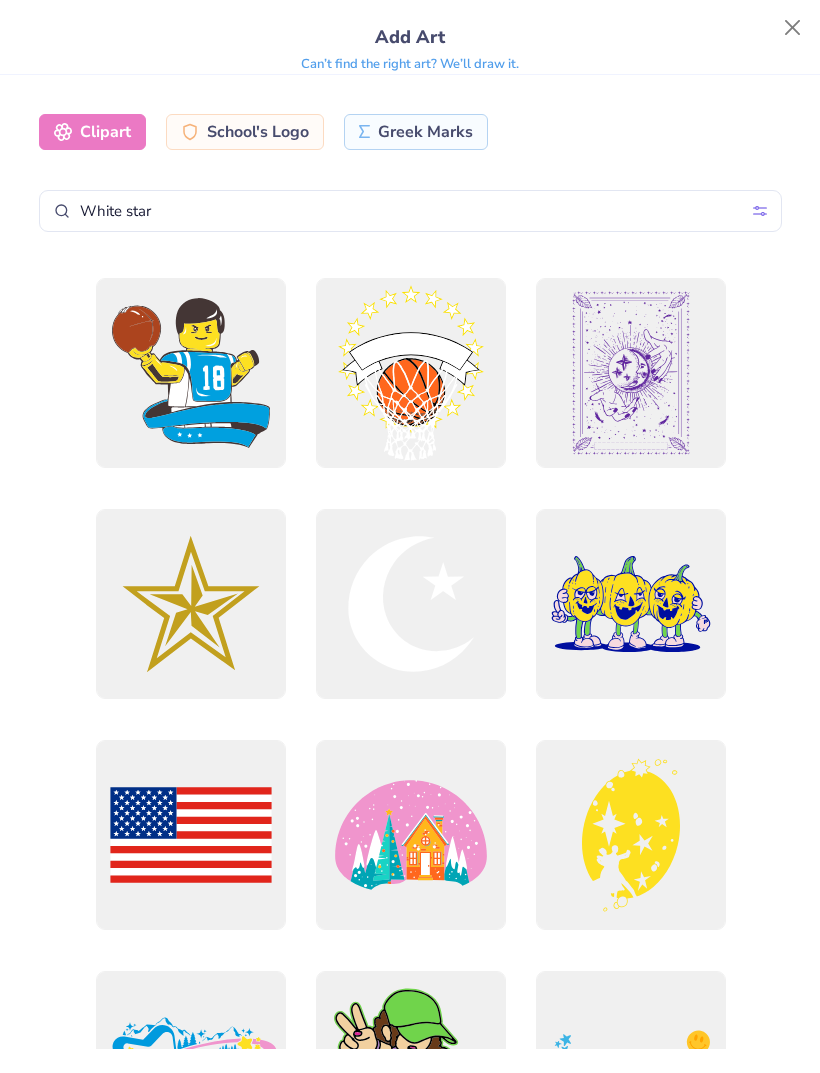 click 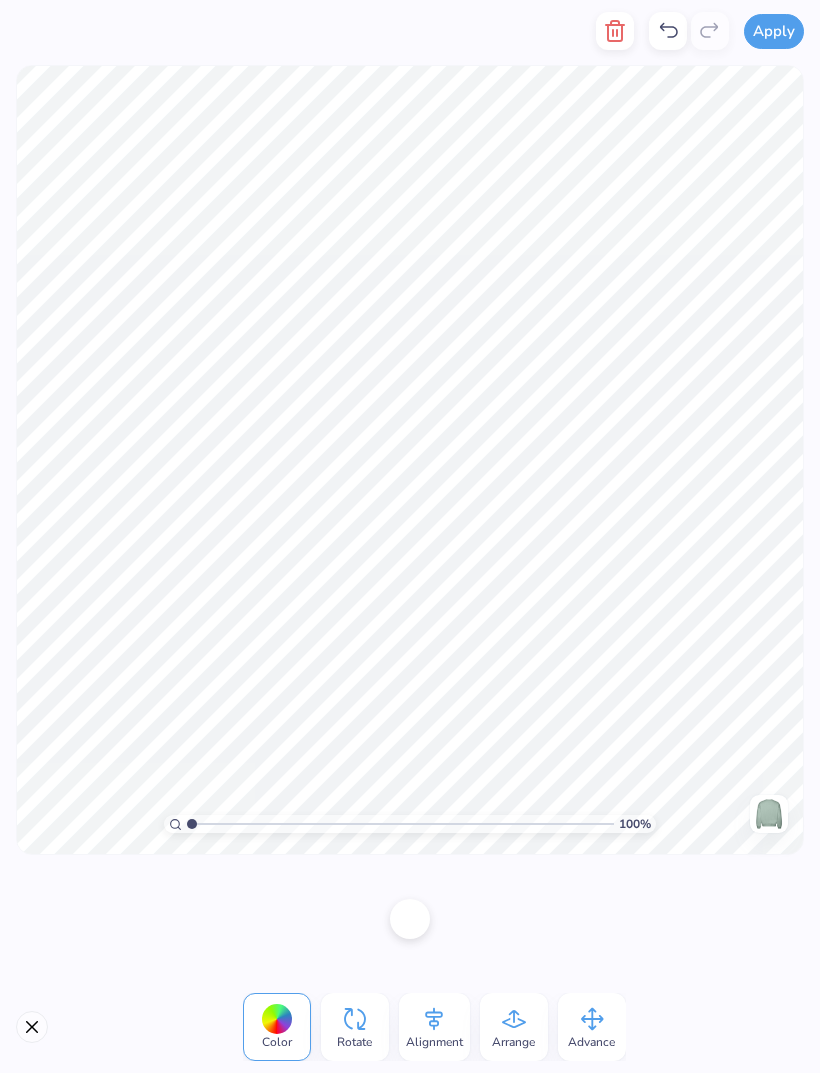 click at bounding box center (615, 31) 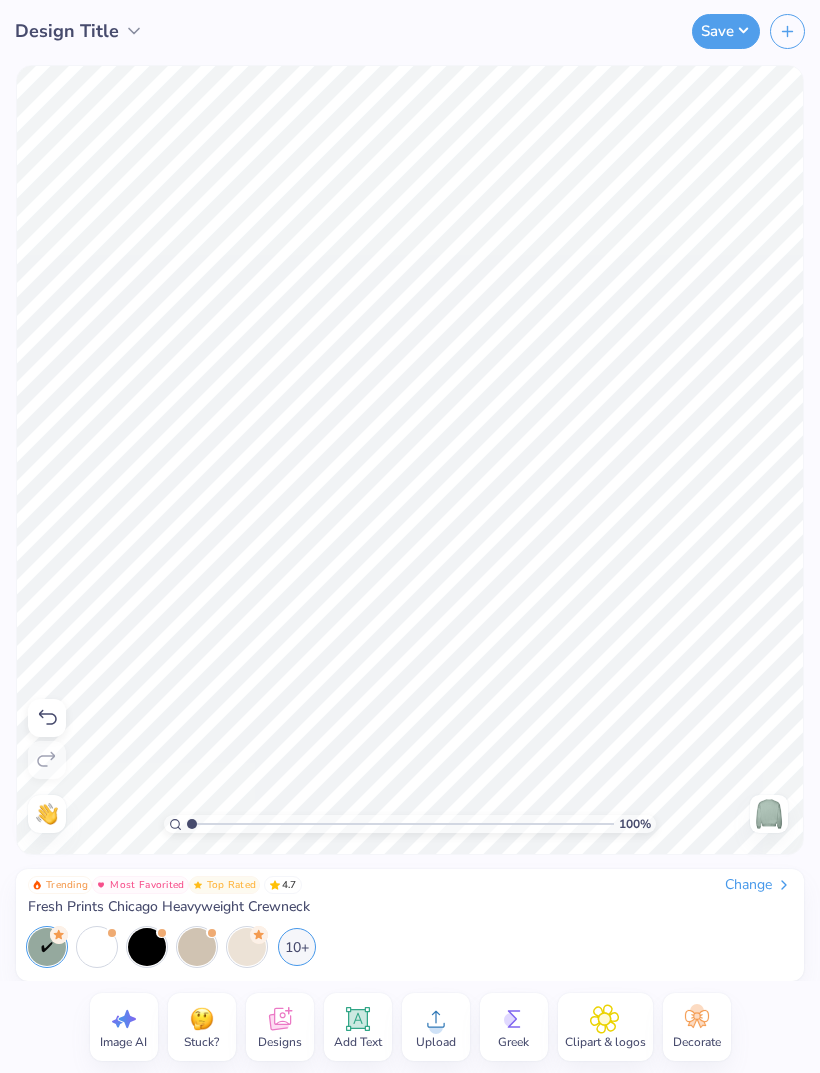 click 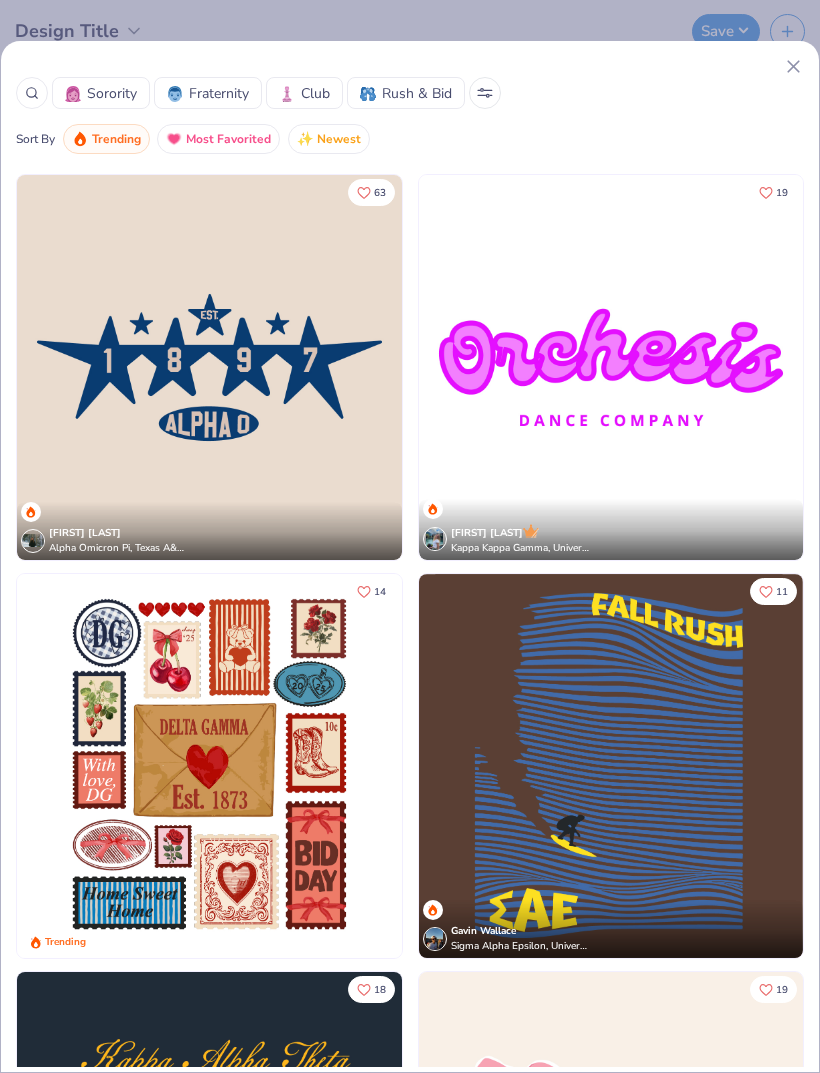 scroll, scrollTop: 794, scrollLeft: 0, axis: vertical 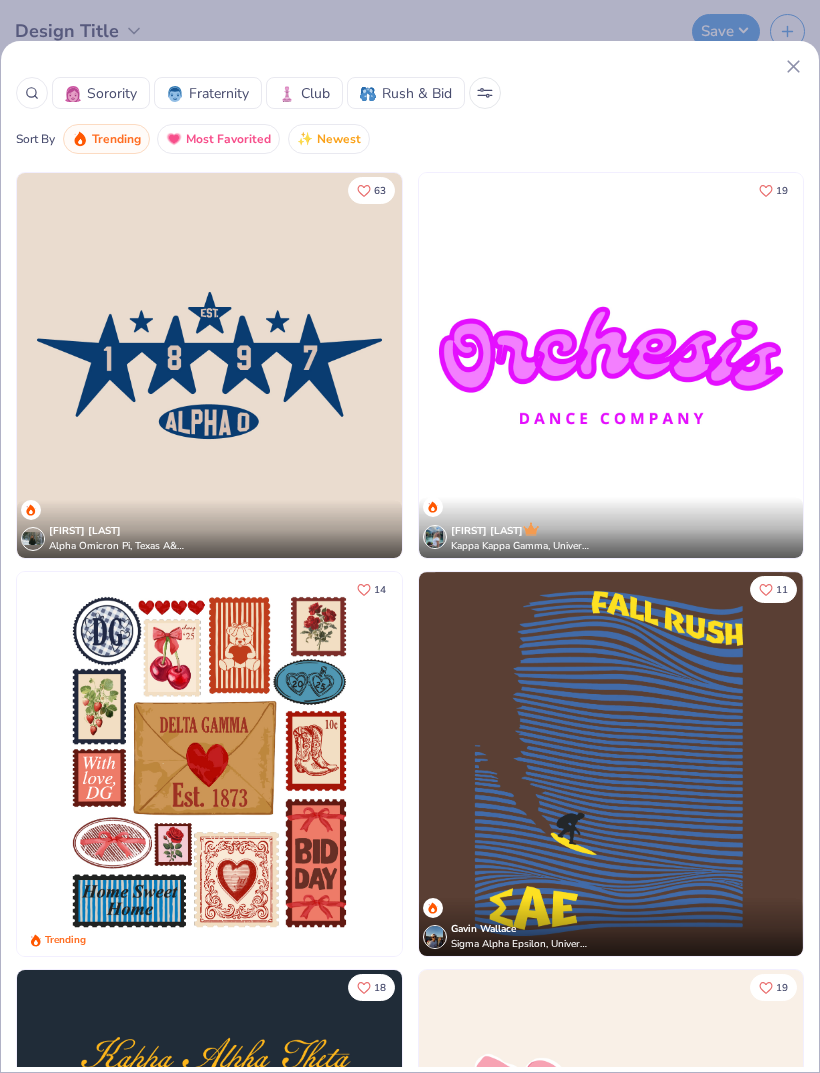 click at bounding box center (209, 365) 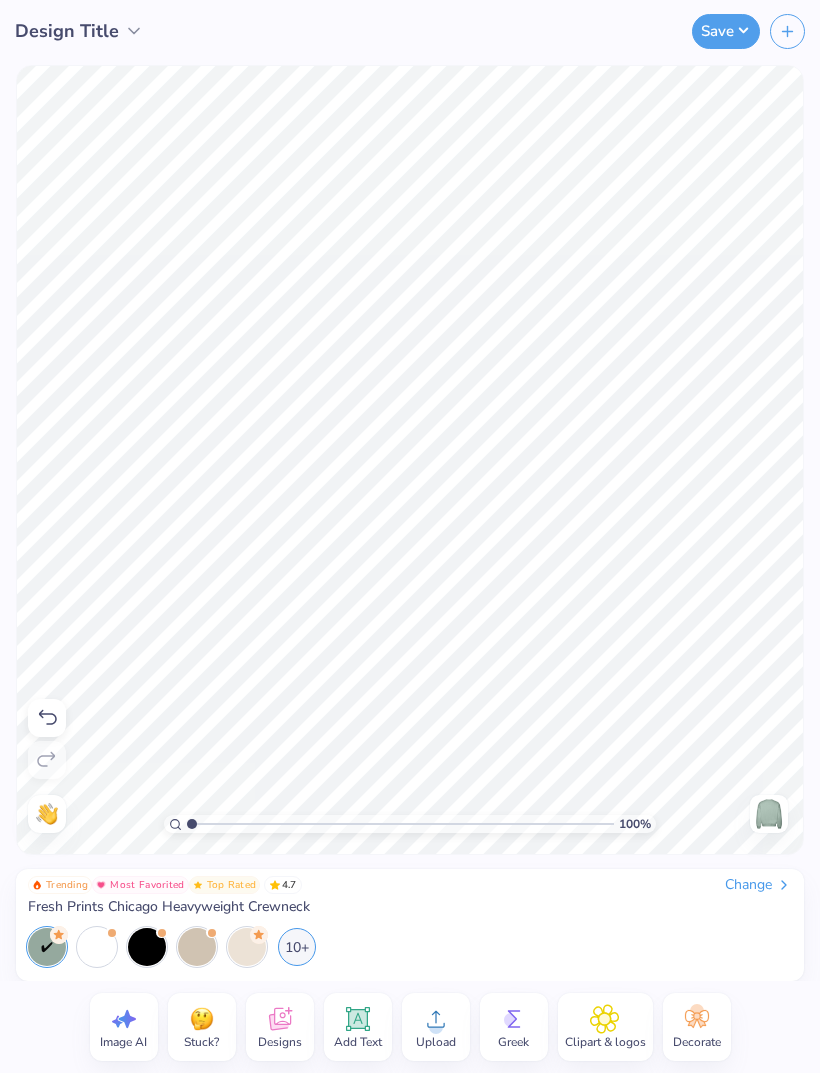 click on "10+" at bounding box center [297, 947] 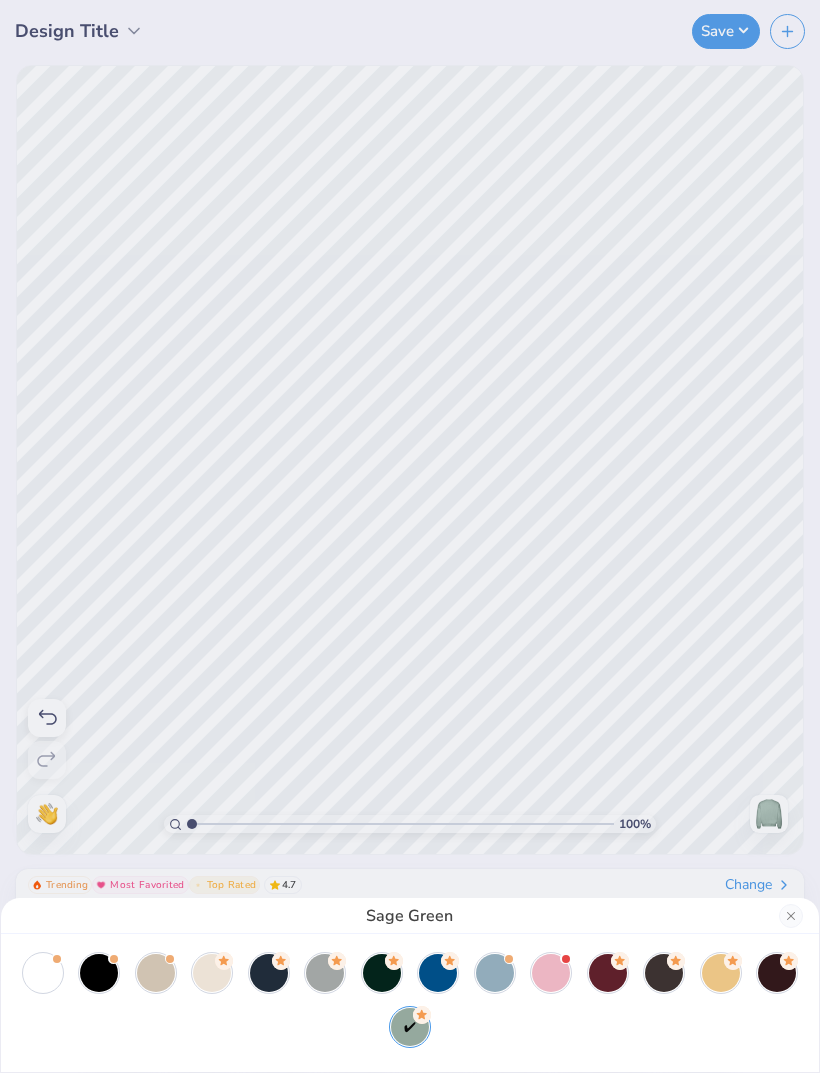 click at bounding box center (438, 973) 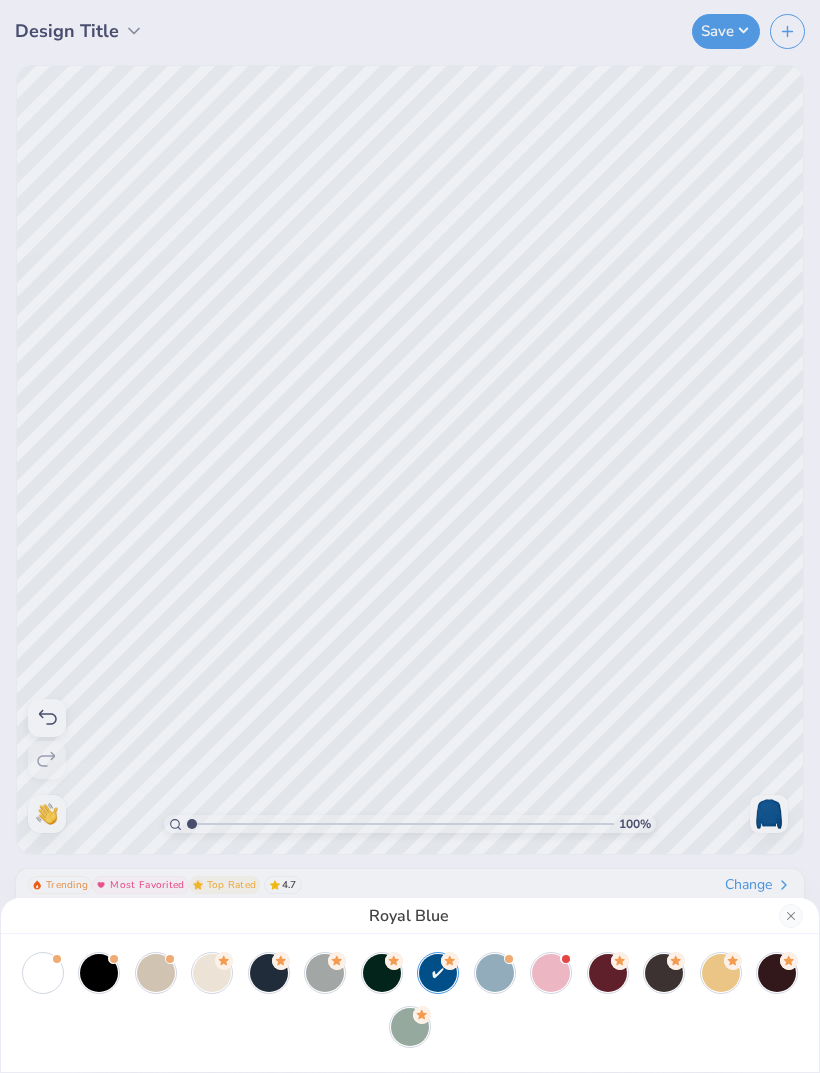 click at bounding box center [551, 973] 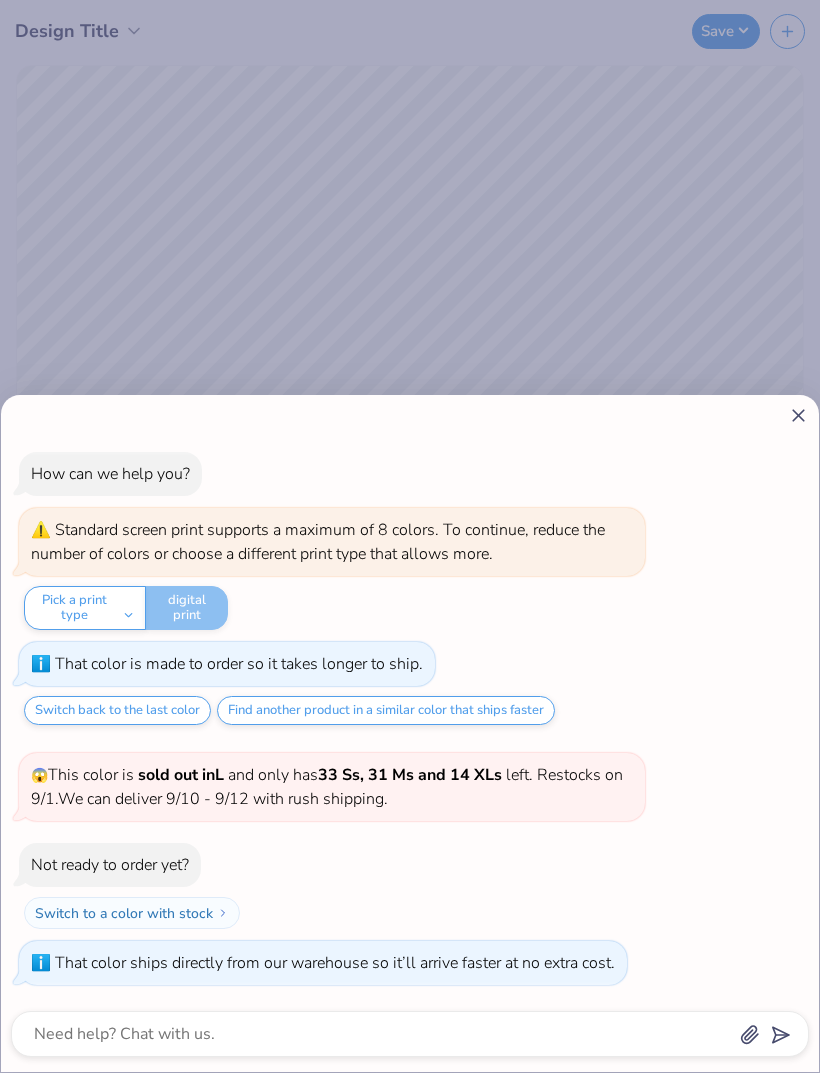 click 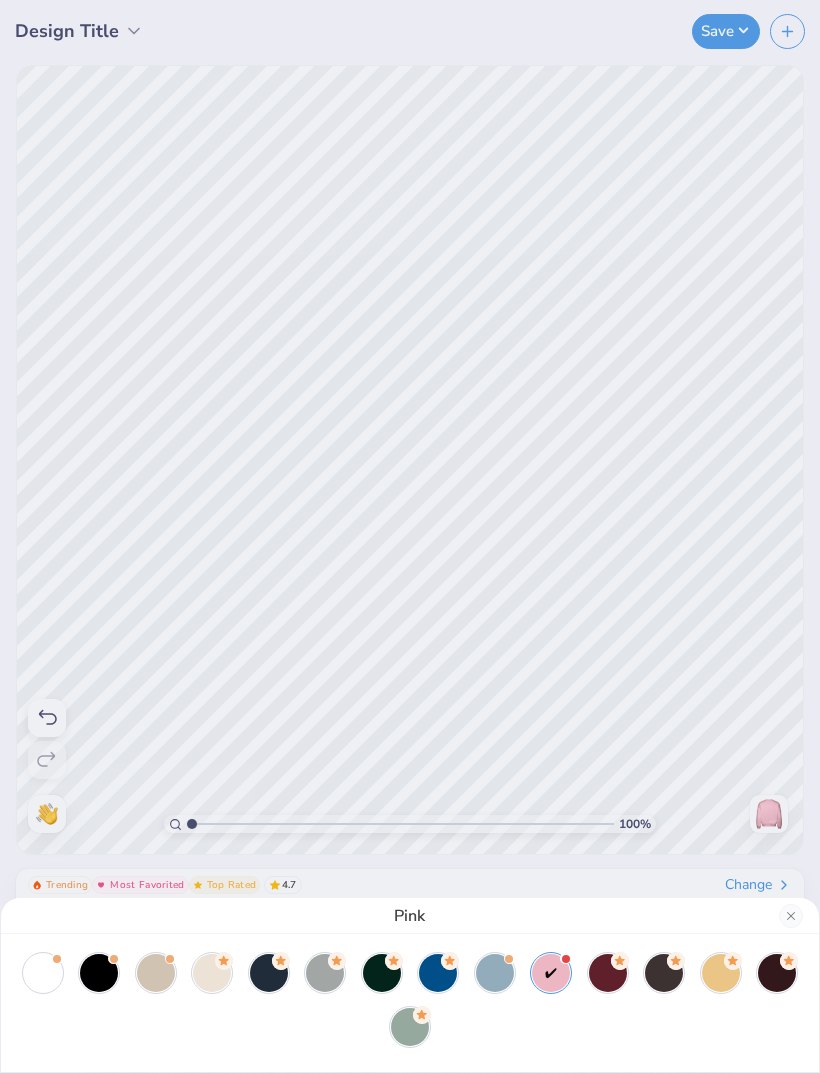 click on "Pink" at bounding box center (410, 536) 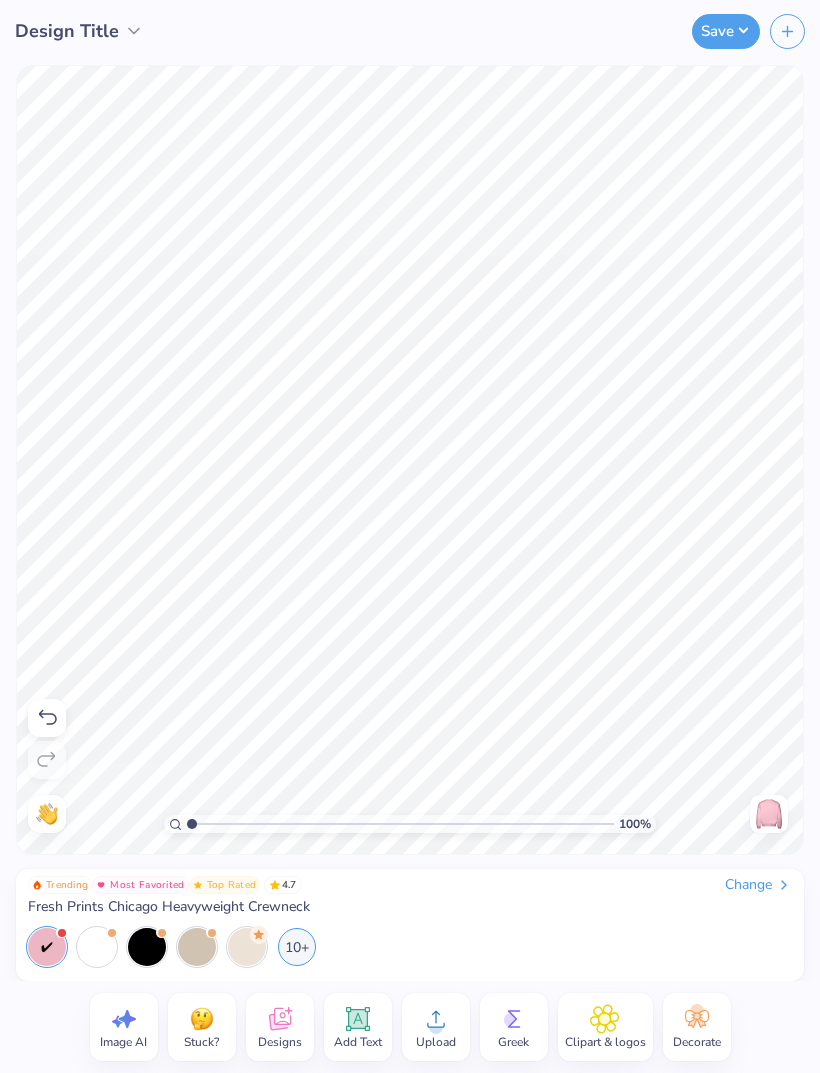 click on "10+" at bounding box center (297, 947) 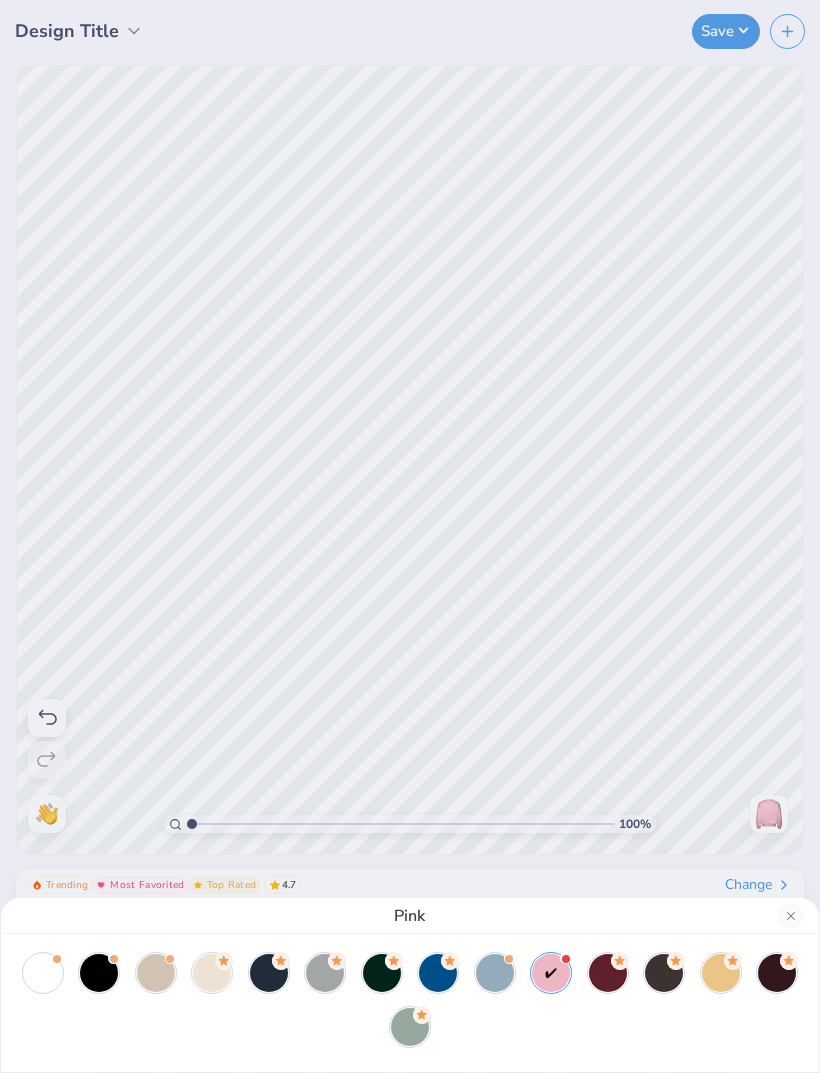 click on "Pink" at bounding box center (410, 536) 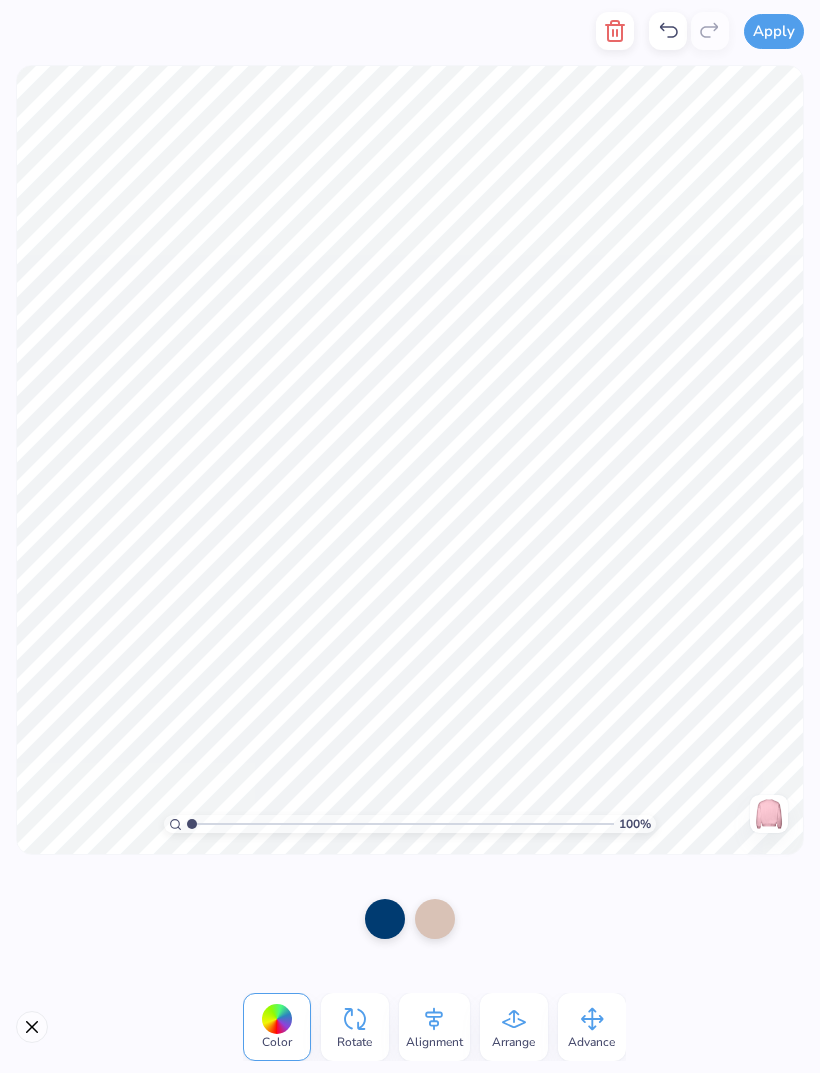click 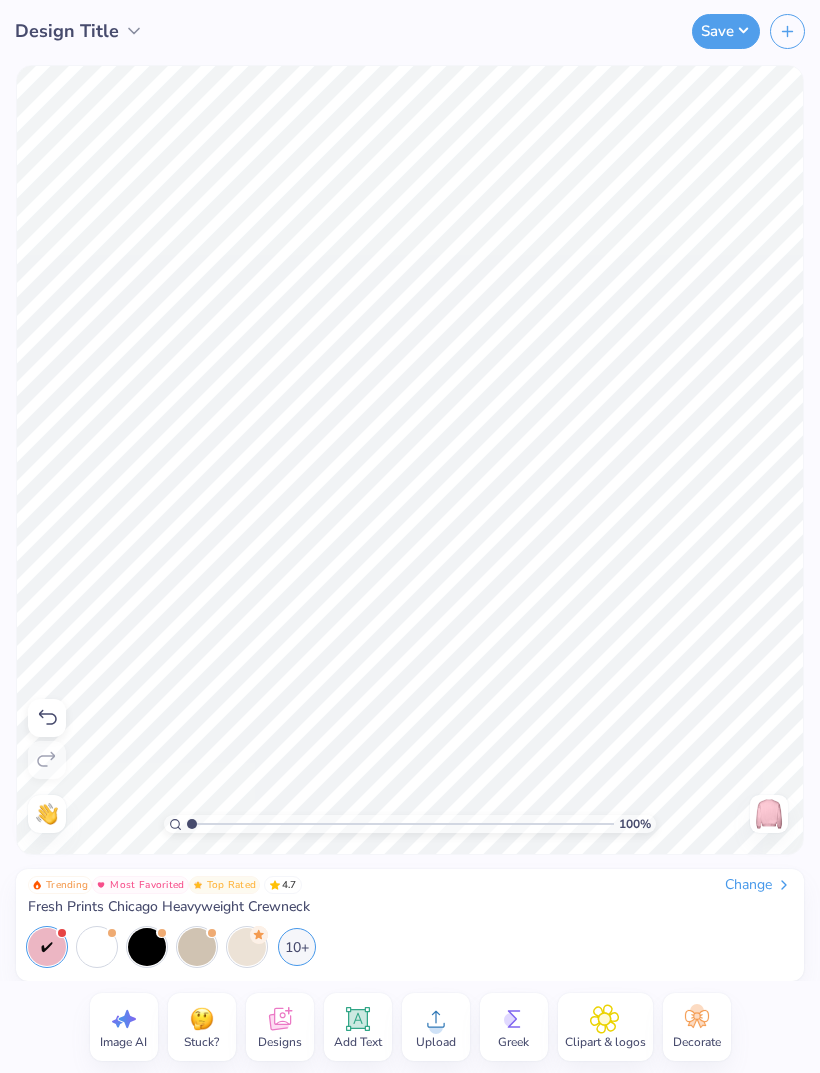click on "Designs" at bounding box center [280, 1042] 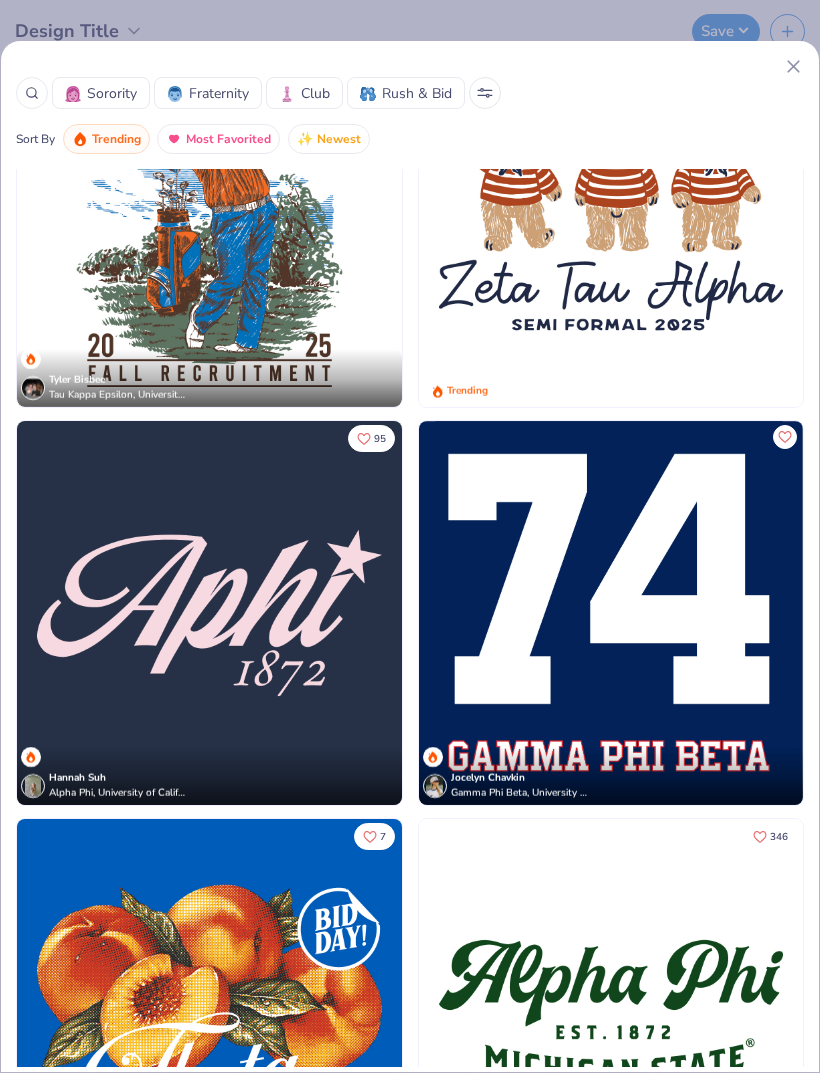 scroll, scrollTop: 4134, scrollLeft: 0, axis: vertical 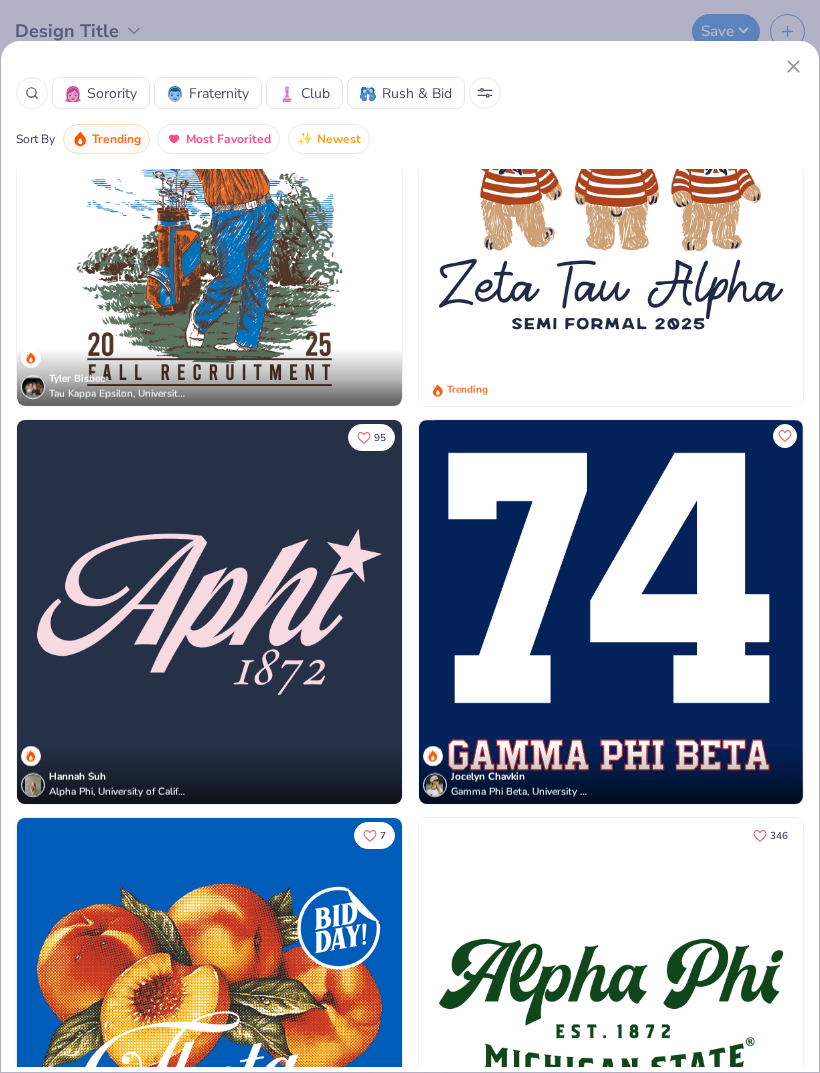 click at bounding box center (209, 612) 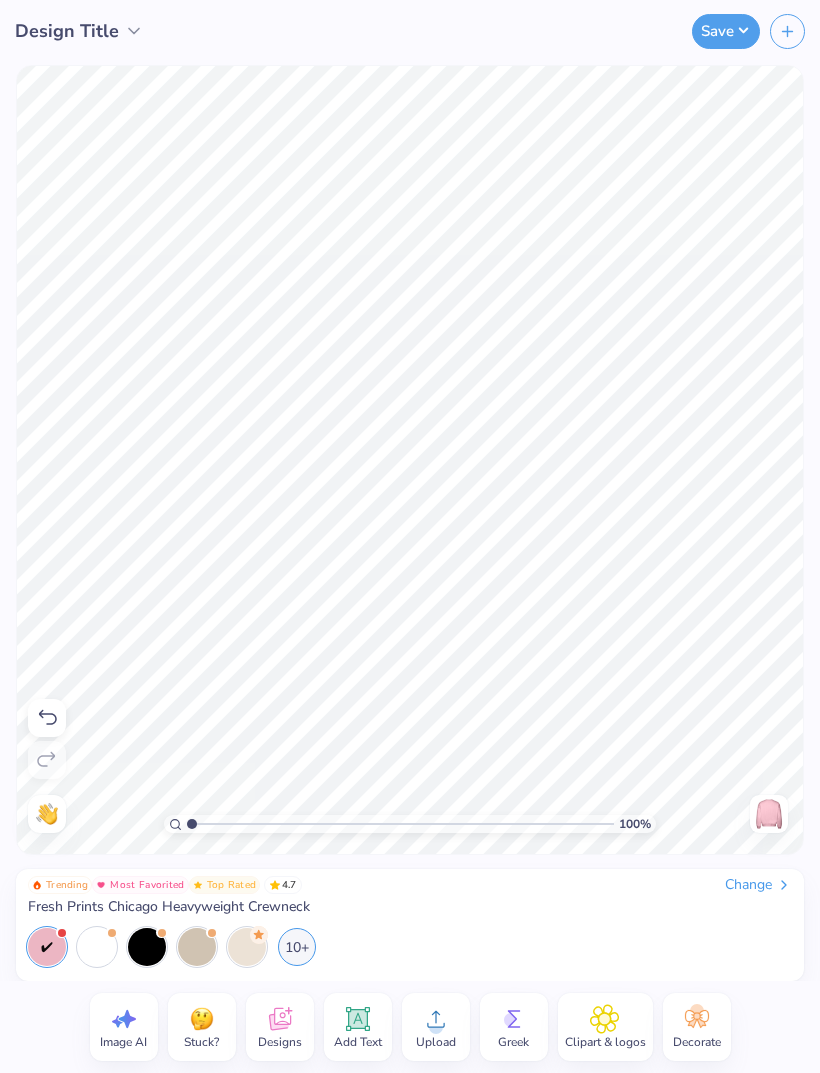 click on "10+" at bounding box center [297, 947] 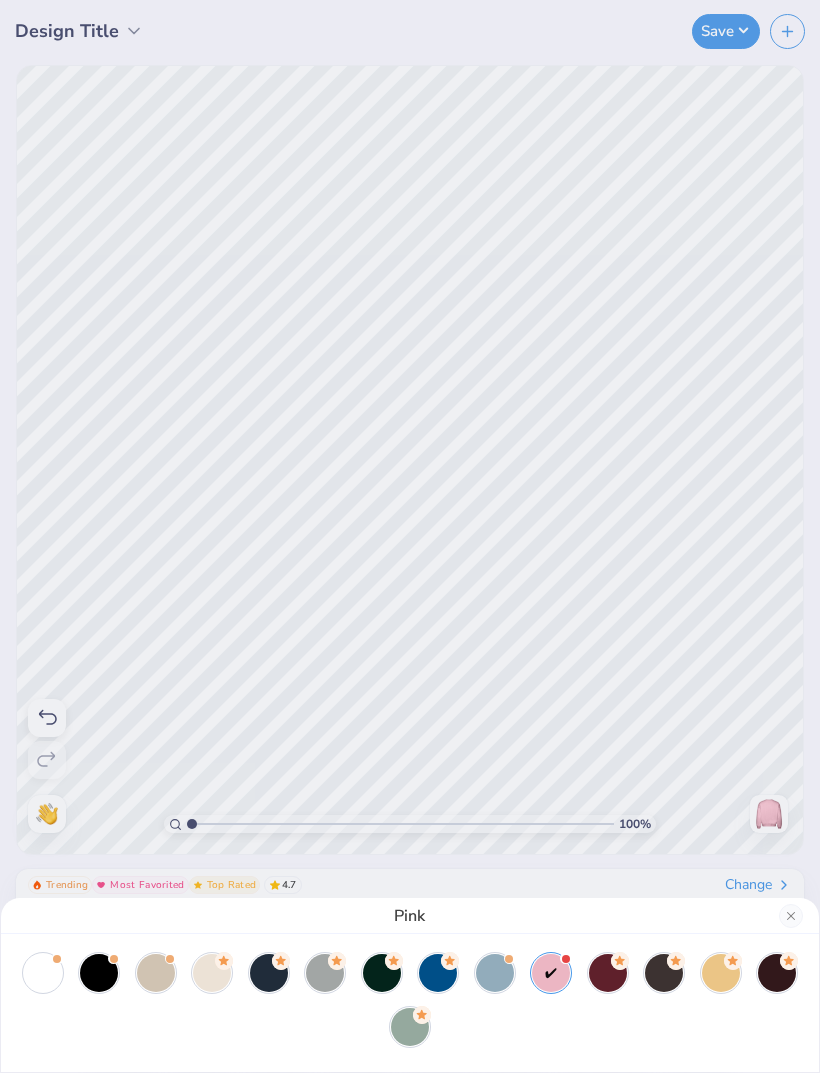 click at bounding box center [269, 973] 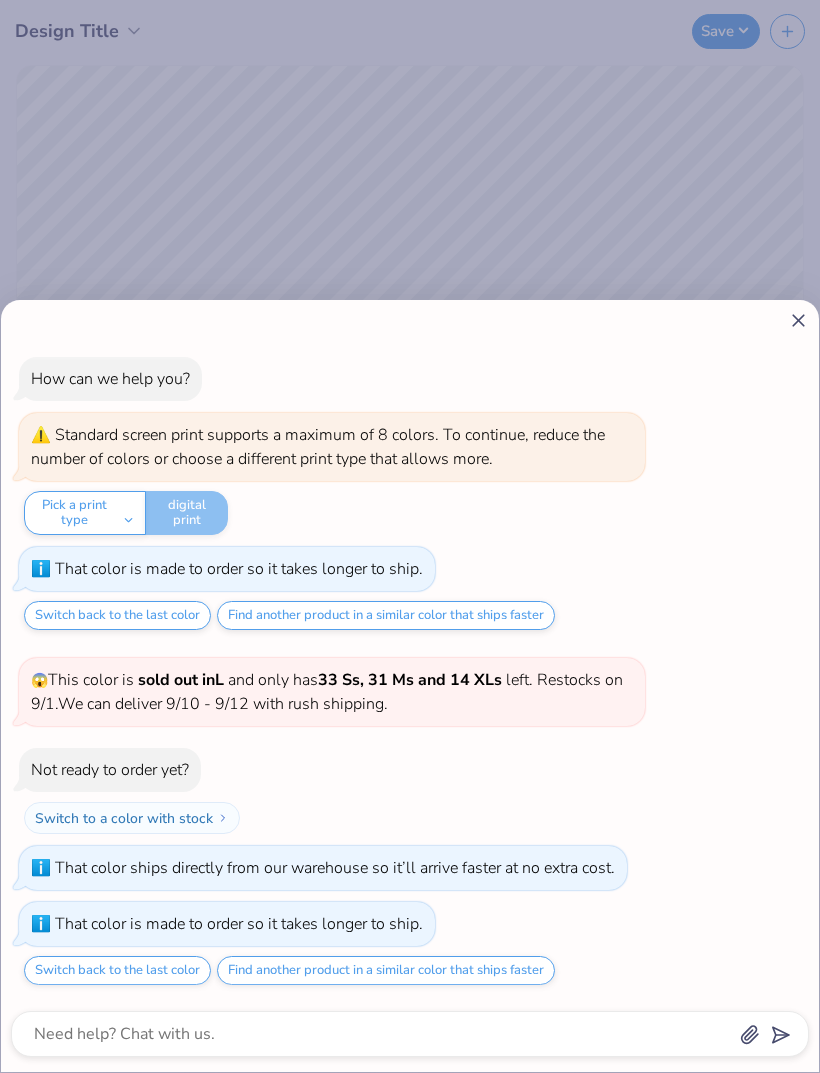 click on "This color is   sold out in  L   and only has  33 Ss, 31 Ms and 14 XLs   left . Restocks on 9/1.  We can deliver 9/10 - 9/12 with rush shipping." at bounding box center [410, 686] 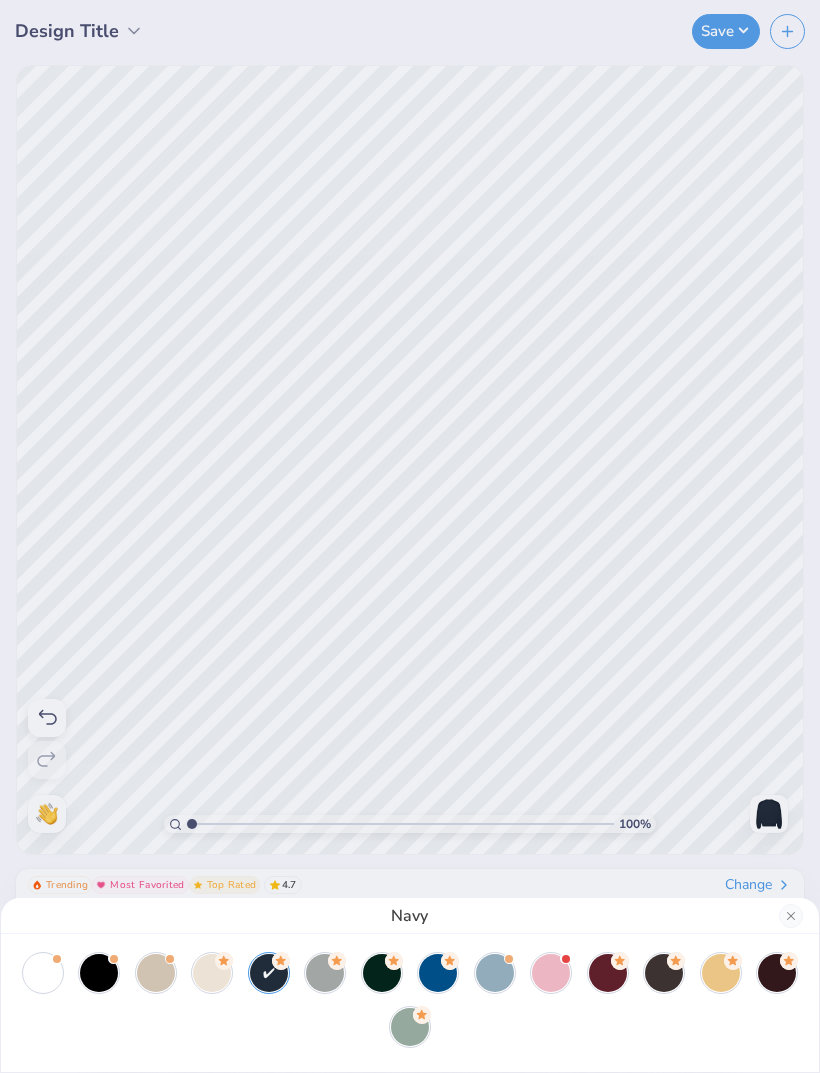 click on "Navy" at bounding box center [410, 536] 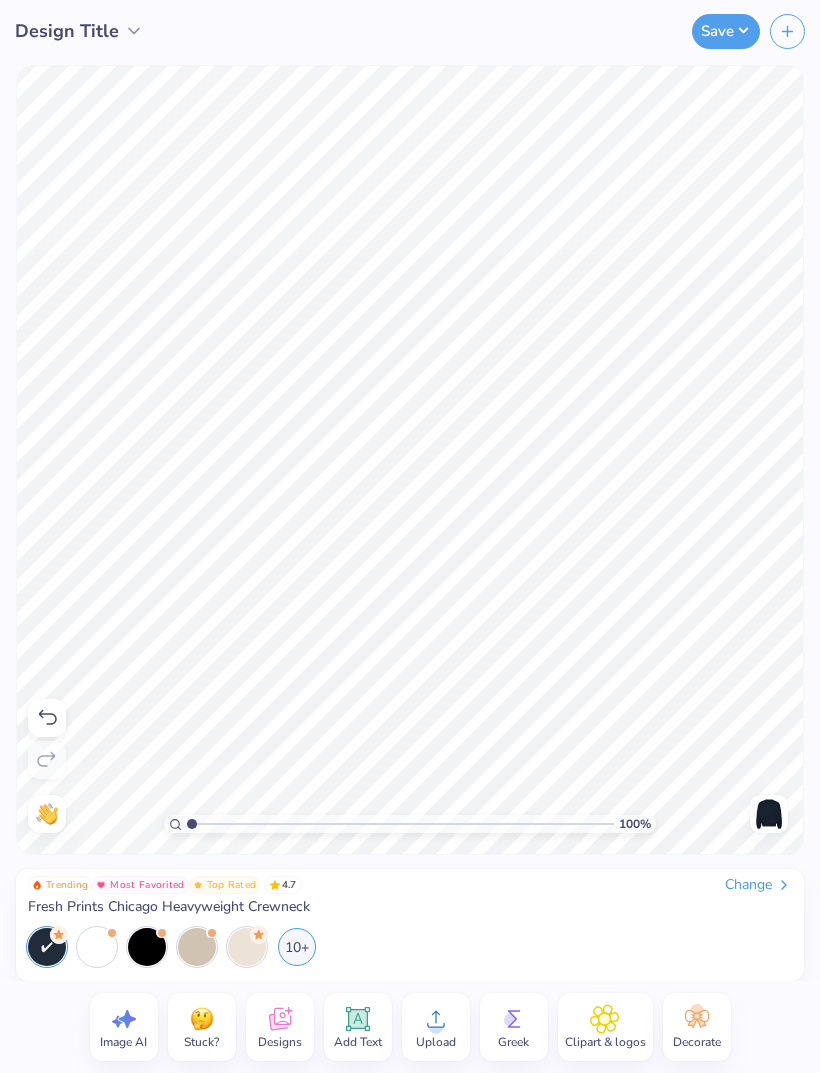 click on "10+" at bounding box center (297, 947) 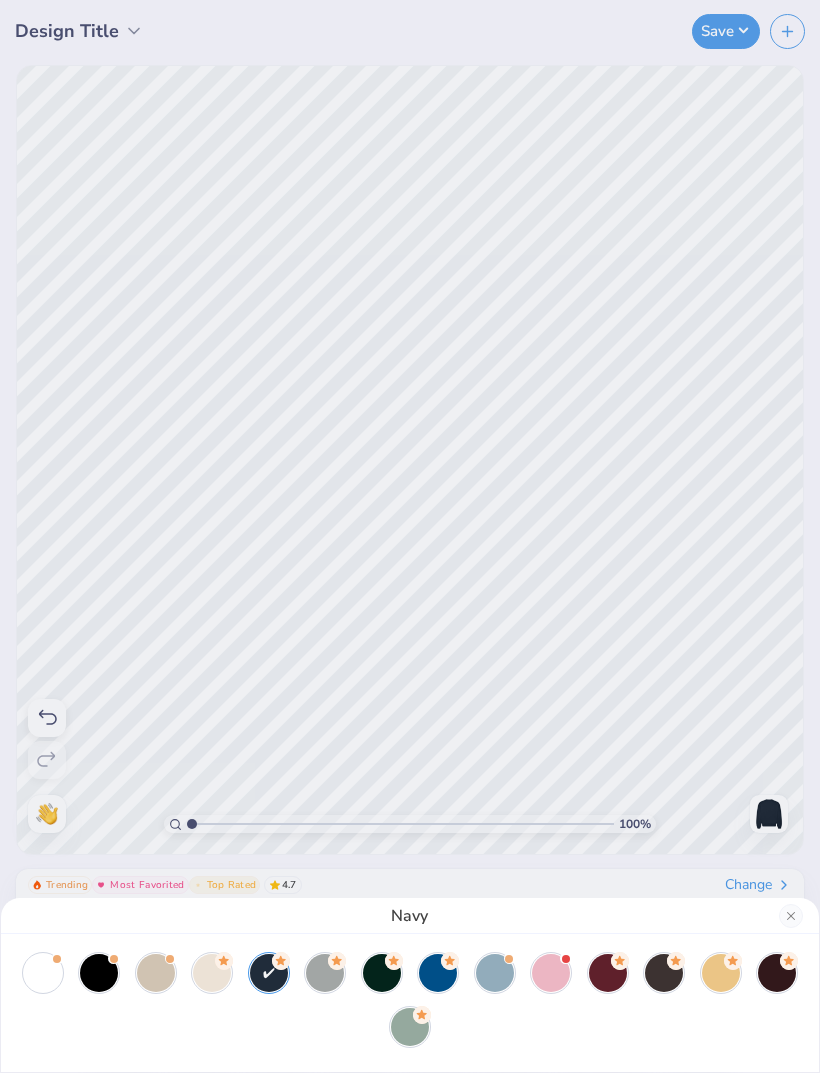 click on "Navy" at bounding box center [410, 536] 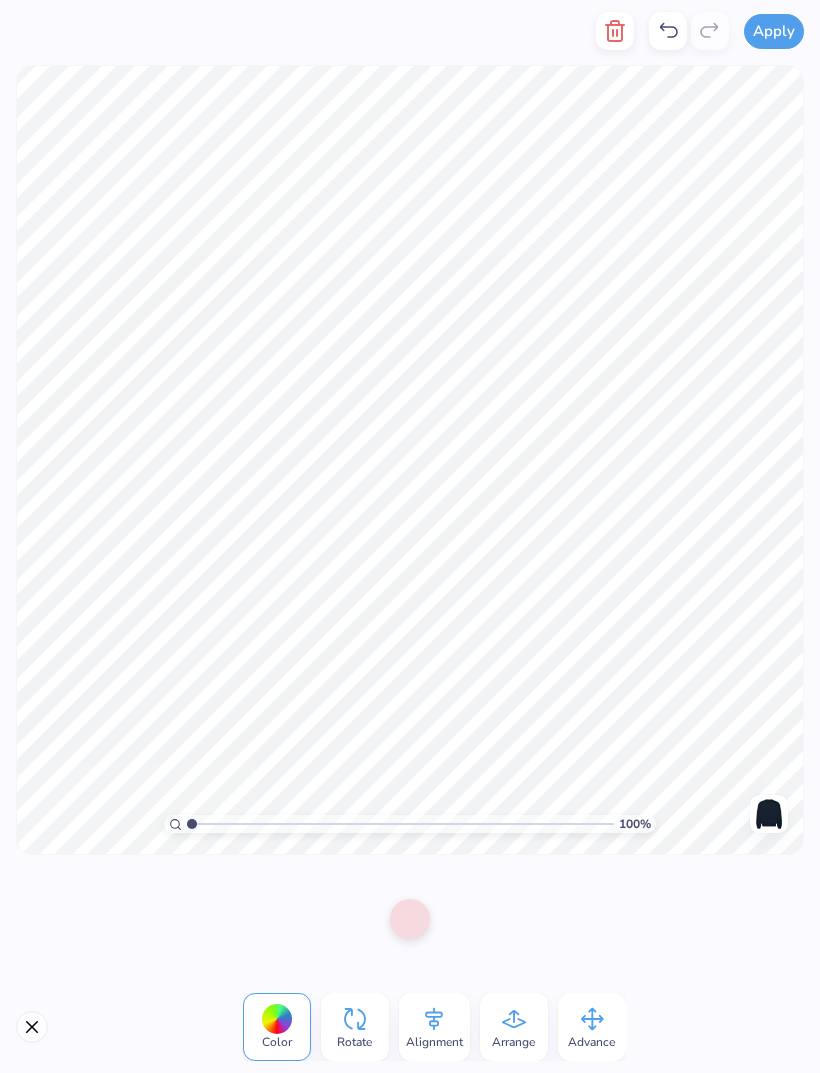 click 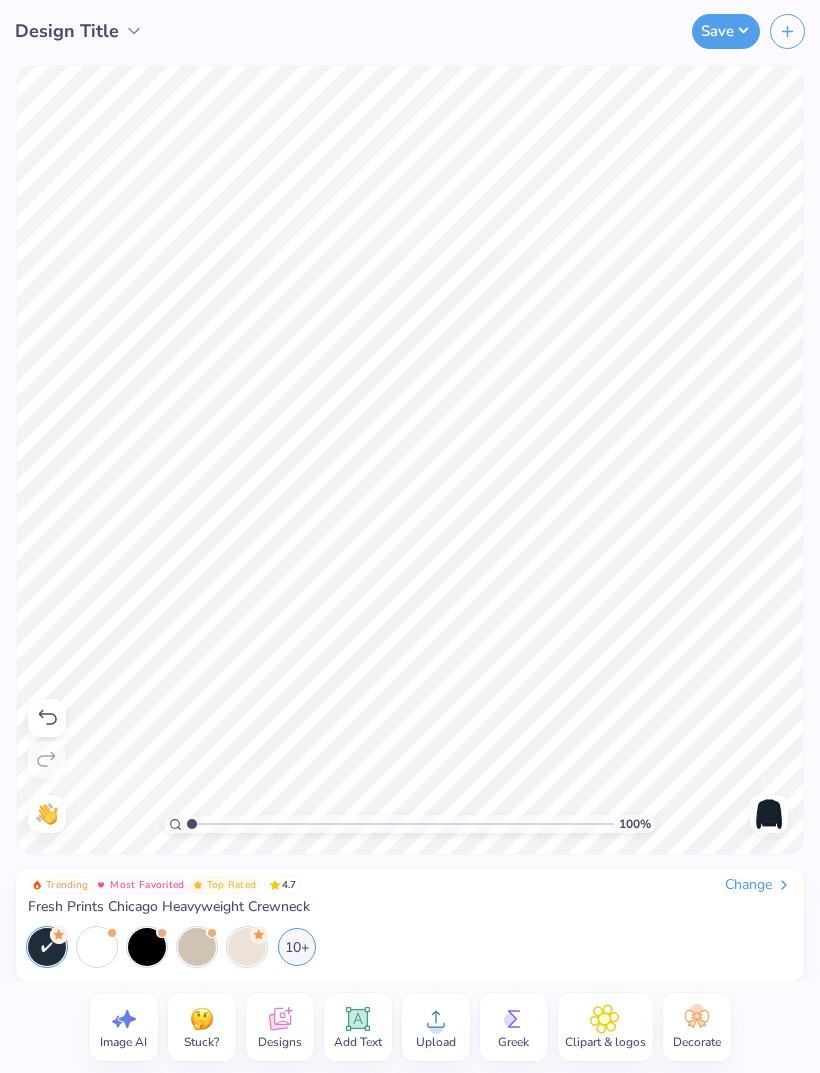 click 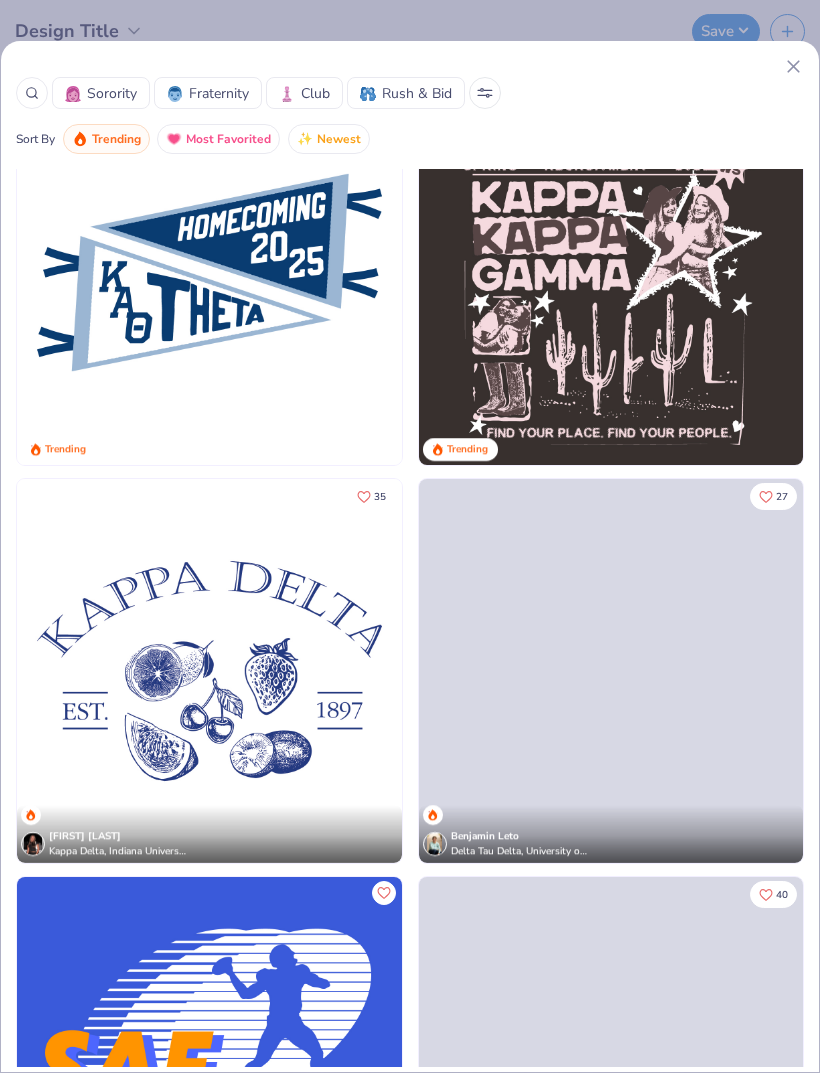 scroll, scrollTop: 8858, scrollLeft: 0, axis: vertical 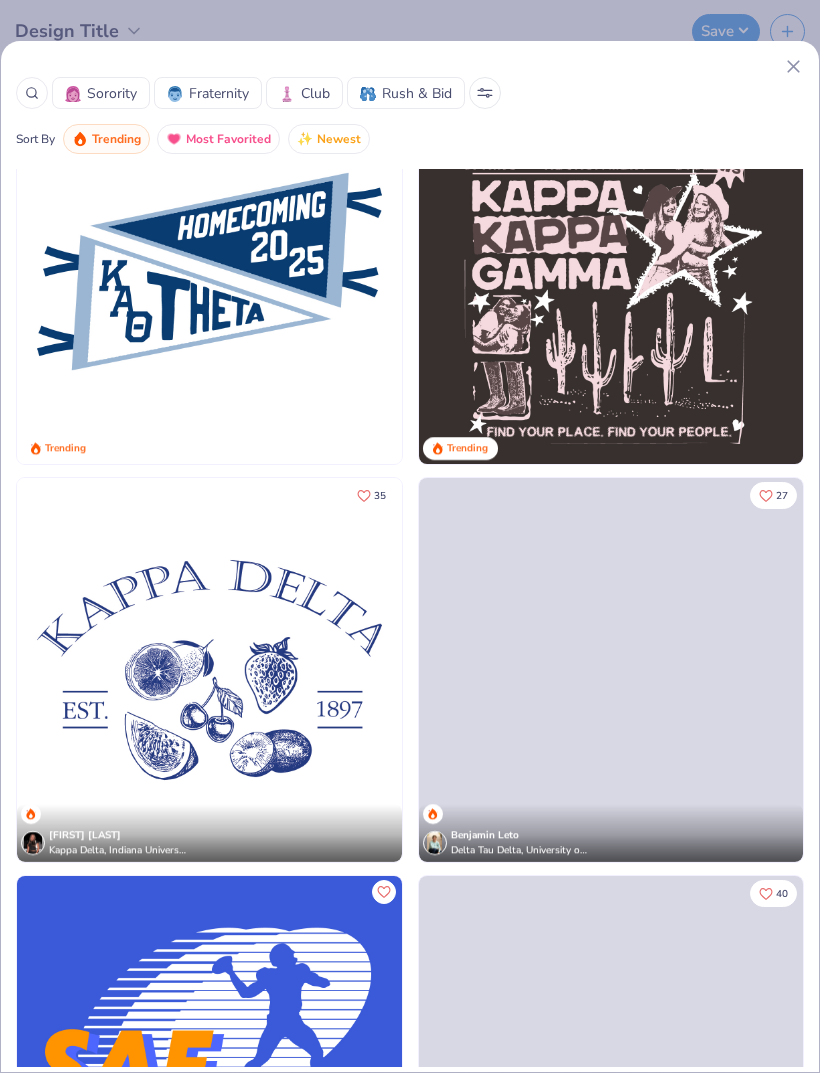 click at bounding box center [611, 670] 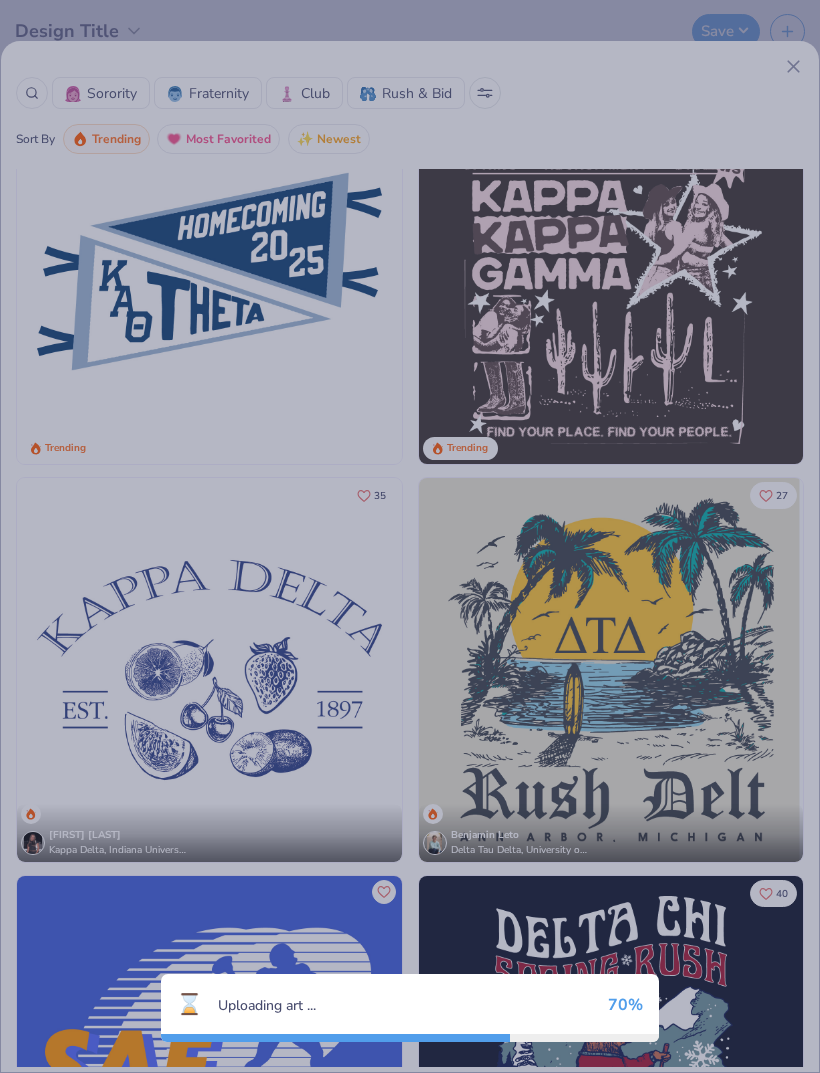 click on "70 %" at bounding box center (625, 1005) 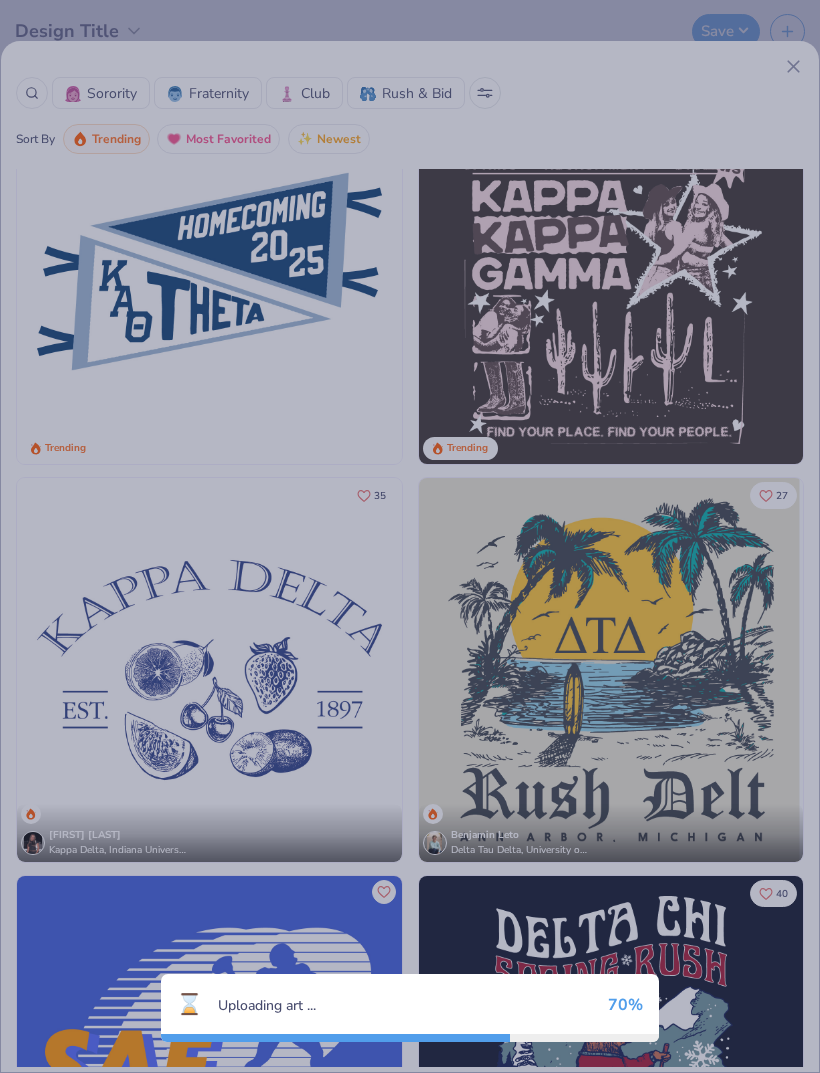 click on "70 %" at bounding box center [625, 1005] 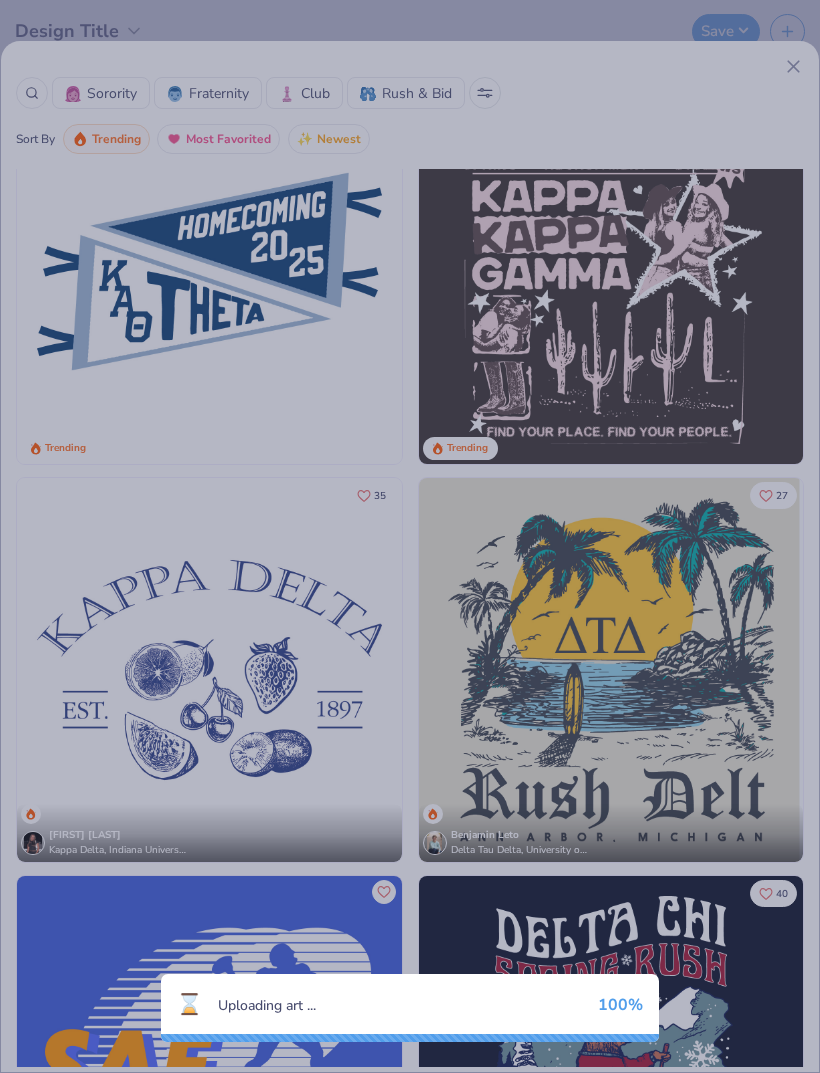 click on "⌛ Uploading art ... 100 %" at bounding box center (410, 536) 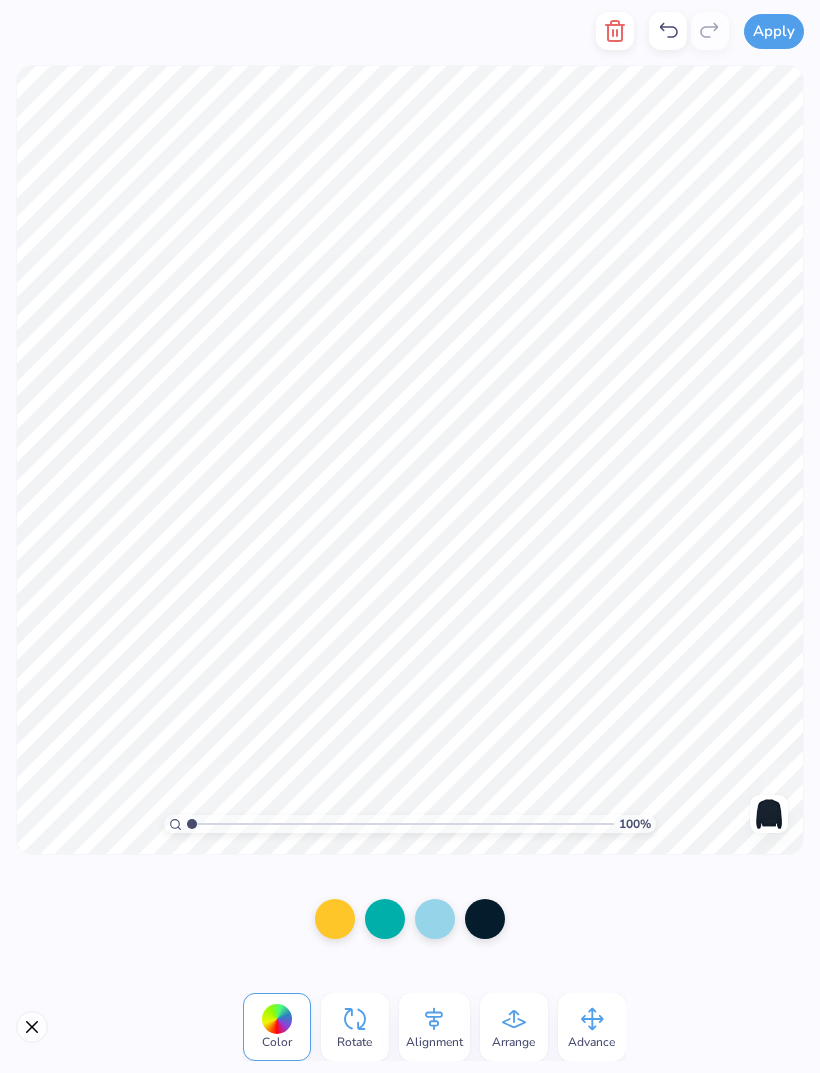 click 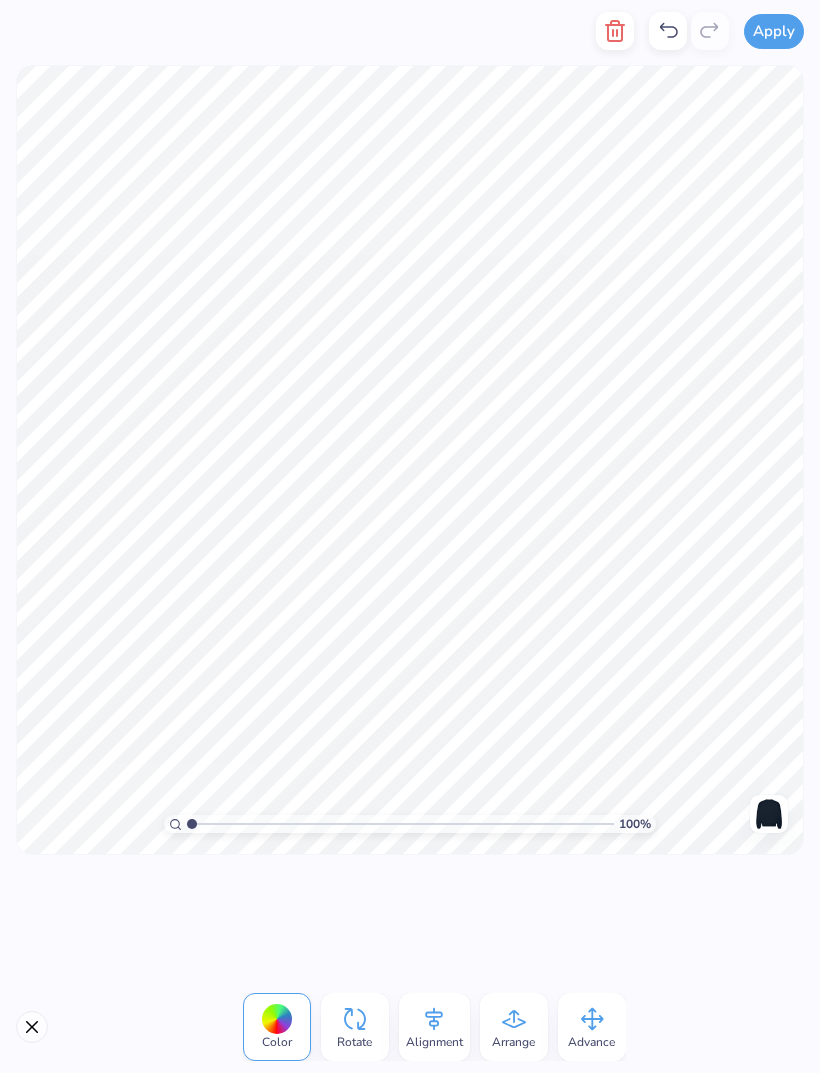 click 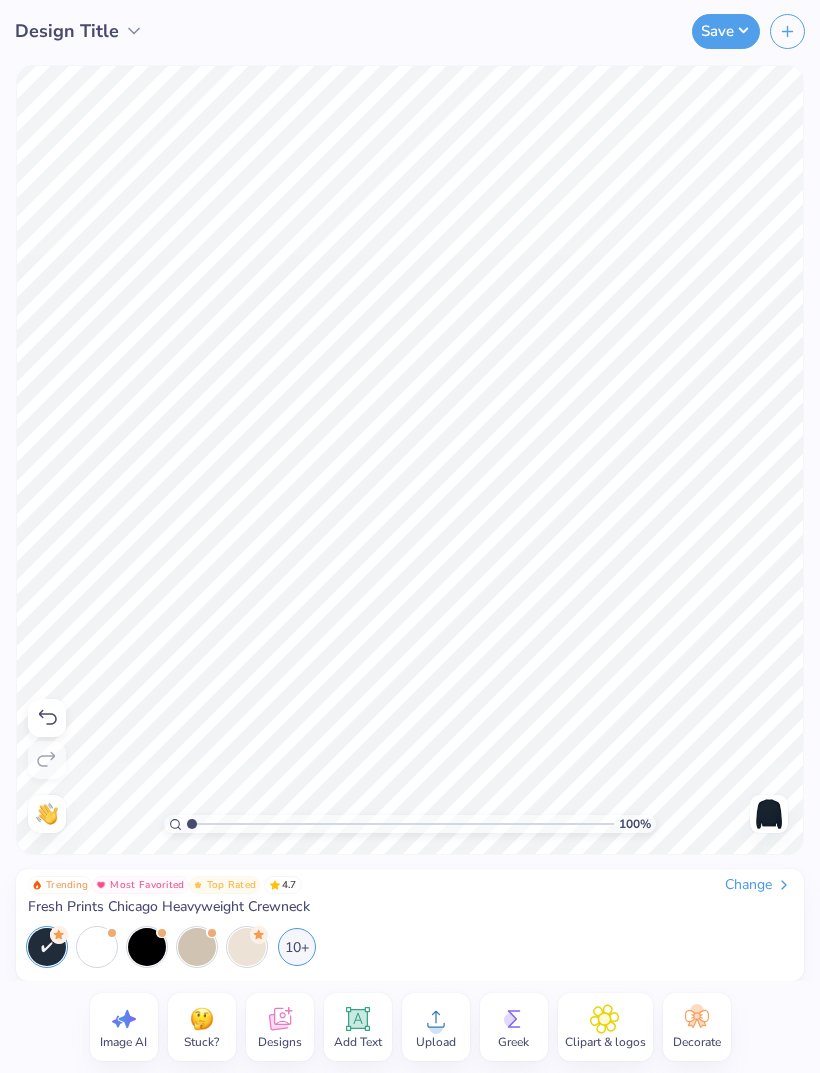 click on "Designs" at bounding box center (280, 1042) 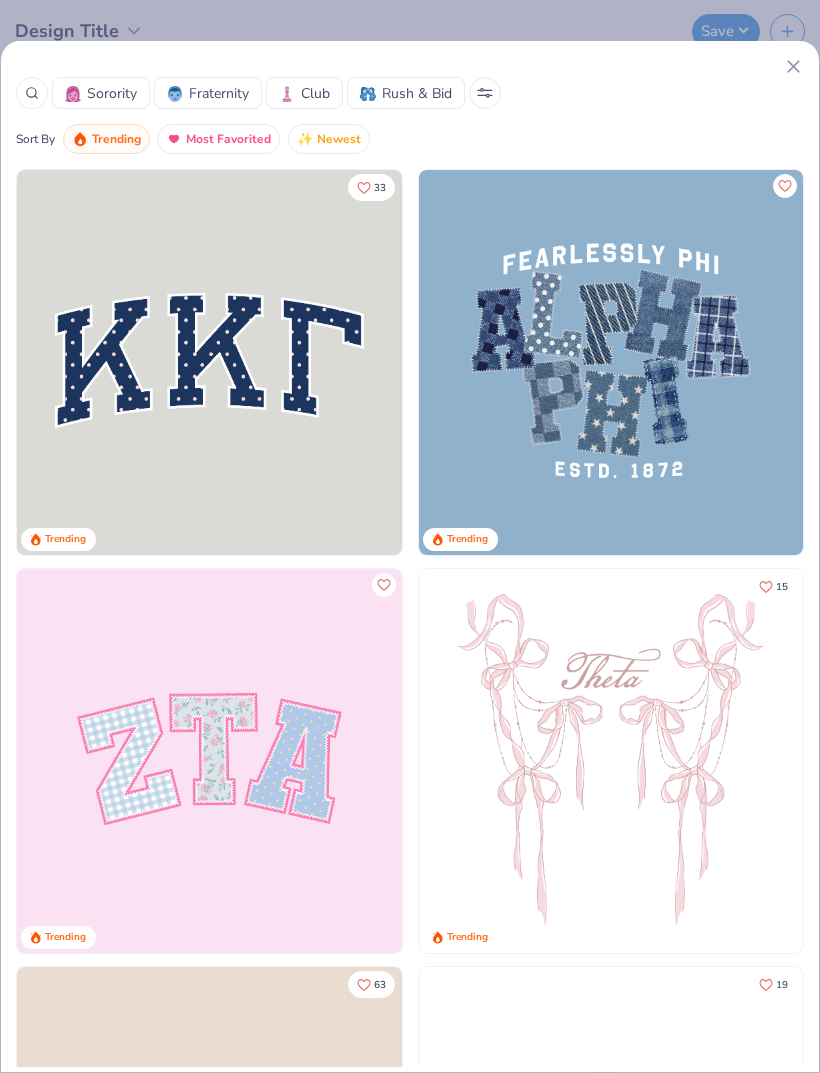scroll, scrollTop: -17, scrollLeft: 0, axis: vertical 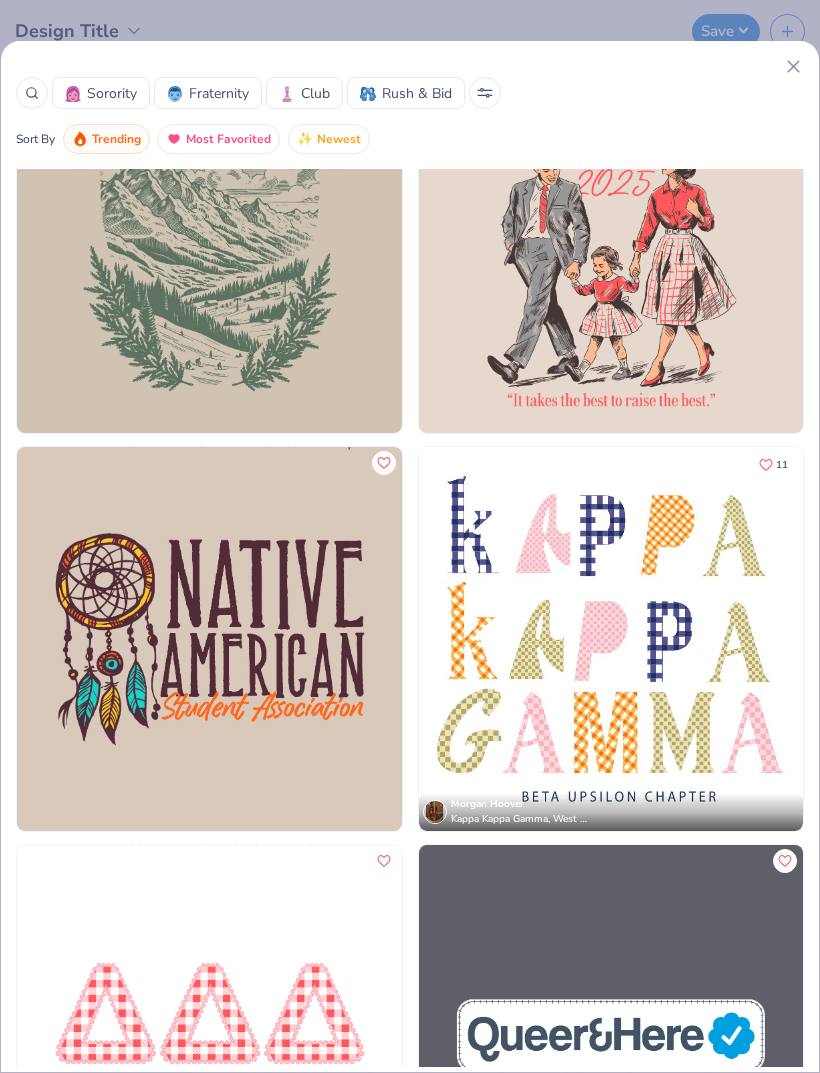 click on "Sorority" at bounding box center (112, 93) 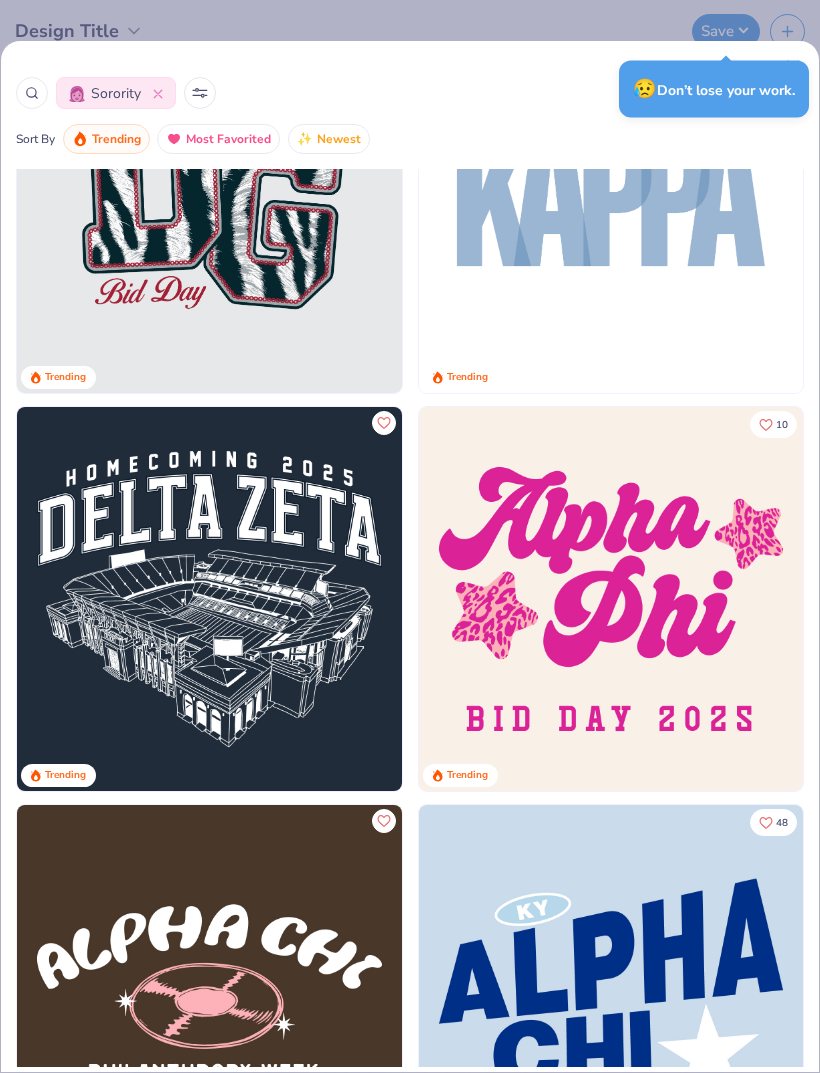 scroll, scrollTop: 7338, scrollLeft: 0, axis: vertical 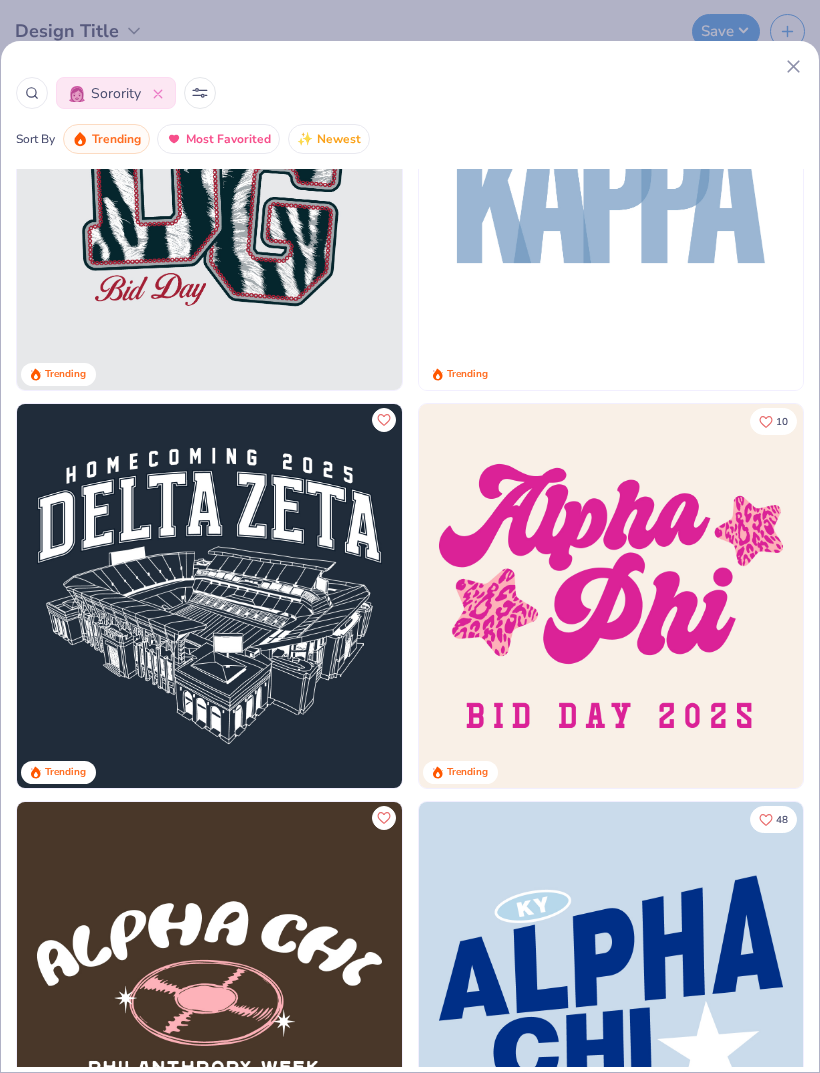 click at bounding box center [611, 596] 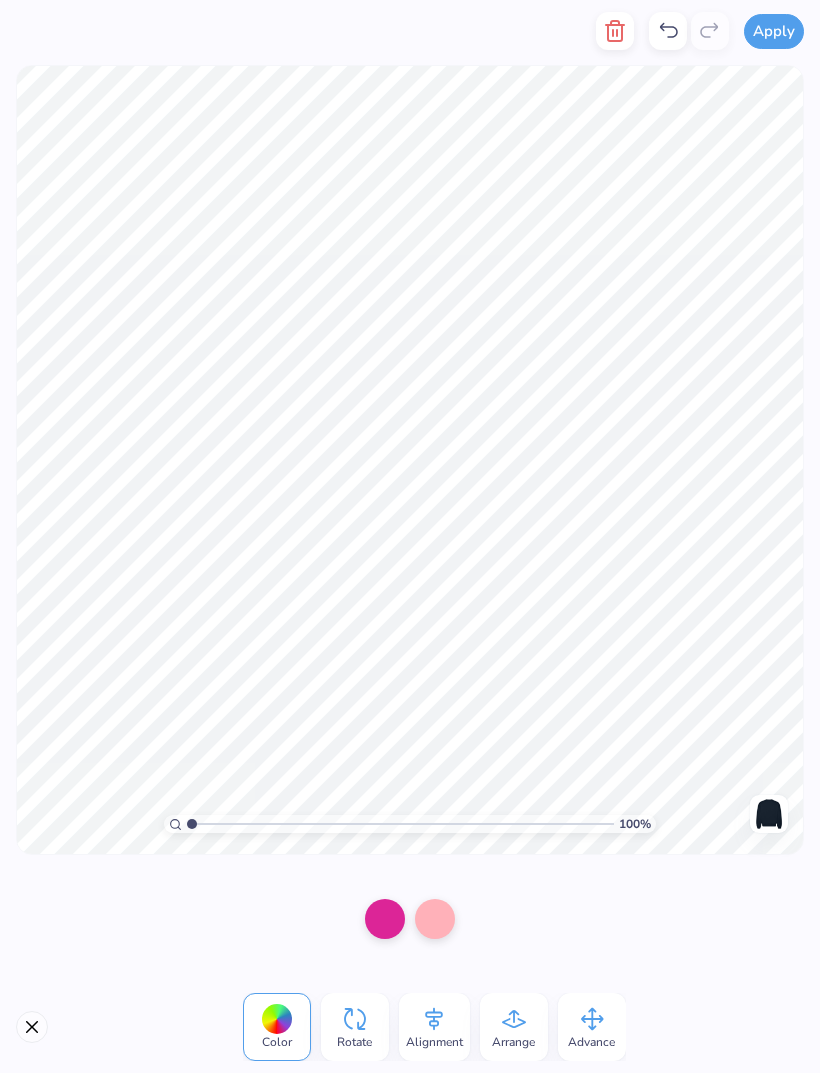 click at bounding box center [435, 919] 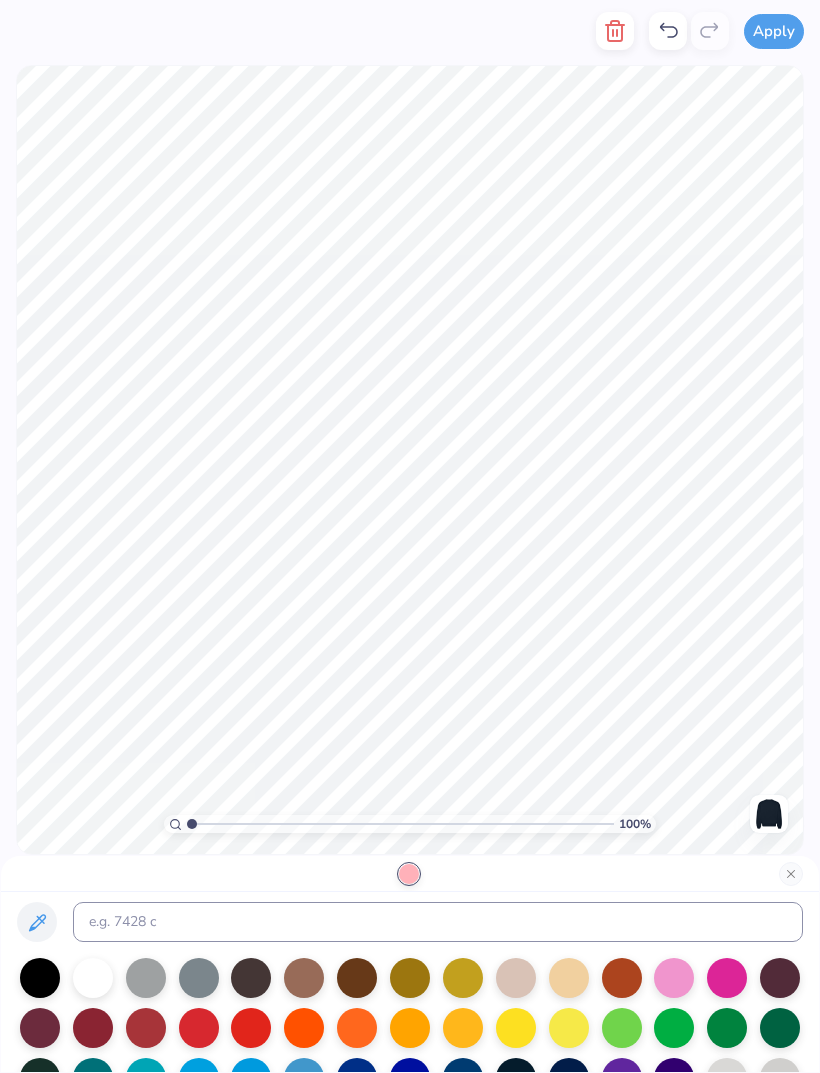 scroll, scrollTop: 22, scrollLeft: 0, axis: vertical 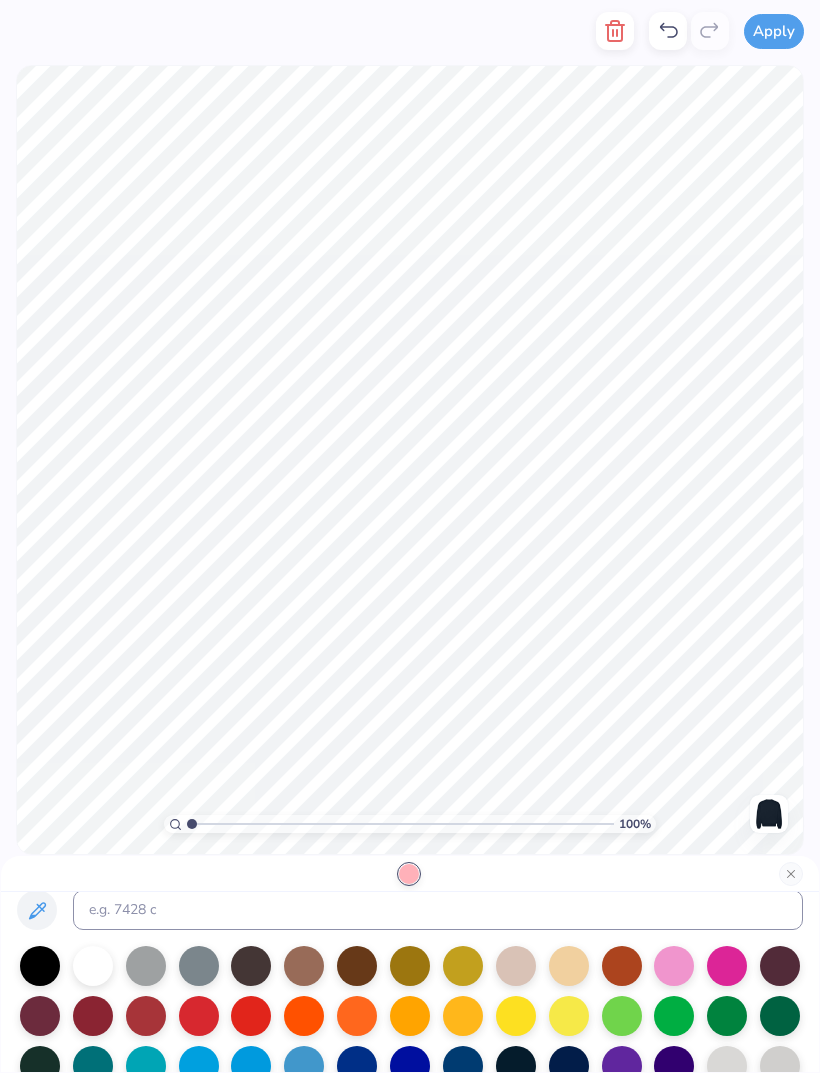 click at bounding box center (569, 966) 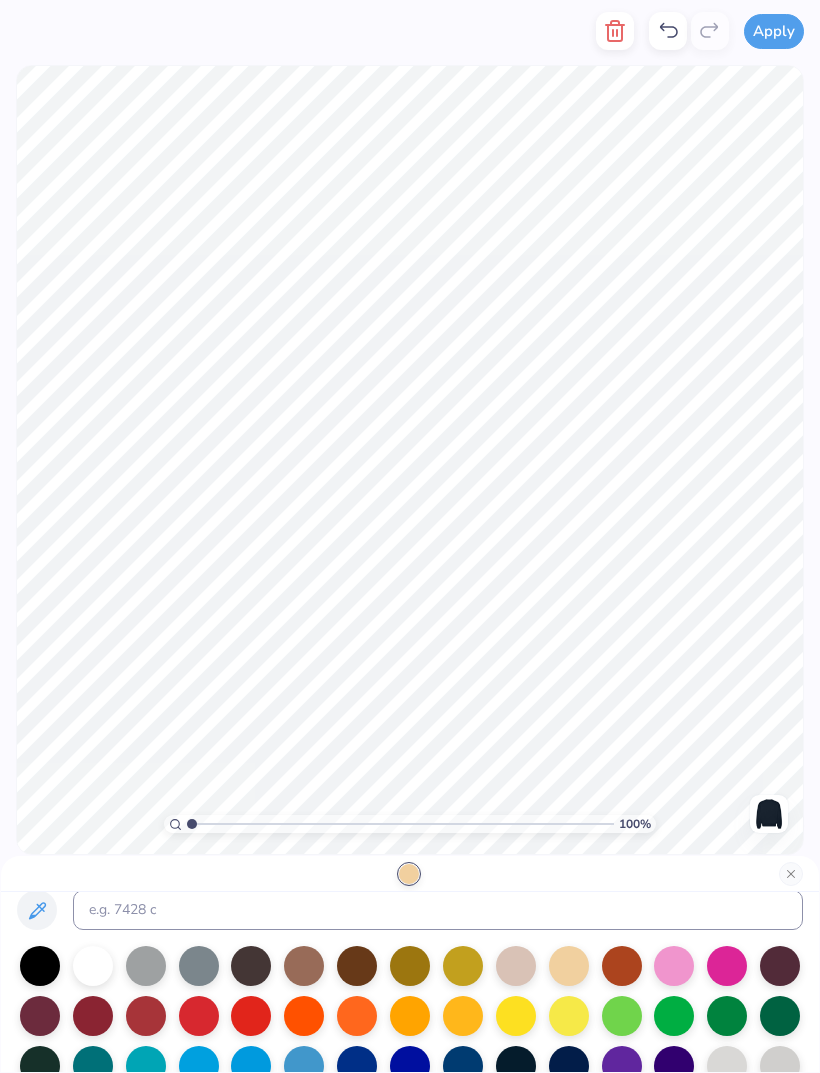 click on "Apply" at bounding box center [774, 31] 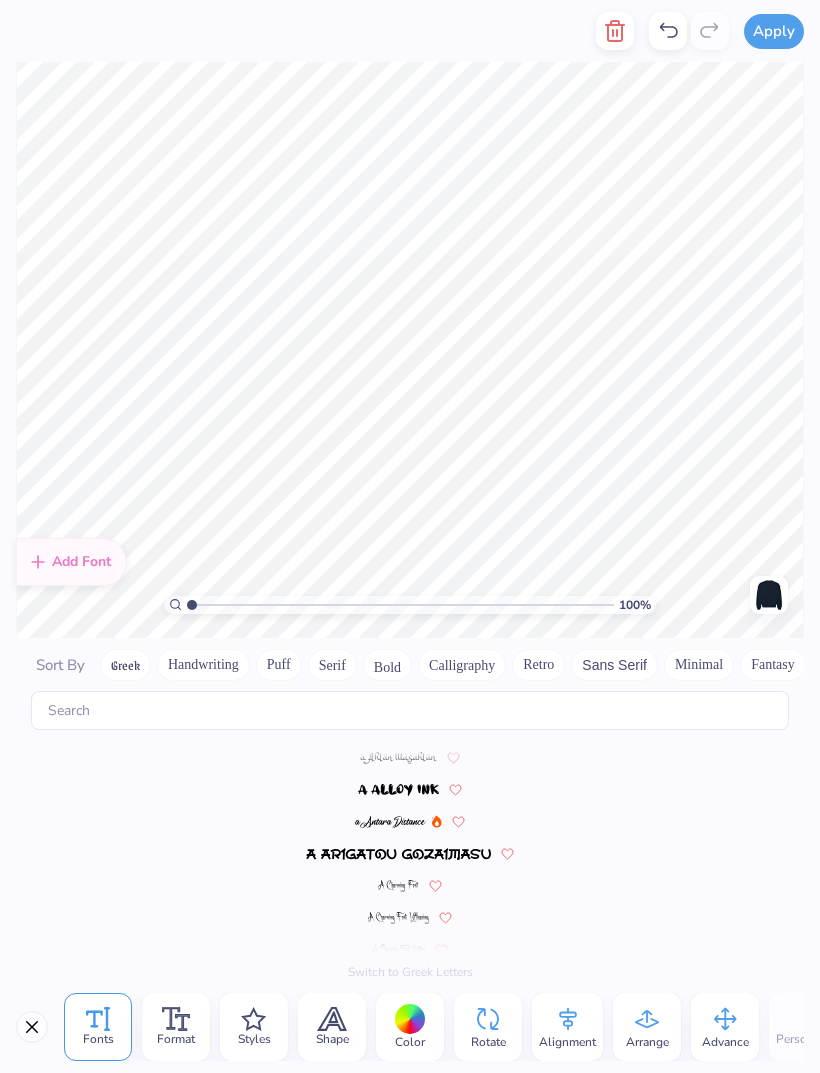 scroll, scrollTop: 816, scrollLeft: 0, axis: vertical 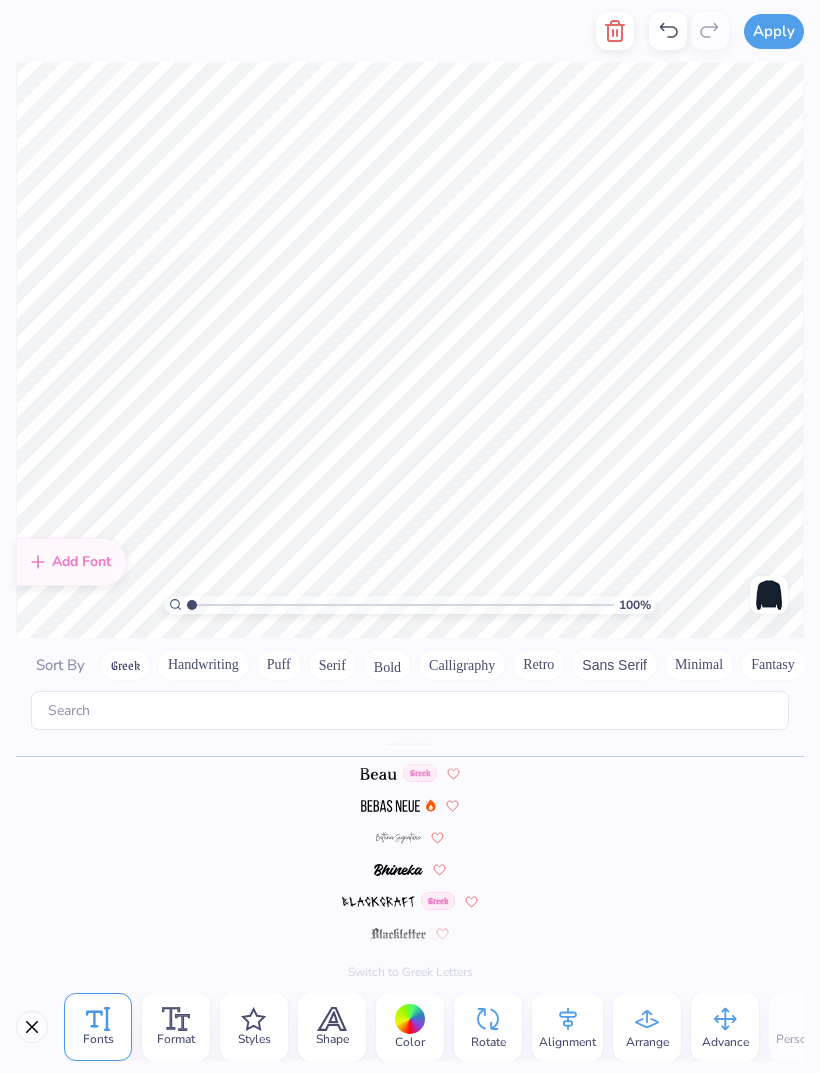 click 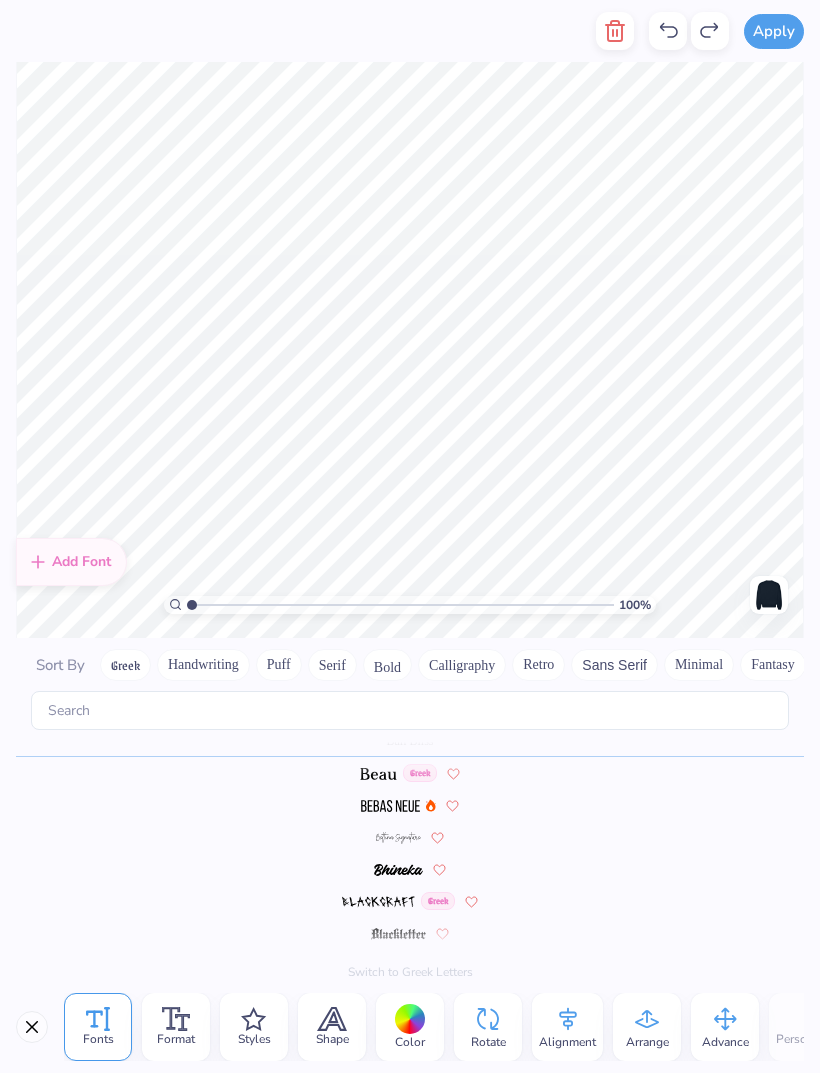 click 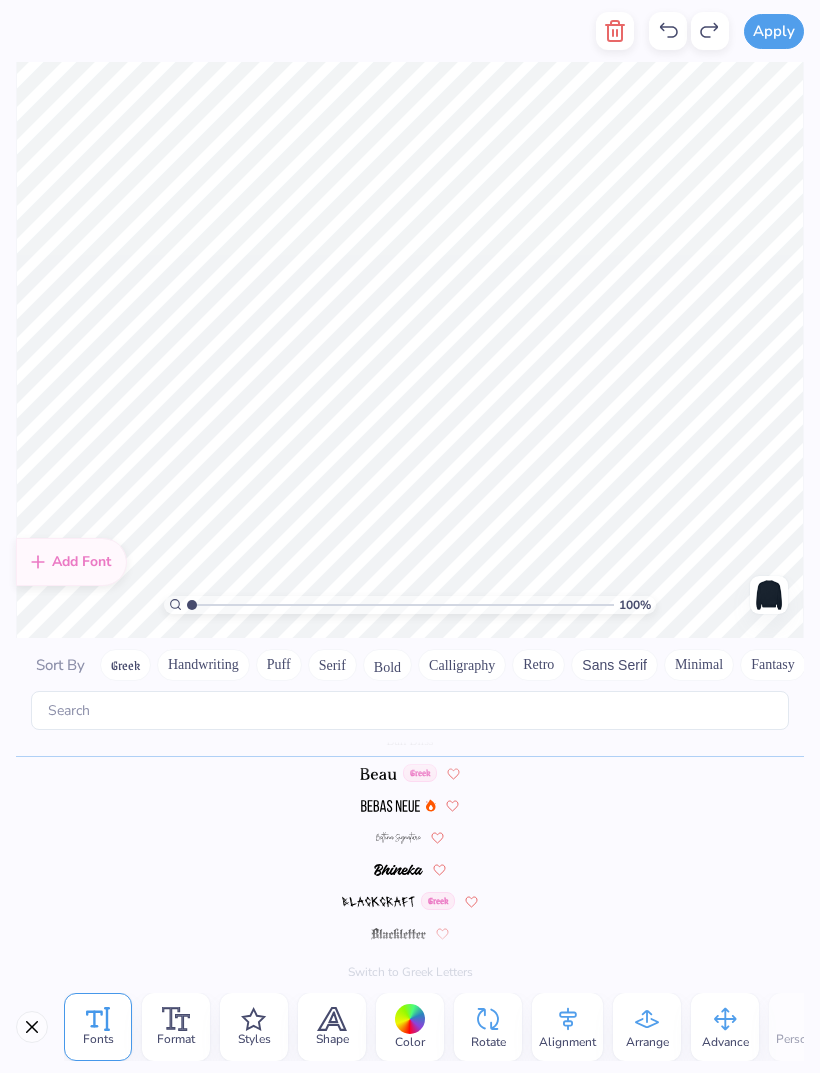 click 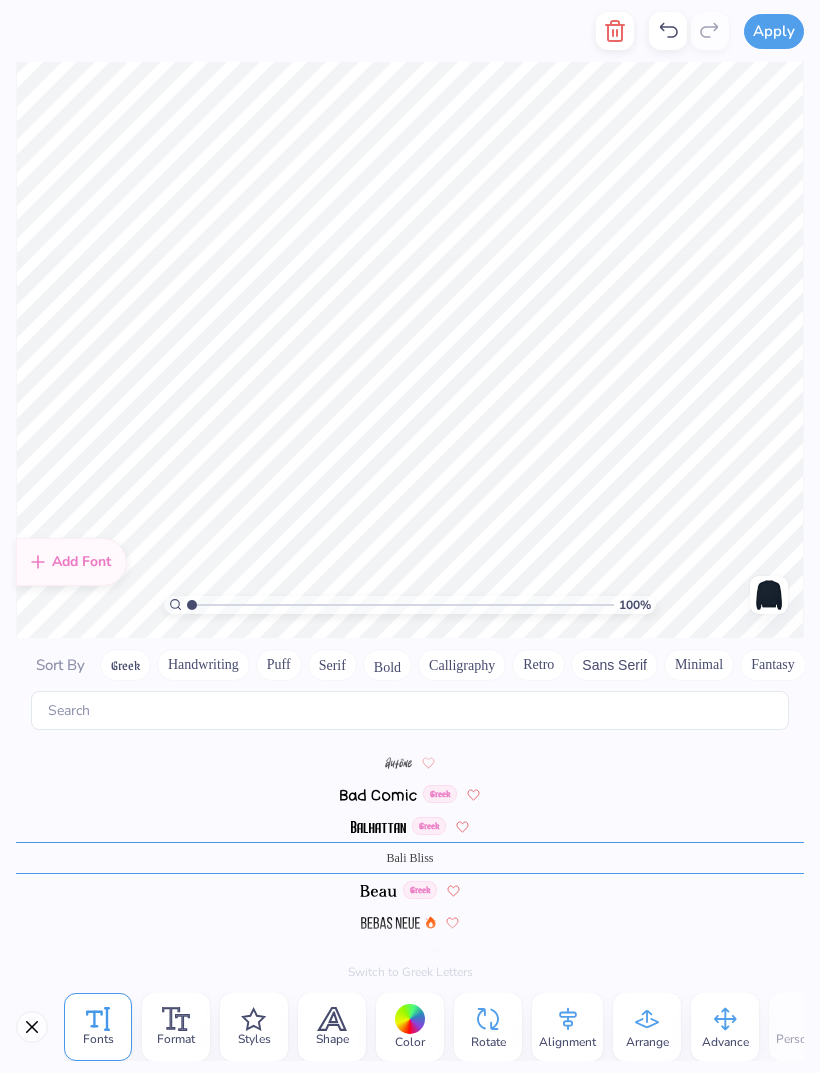 scroll, scrollTop: 816, scrollLeft: 0, axis: vertical 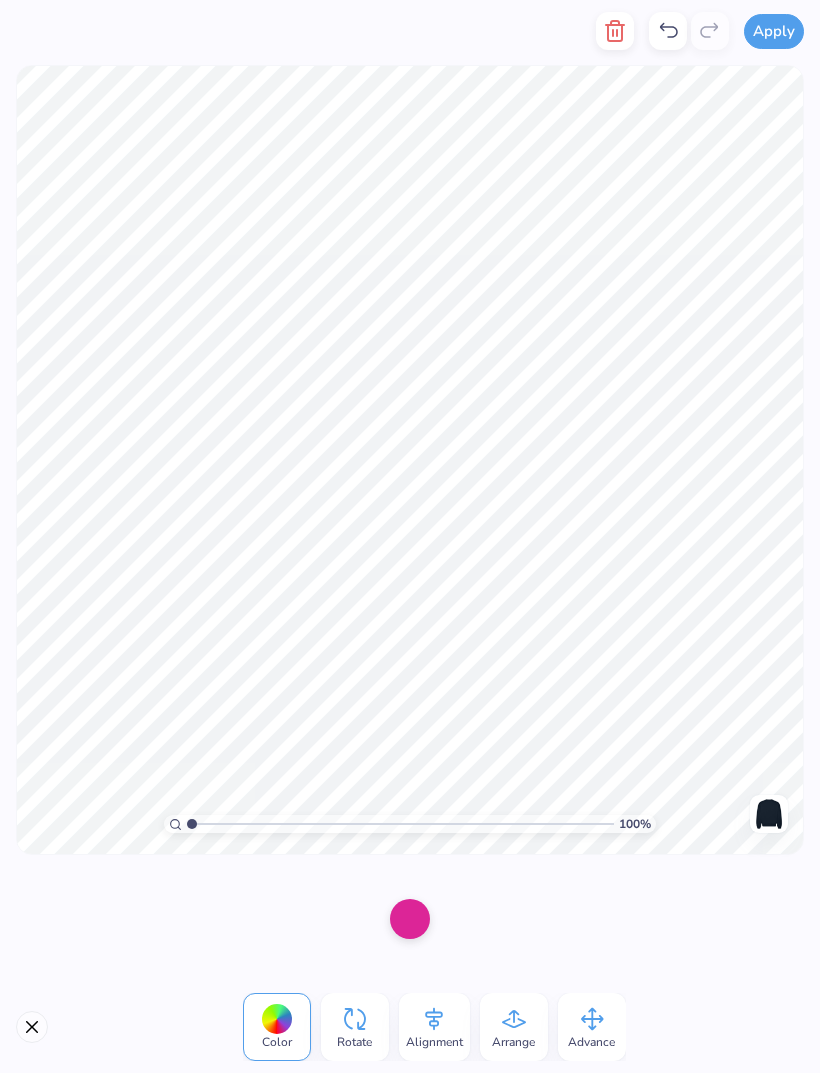 click at bounding box center (410, 919) 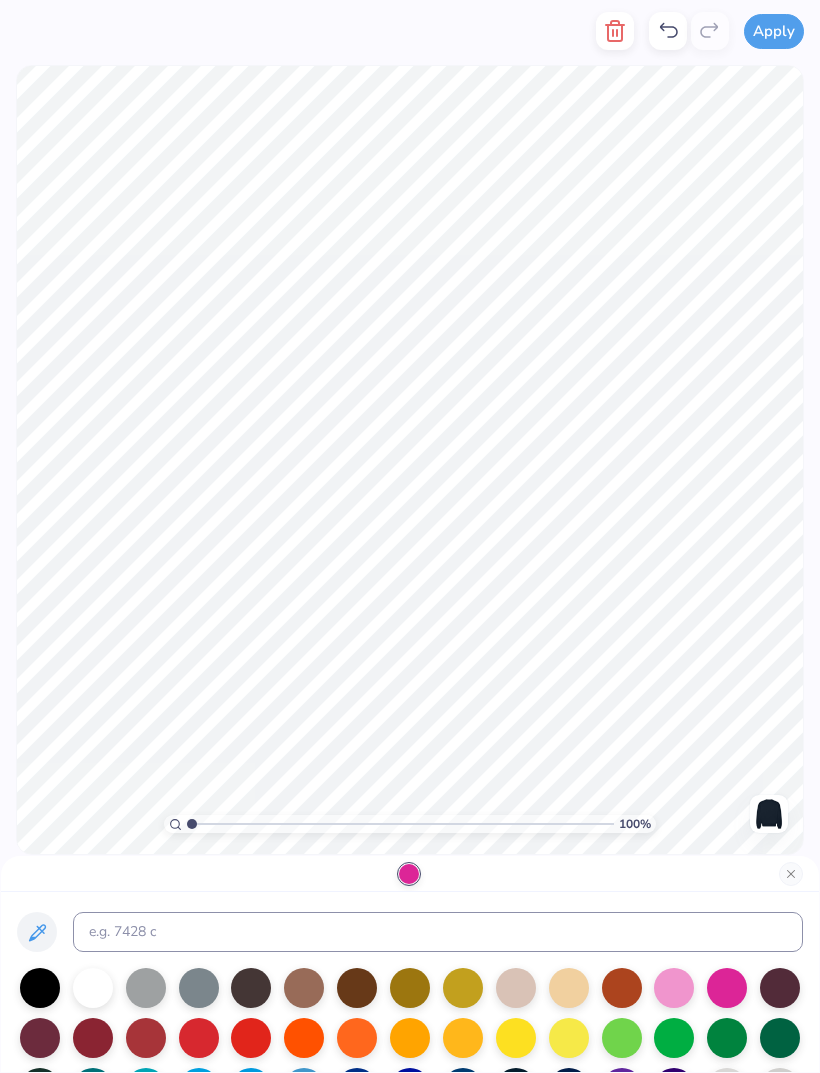 click at bounding box center (357, 988) 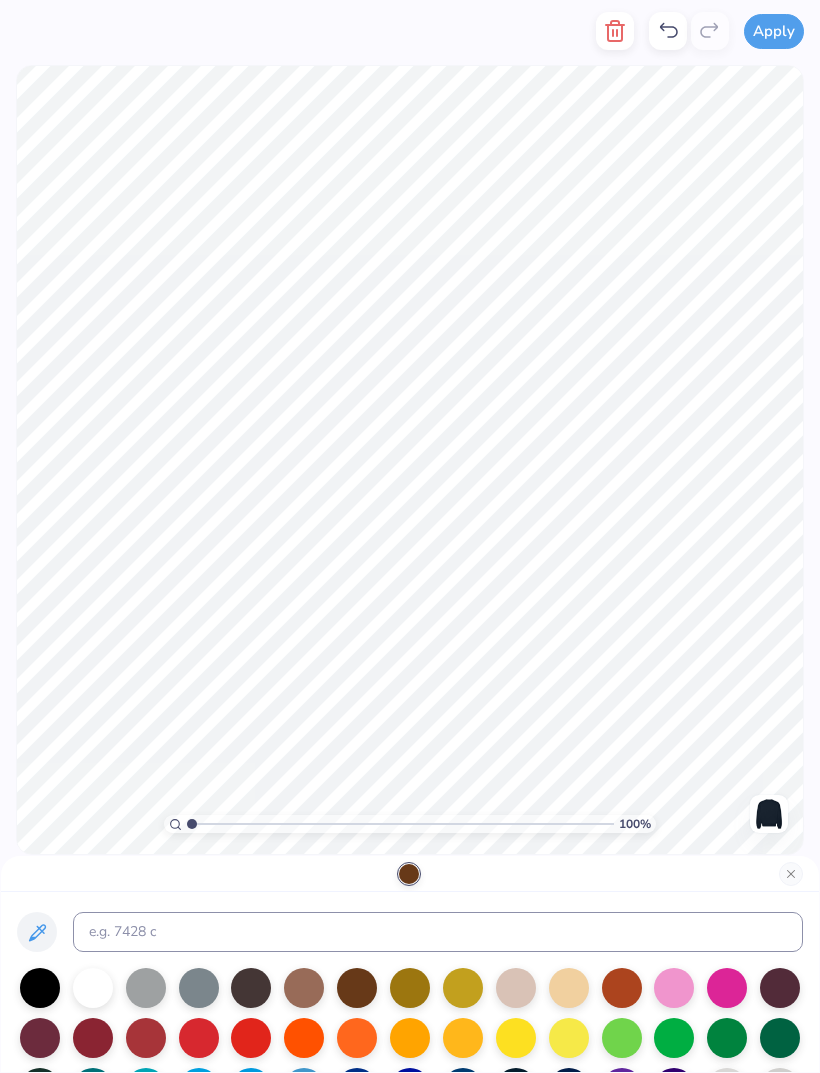 click at bounding box center (304, 988) 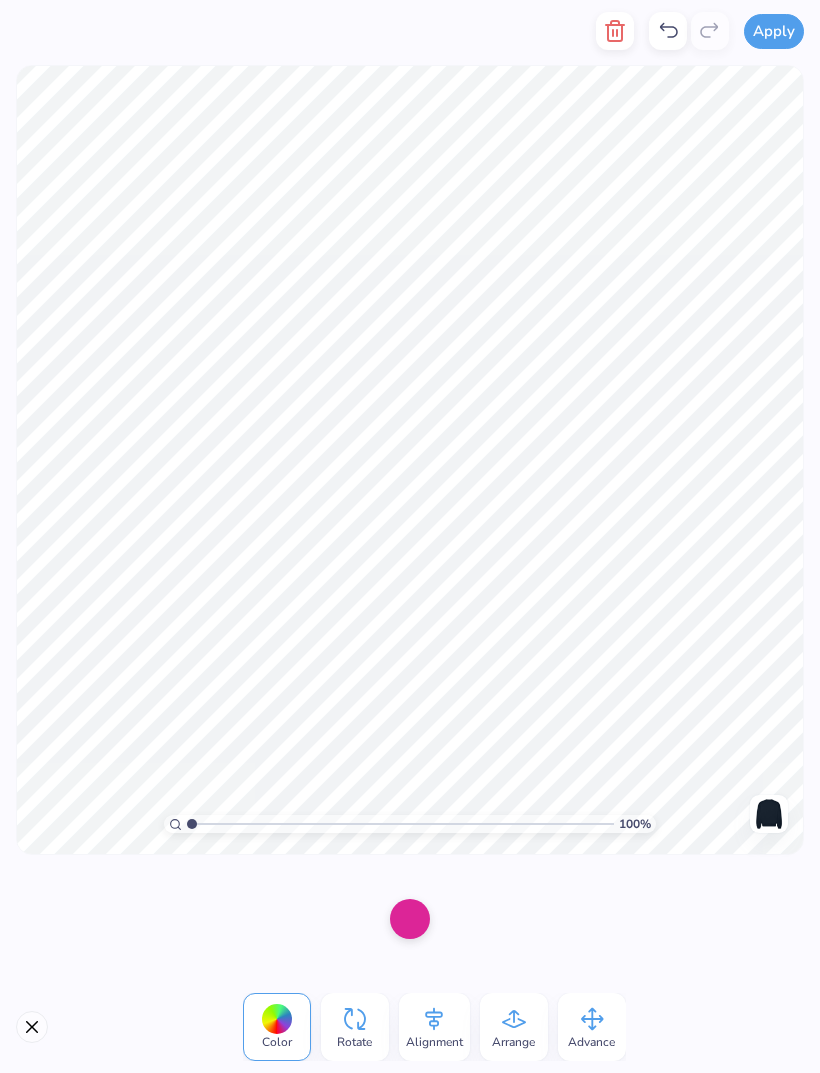 click at bounding box center (410, 919) 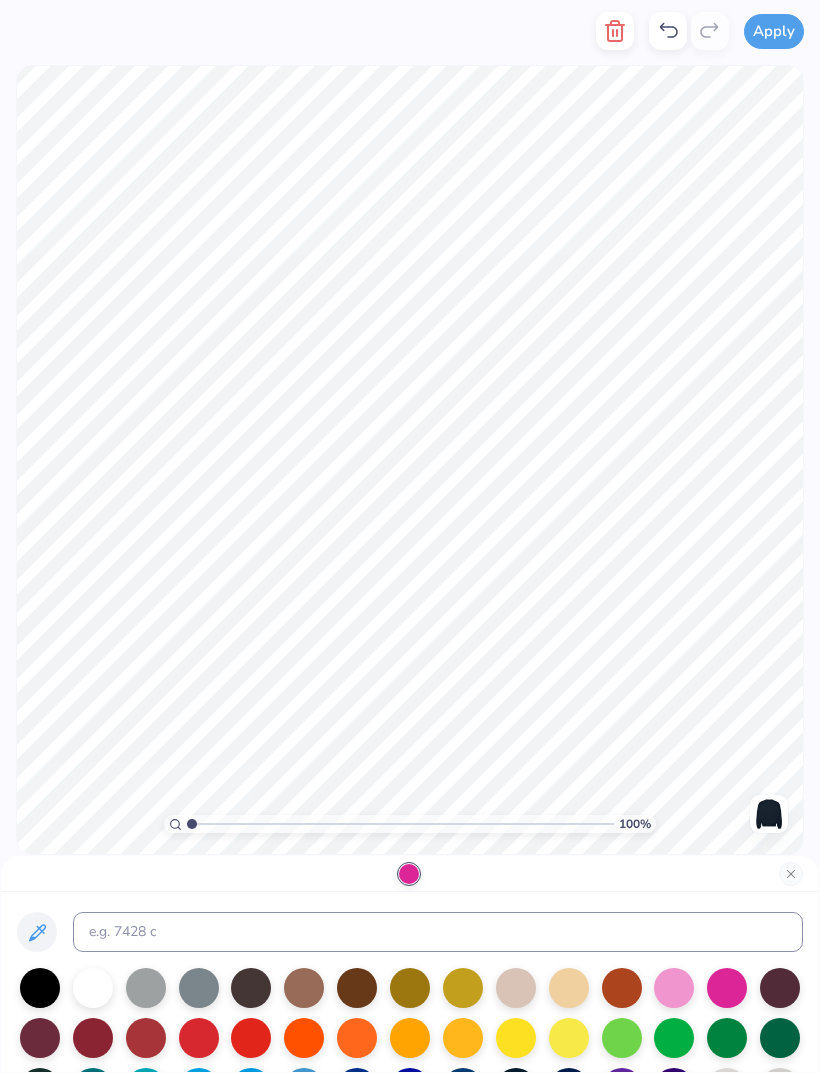 click at bounding box center (304, 988) 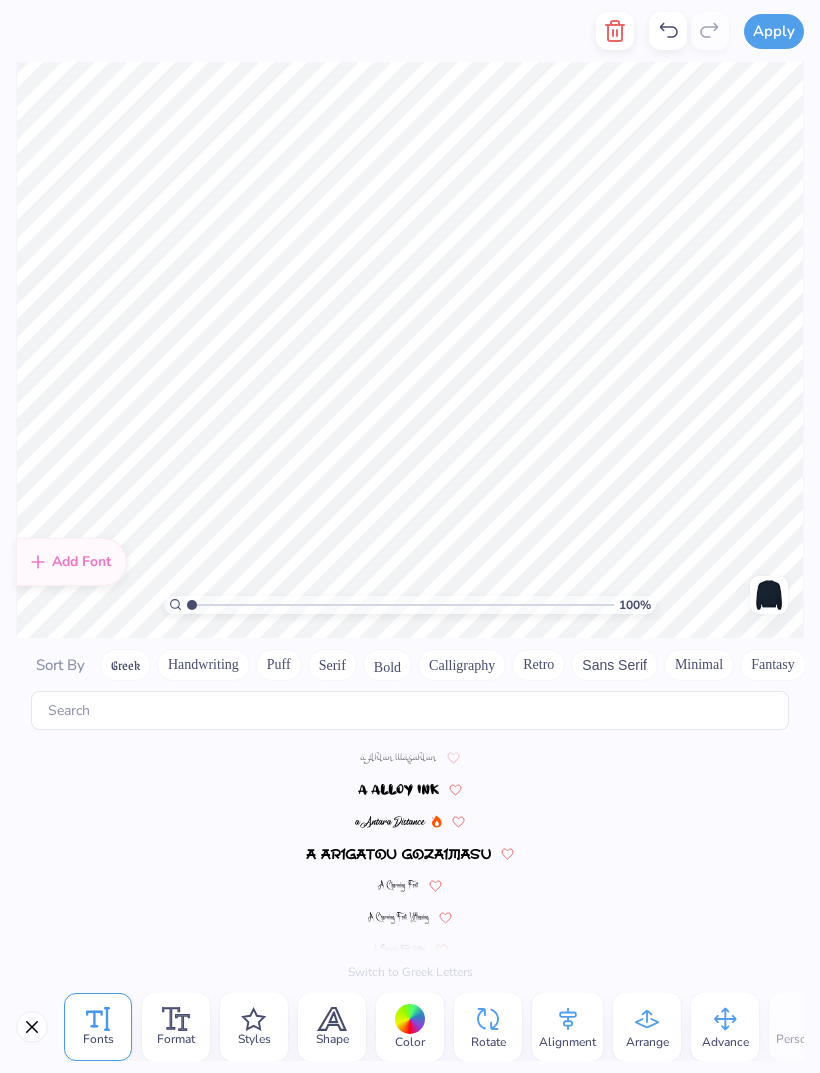 scroll, scrollTop: 816, scrollLeft: 0, axis: vertical 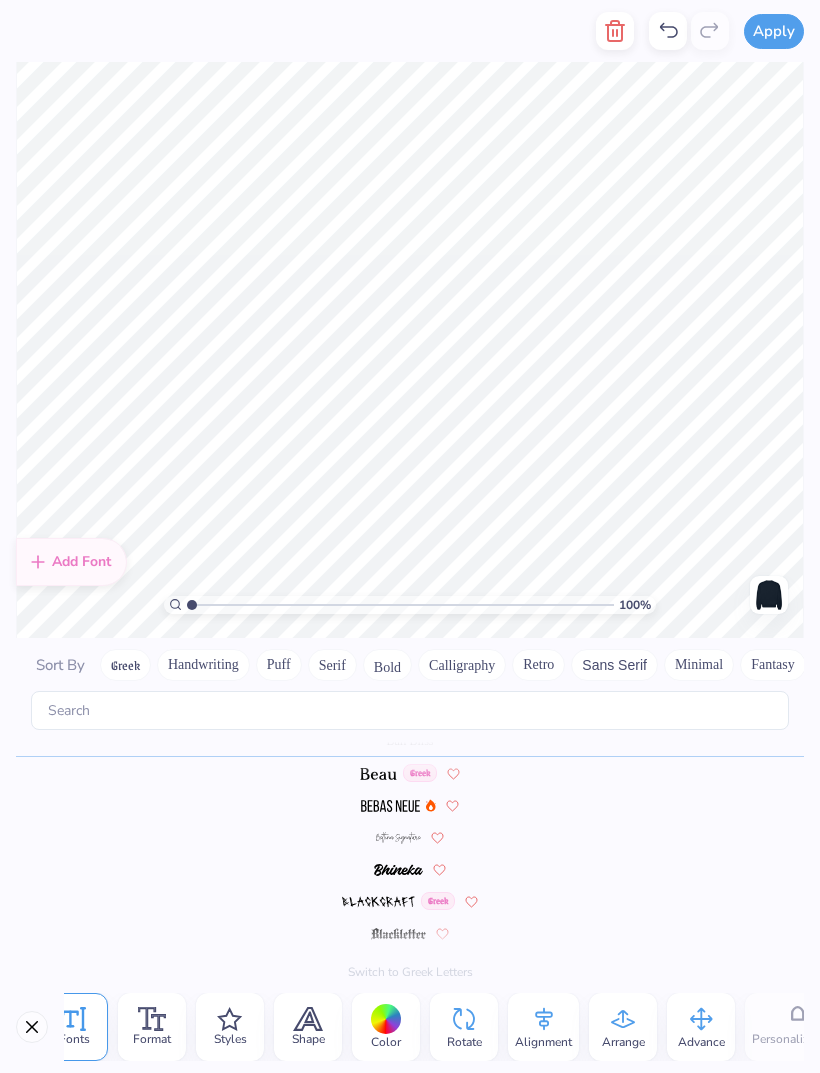click 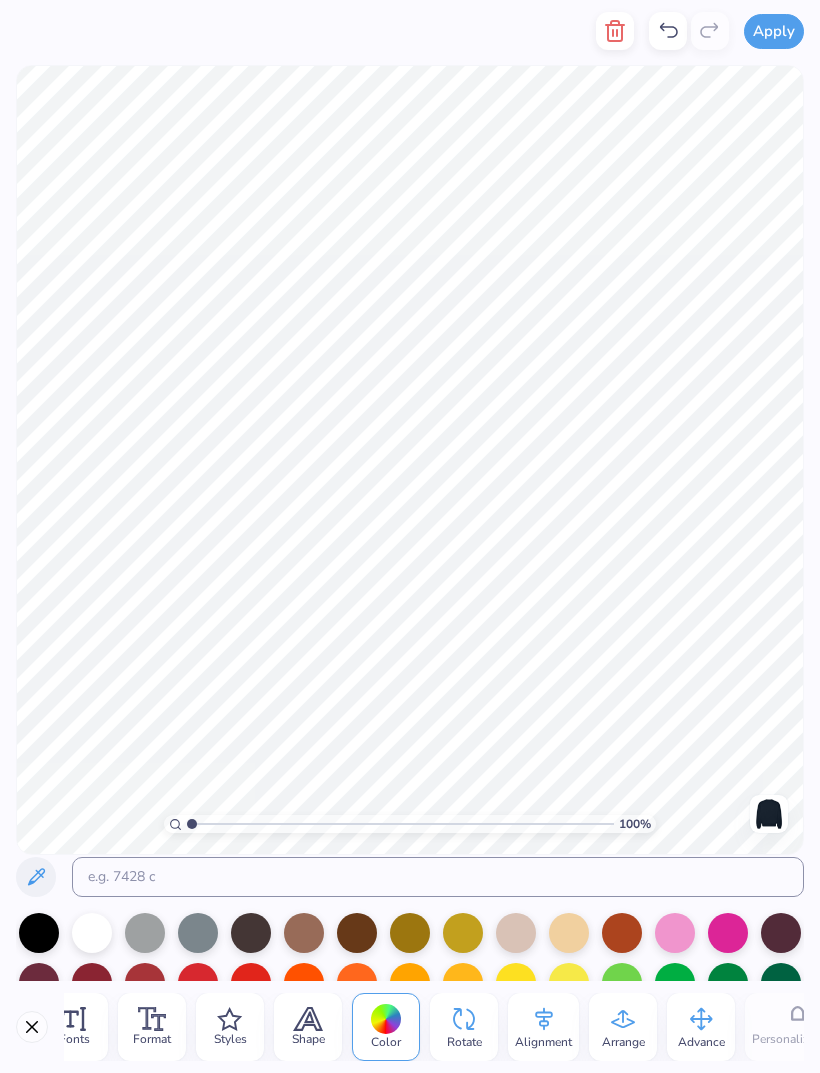 click at bounding box center (304, 933) 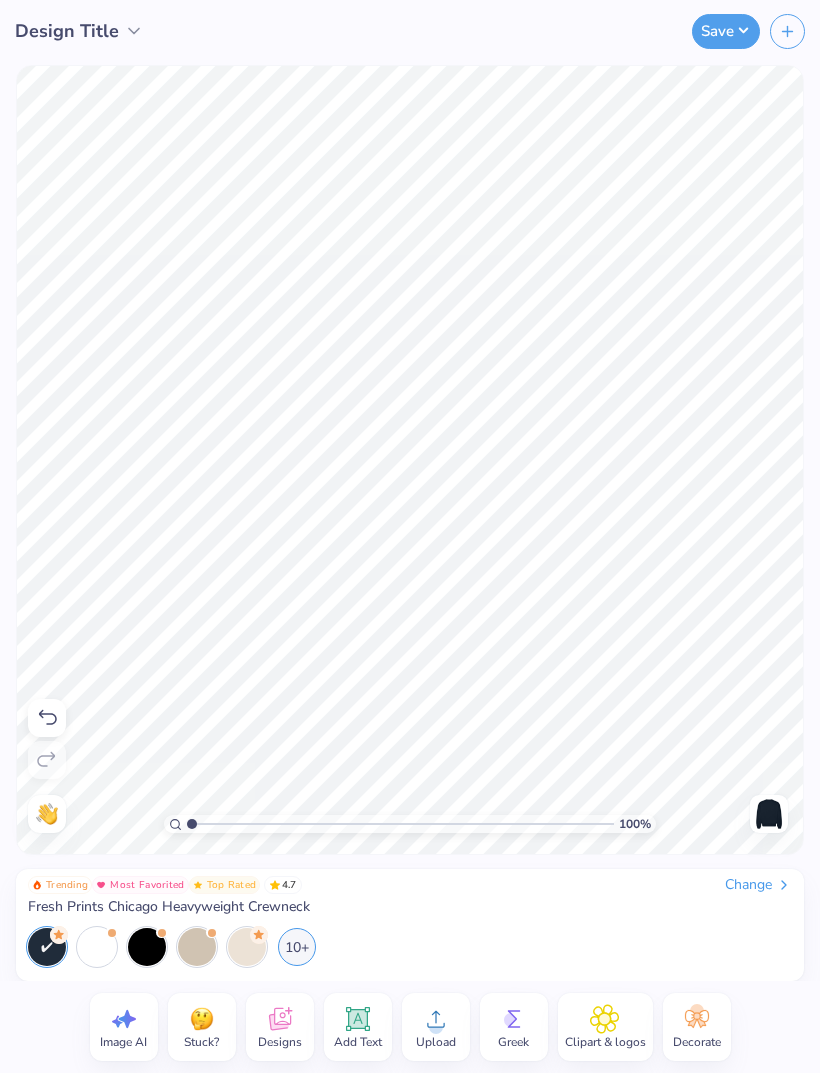 click on "10+" at bounding box center [297, 947] 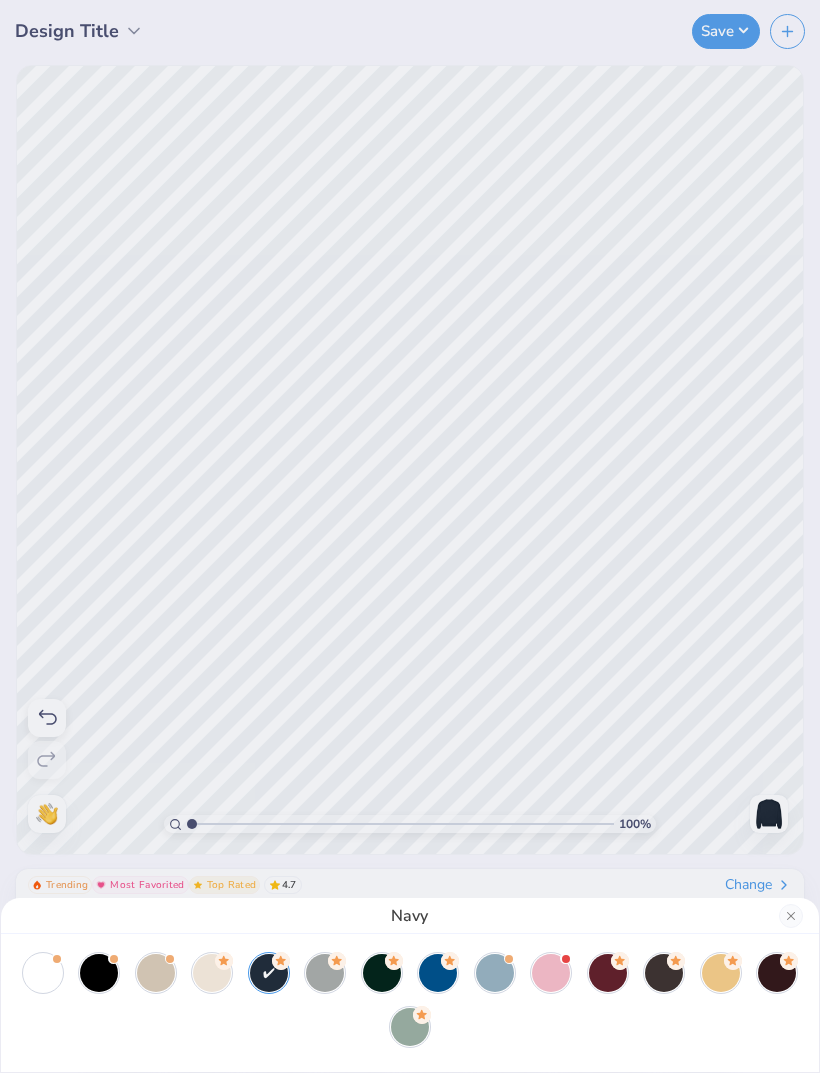 click at bounding box center [325, 973] 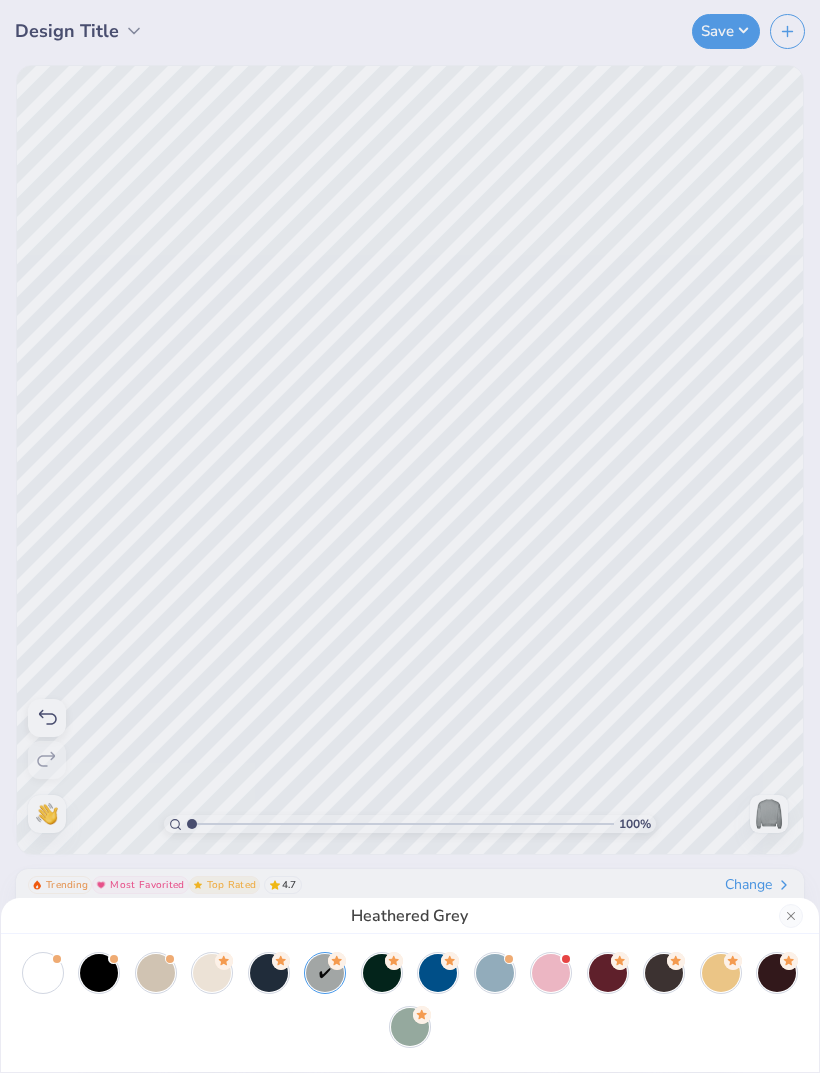 click at bounding box center [99, 973] 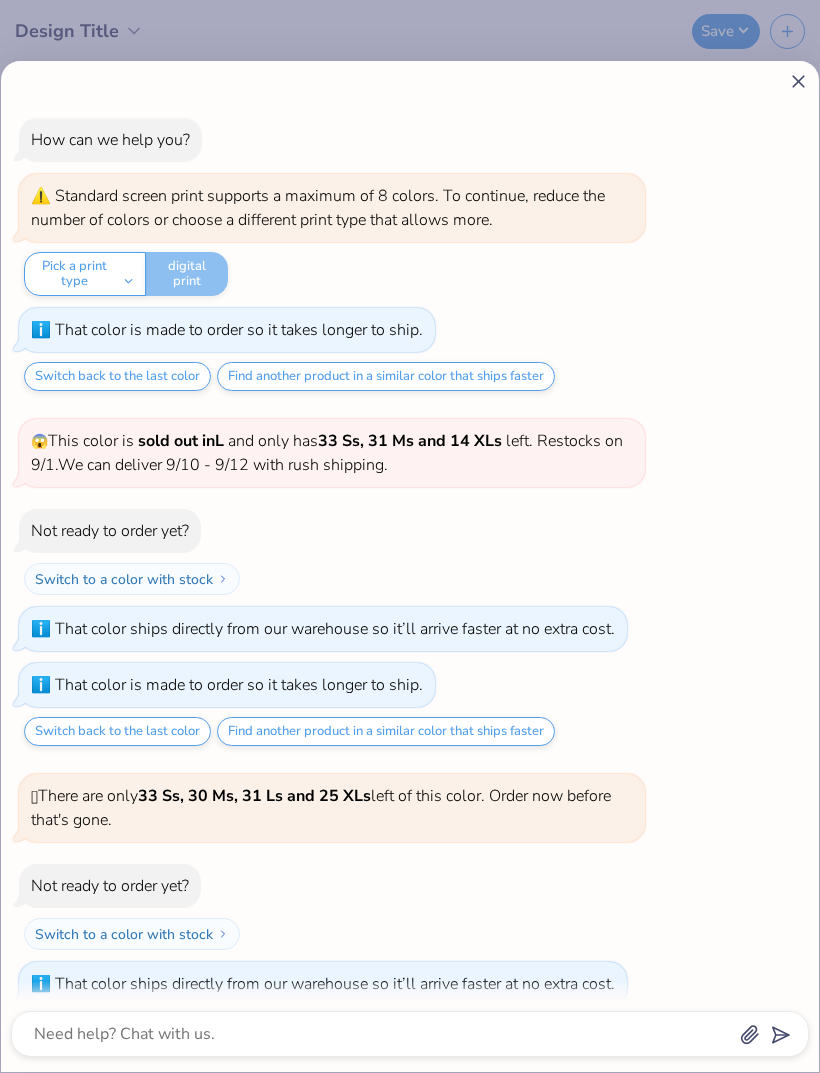scroll, scrollTop: 21, scrollLeft: 0, axis: vertical 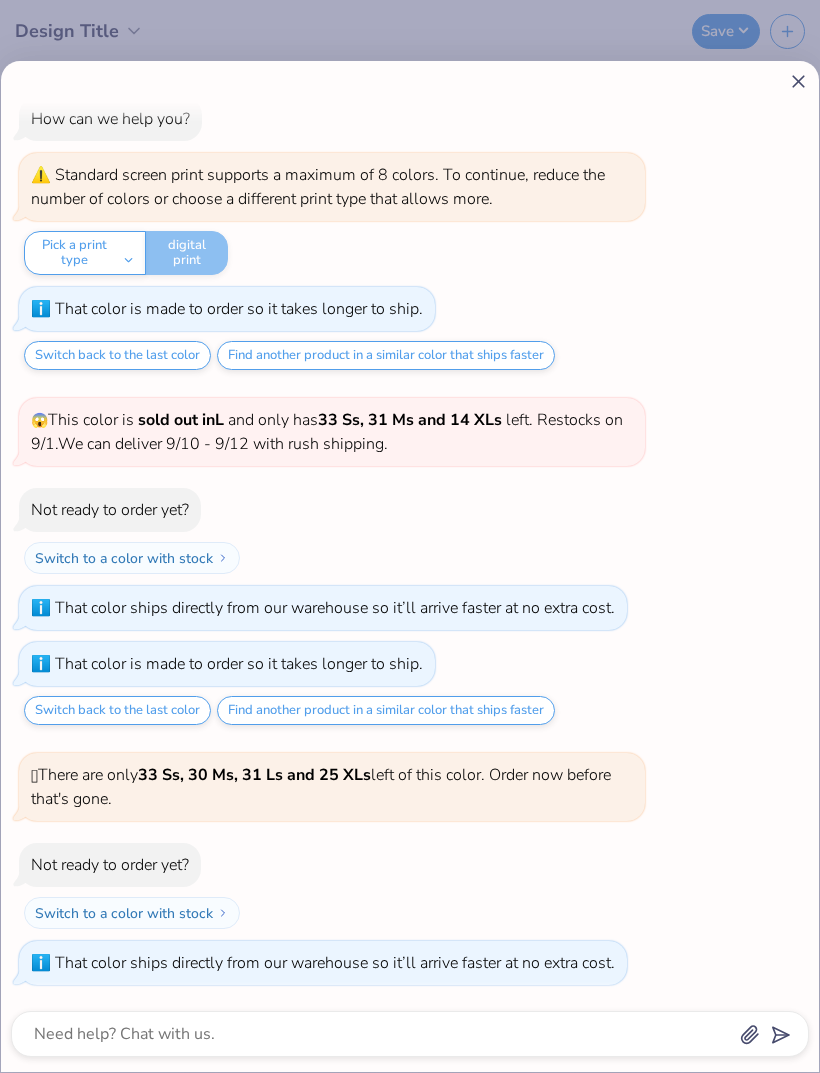 click 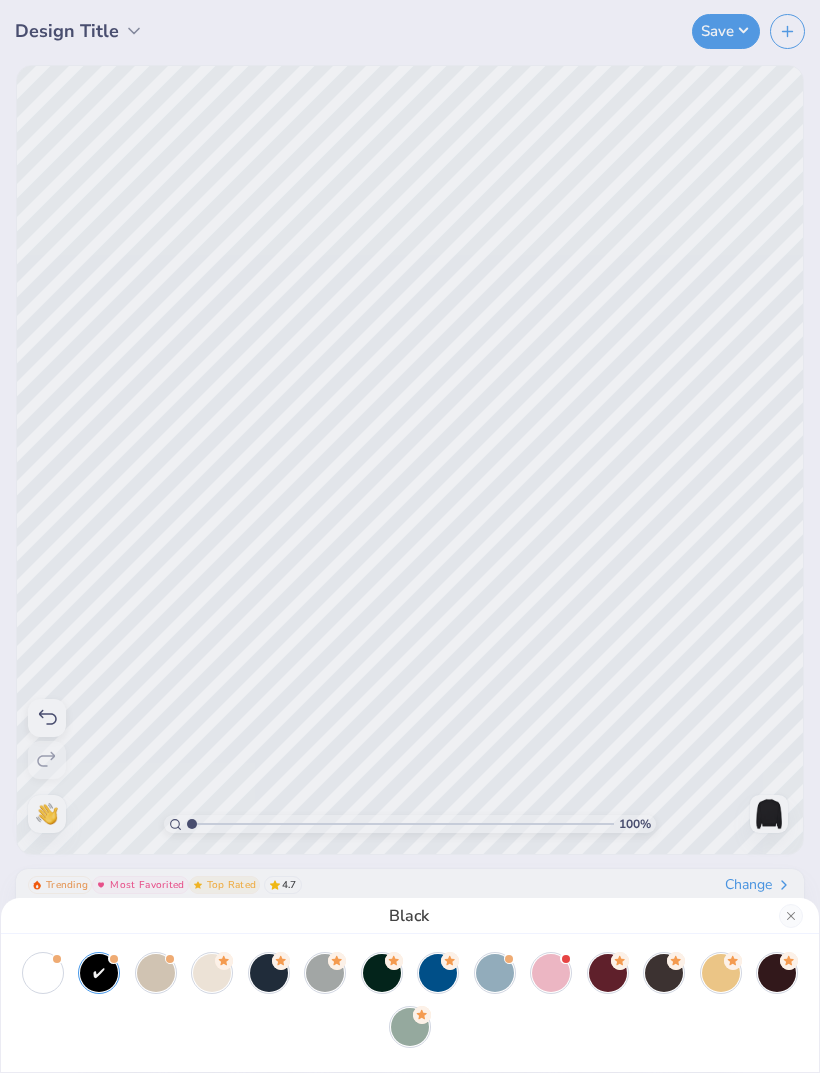 click on "Black" at bounding box center (410, 536) 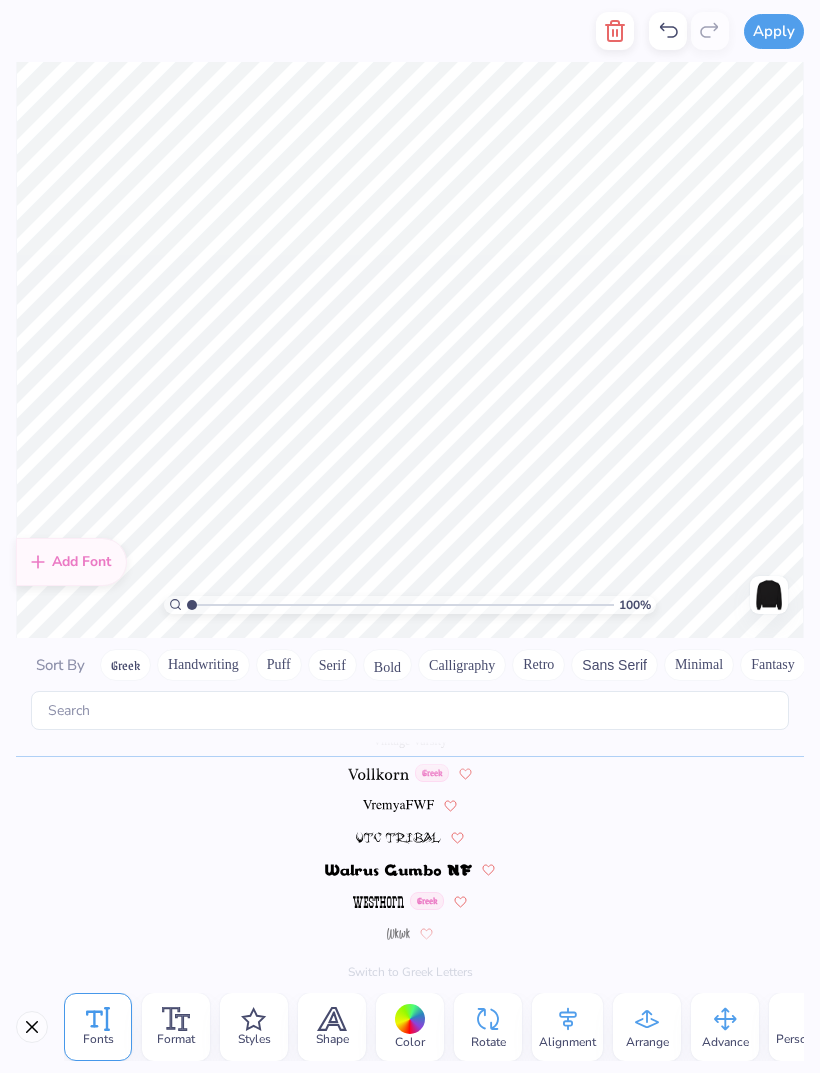 scroll, scrollTop: 9776, scrollLeft: 0, axis: vertical 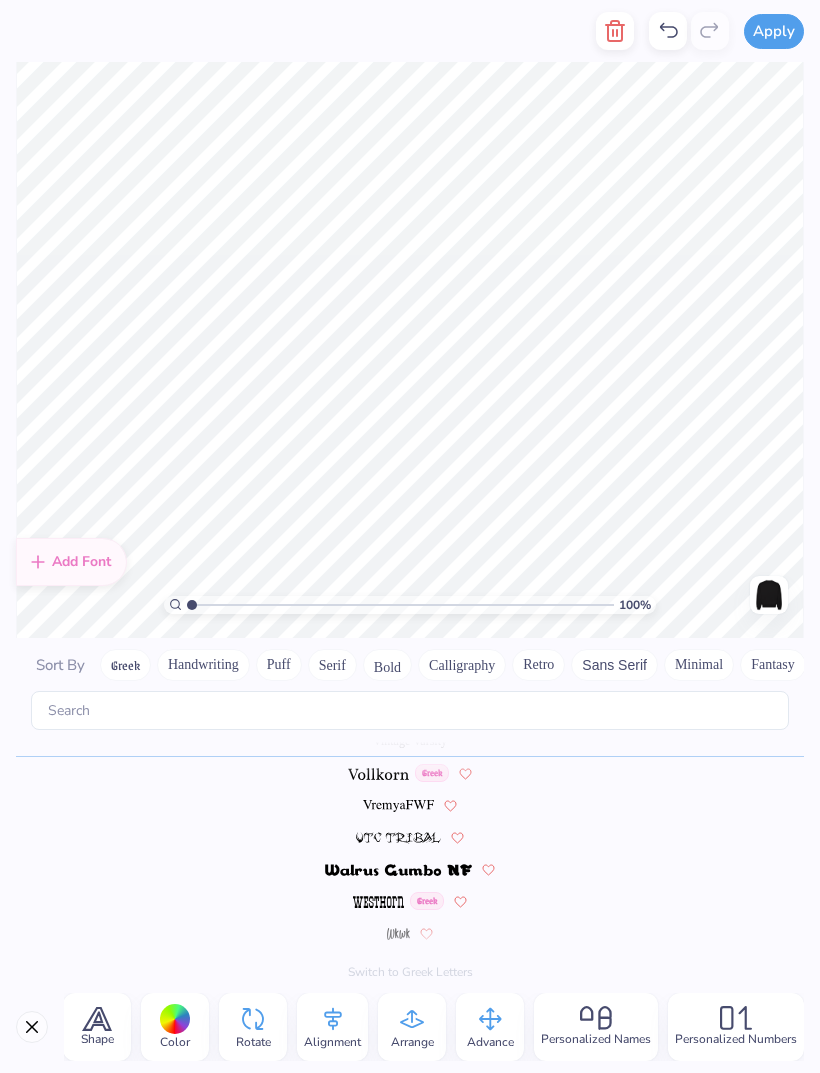 click on "Arrange" at bounding box center [412, 1027] 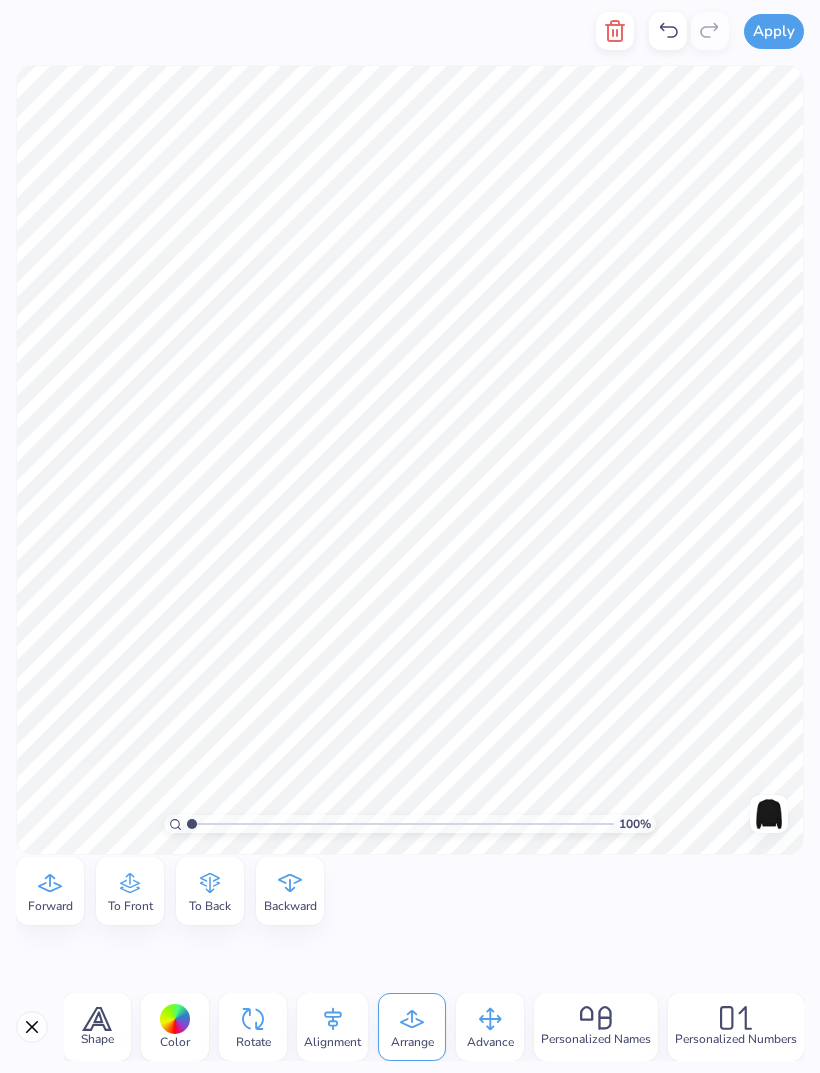 scroll, scrollTop: 0, scrollLeft: 235, axis: horizontal 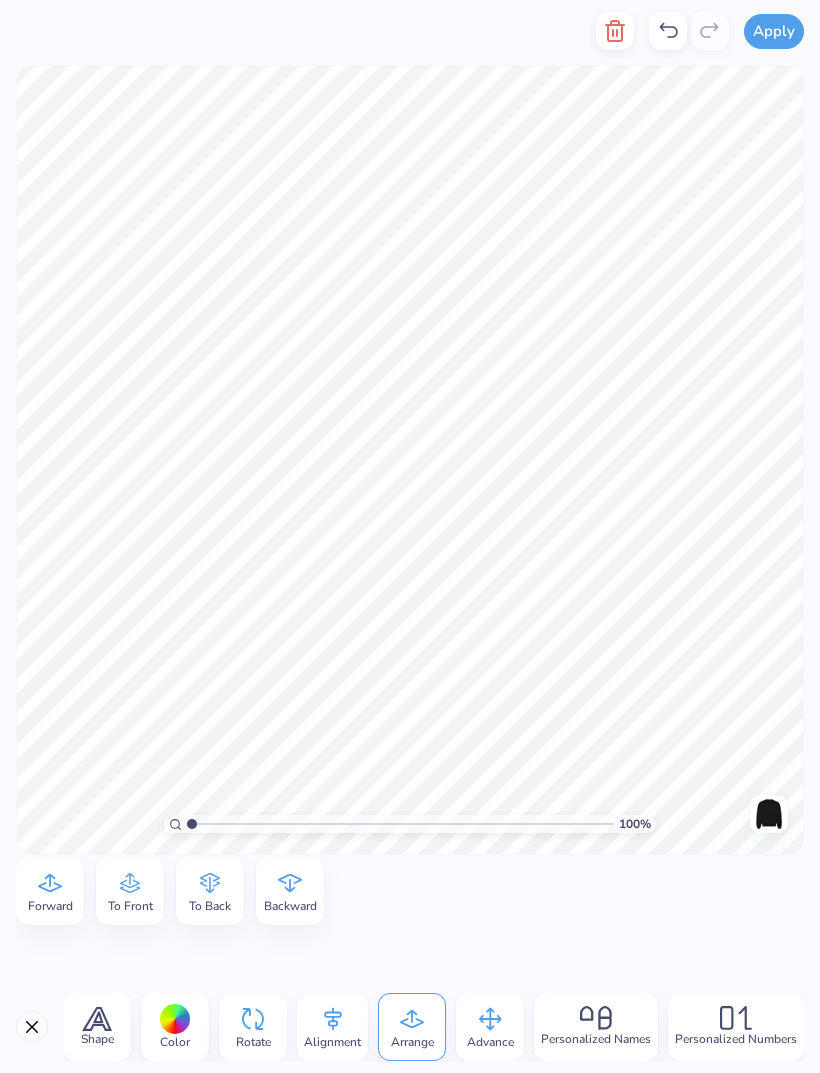 click 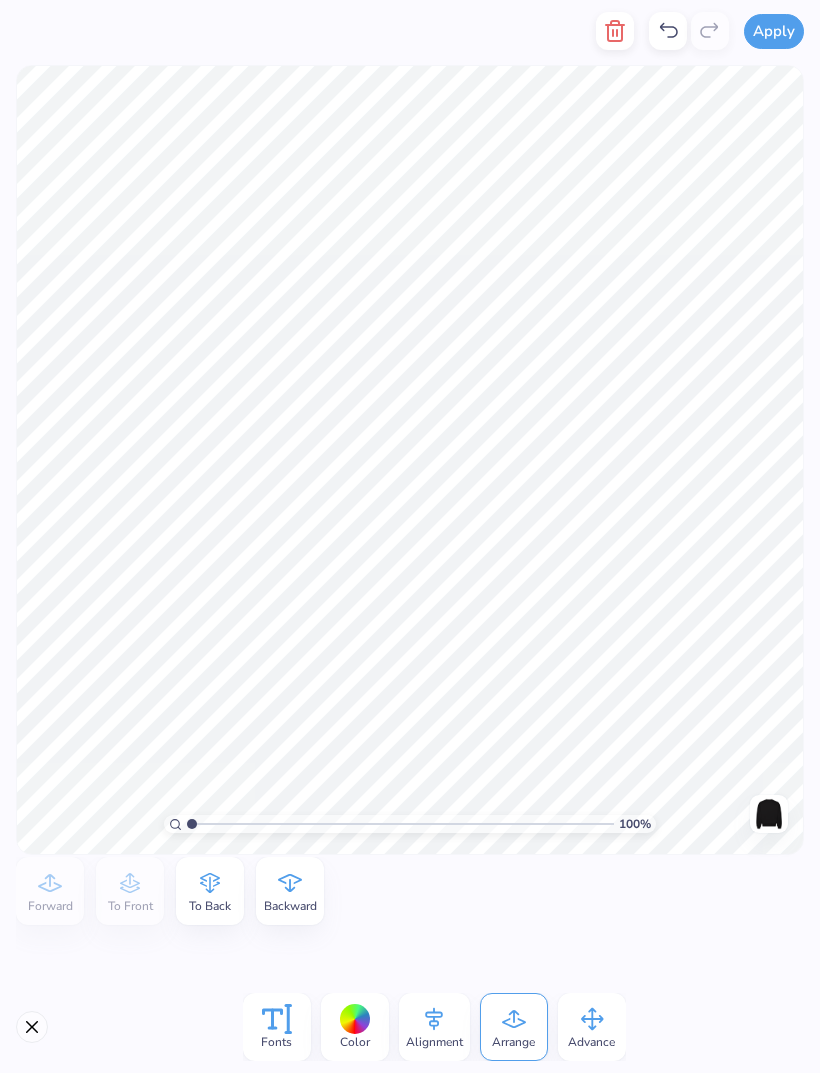 click at bounding box center (32, 1027) 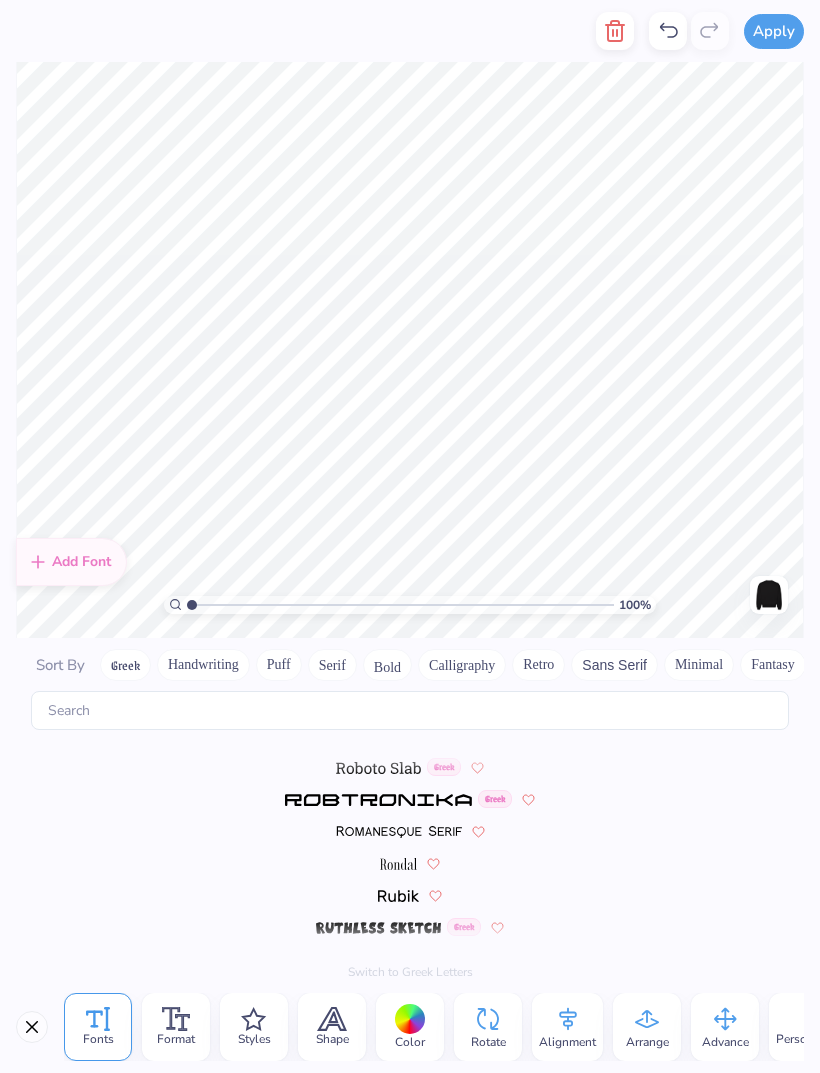scroll, scrollTop: 9776, scrollLeft: 0, axis: vertical 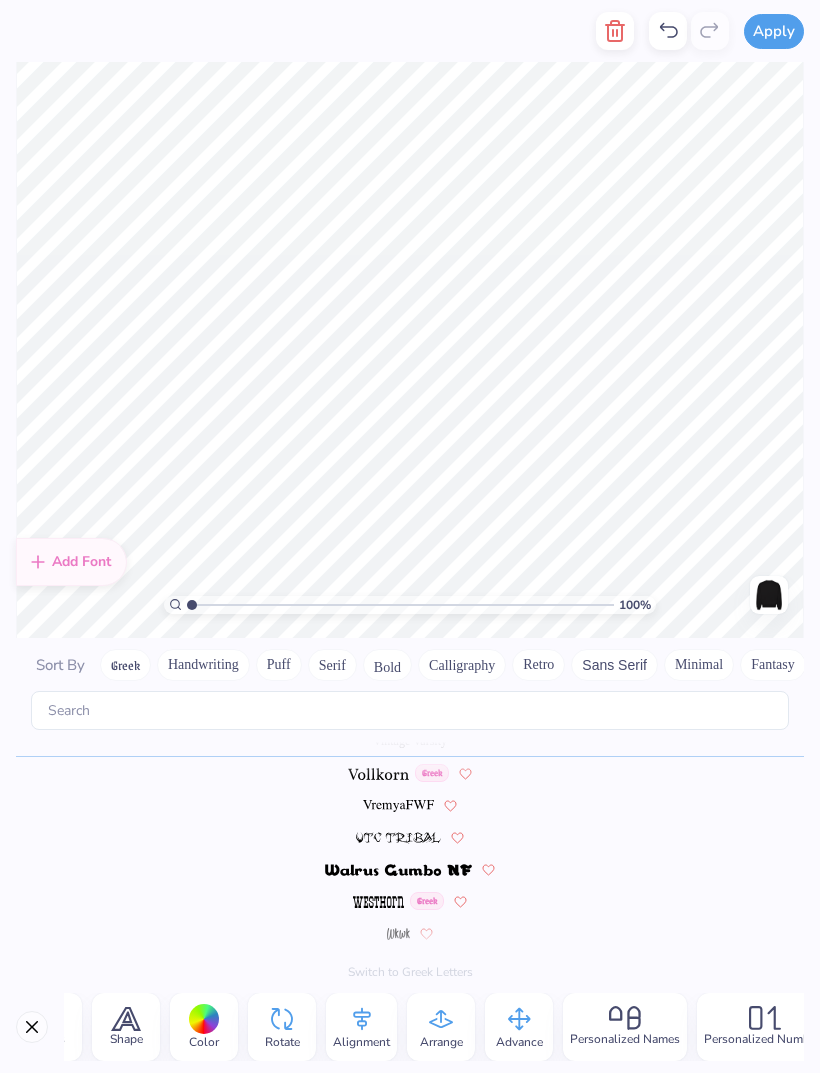 click 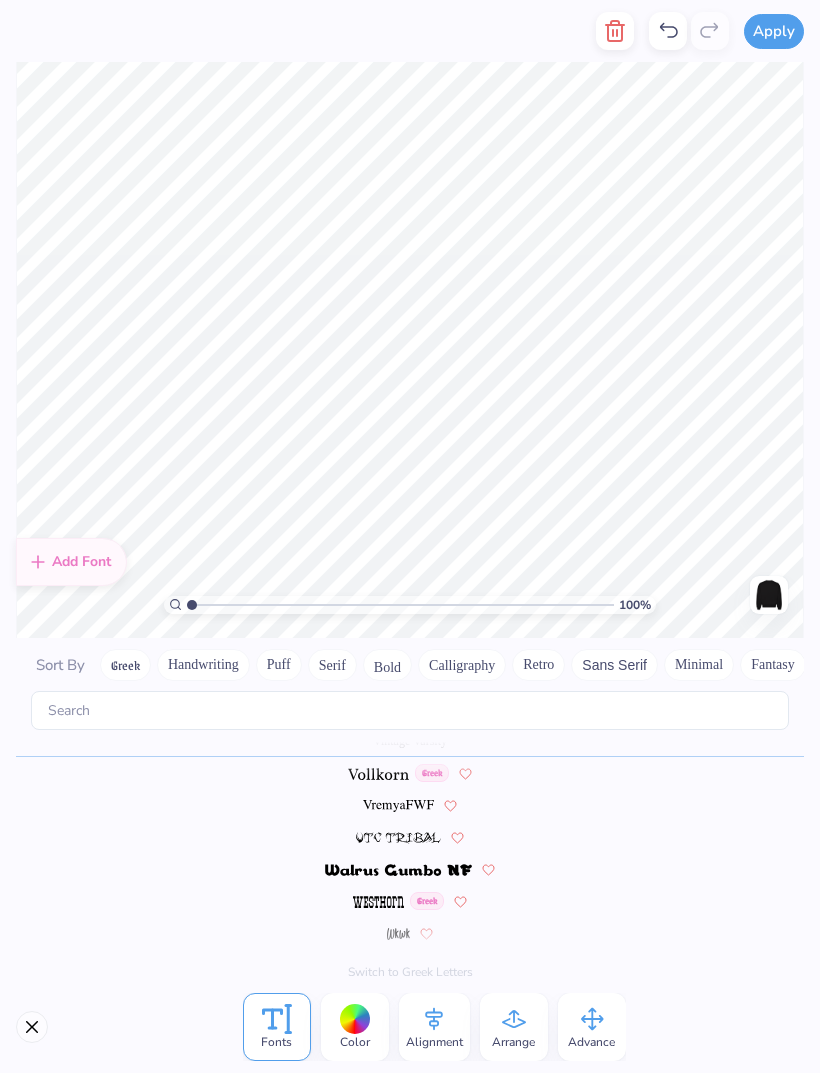 scroll, scrollTop: 0, scrollLeft: 0, axis: both 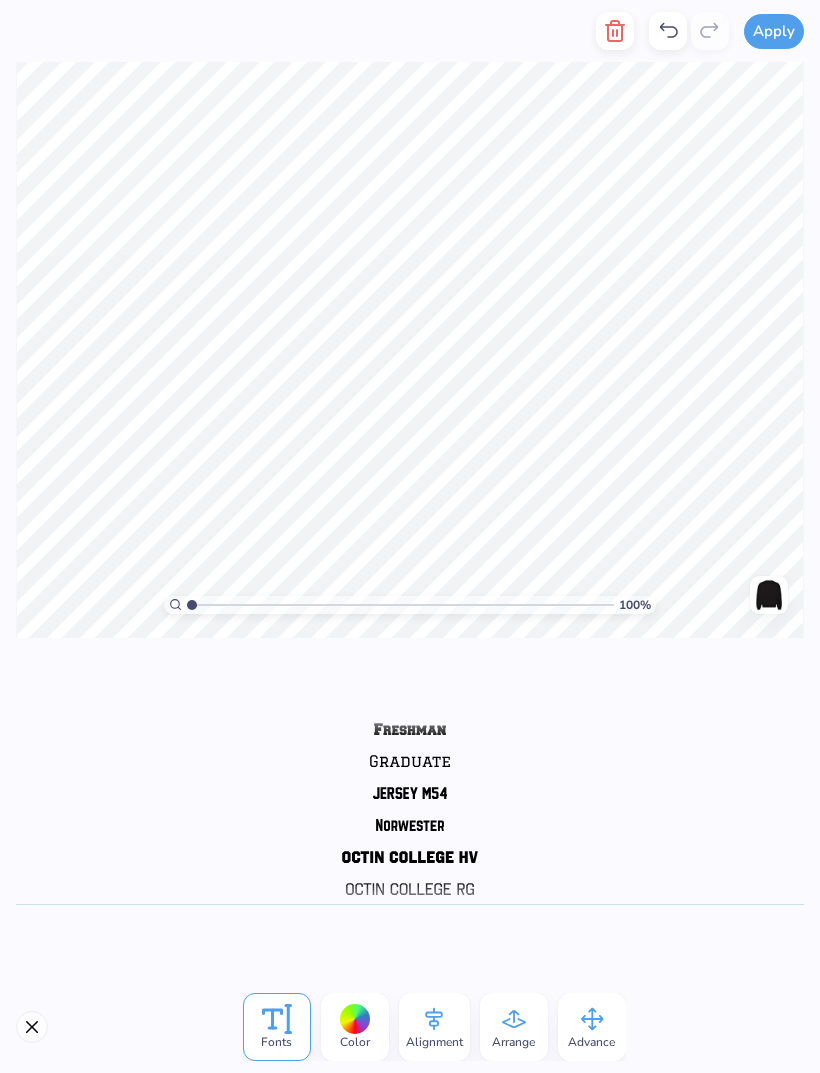 click 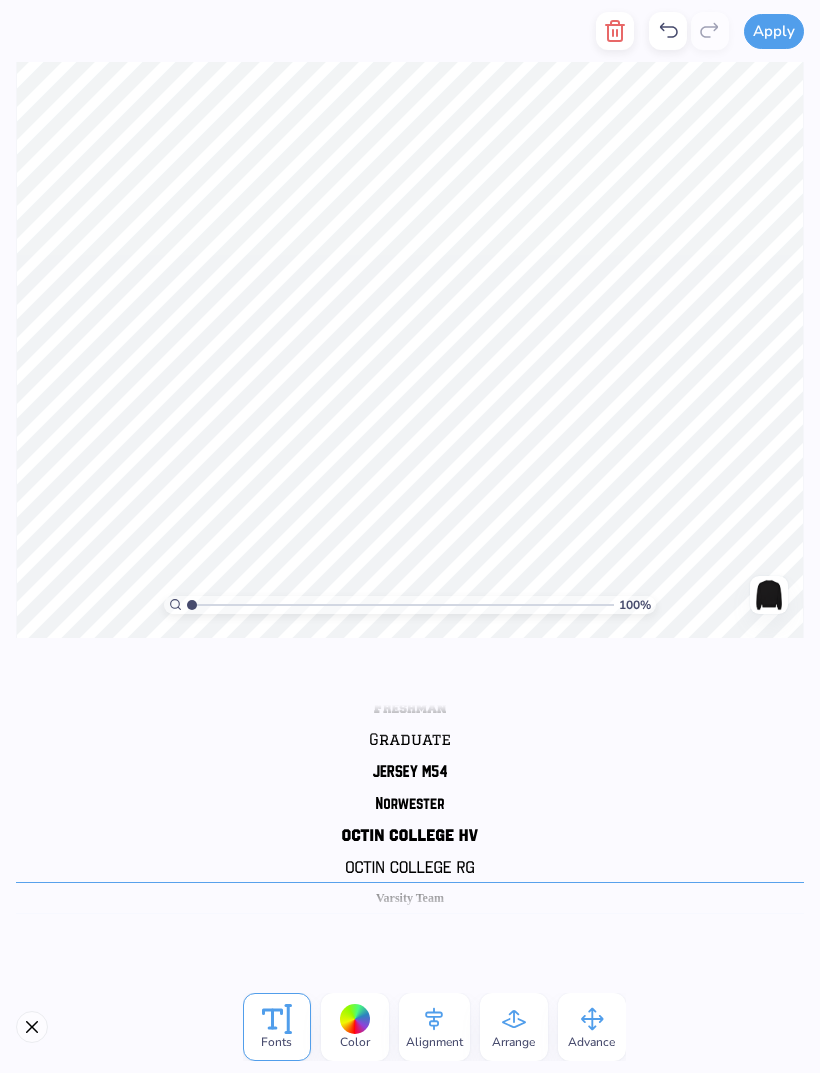 scroll, scrollTop: 440, scrollLeft: 0, axis: vertical 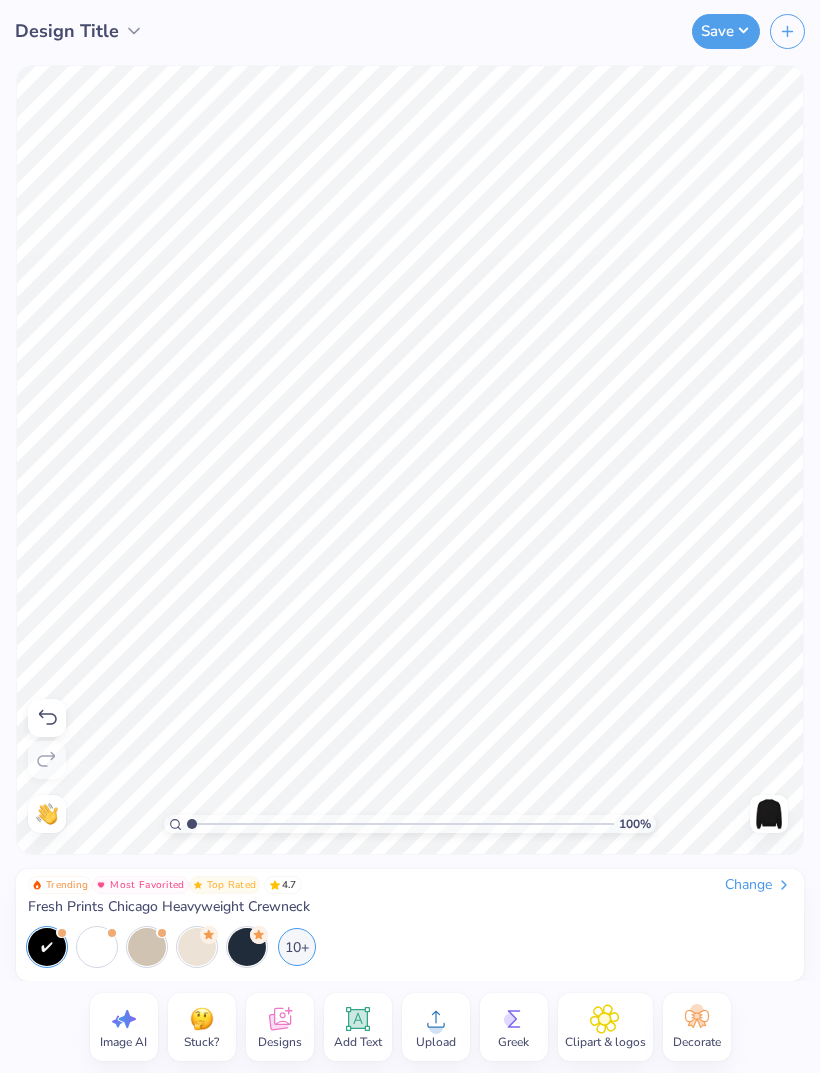 click at bounding box center [197, 947] 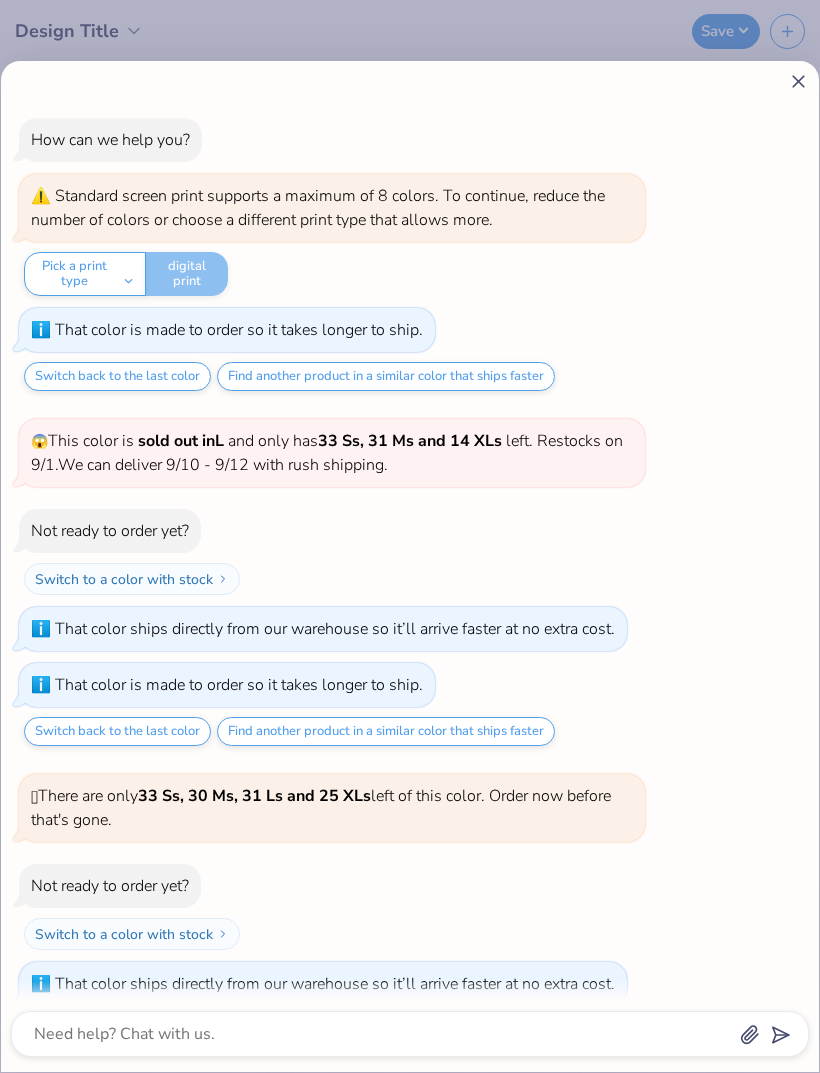 scroll, scrollTop: 116, scrollLeft: 0, axis: vertical 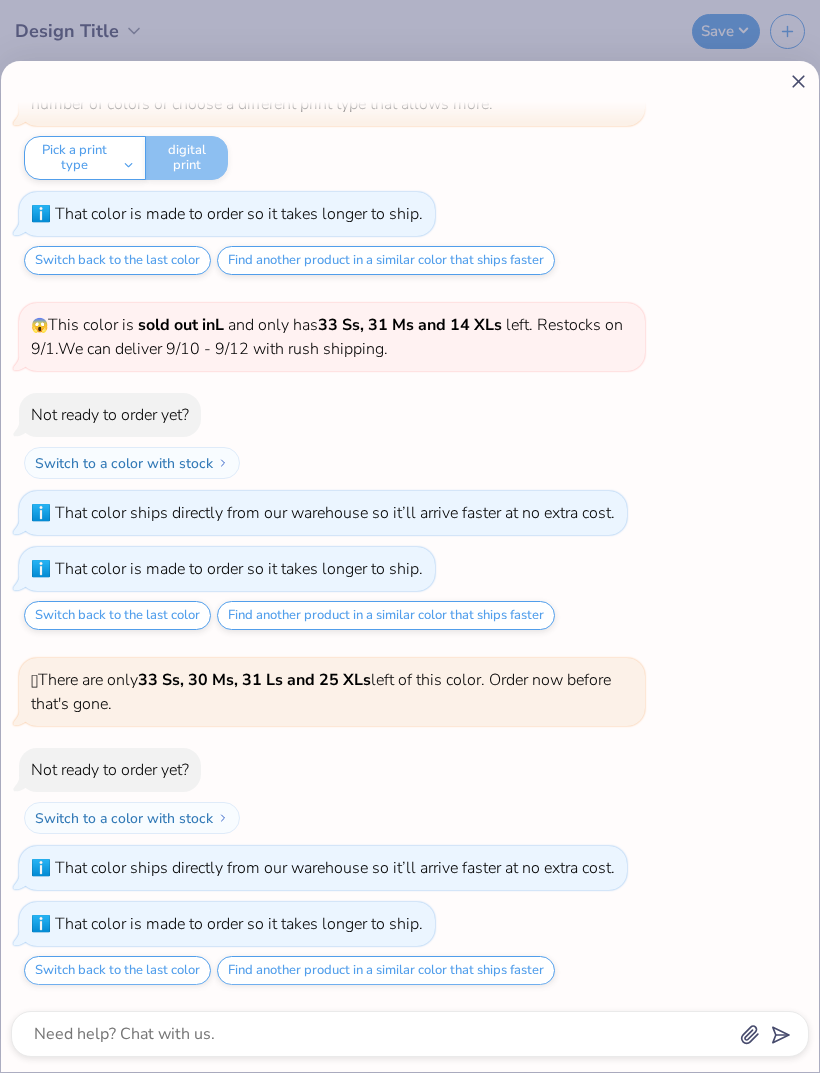 click 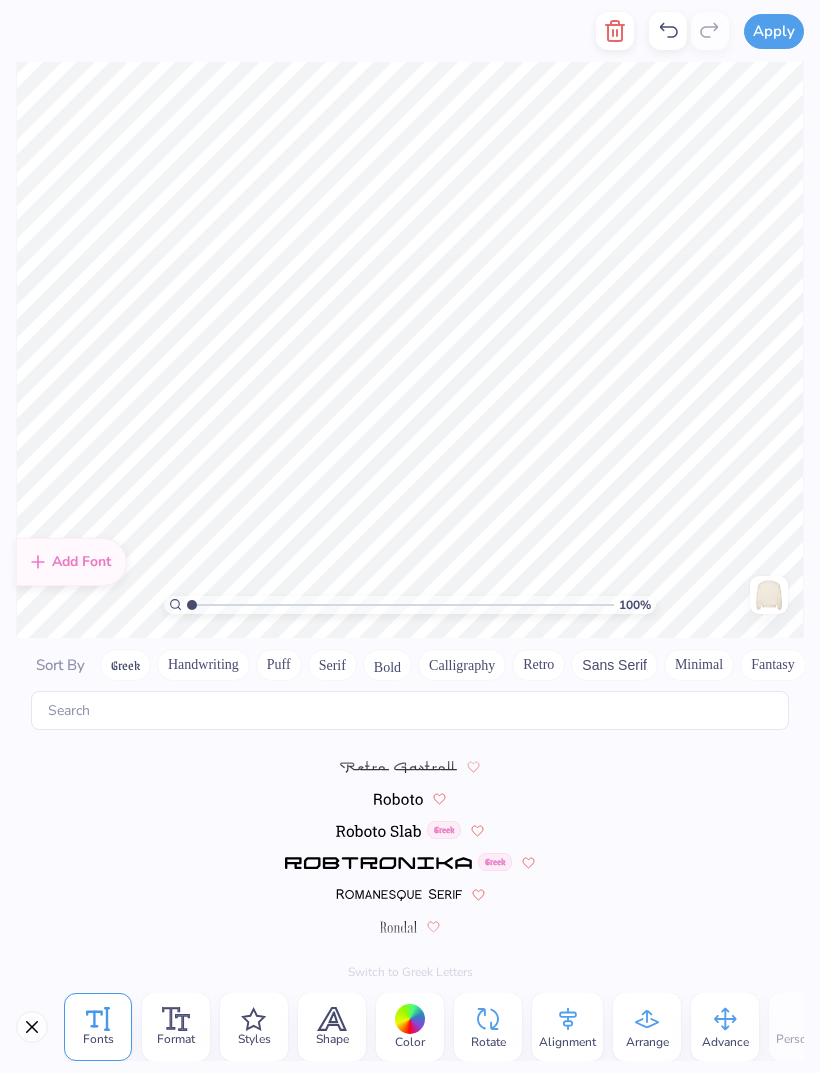 scroll, scrollTop: 9776, scrollLeft: 0, axis: vertical 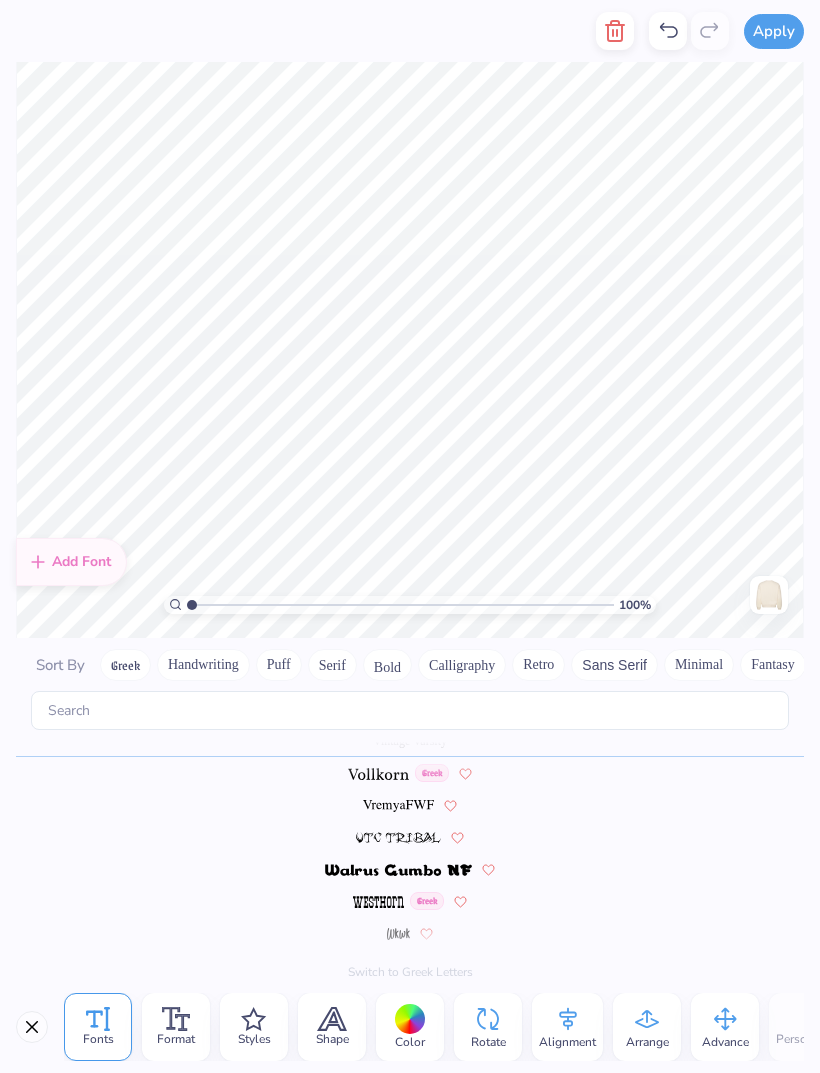 click 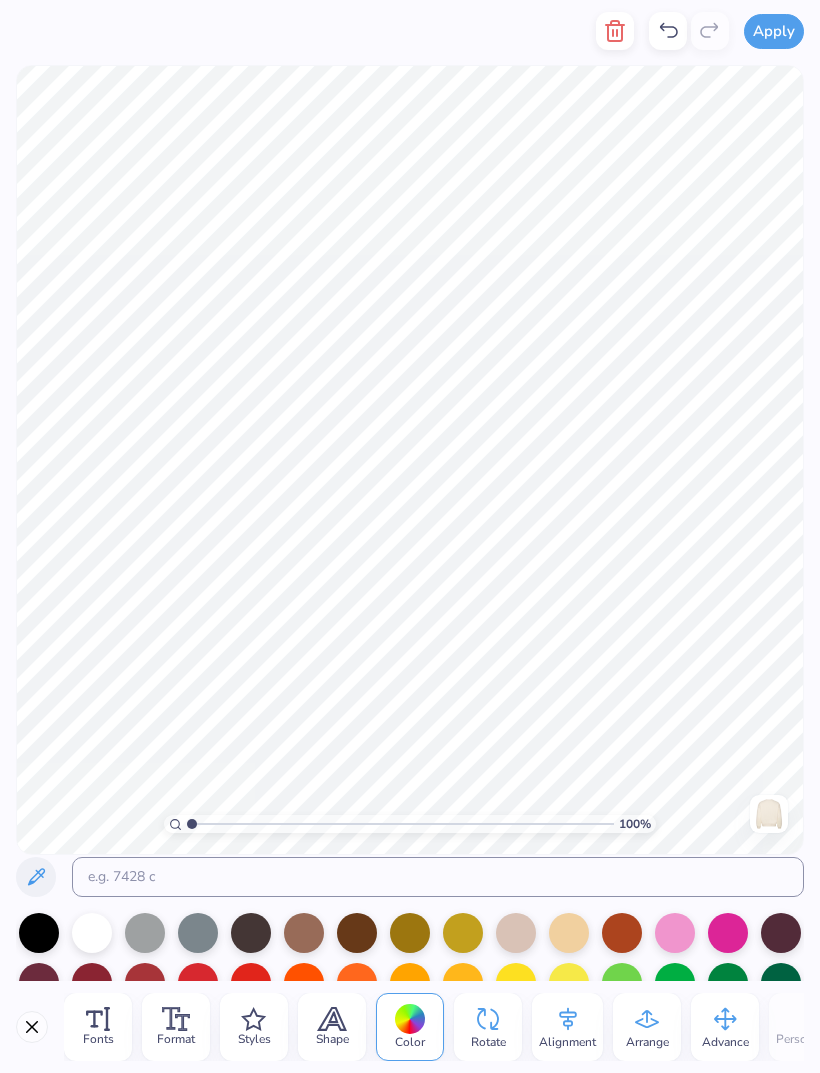 click at bounding box center (304, 933) 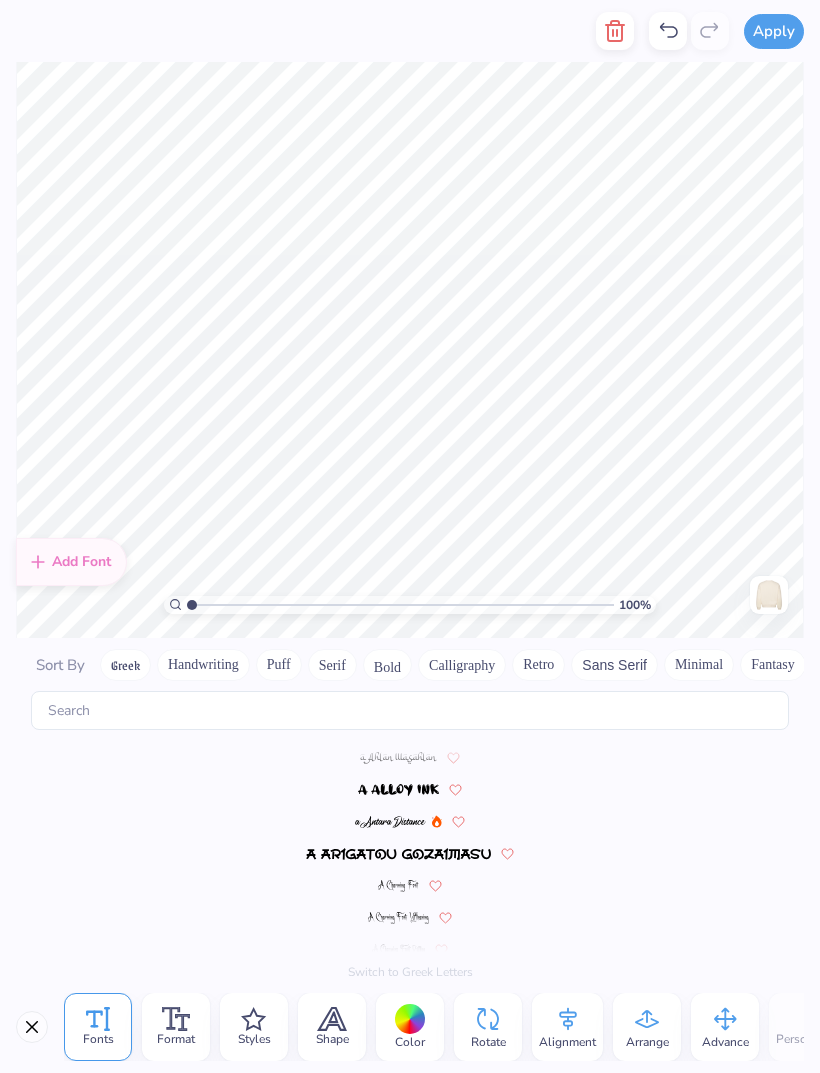 scroll, scrollTop: 816, scrollLeft: 0, axis: vertical 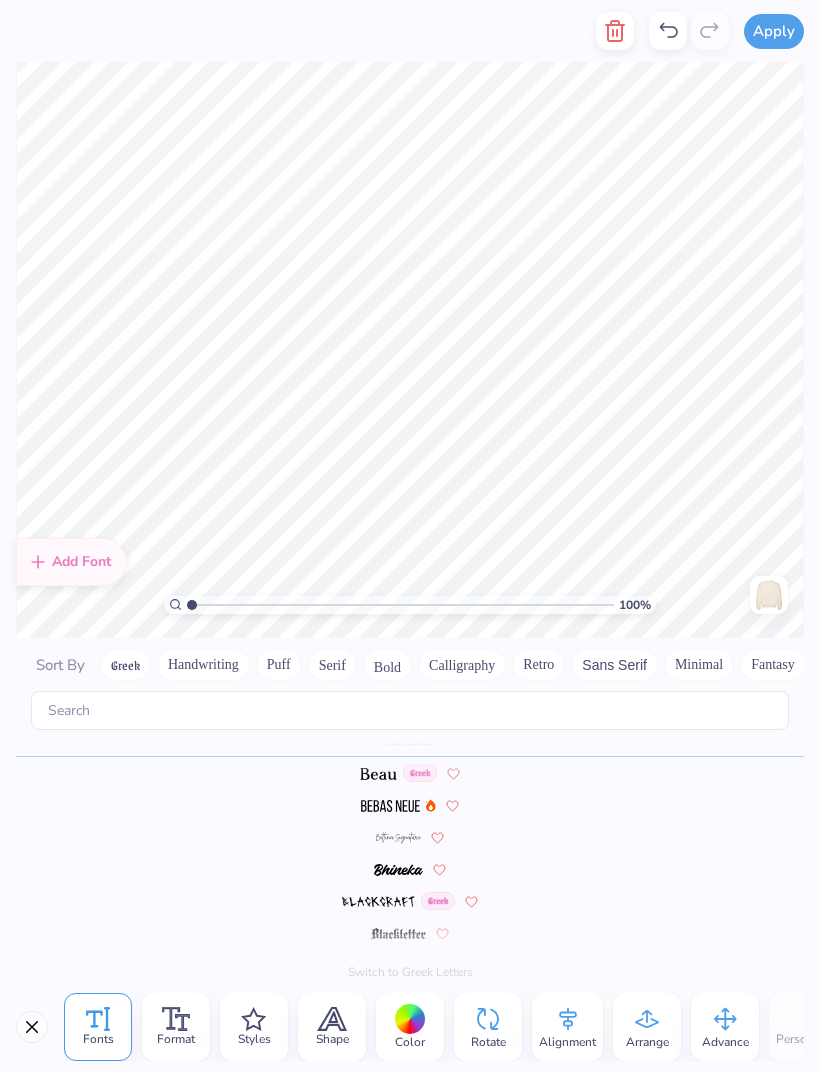 click 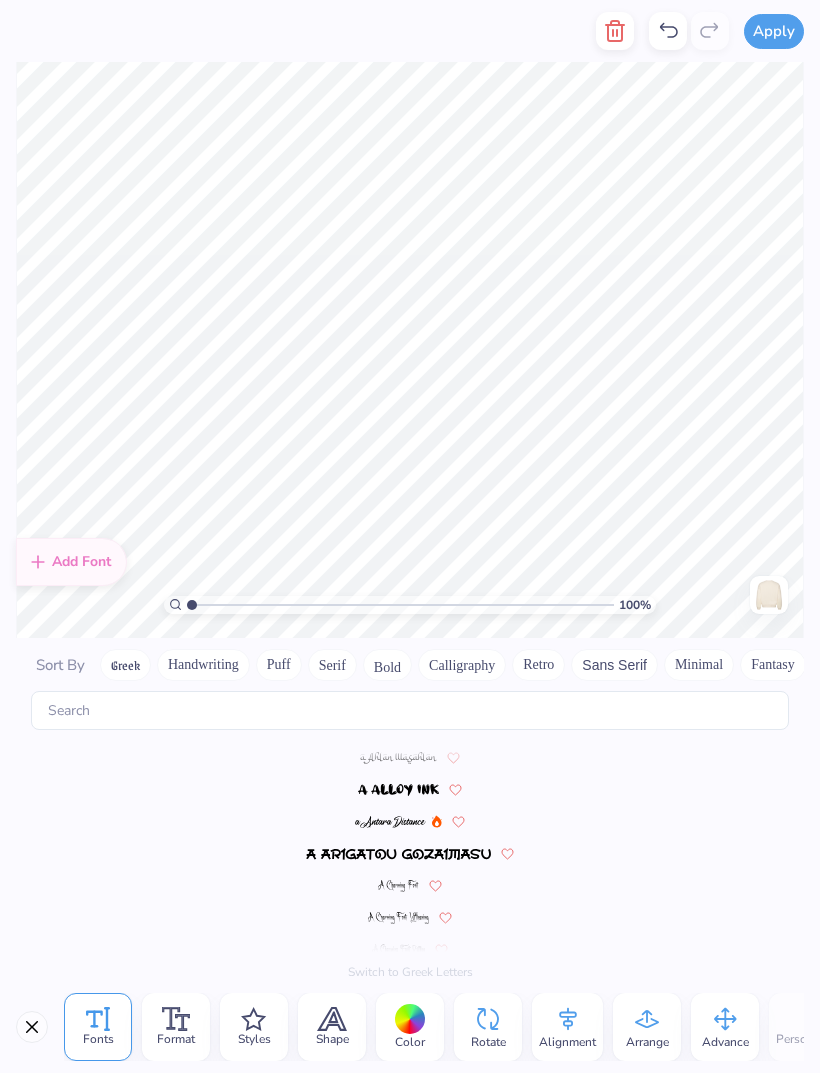 scroll, scrollTop: 816, scrollLeft: 0, axis: vertical 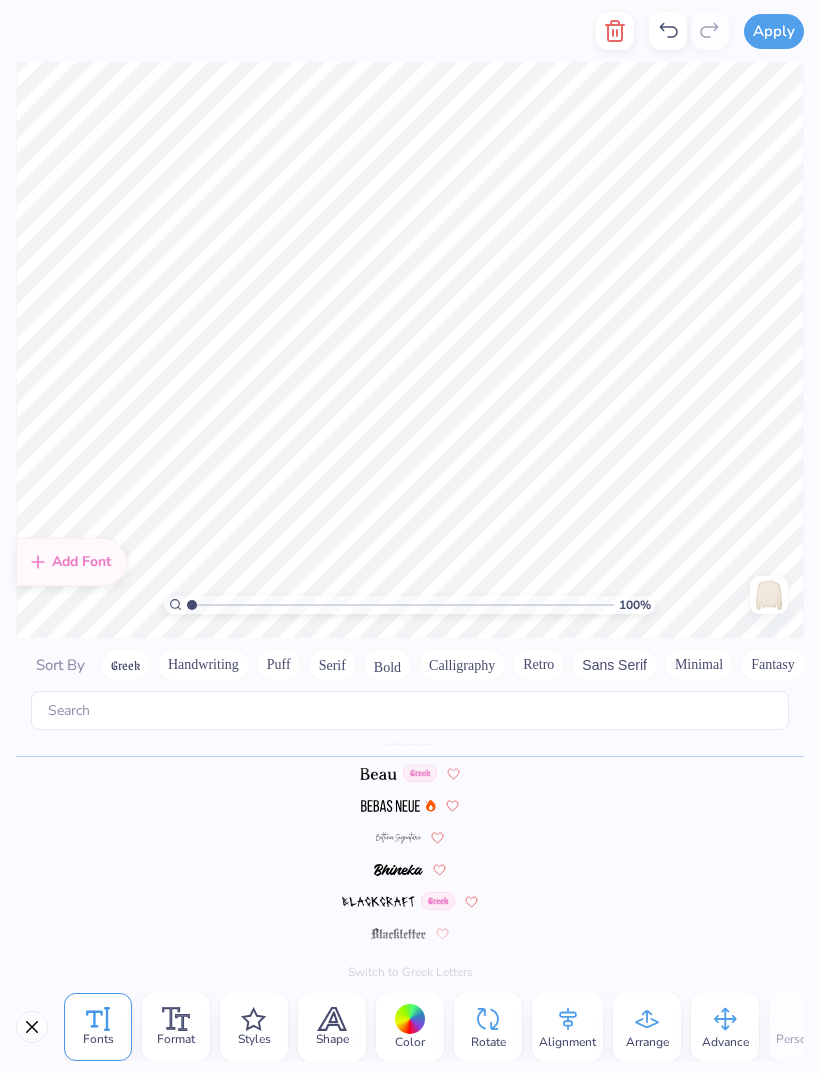 click 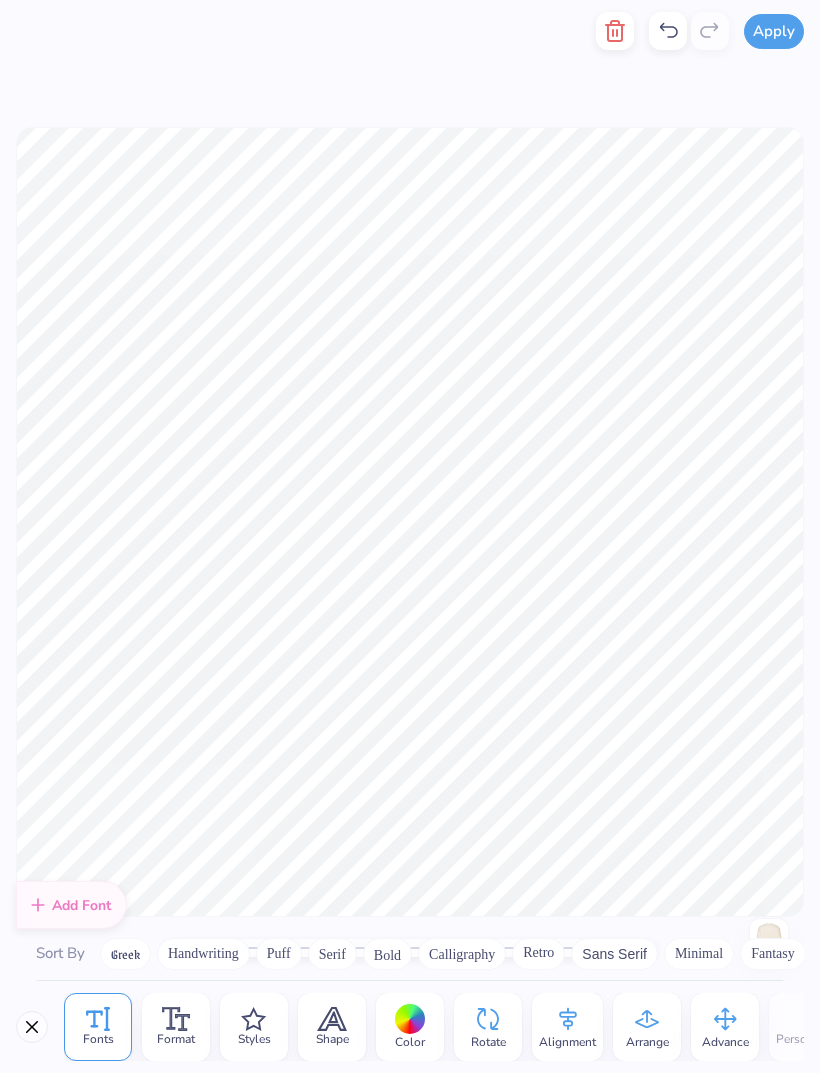 click 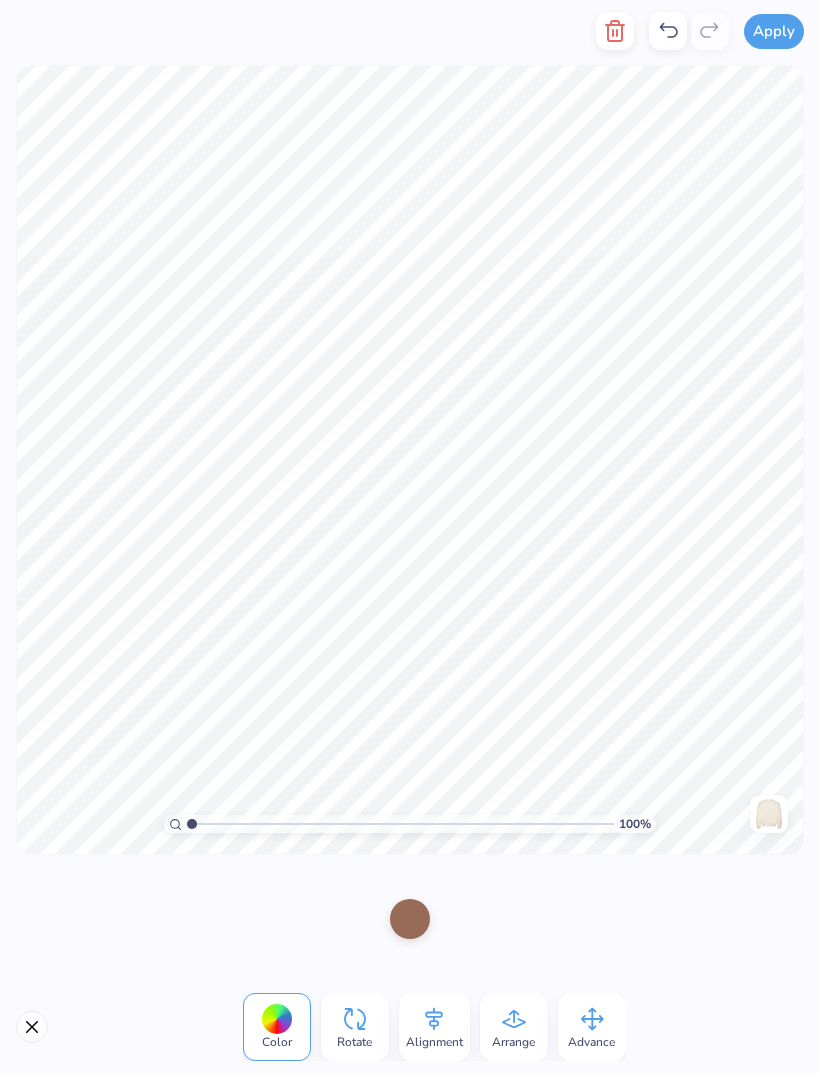 click 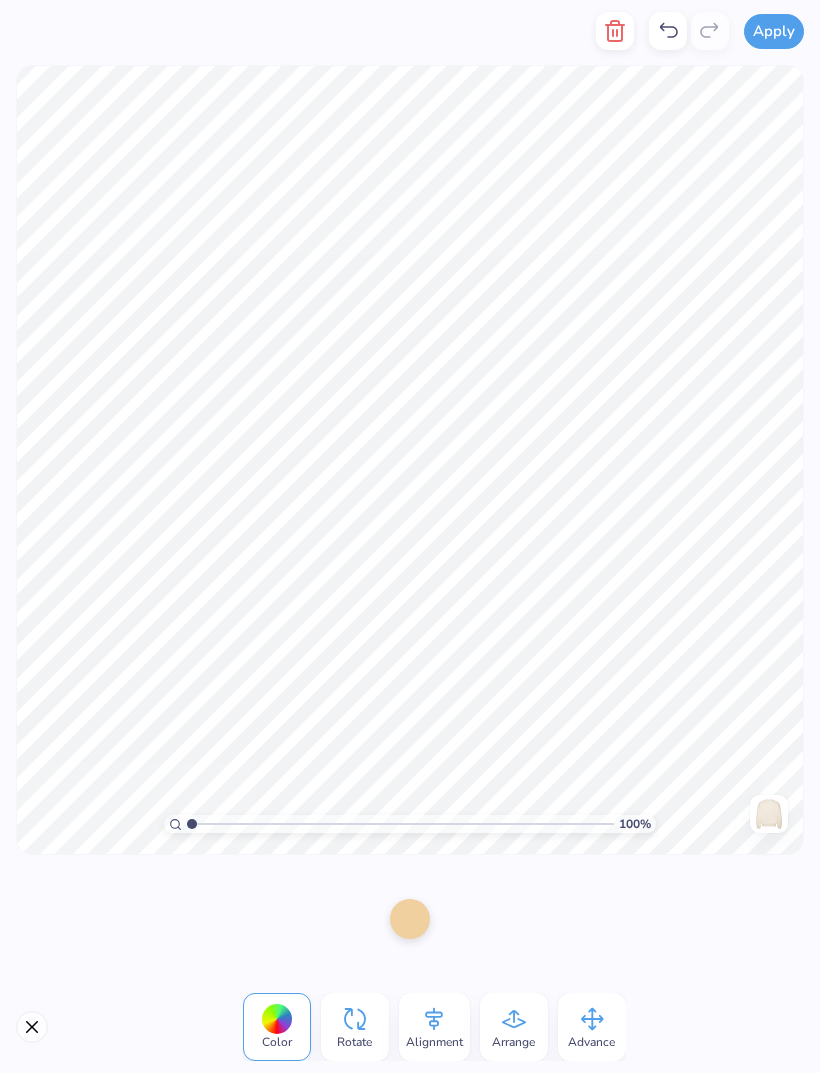 click 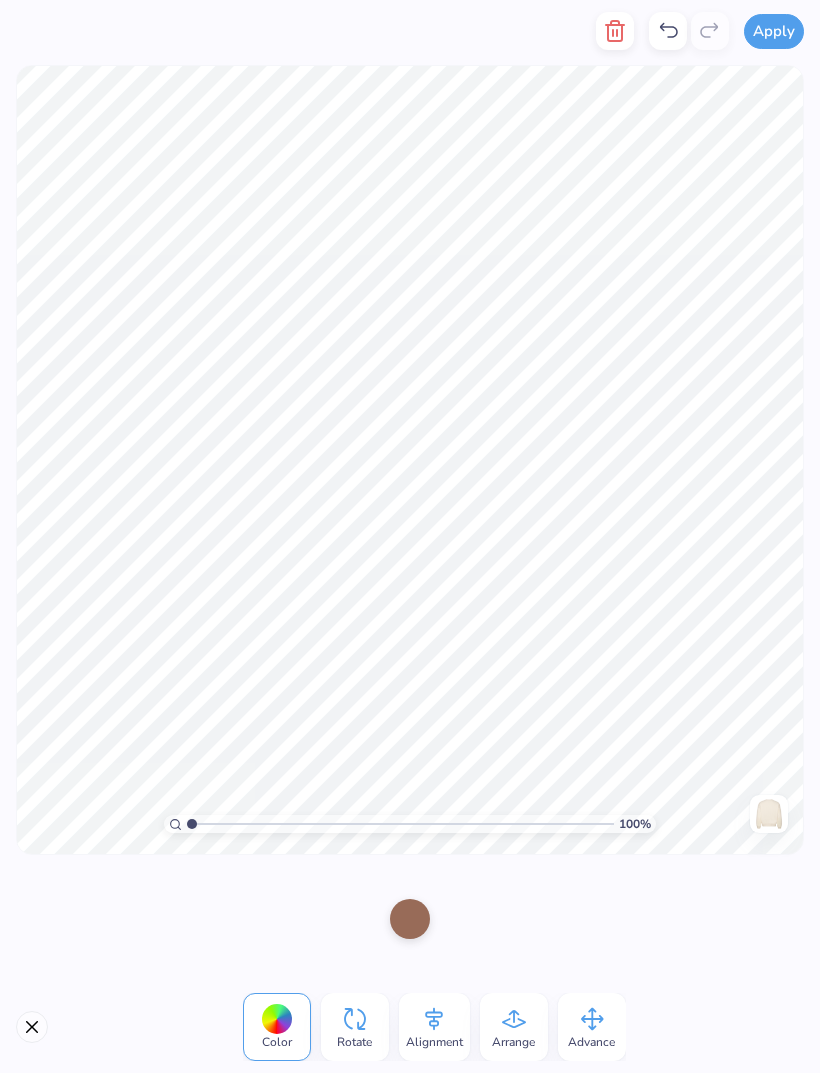 click 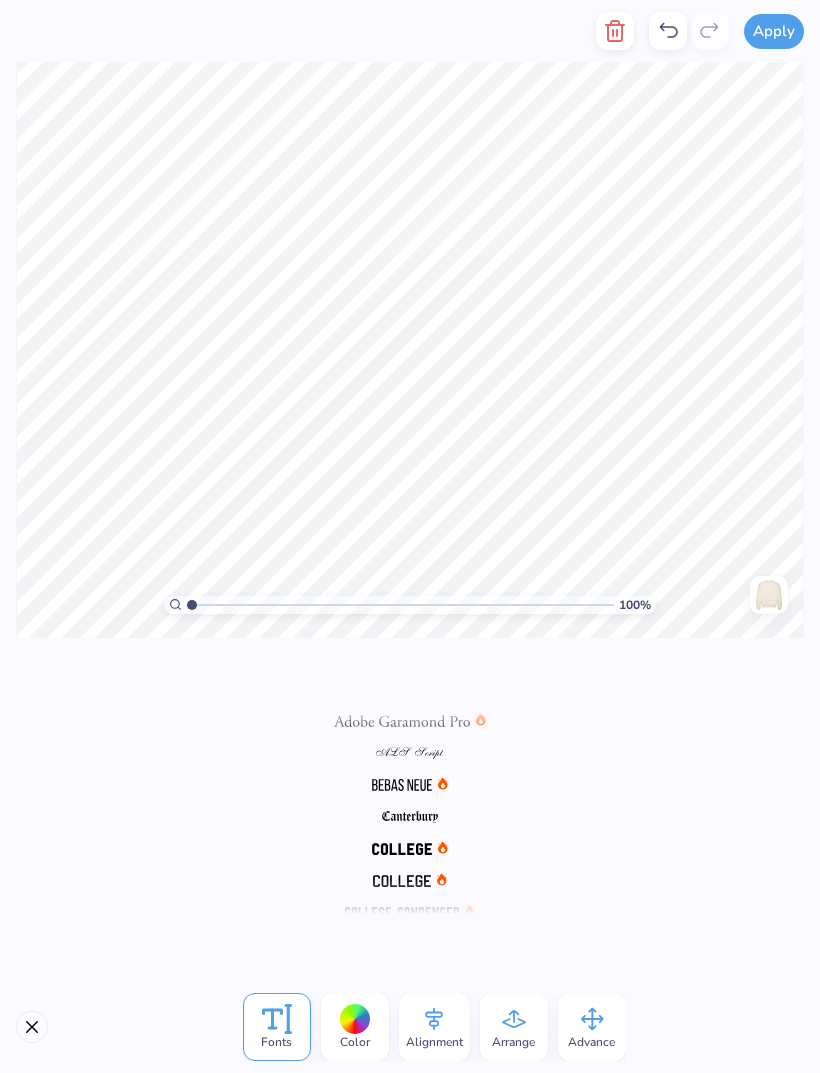 scroll, scrollTop: 585, scrollLeft: 0, axis: vertical 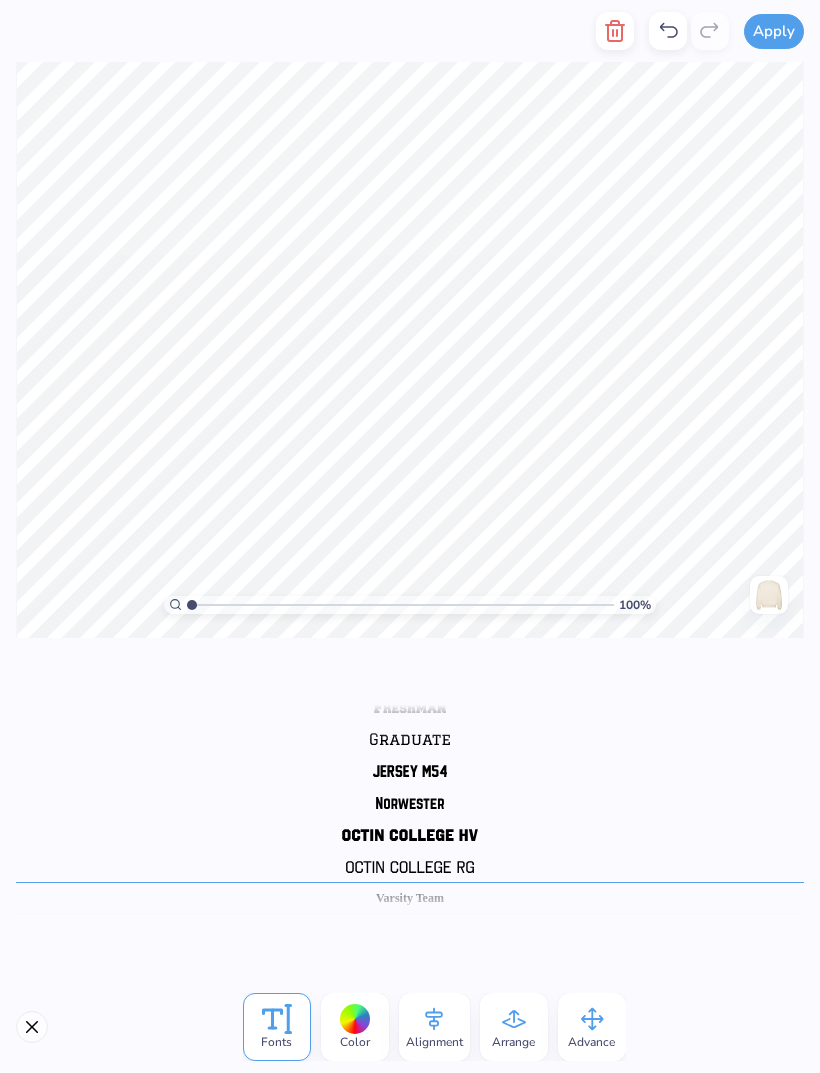 click 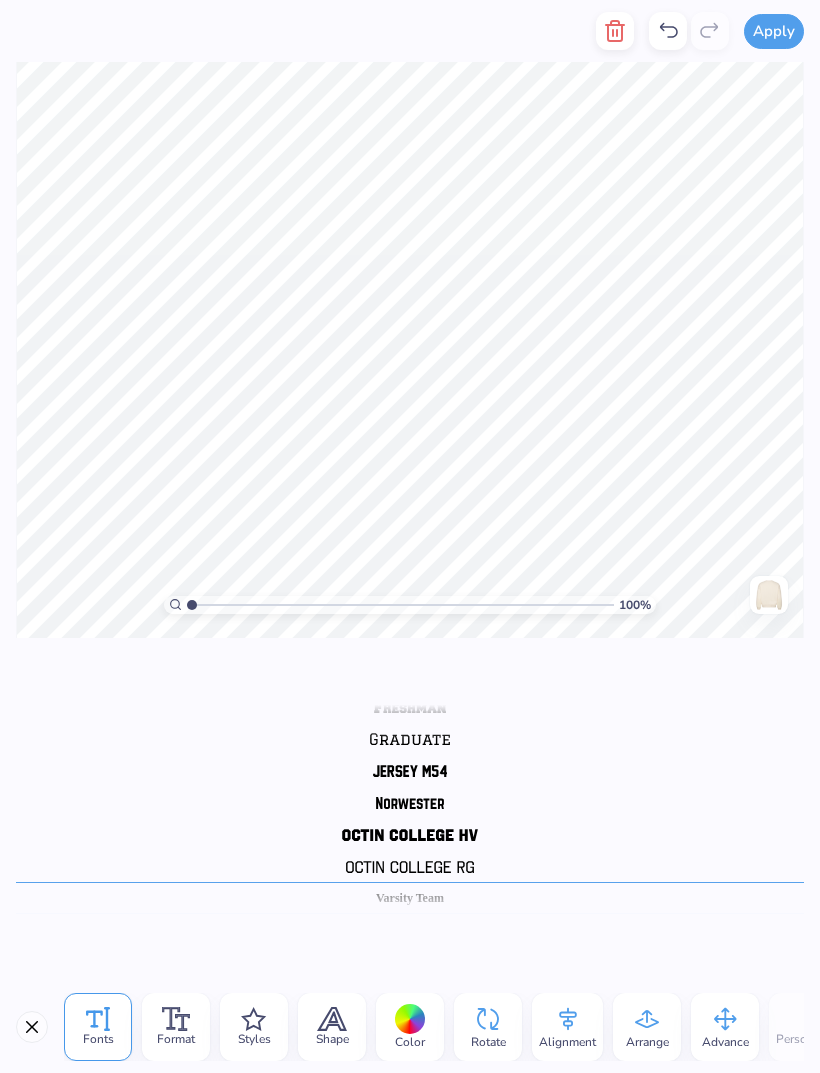 scroll, scrollTop: 440, scrollLeft: 0, axis: vertical 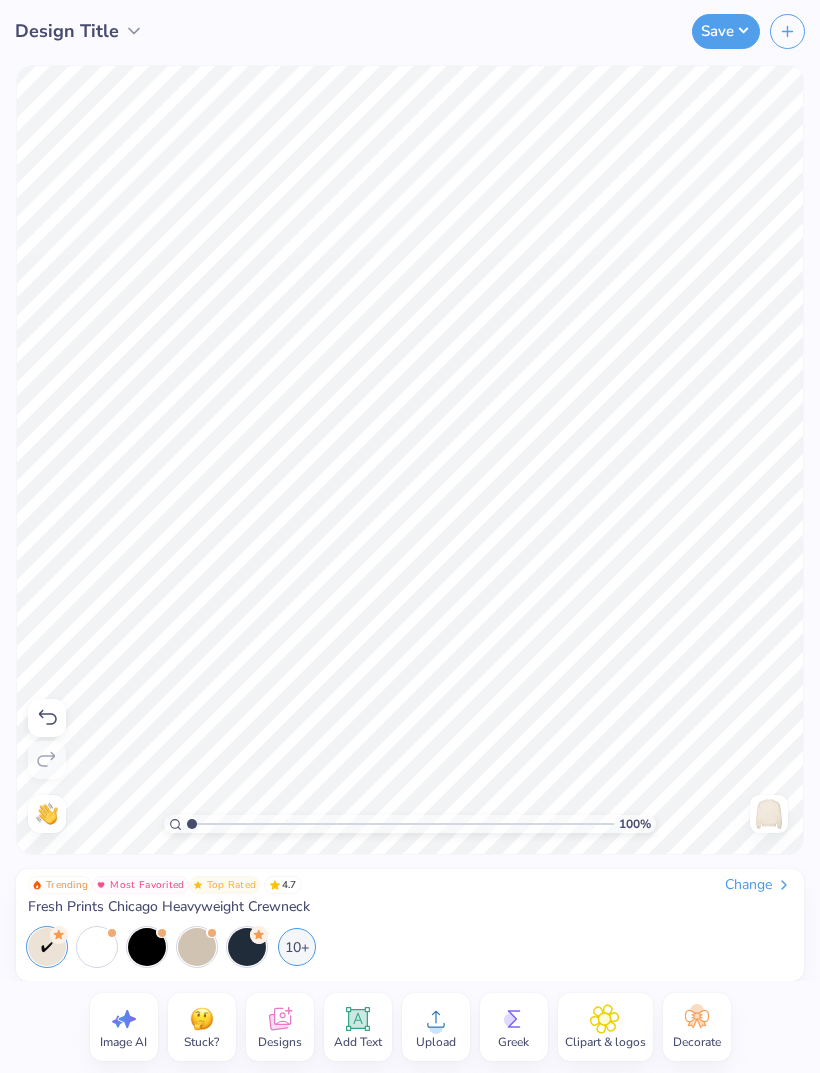 click at bounding box center (47, 718) 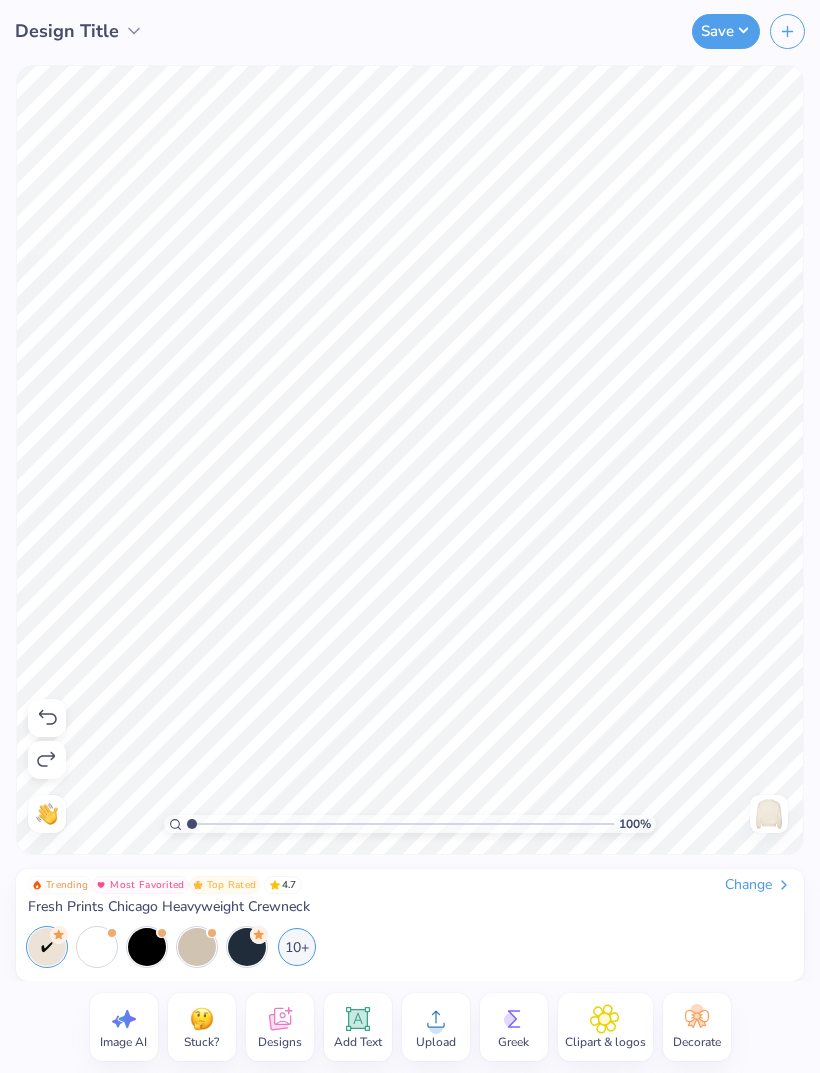 click 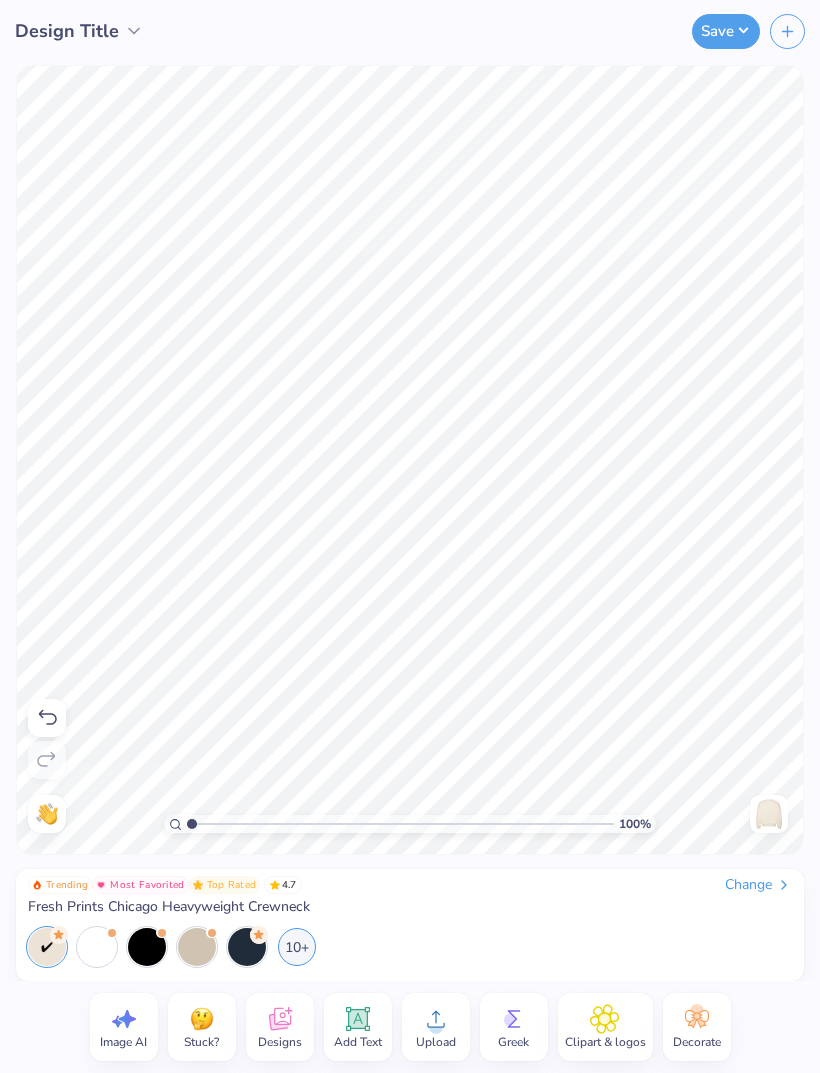 click 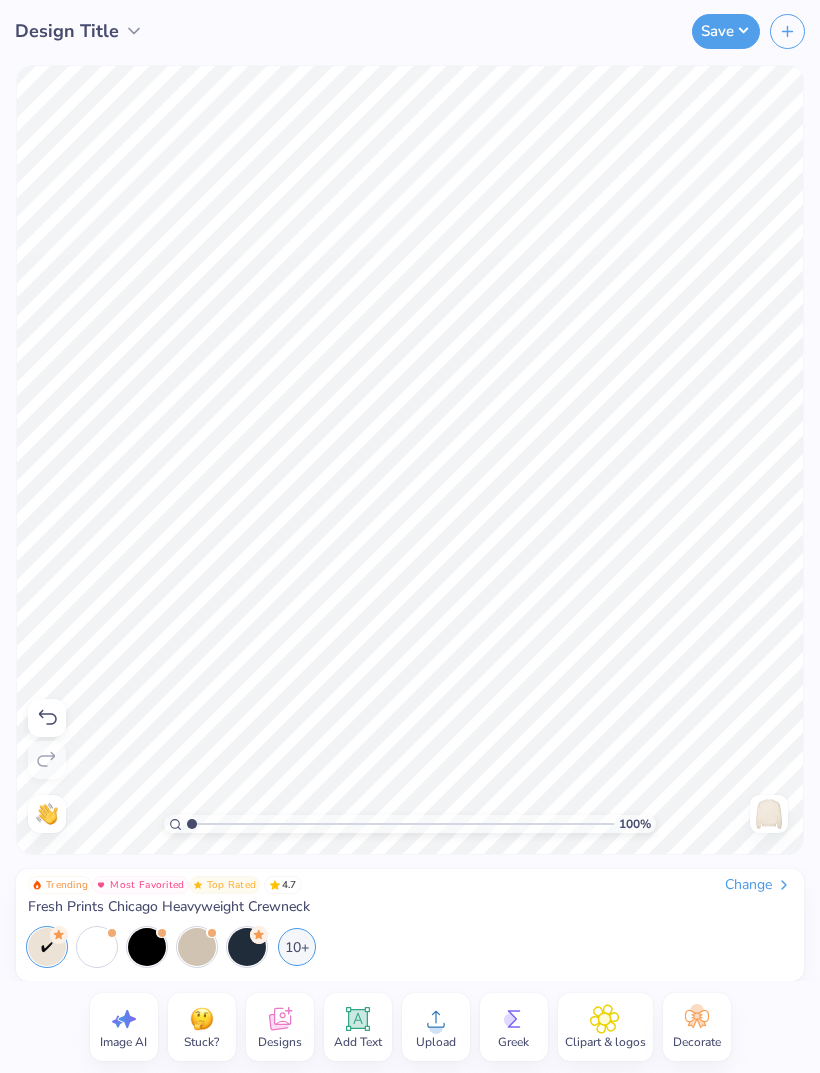 click 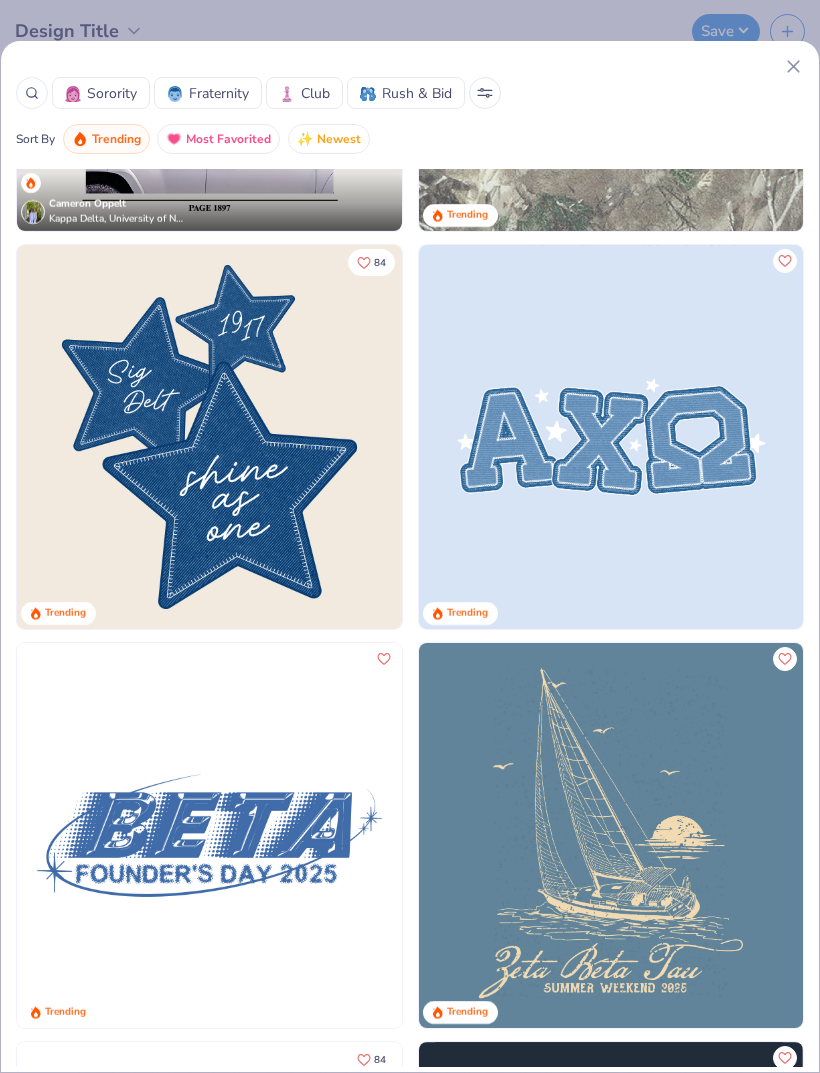 scroll, scrollTop: 2632, scrollLeft: 0, axis: vertical 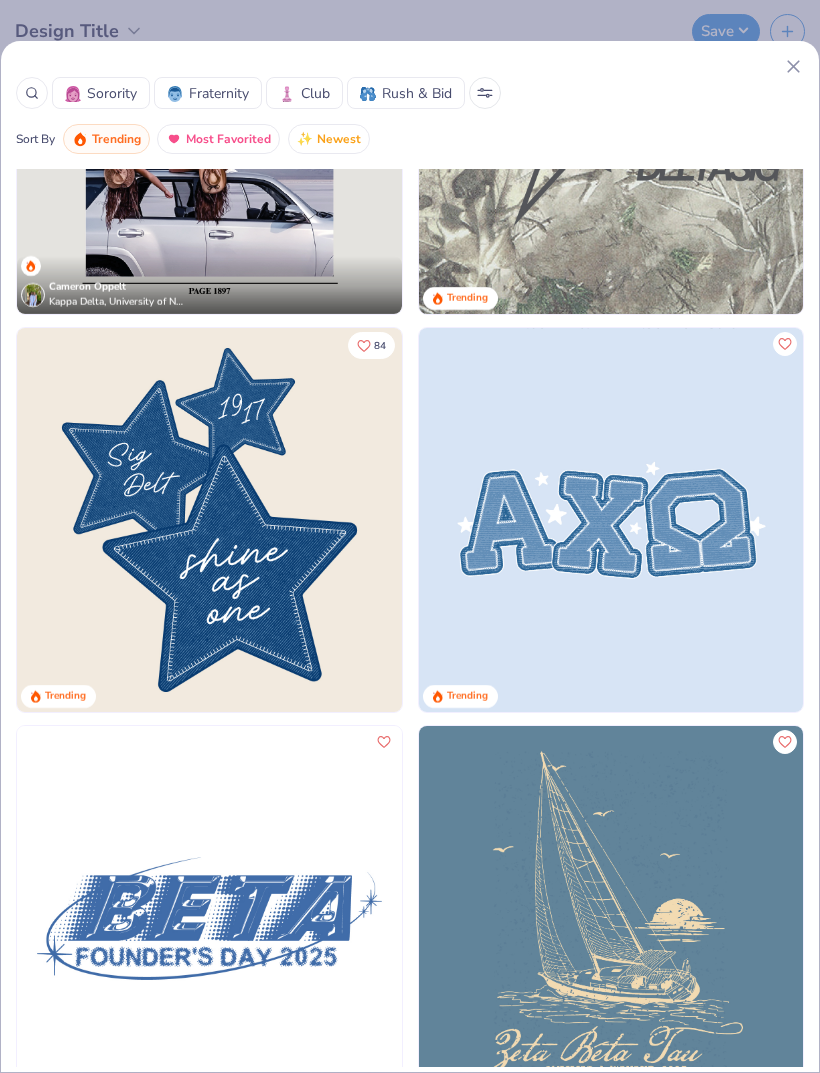 click at bounding box center [209, 520] 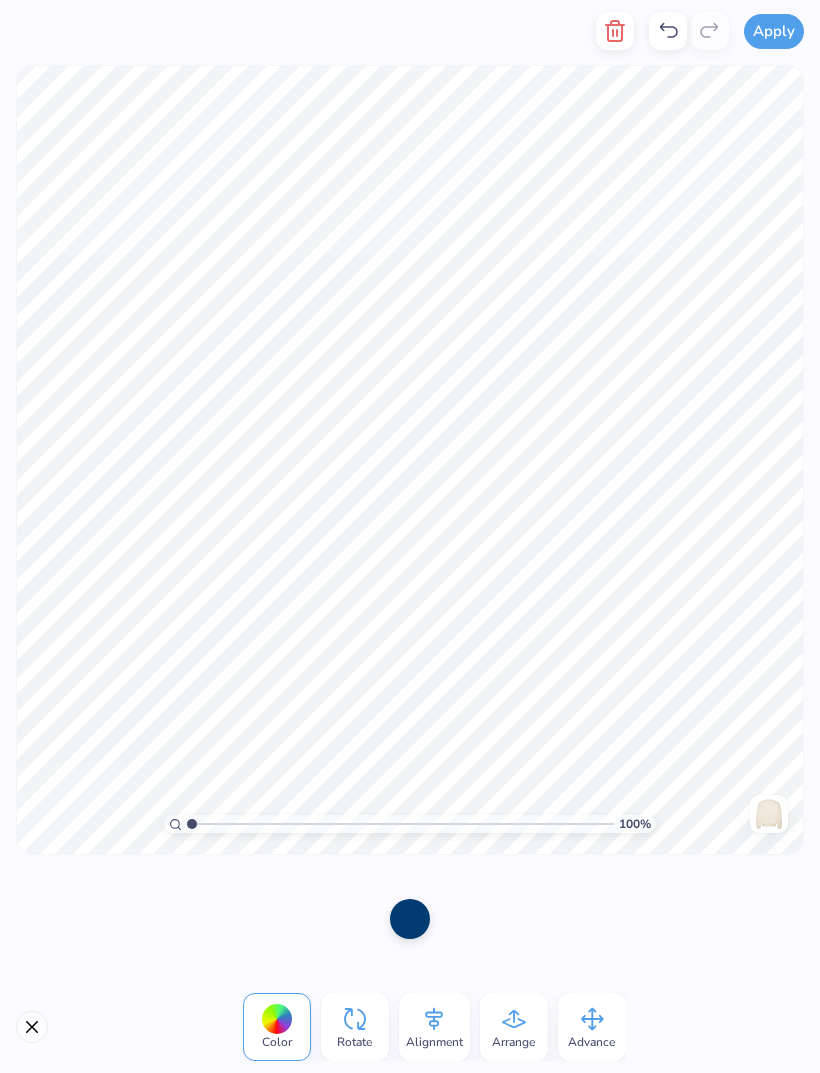 click 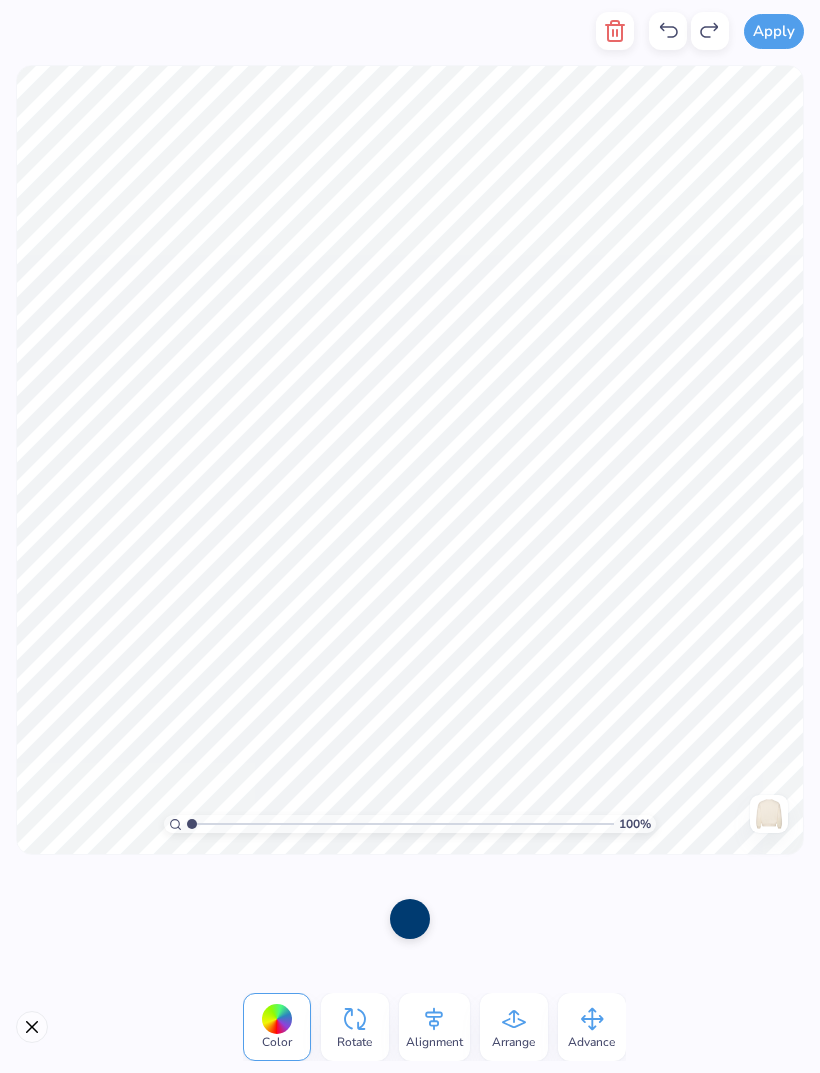 click 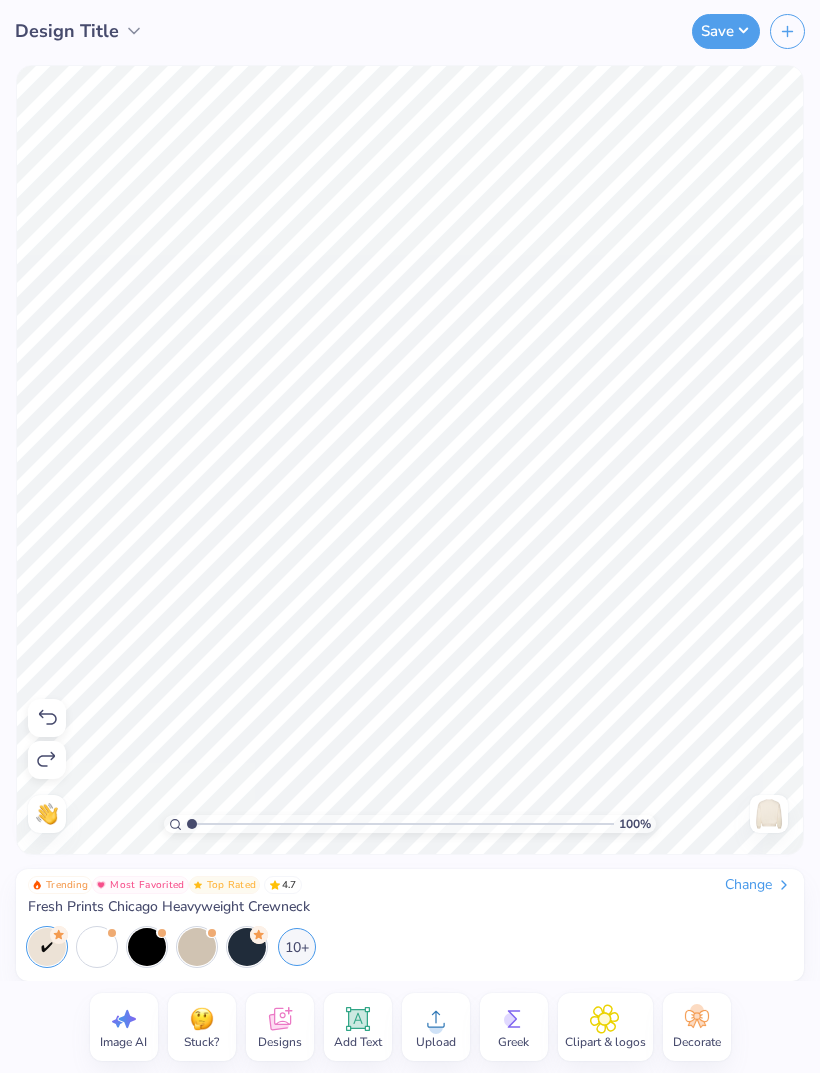 click on "10+" at bounding box center (297, 947) 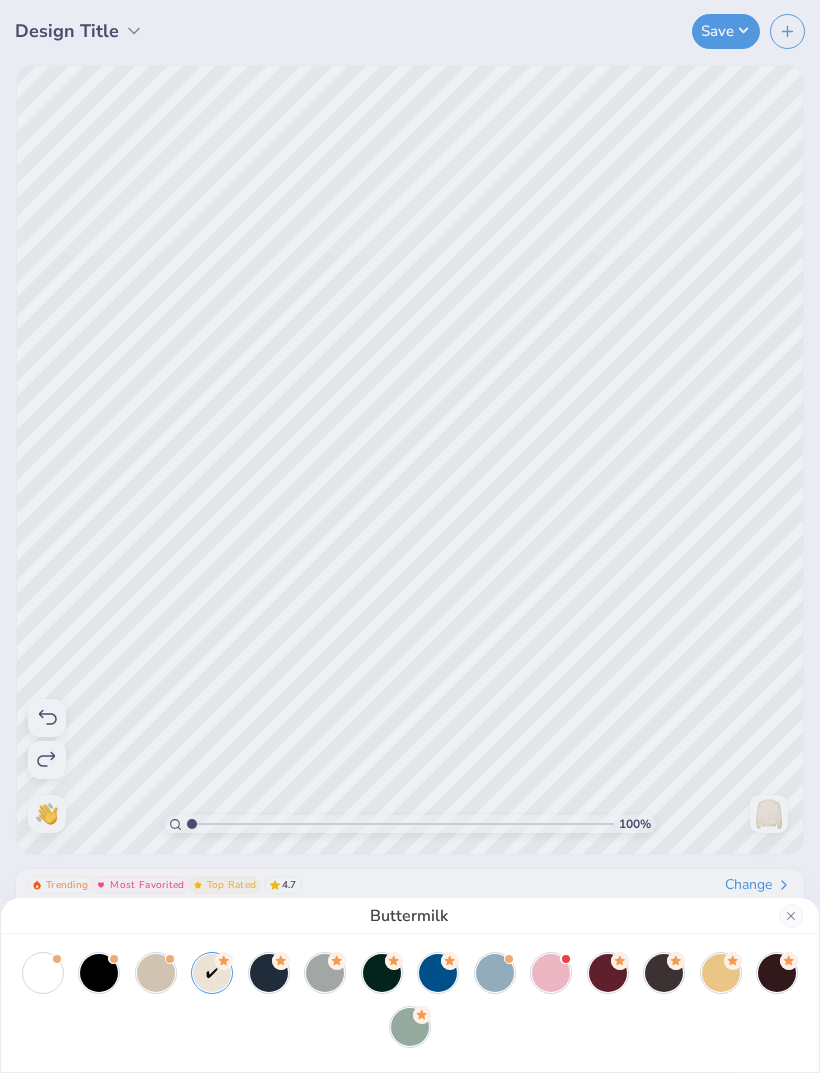 click at bounding box center (495, 973) 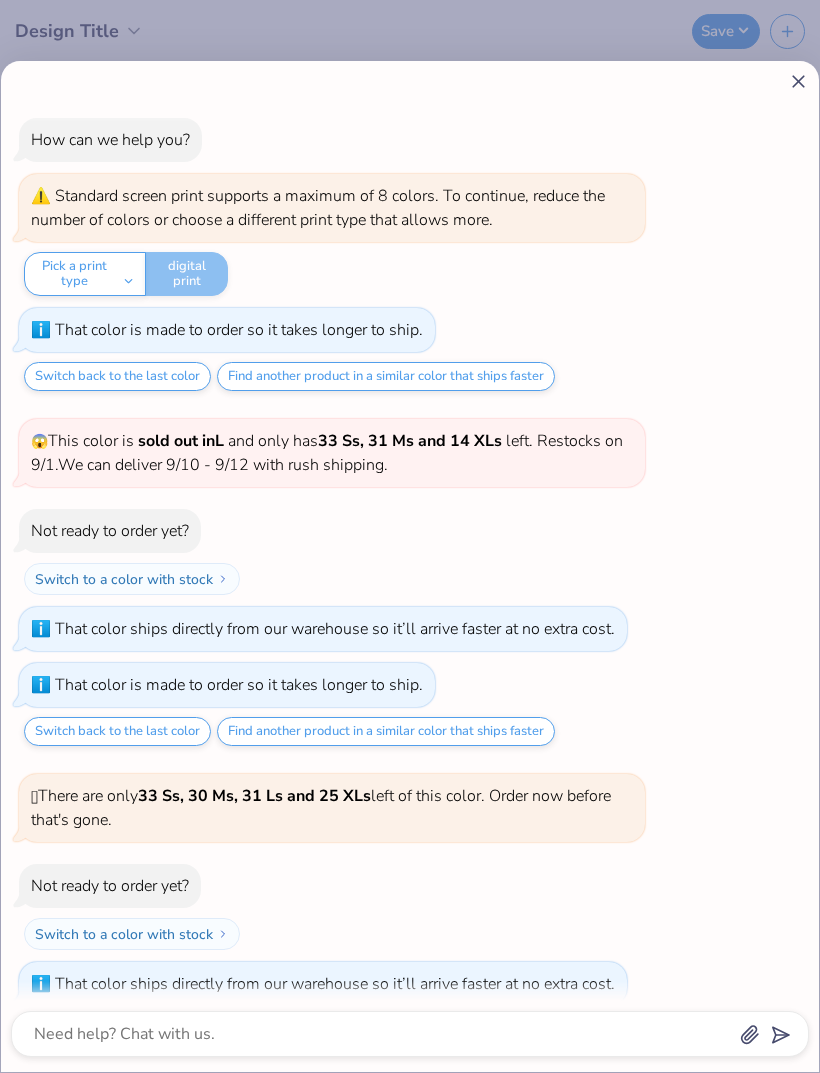 scroll, scrollTop: 376, scrollLeft: 0, axis: vertical 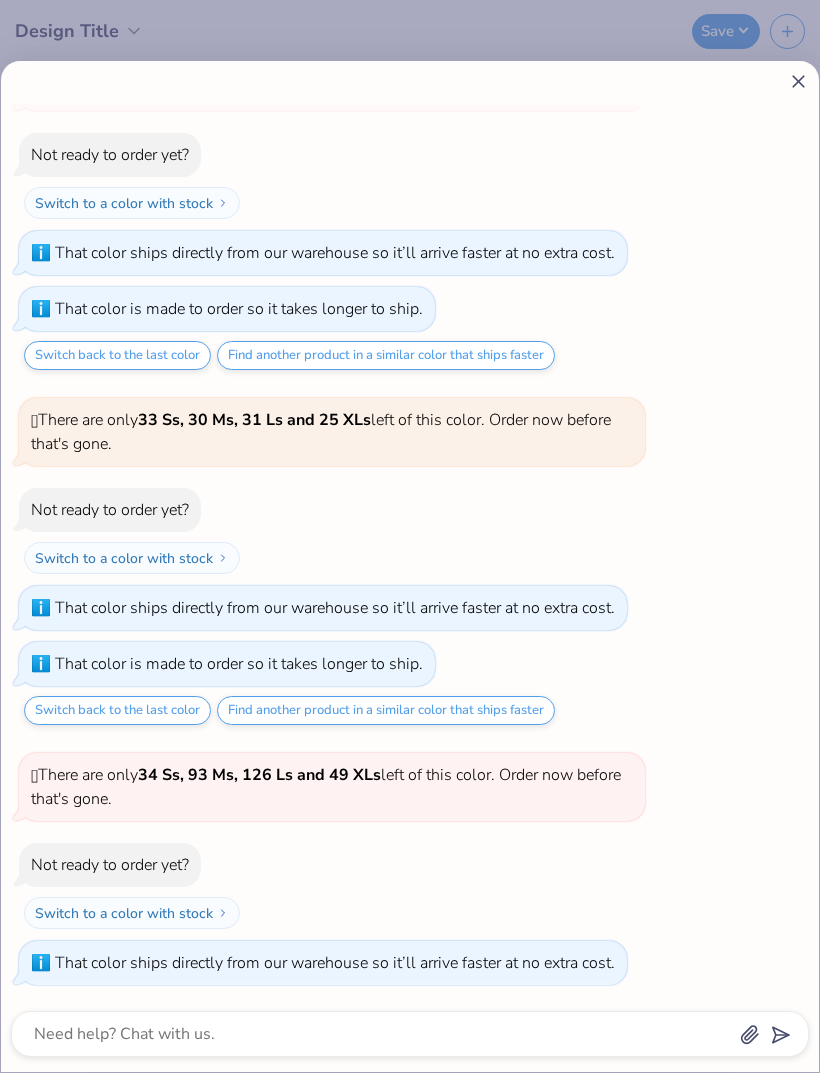 click 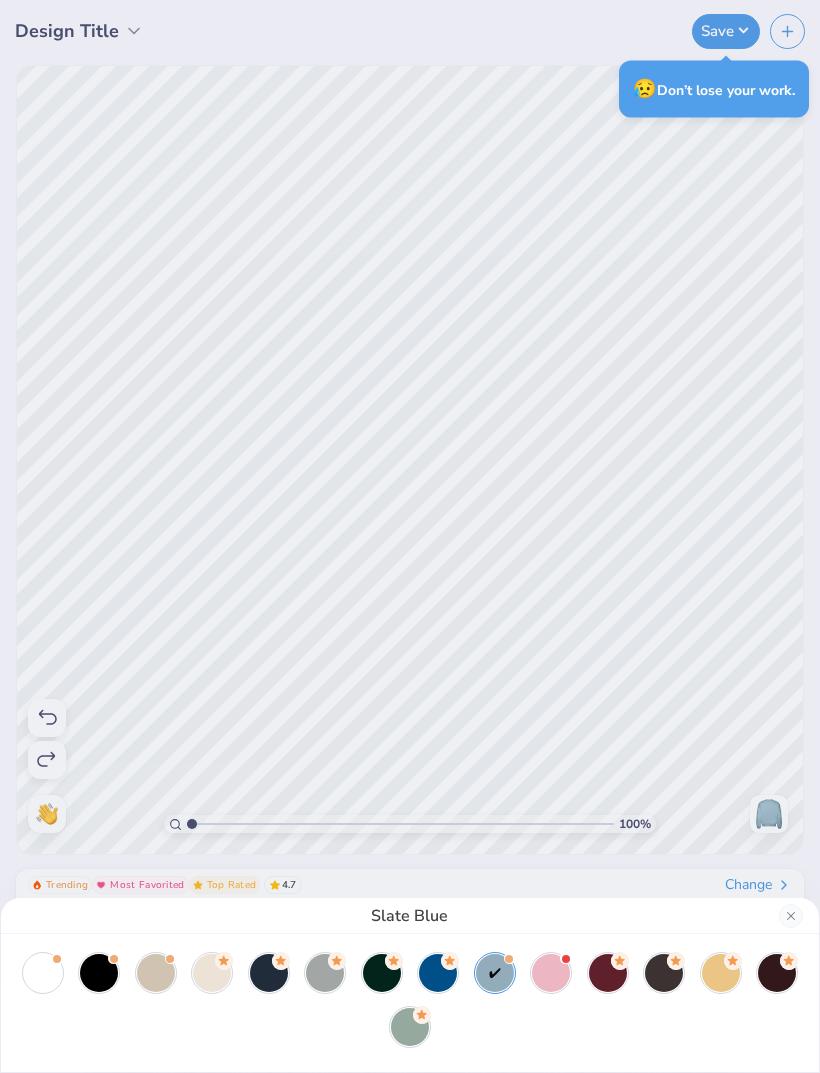 click at bounding box center (791, 916) 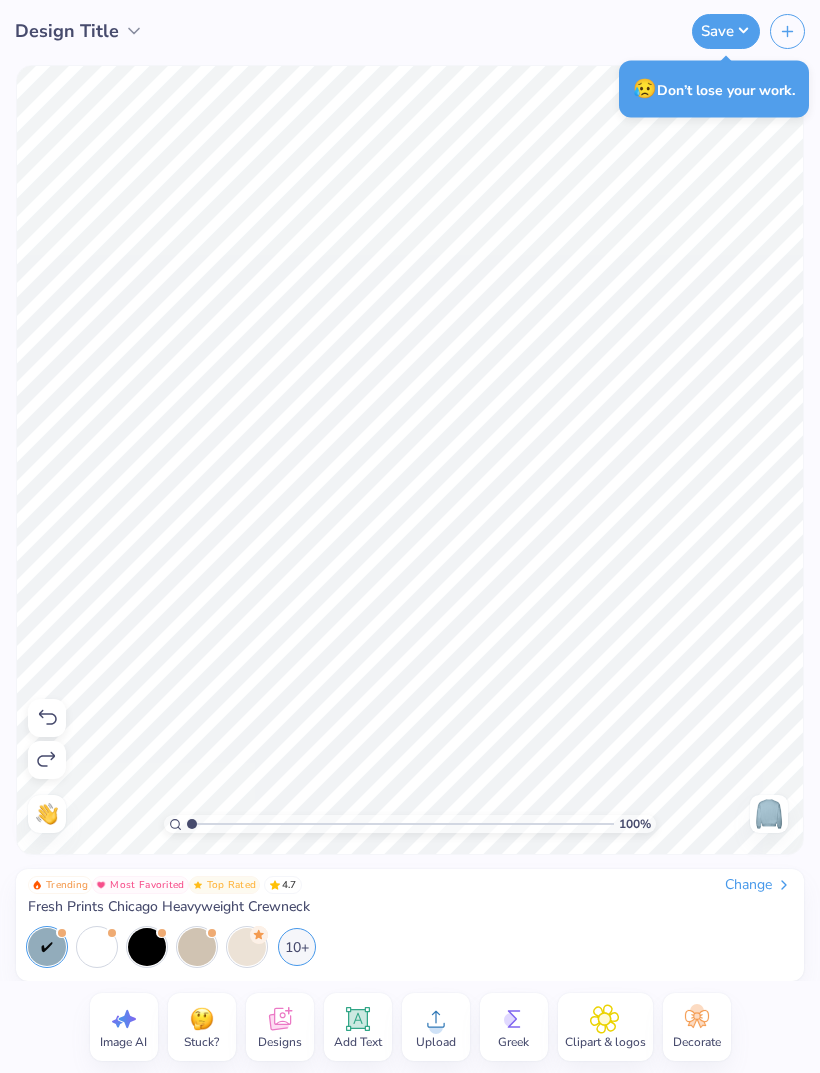 click on "Change" at bounding box center [758, 885] 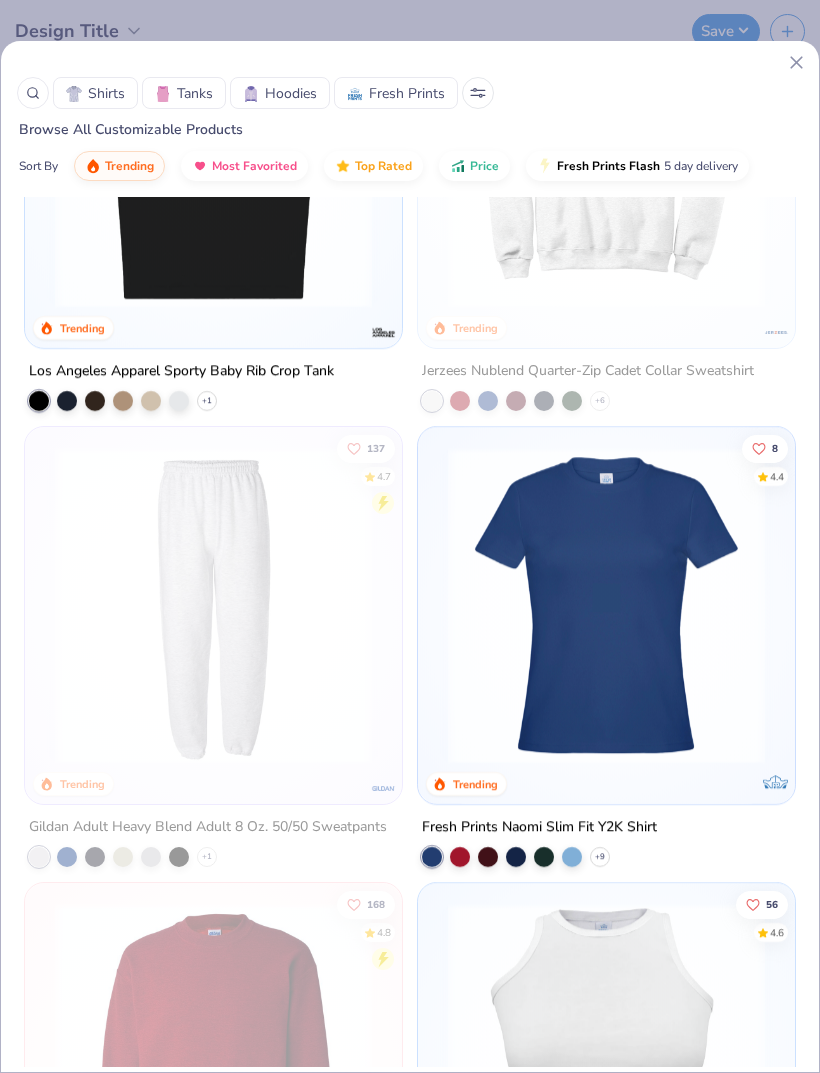 scroll, scrollTop: 7962, scrollLeft: 0, axis: vertical 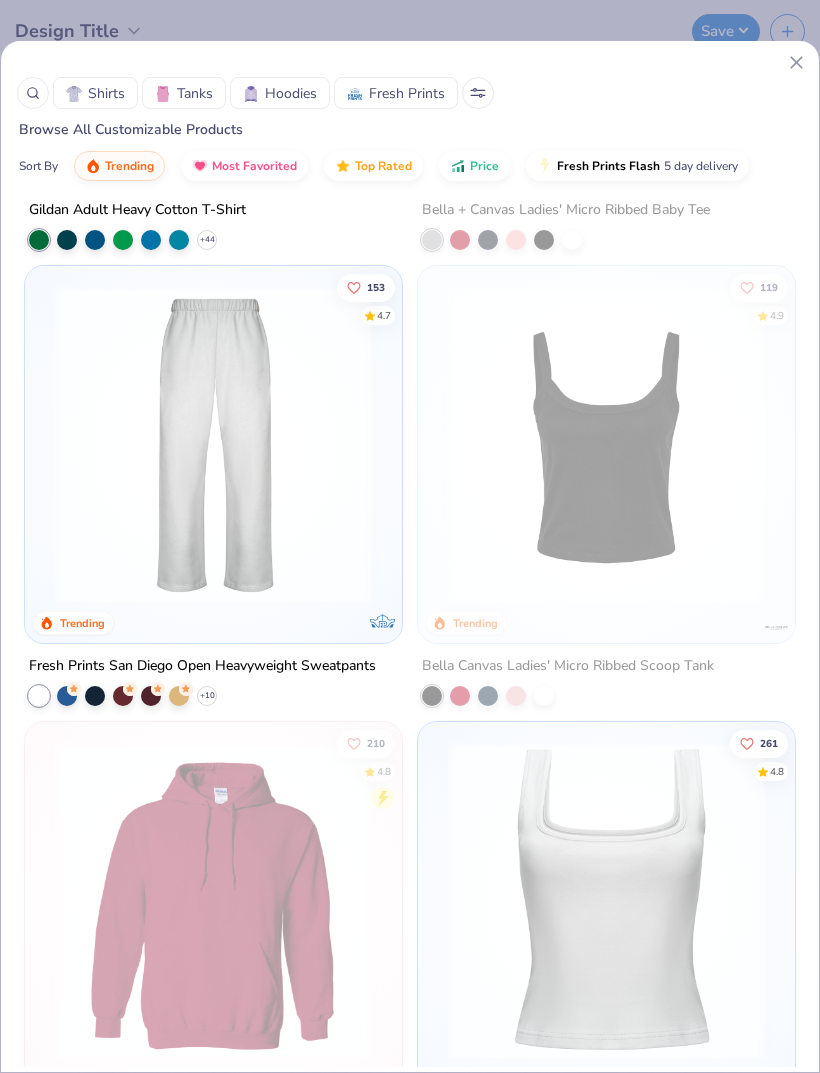 click at bounding box center (213, 444) 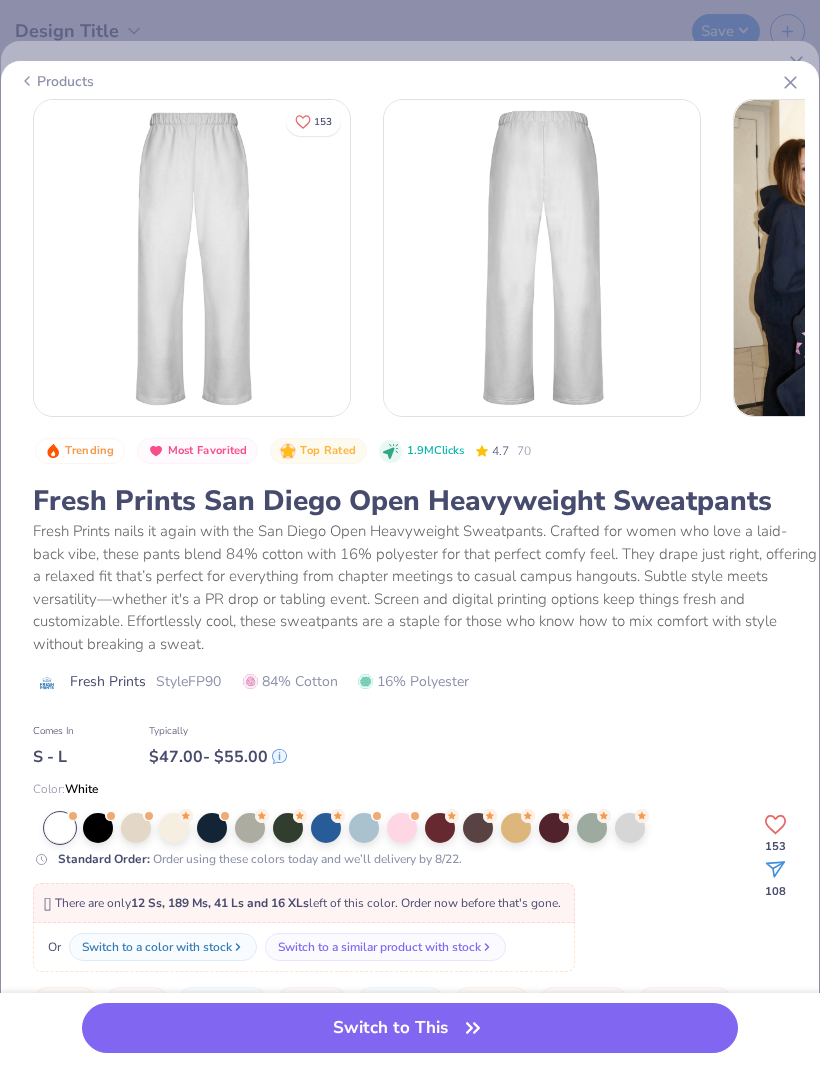 click at bounding box center (364, 828) 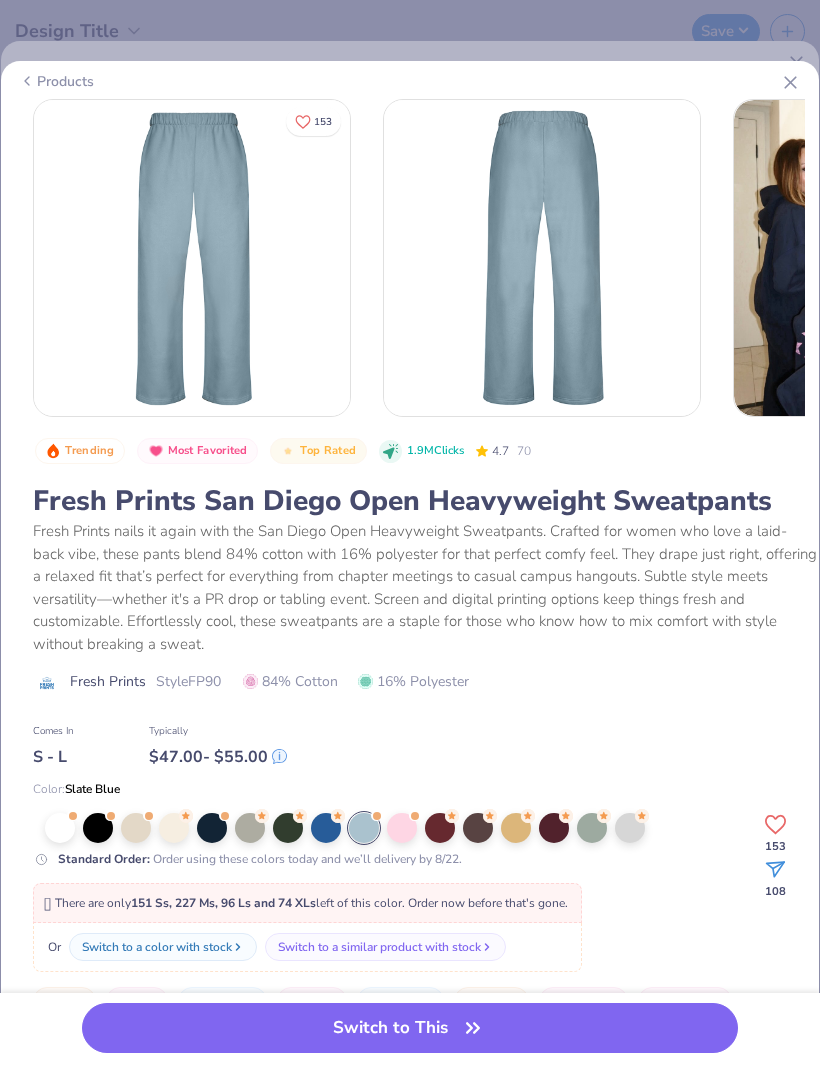 click on "Switch to This" at bounding box center [410, 1028] 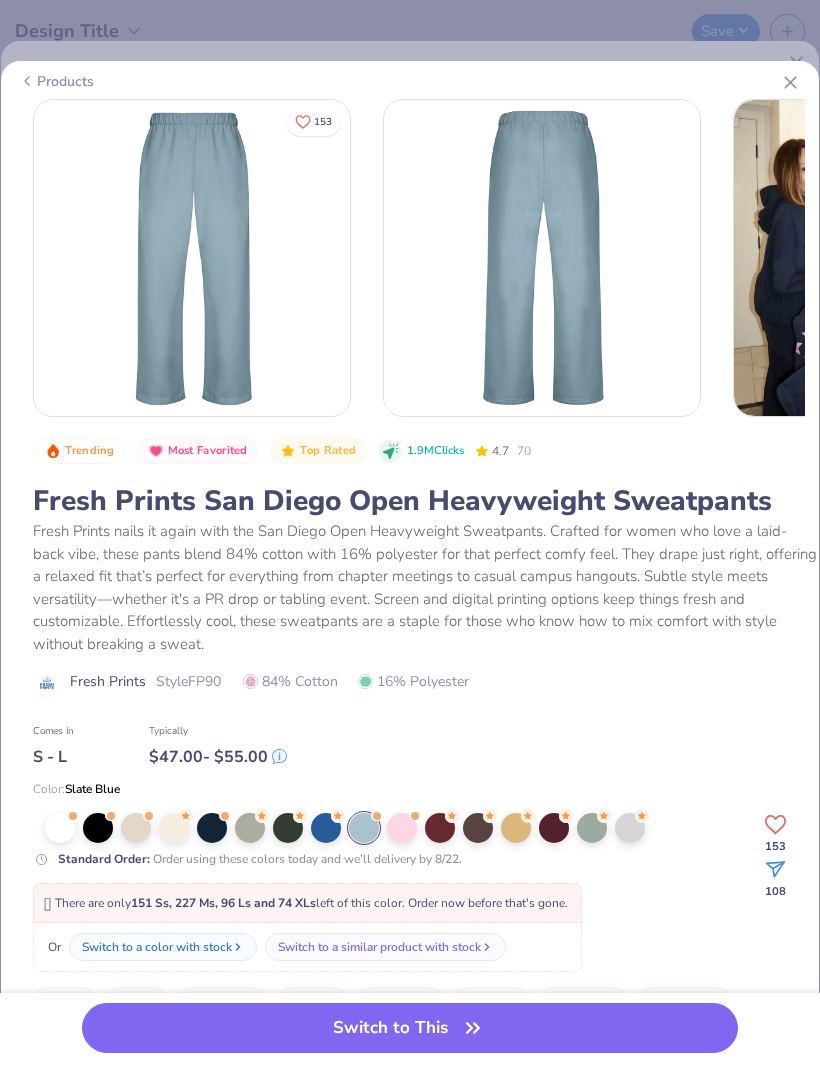 click on "Switch to This" at bounding box center [410, 1028] 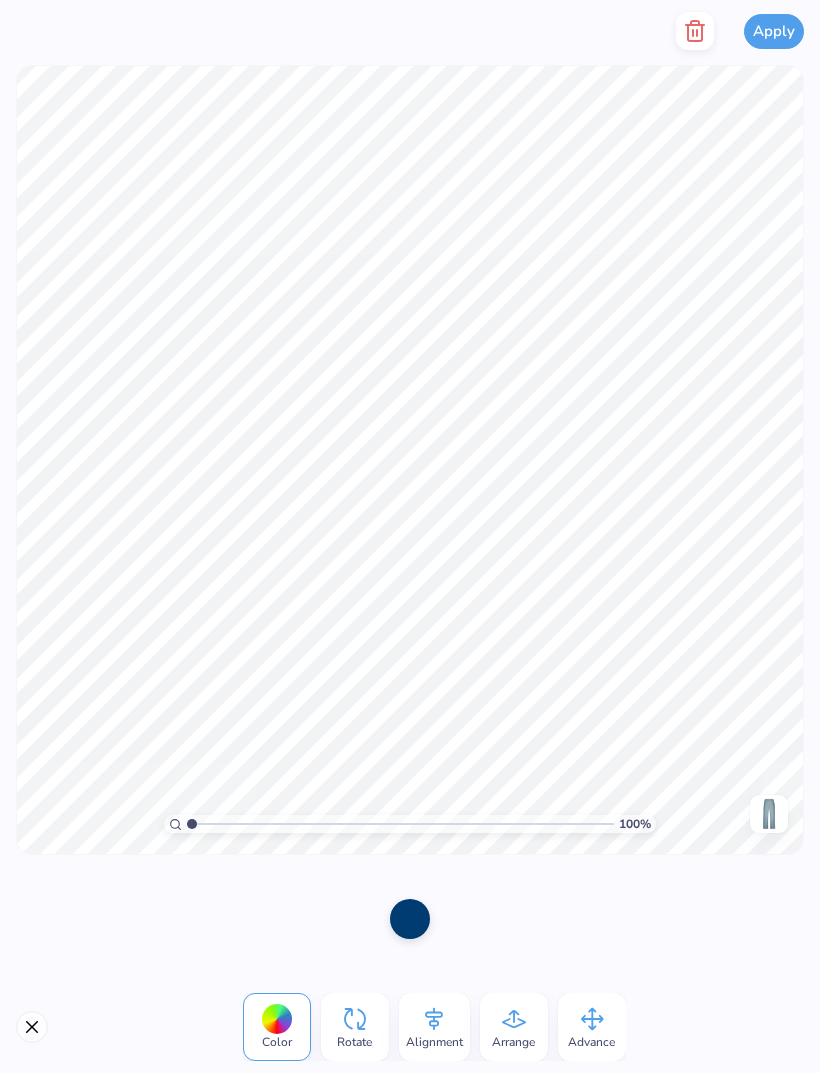 click 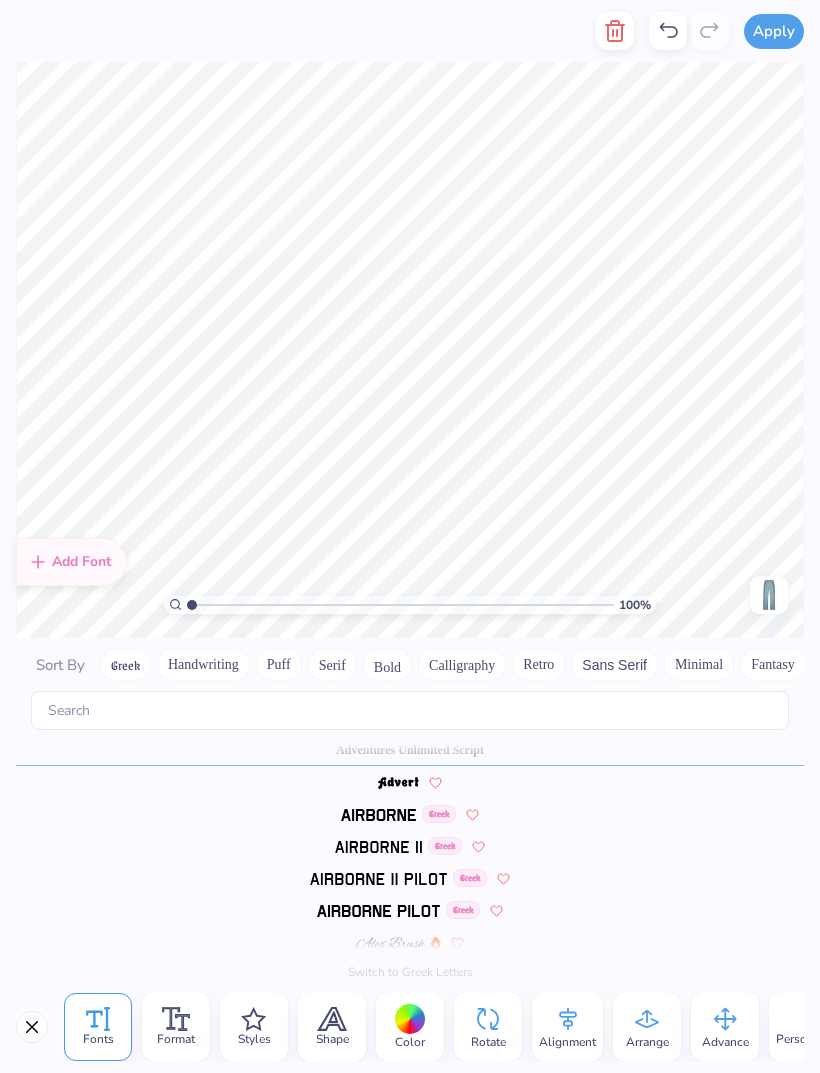 click 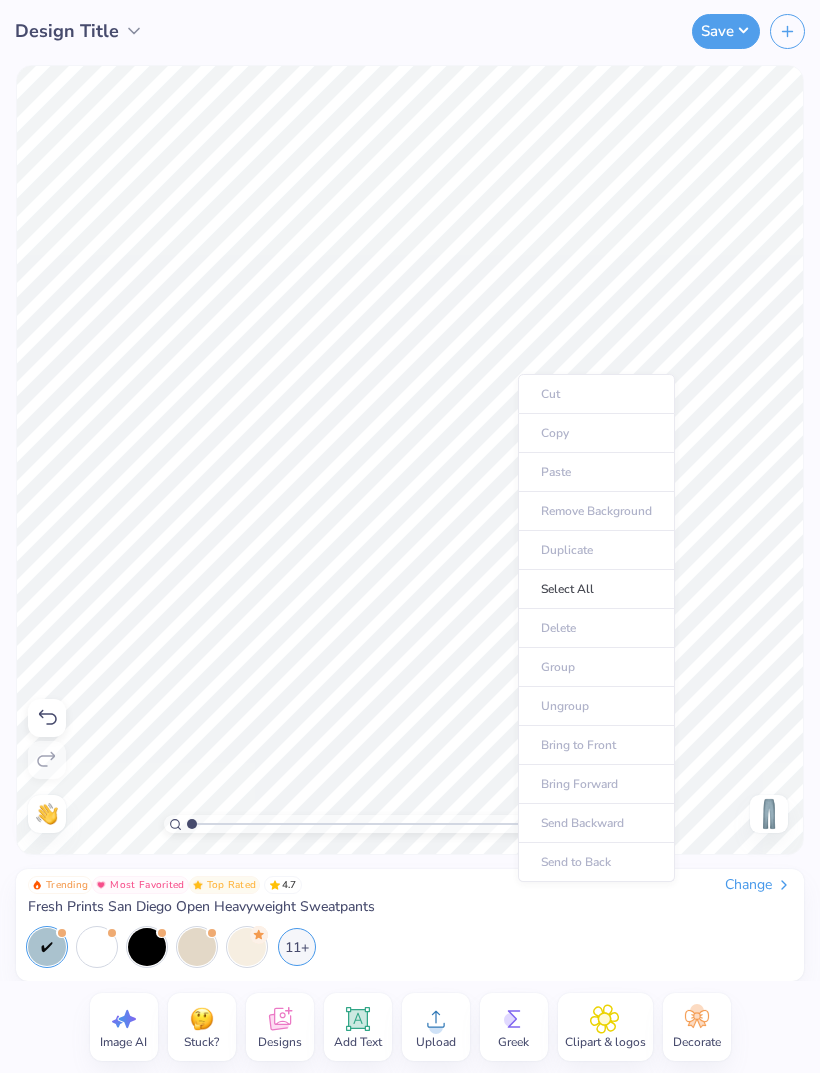 click on "Select All" at bounding box center [596, 589] 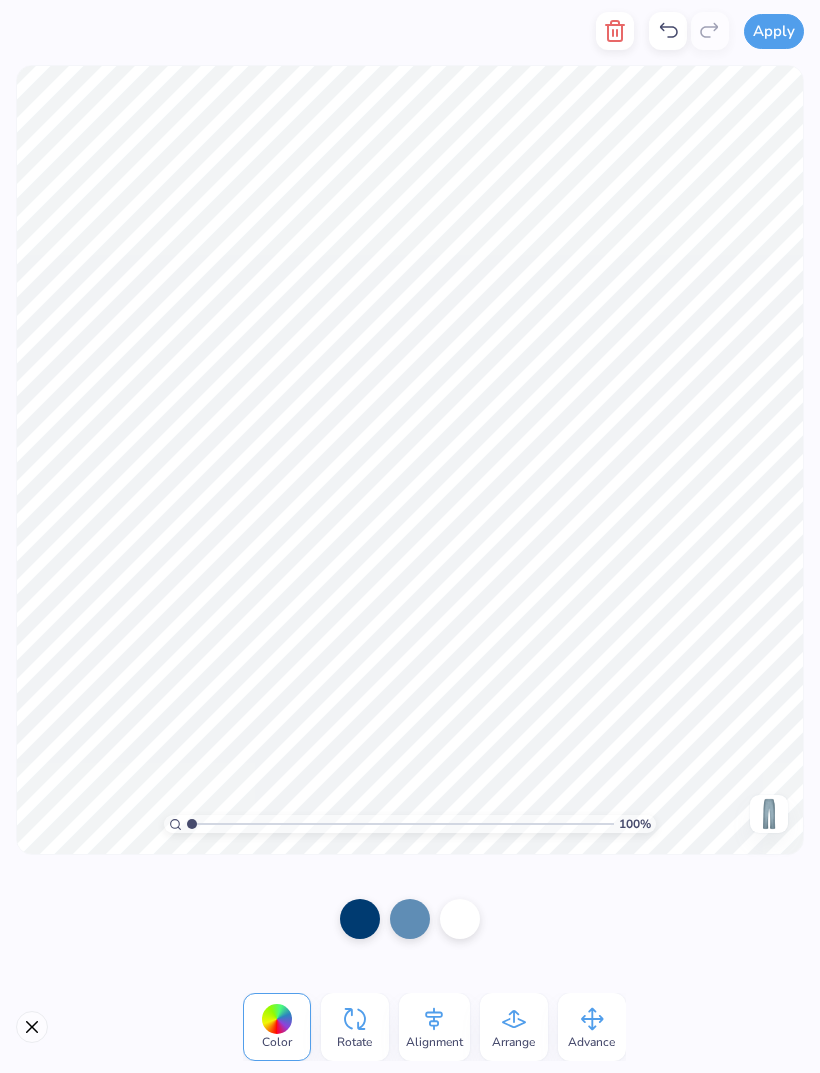 click 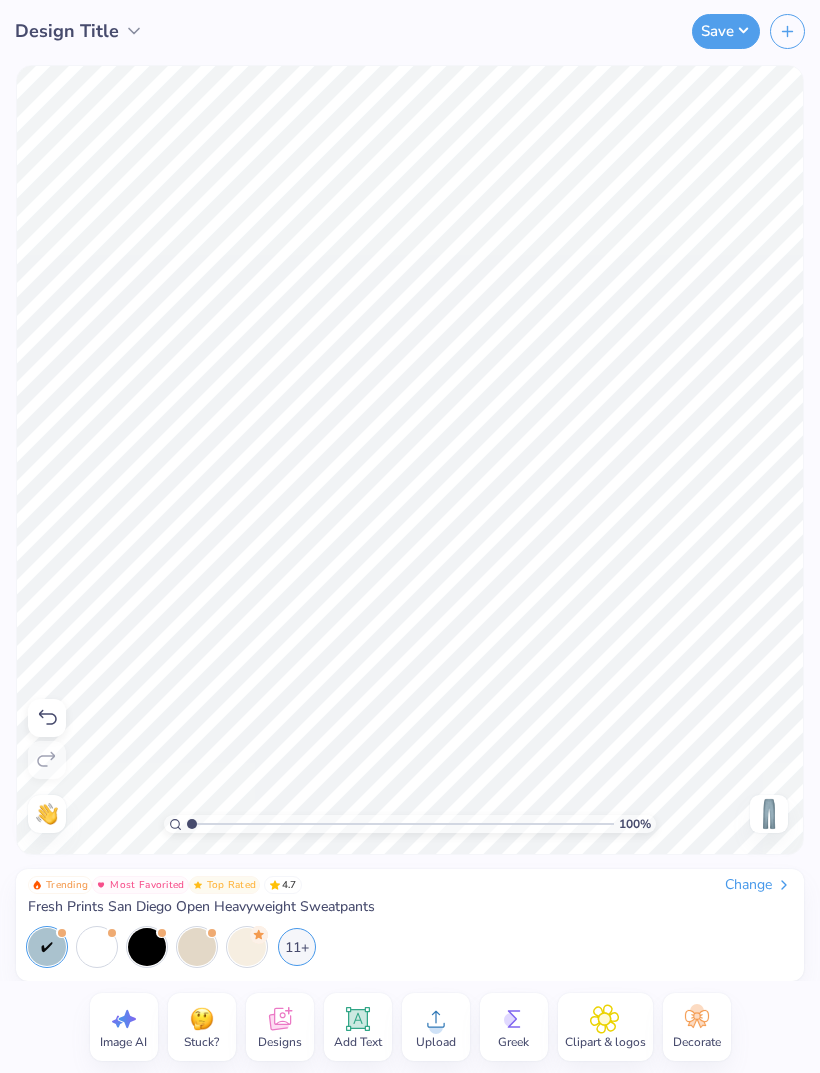 click 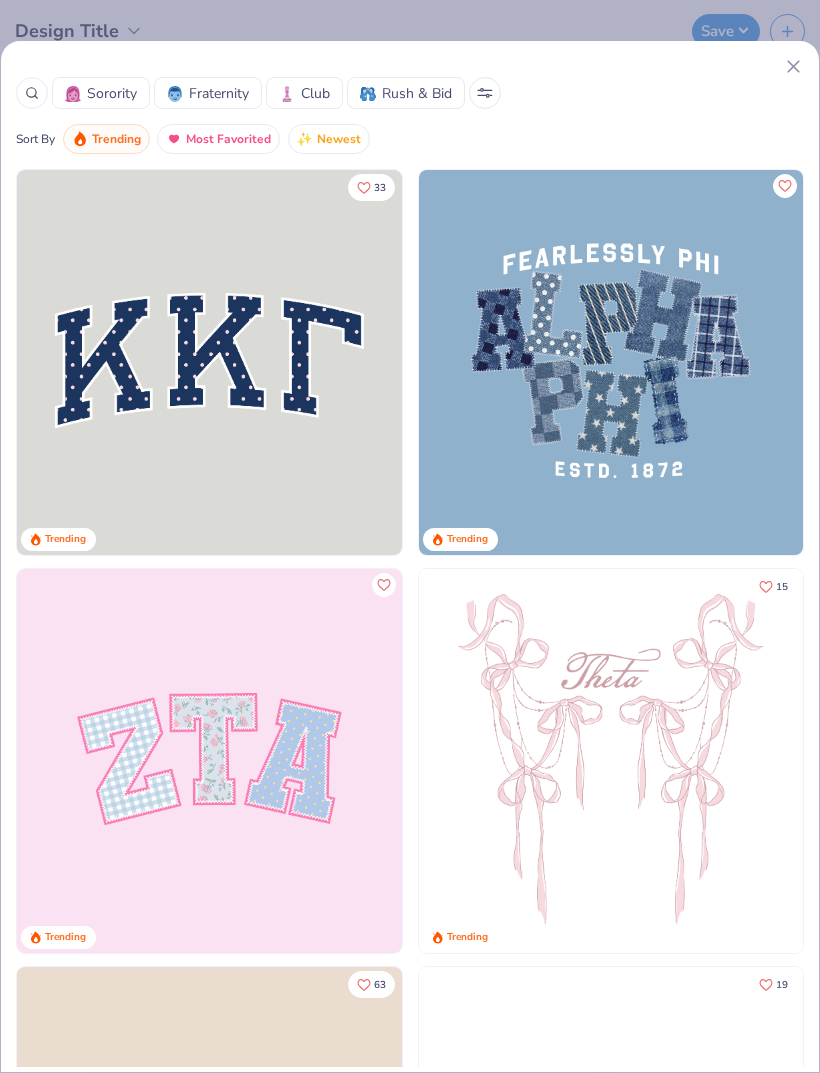 click on "[FIRST] [LAST] Alpha Omicron Pi, [STATE] University 19 [FIRST] [LAST] Kappa Kappa Gamma, [STATE] University 14 Trending 11 [FIRST] [LAST] Sigma Alpha Epsilon, [STATE] University of Colorado Boulder" at bounding box center (410, 556) 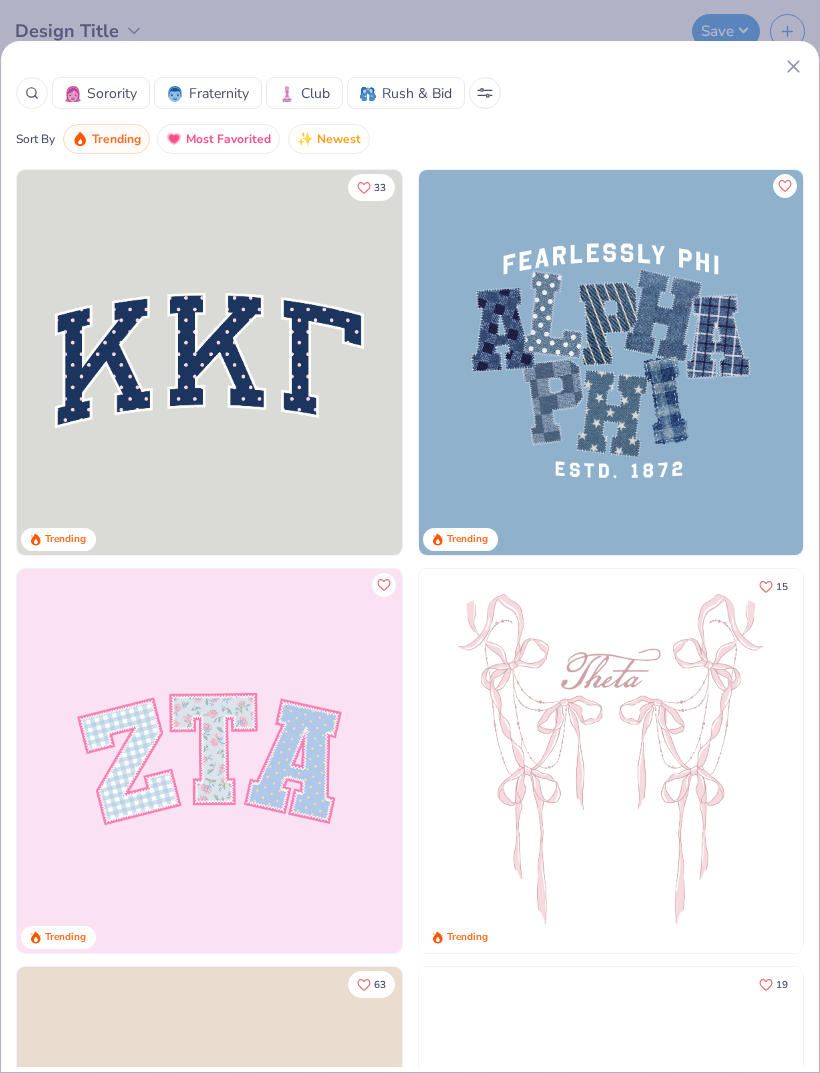 click 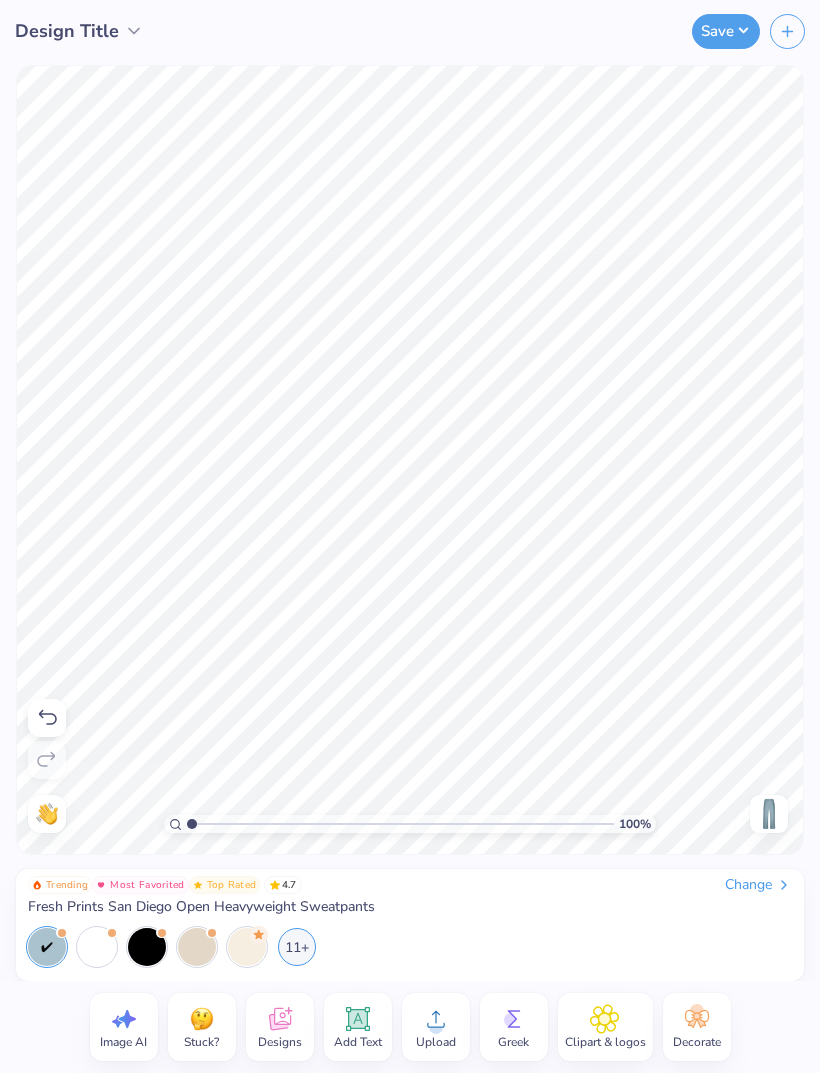 click on "Save" at bounding box center (535, 31) 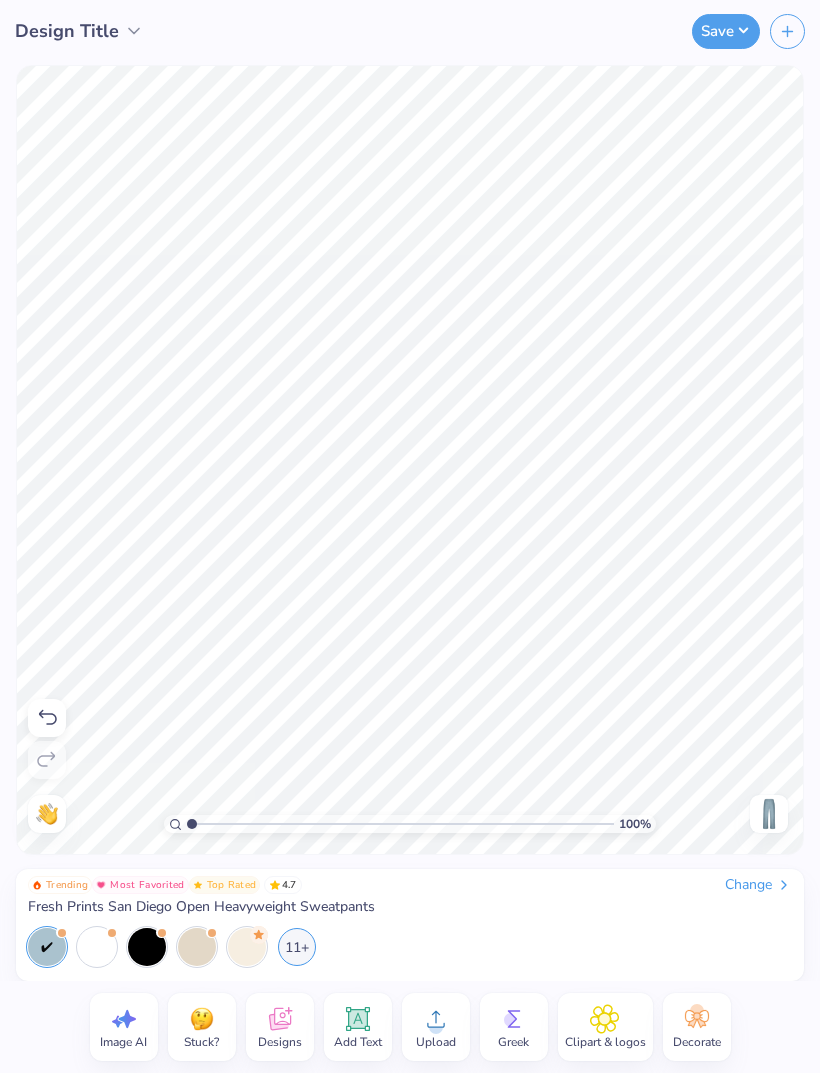 click on "Image AI" at bounding box center (123, 1042) 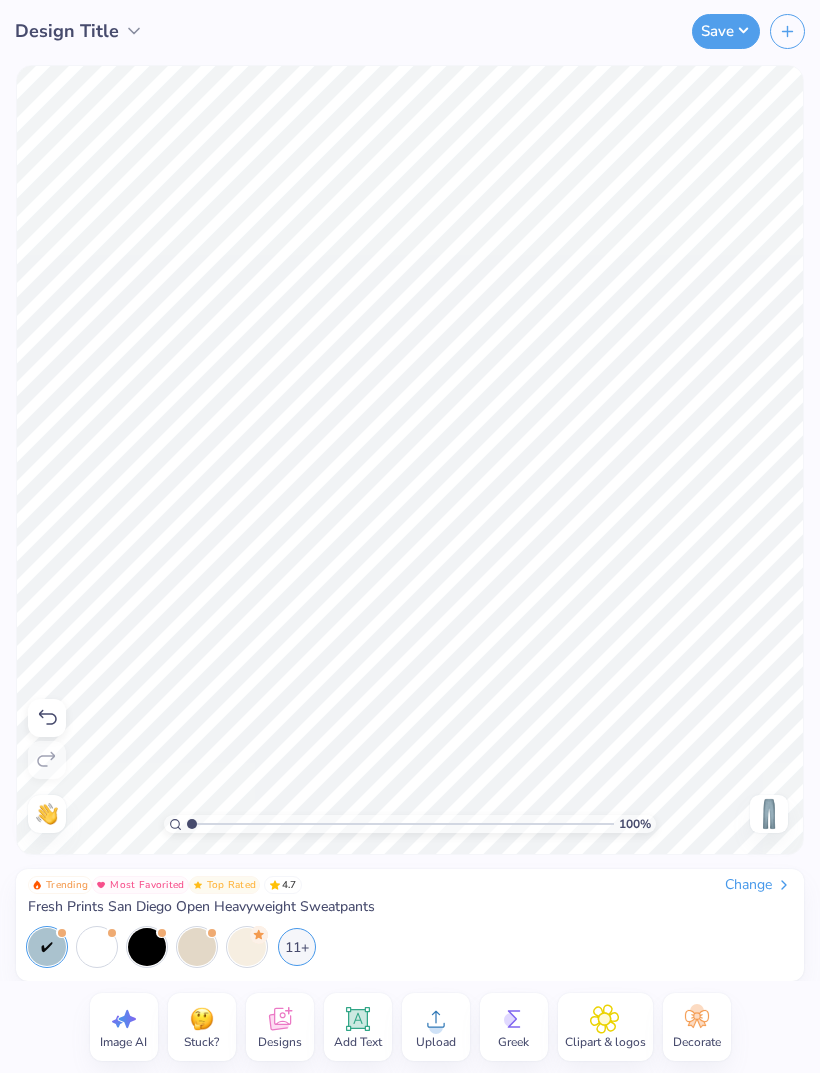 select on "4" 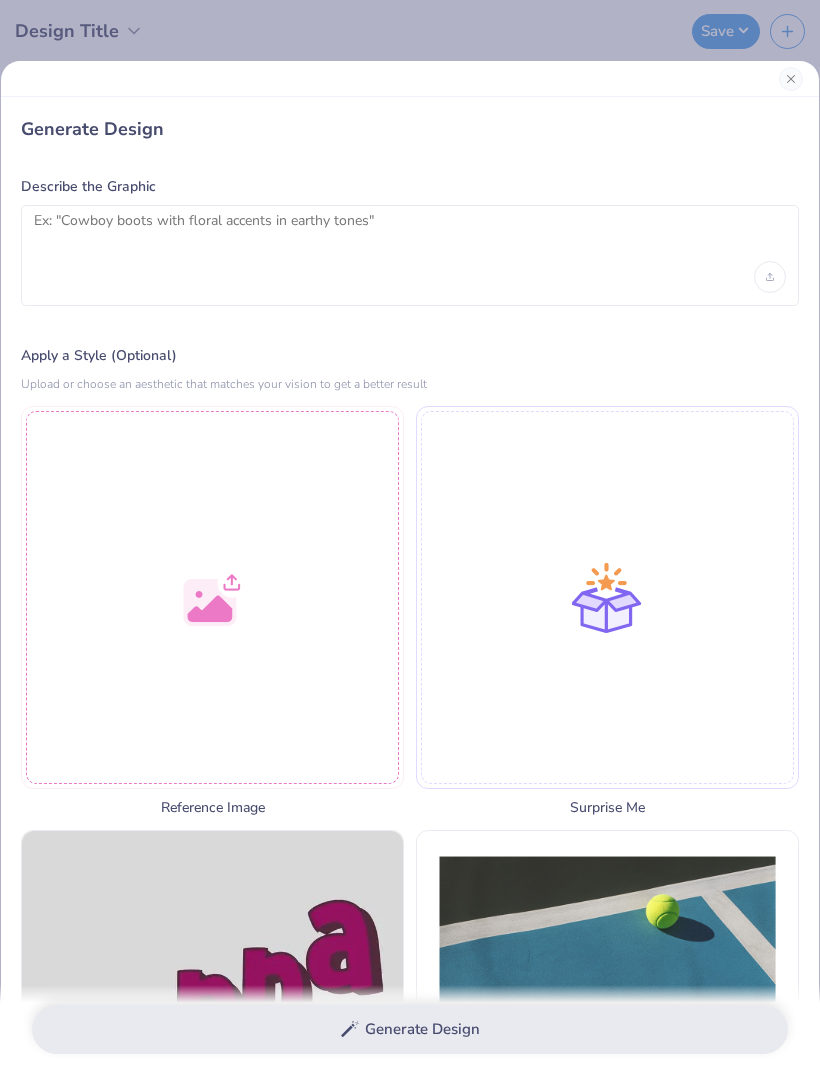 click at bounding box center (212, 597) 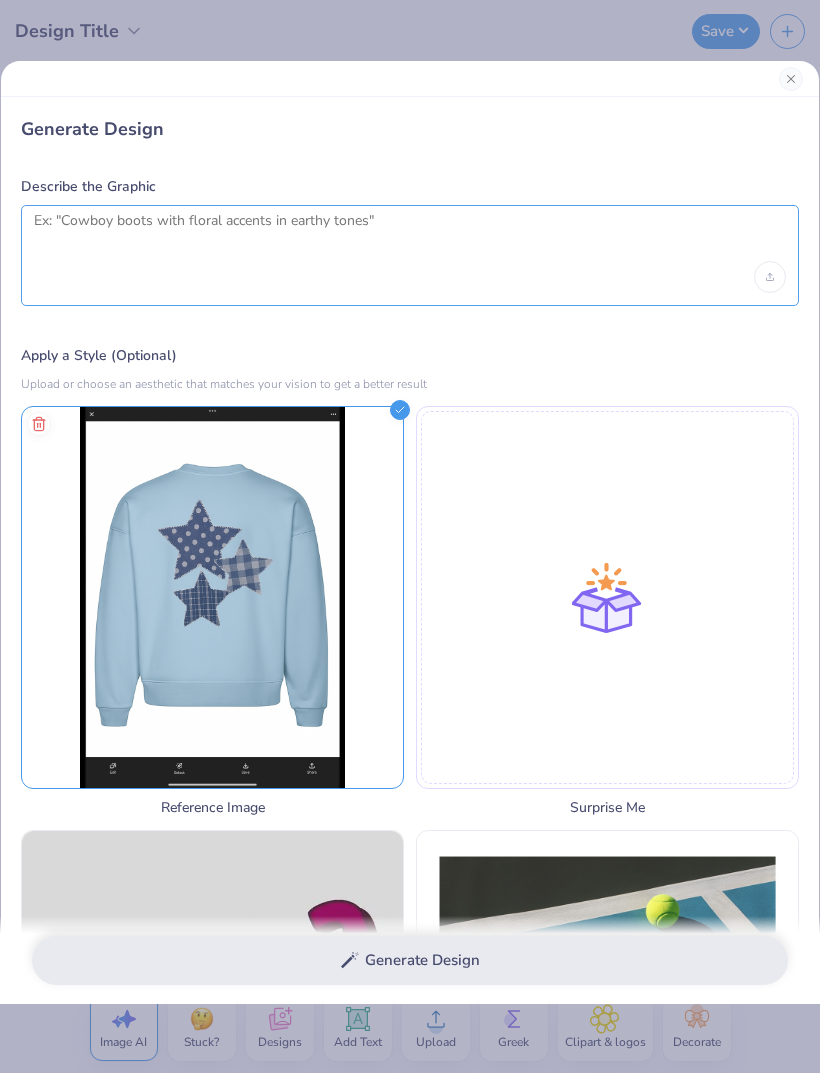 type on "." 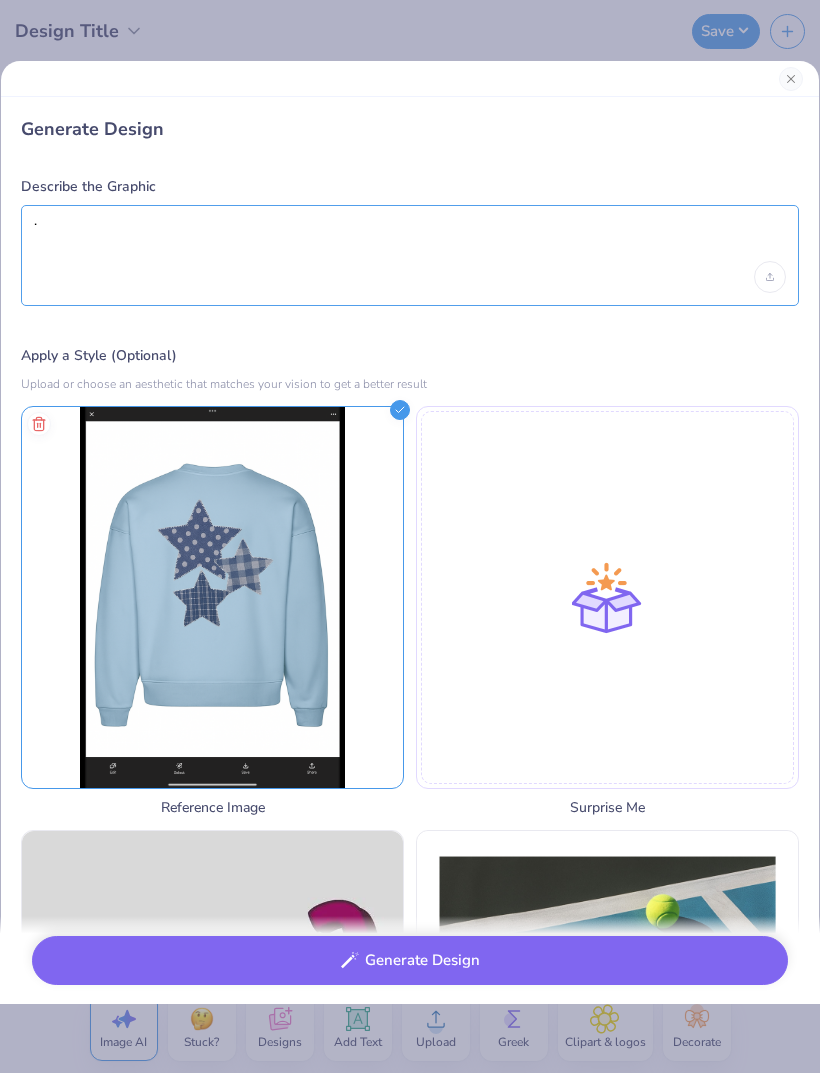 click on "." at bounding box center [410, 237] 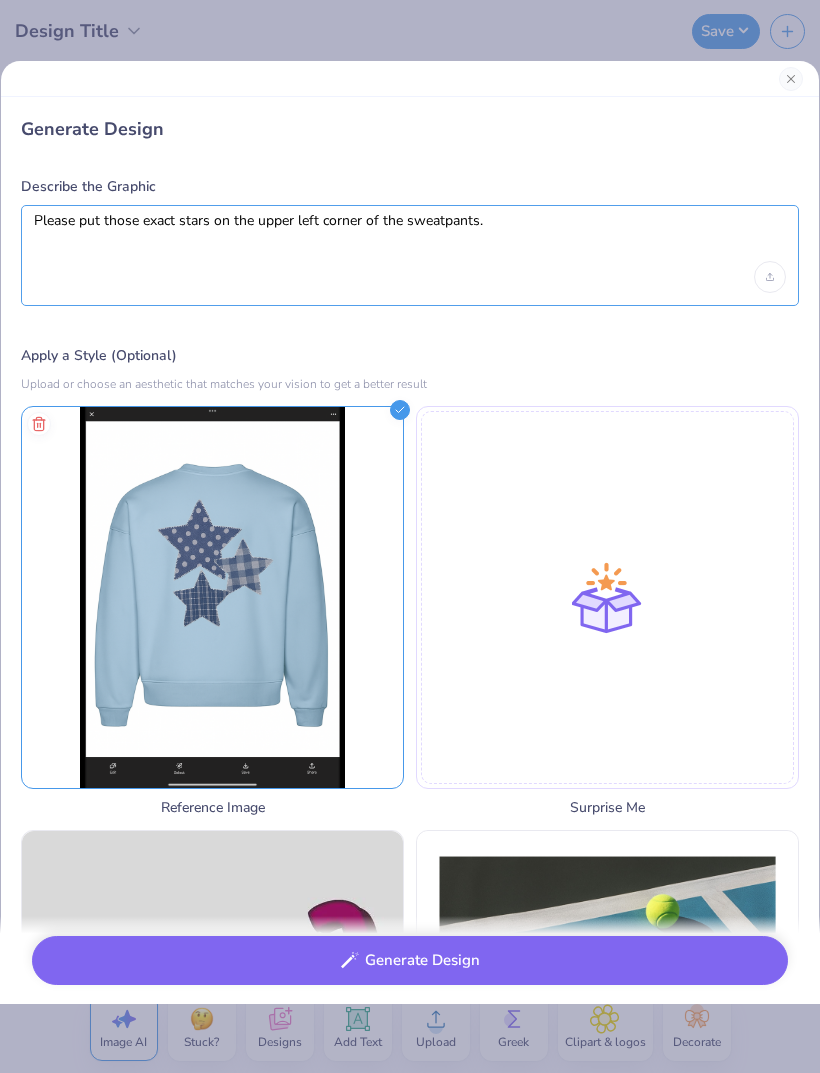 type on "Please put those exact stars on the upper left corner of the sweatpants." 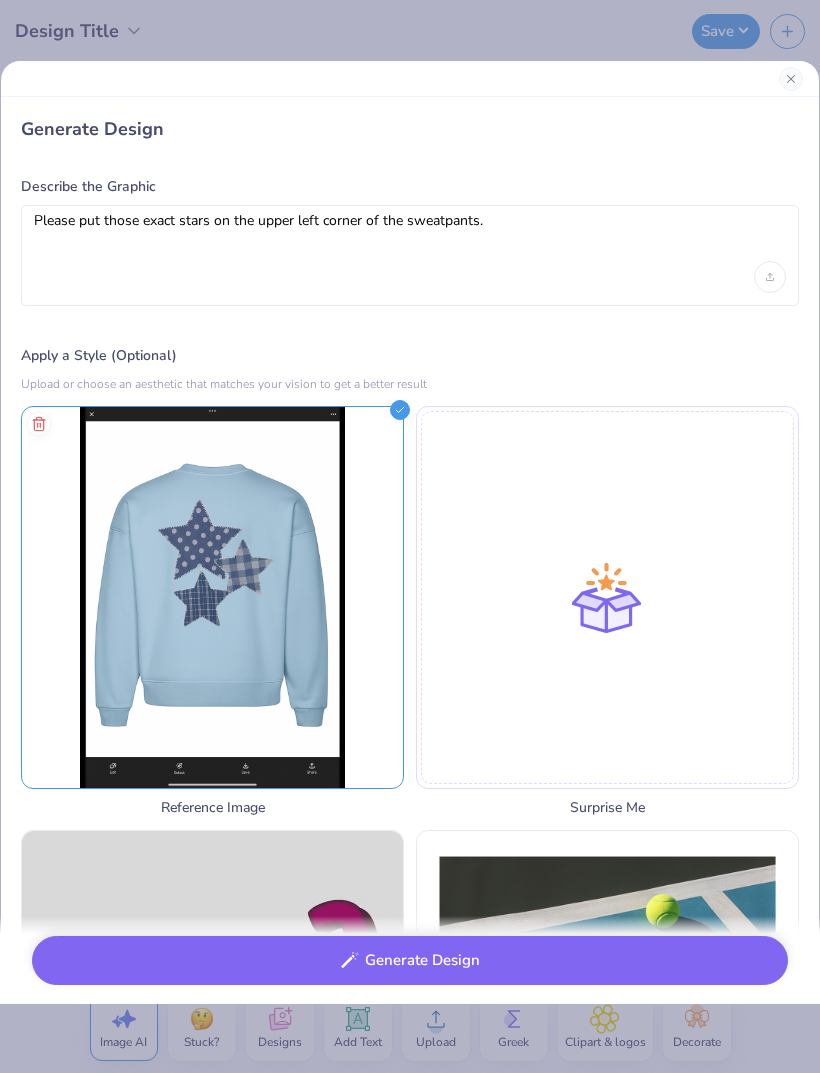 click on "Generate Design Describe the Graphic Please put those exact stars on the upper left corner of the sweatpants. Apply a Style (Optional) Upload or choose an aesthetic that matches your vision to get a better result Reference Image Surprise Me Text-Based Photorealistic 60s & 70s 80s & 90s Cartoons Classic Grunge Handdrawn Minimalist Varsity Y2K Max # of Colors Fewer colors means lower prices. 1 2 3 4 5 6 7 8 Generate Design" at bounding box center [410, 536] 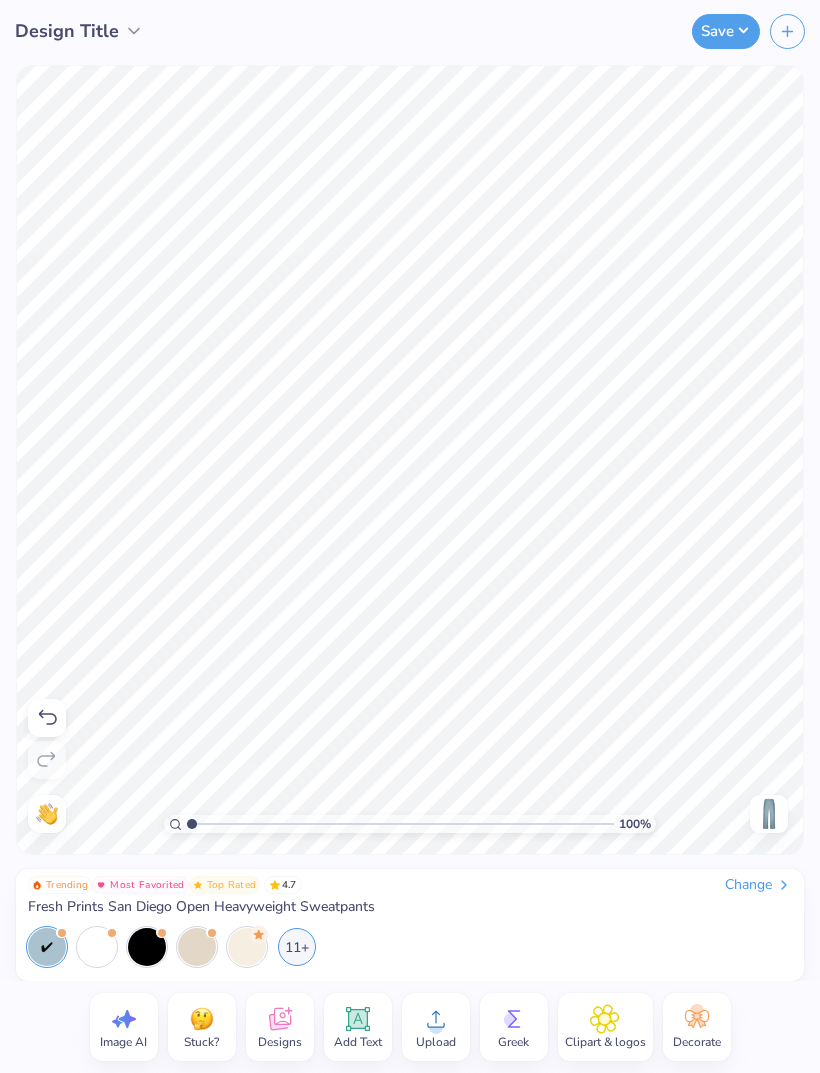 click on "Image AI" at bounding box center [123, 1042] 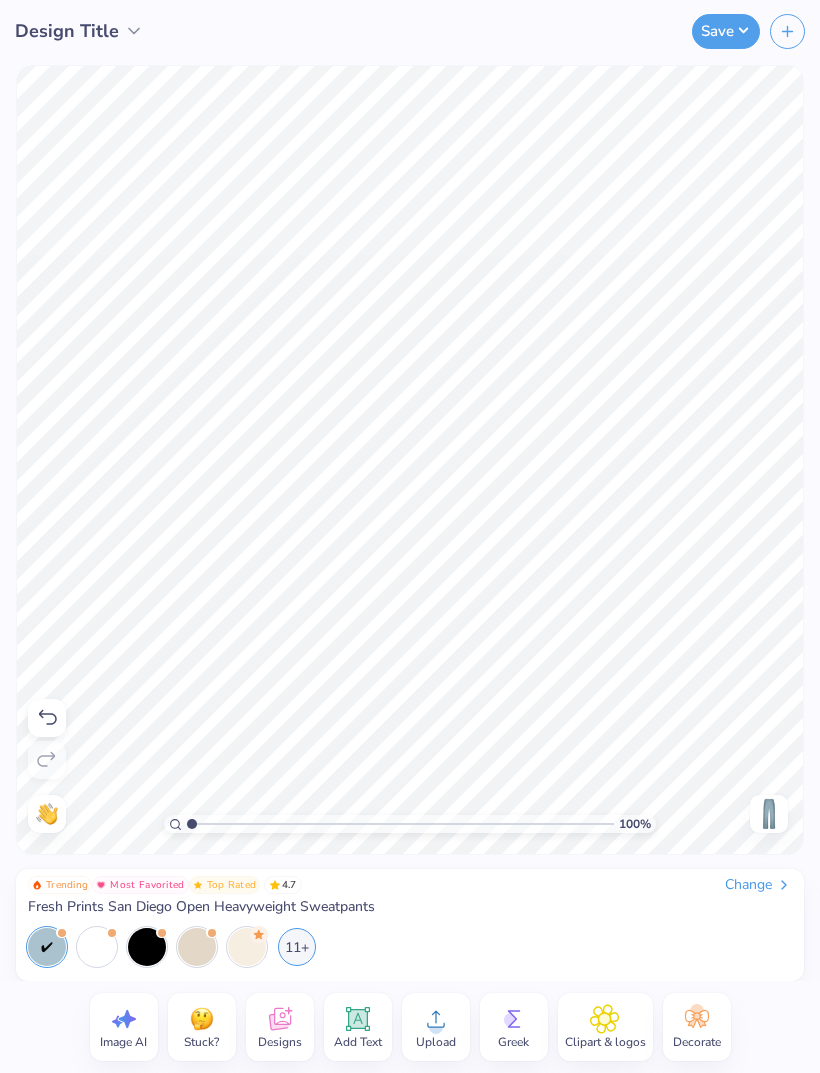 select on "4" 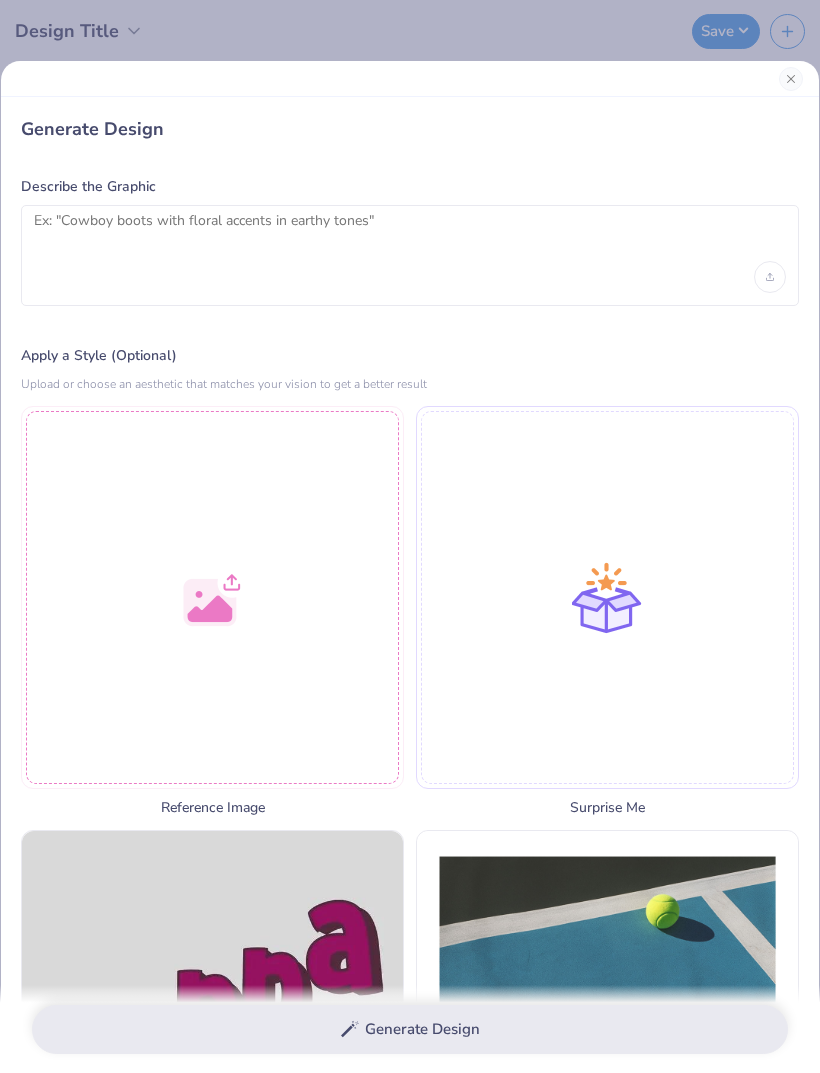 click at bounding box center [212, 597] 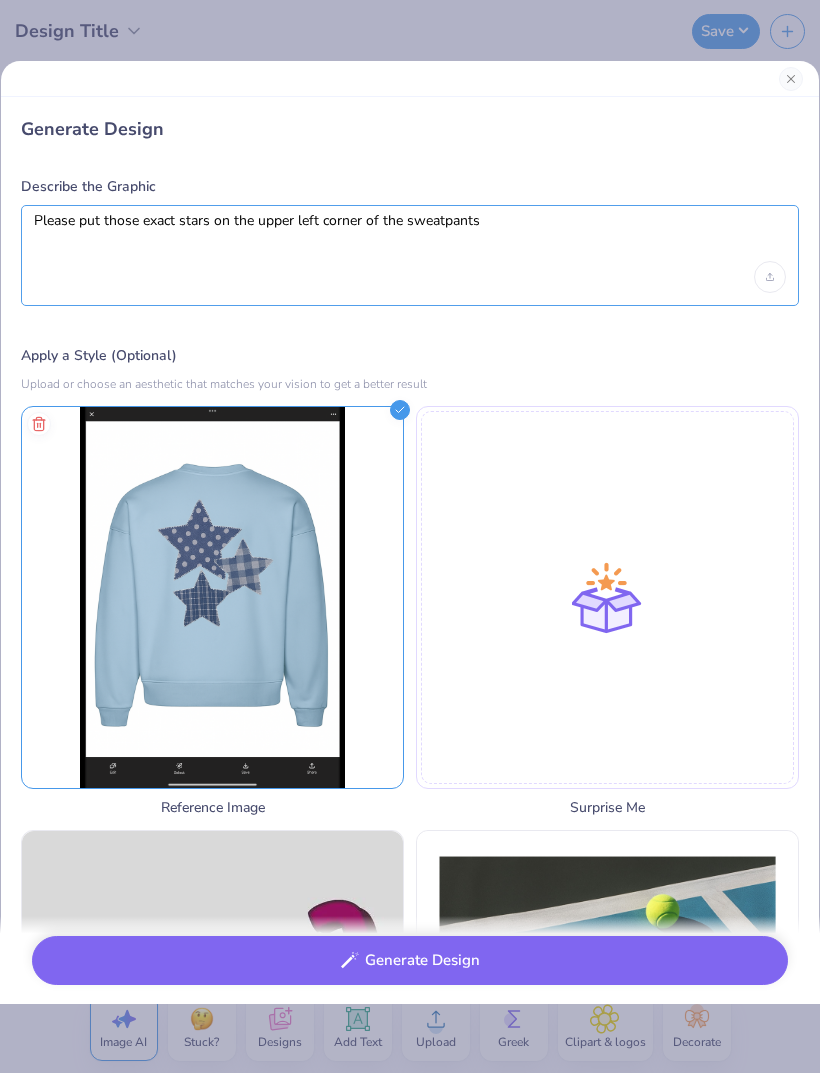 type on "Please put those exact stars on the upper left corner of the sweatpants" 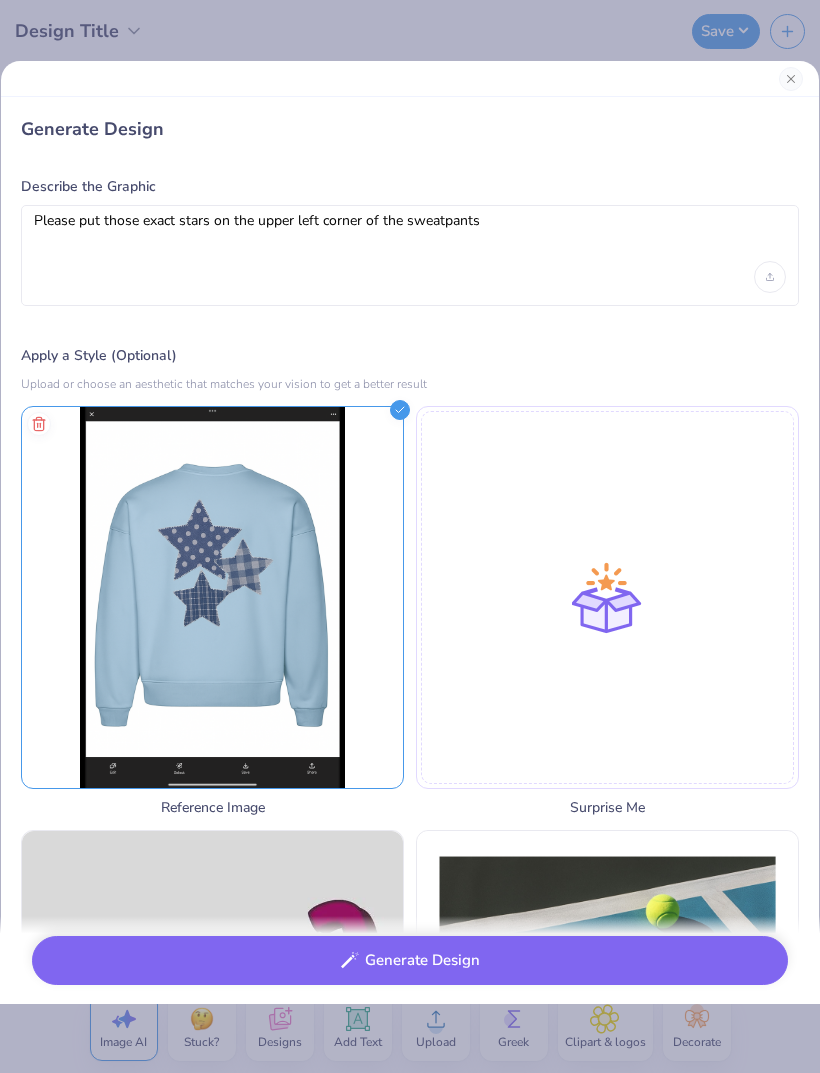 click on "Generate Design" at bounding box center (410, 960) 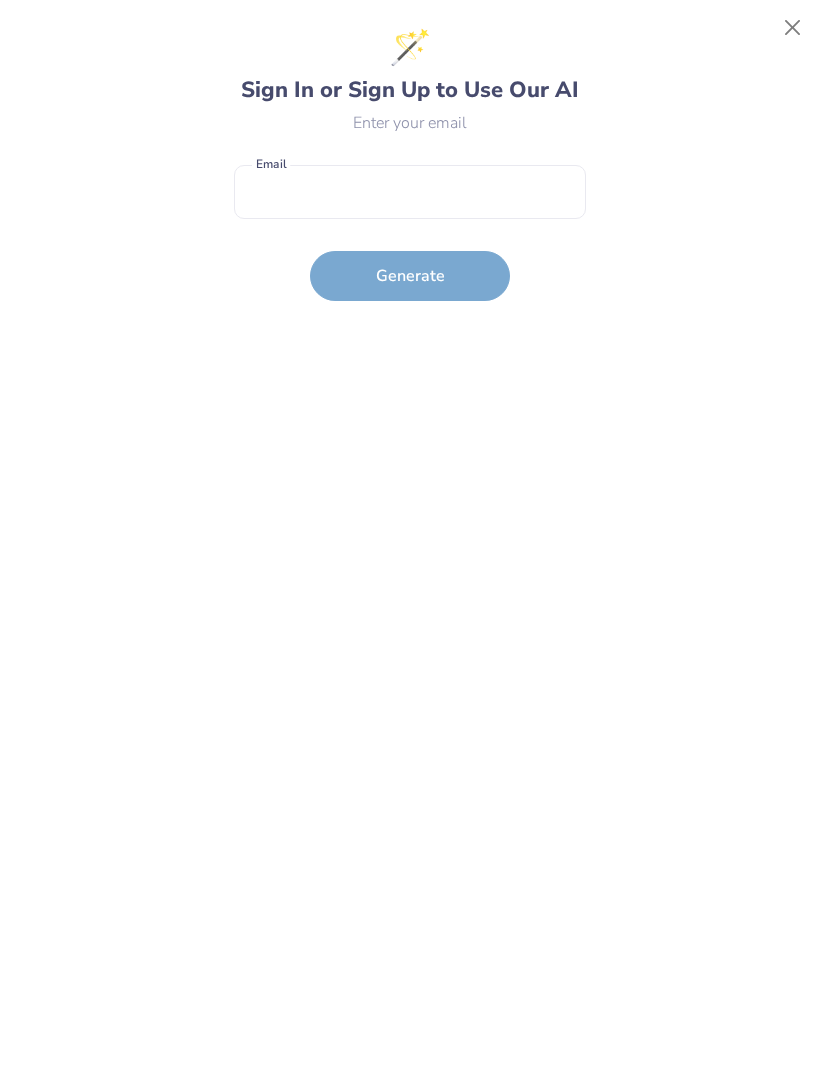 click at bounding box center (793, 28) 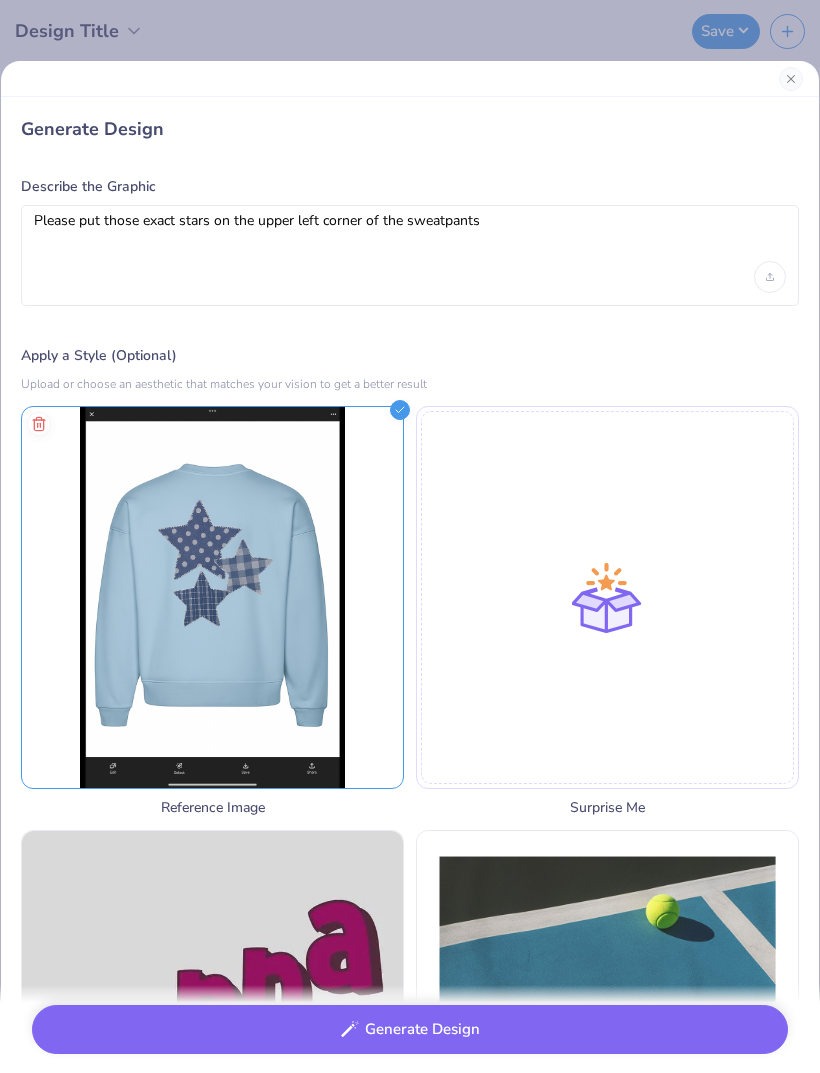 click at bounding box center [791, 79] 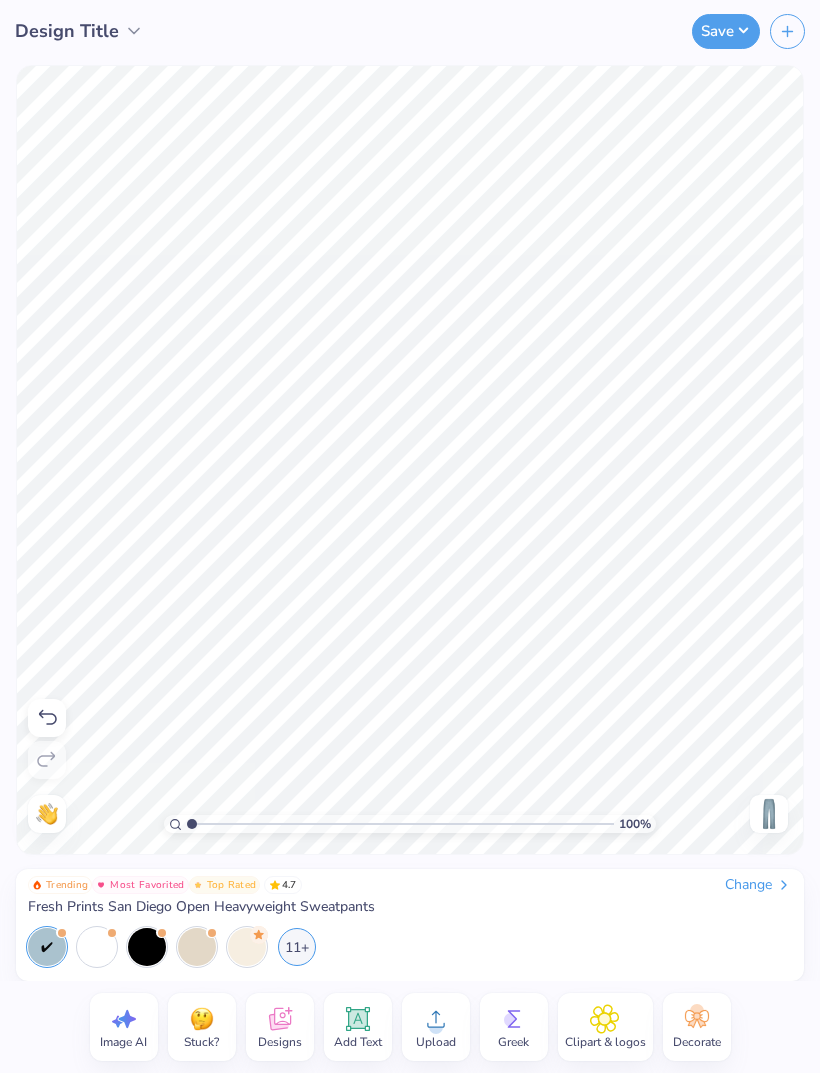 click on "Designs" at bounding box center (280, 1042) 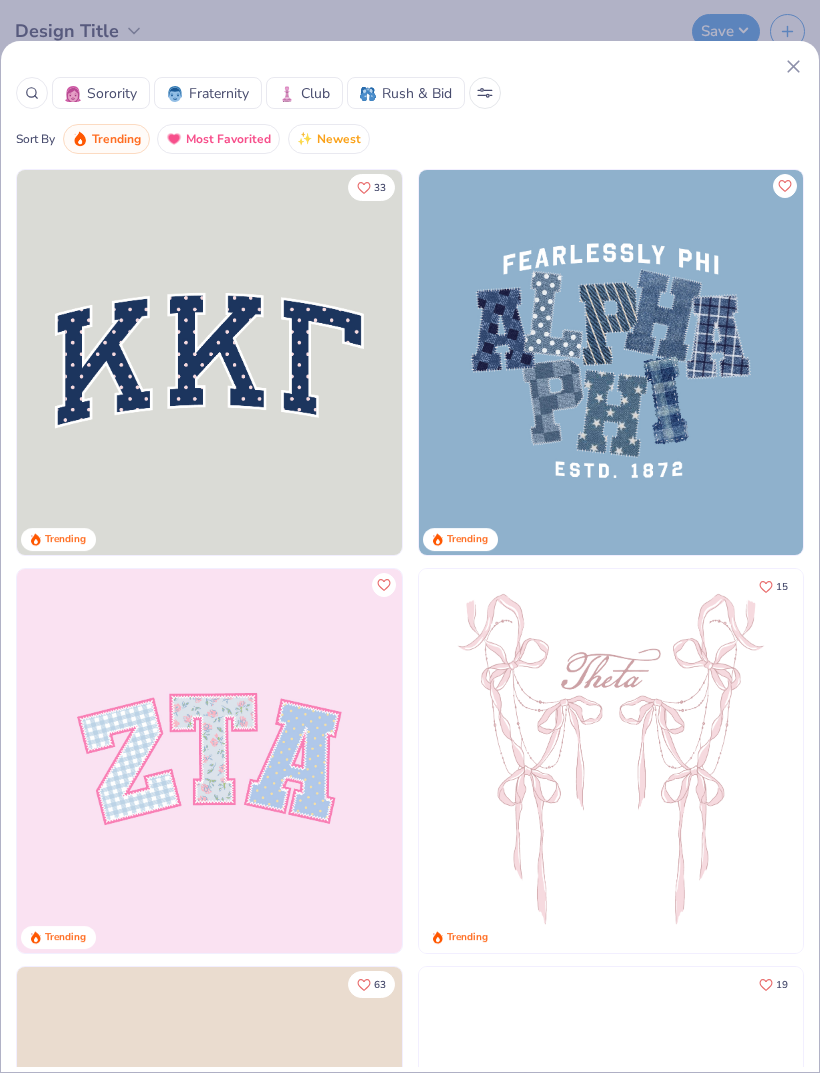 scroll, scrollTop: 0, scrollLeft: 0, axis: both 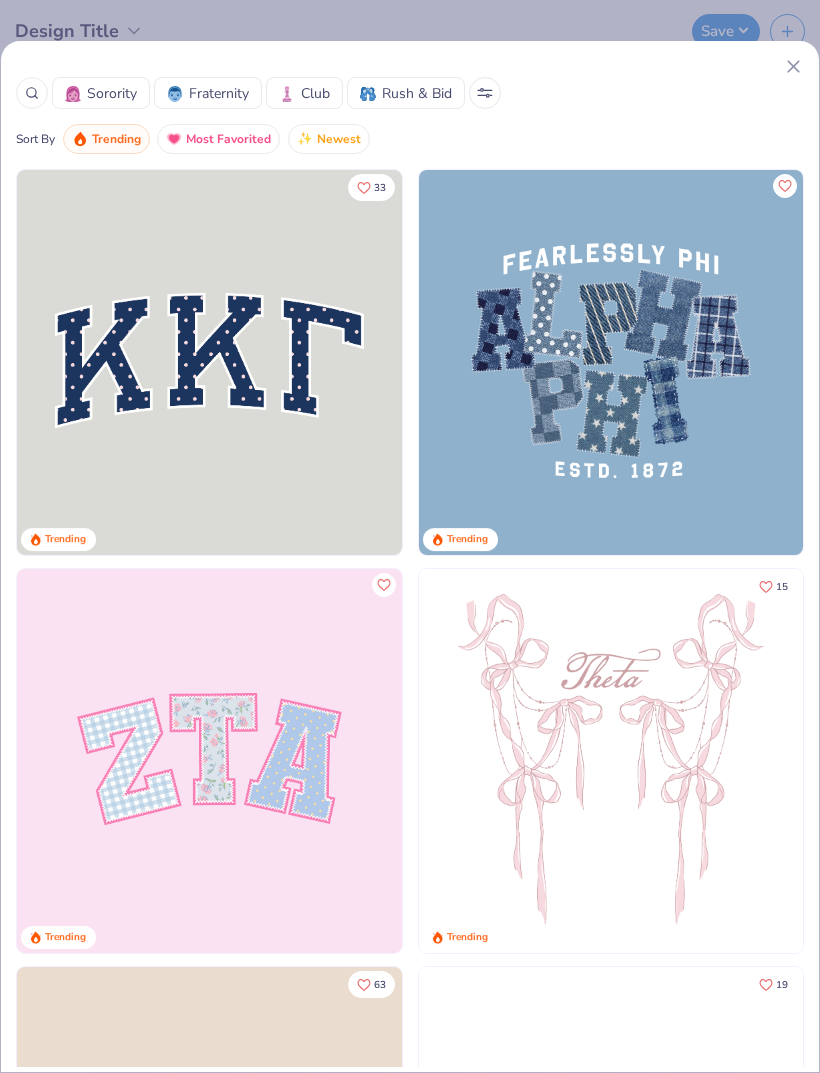 click 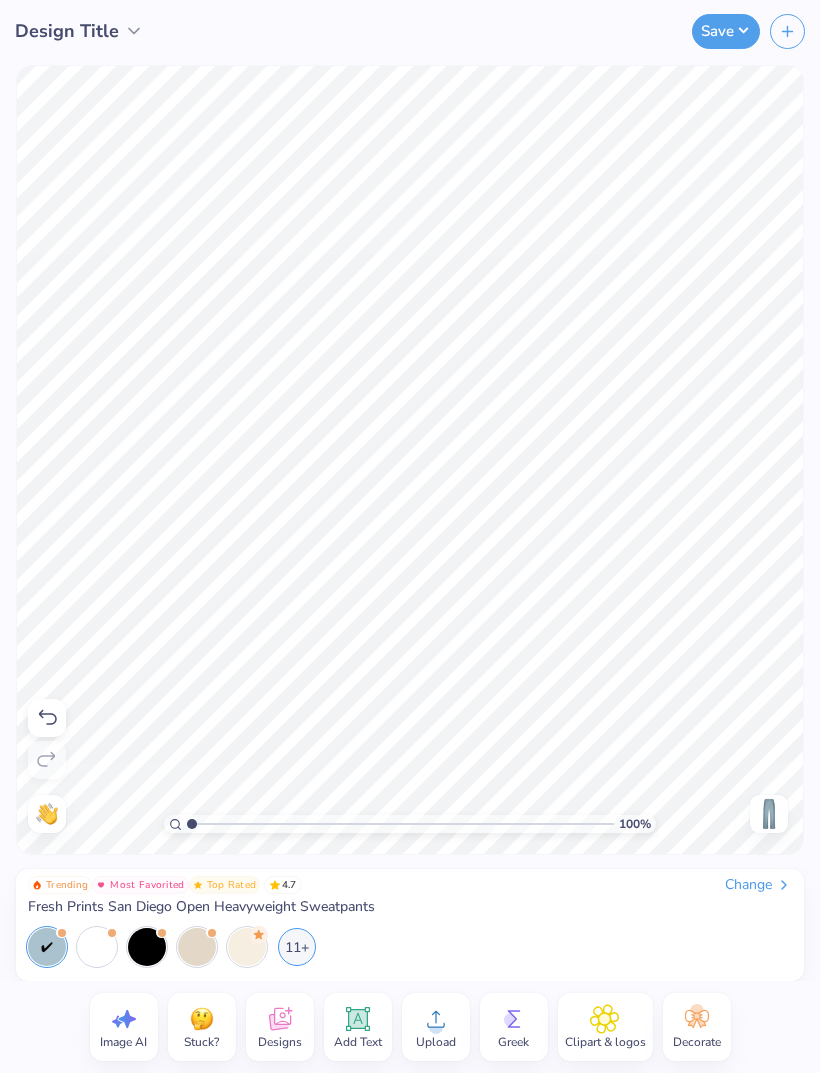 click on "Upload" at bounding box center [436, 1042] 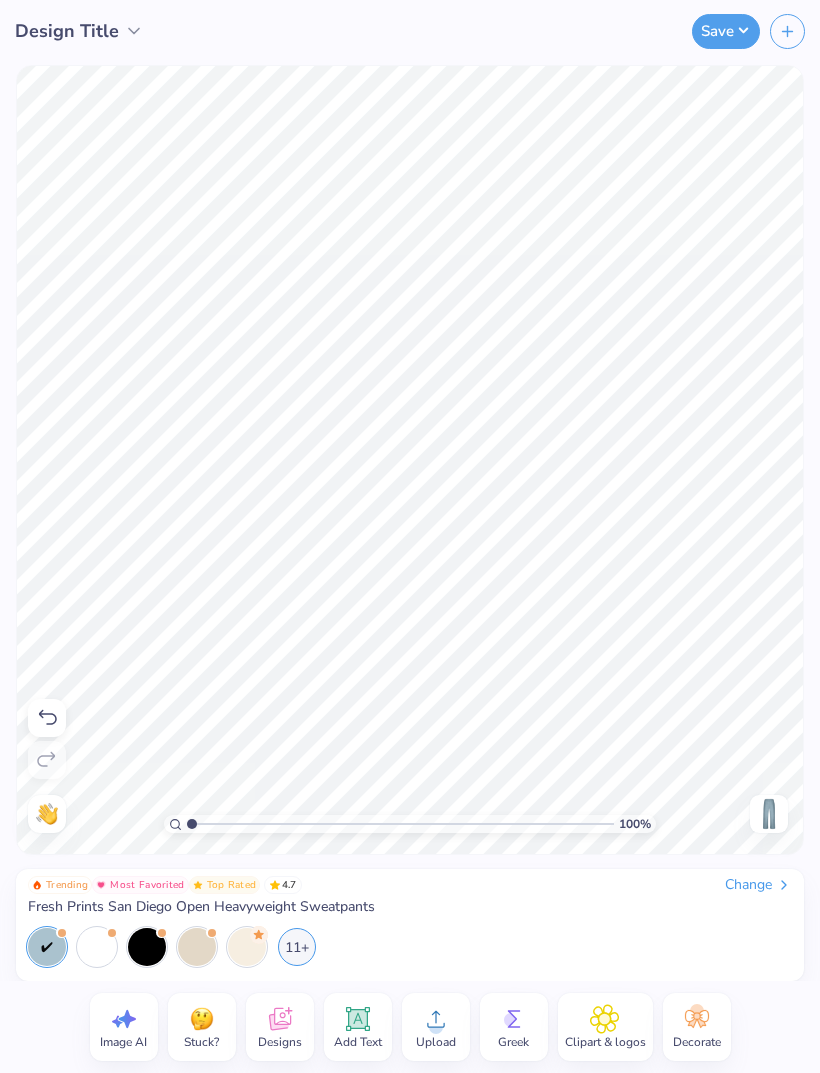 click on "Upload" at bounding box center (436, 1042) 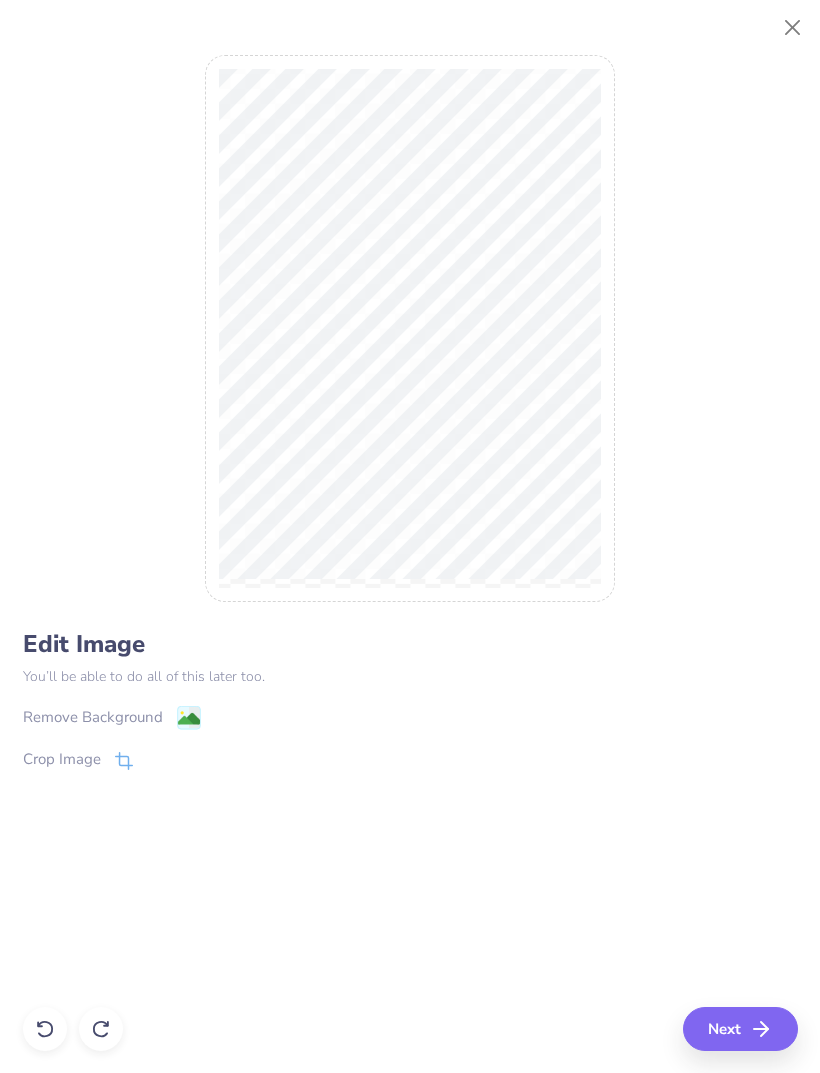 click 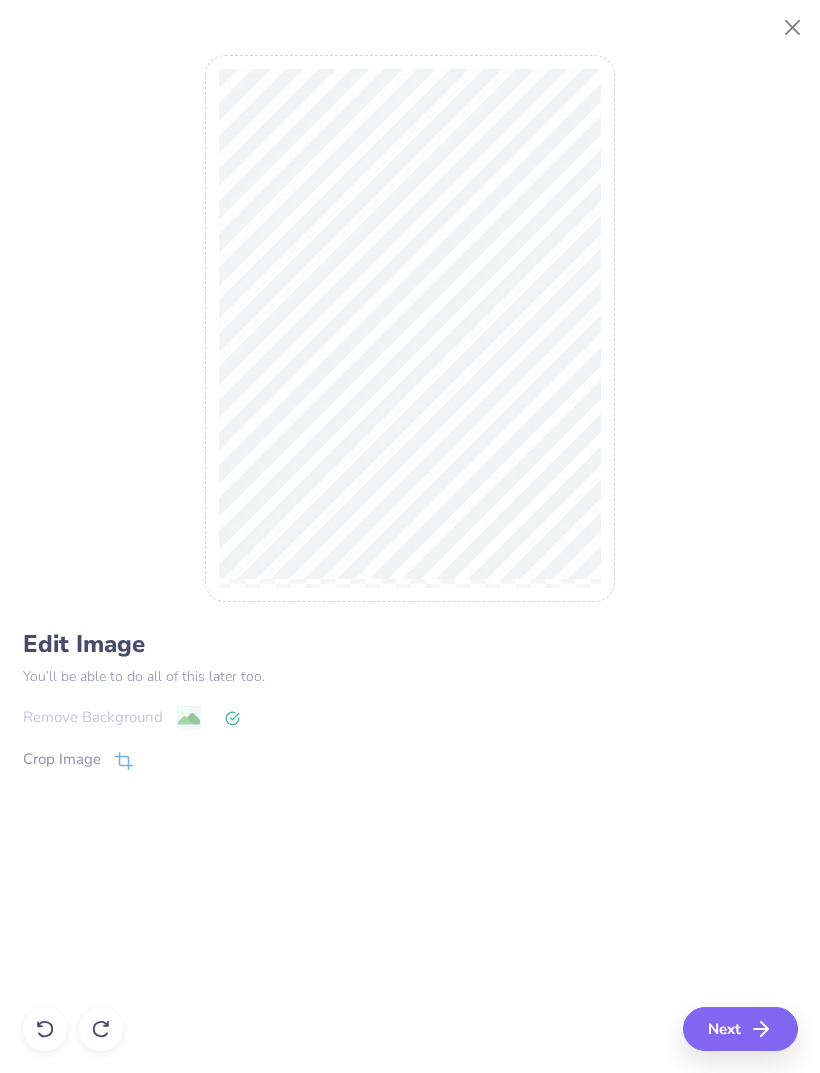 click on "Next" at bounding box center [740, 1029] 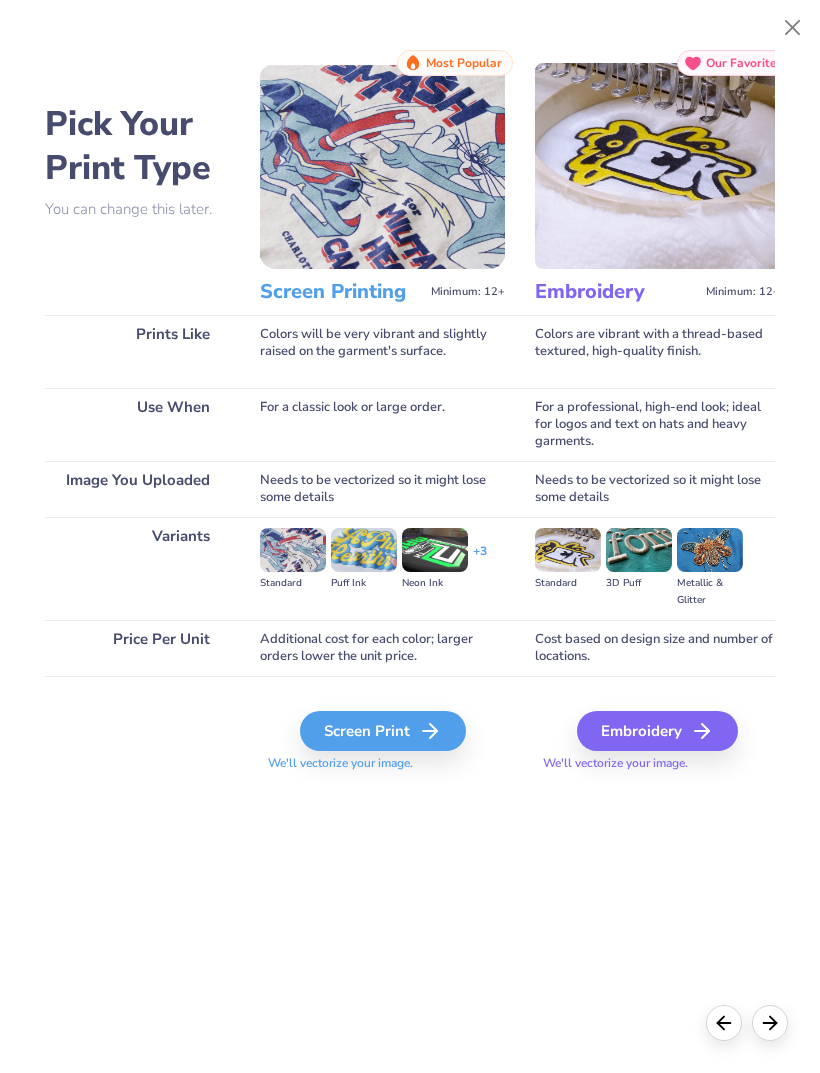click on "Screen Print" at bounding box center (383, 731) 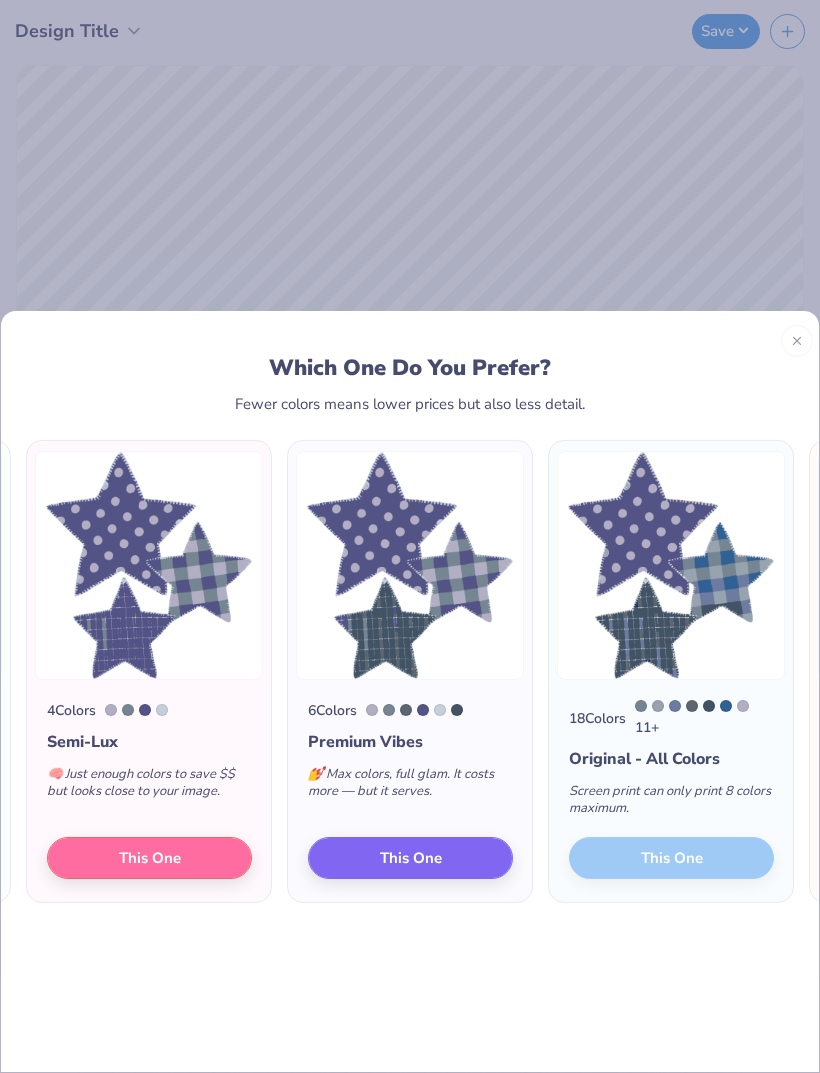 click on "This One" at bounding box center (149, 857) 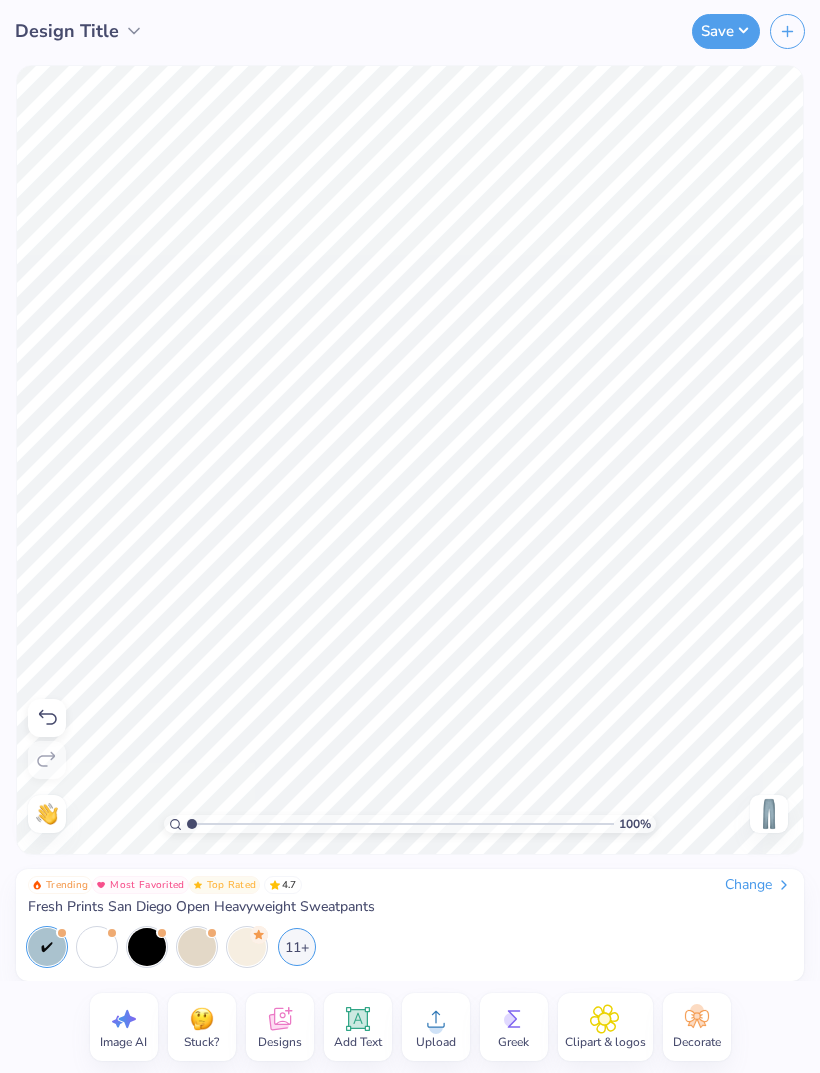 click on "Save" at bounding box center (726, 31) 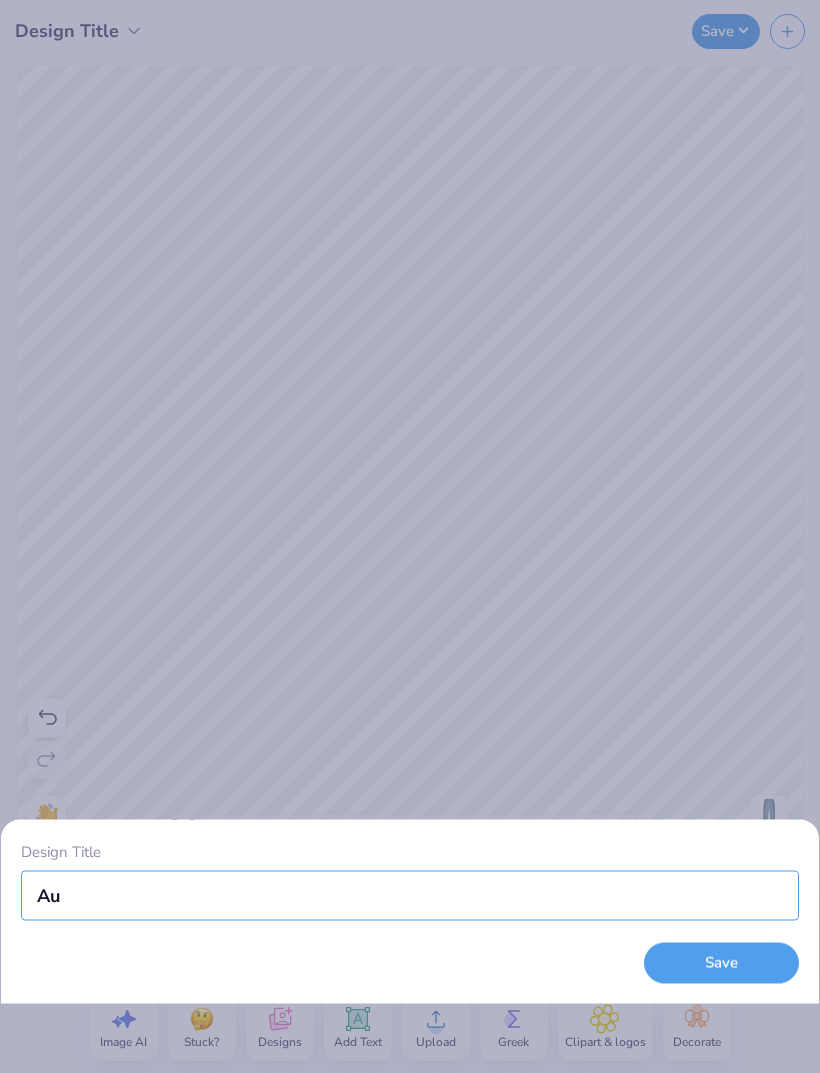 type on "Au" 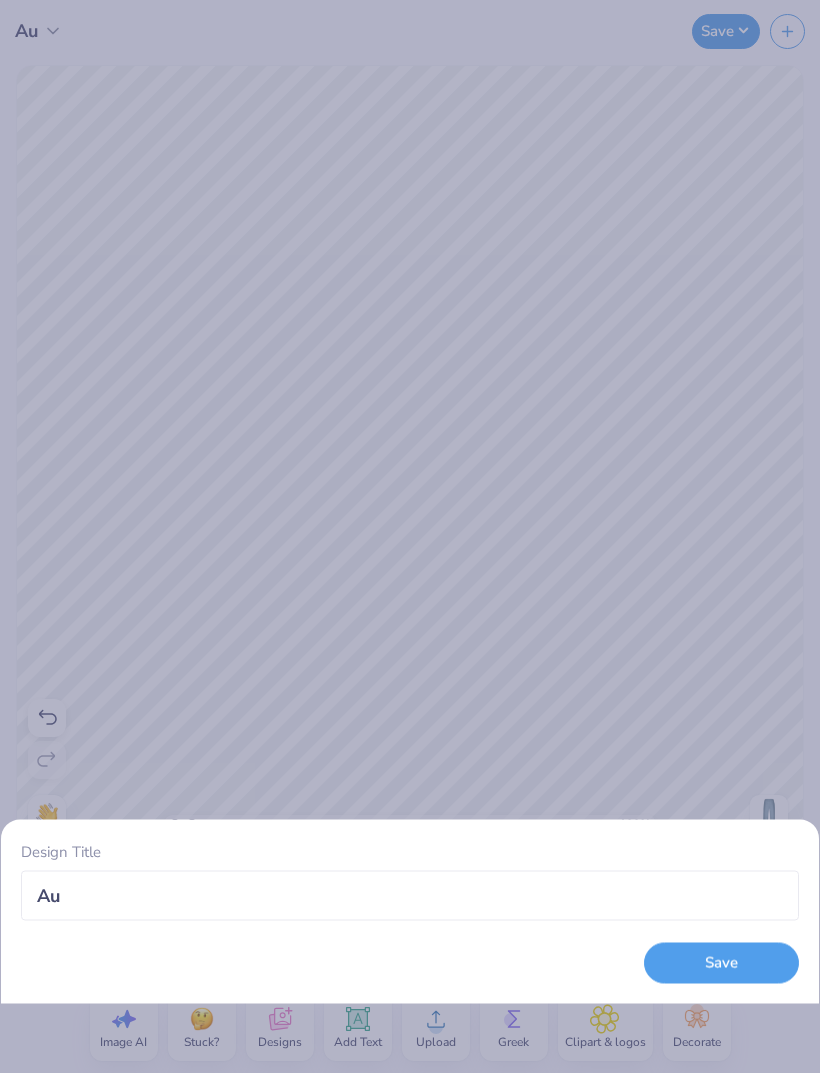 click on "Design Title Au Save" at bounding box center (410, 536) 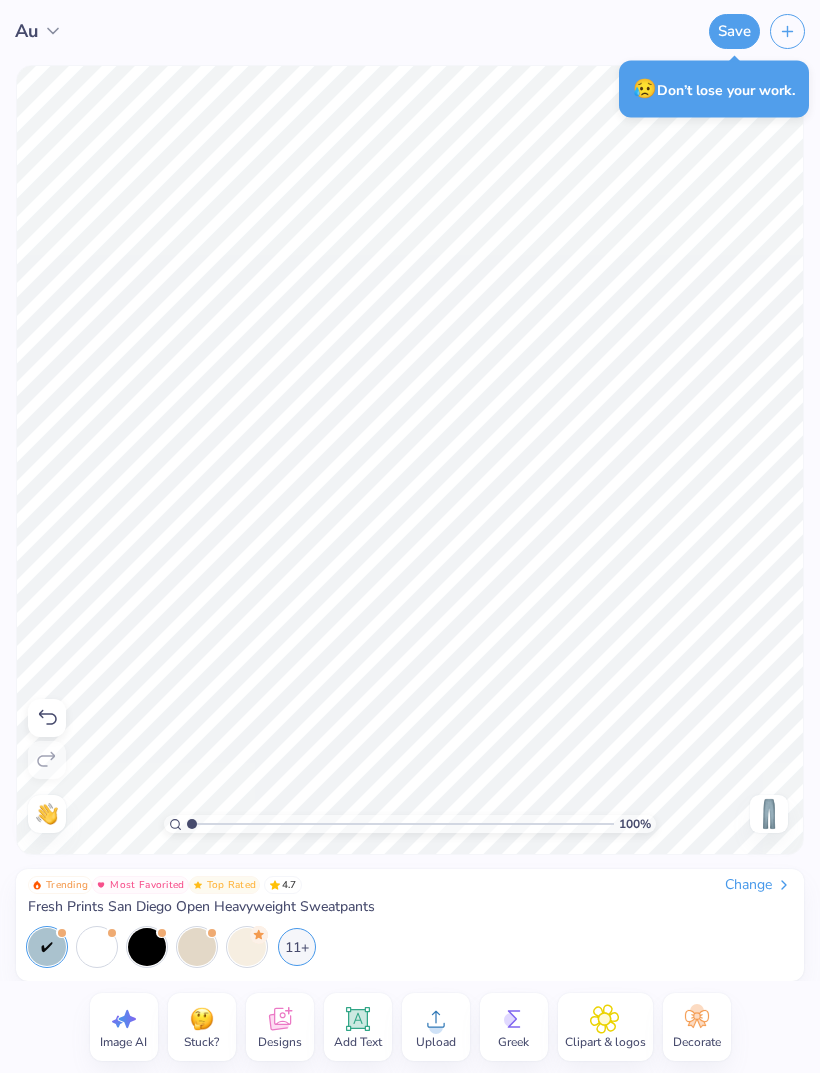click on "Change" at bounding box center (758, 885) 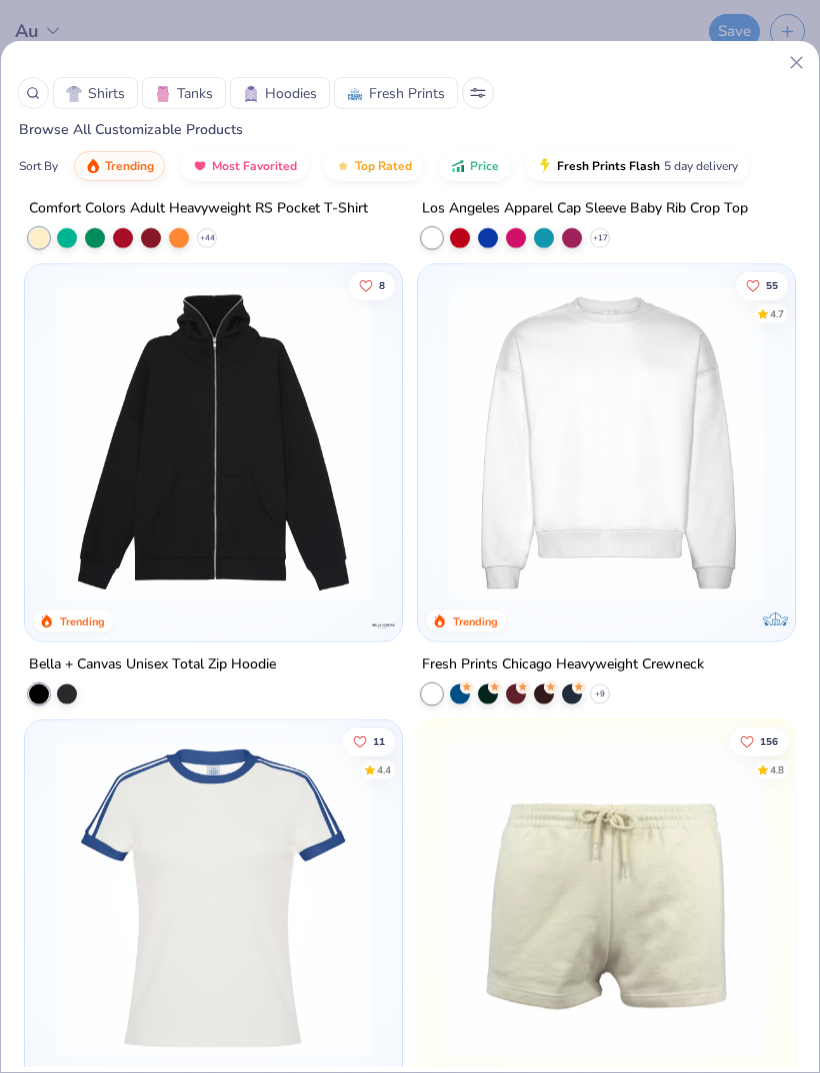 scroll, scrollTop: 3126, scrollLeft: 0, axis: vertical 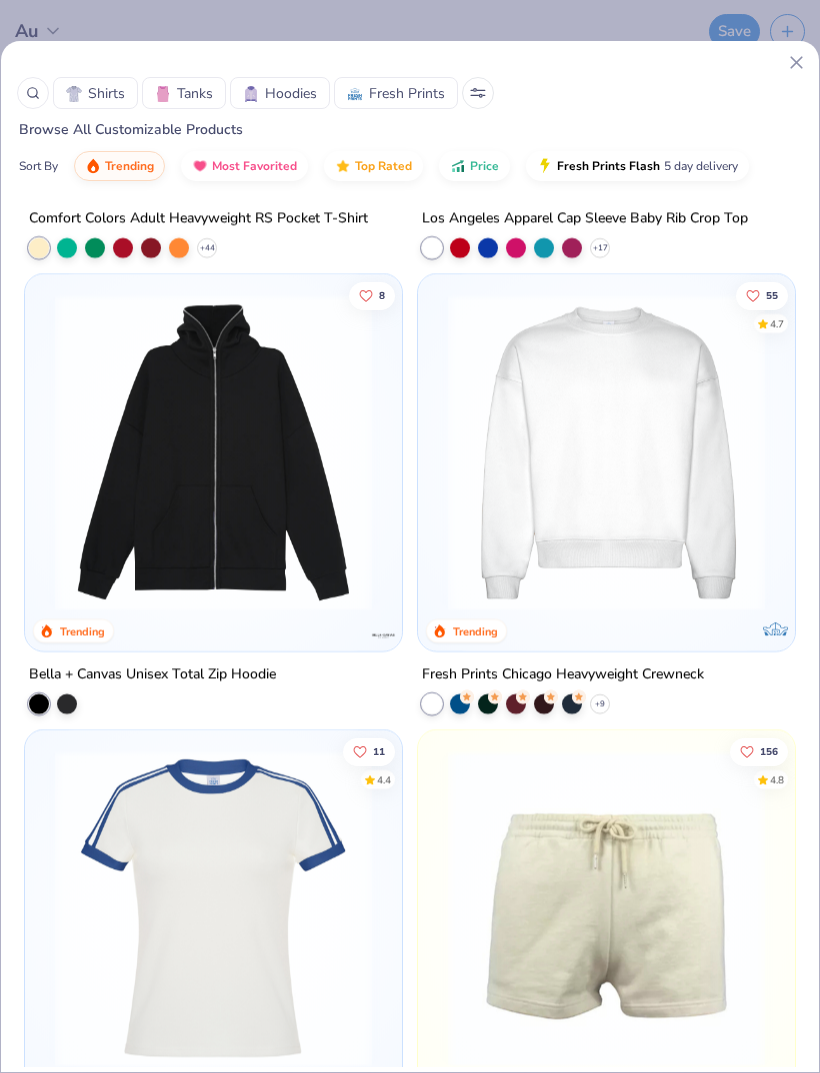 click at bounding box center [606, 452] 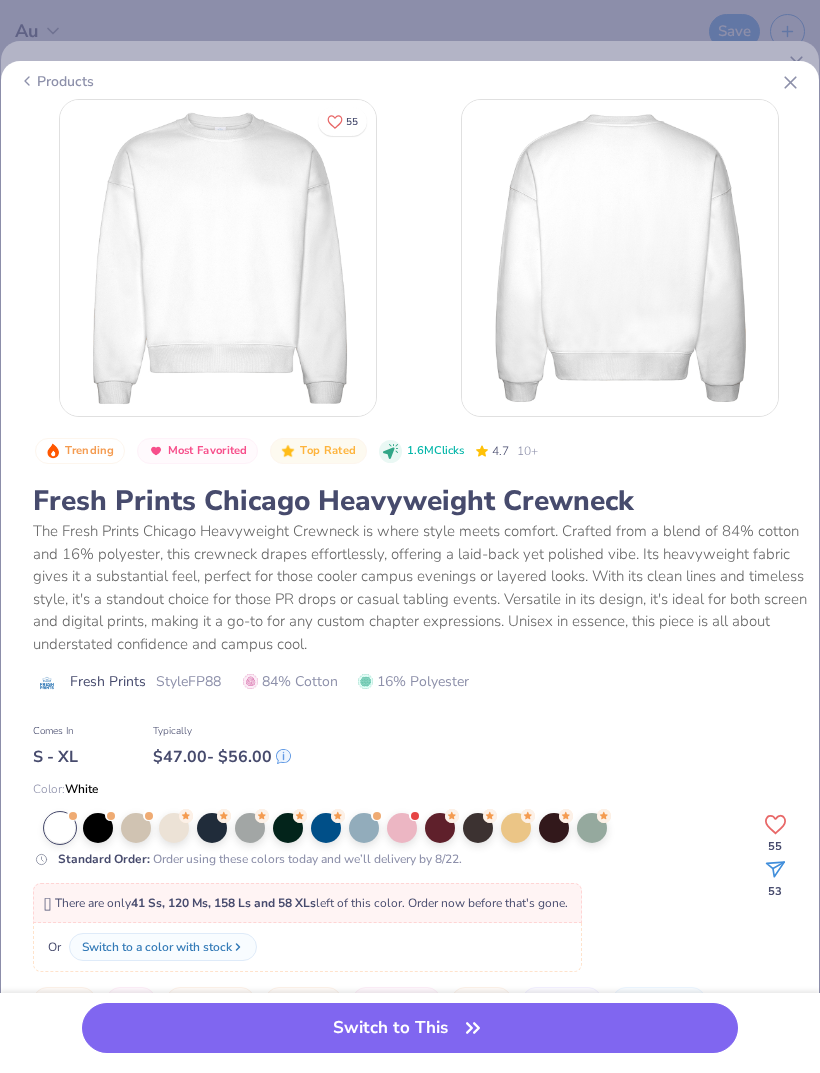 click at bounding box center [364, 828] 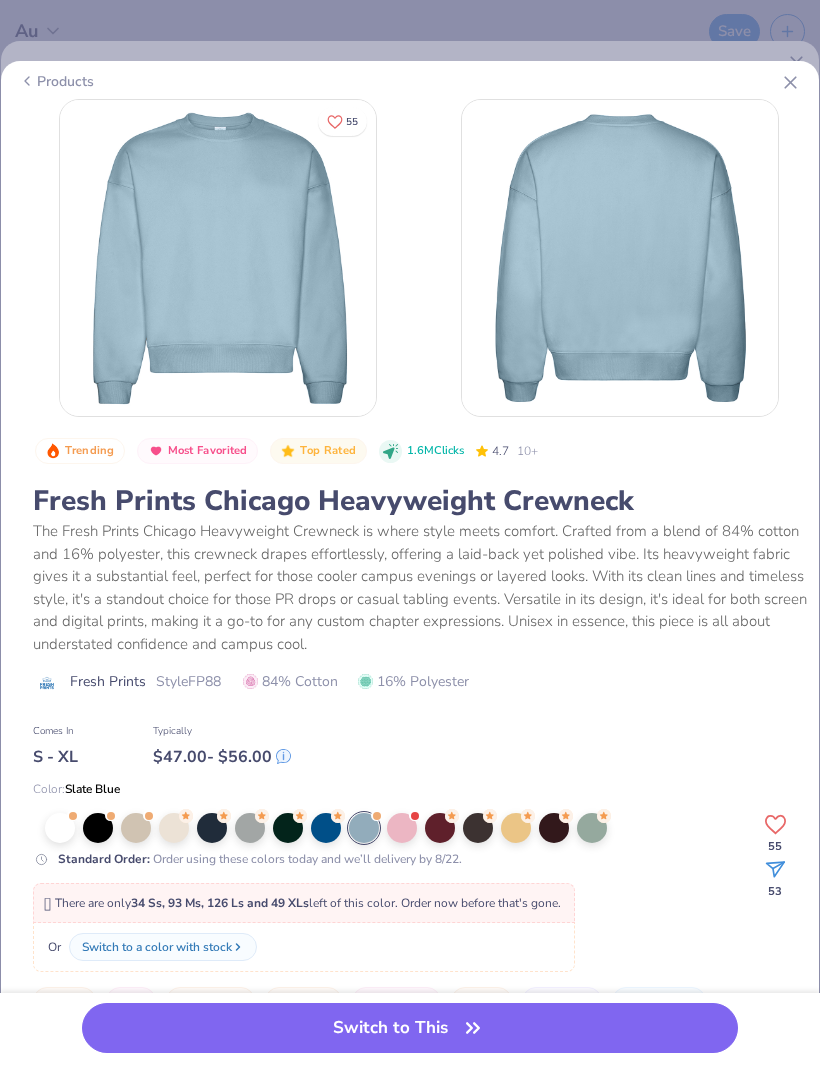 click on "Switch to This" at bounding box center (410, 1028) 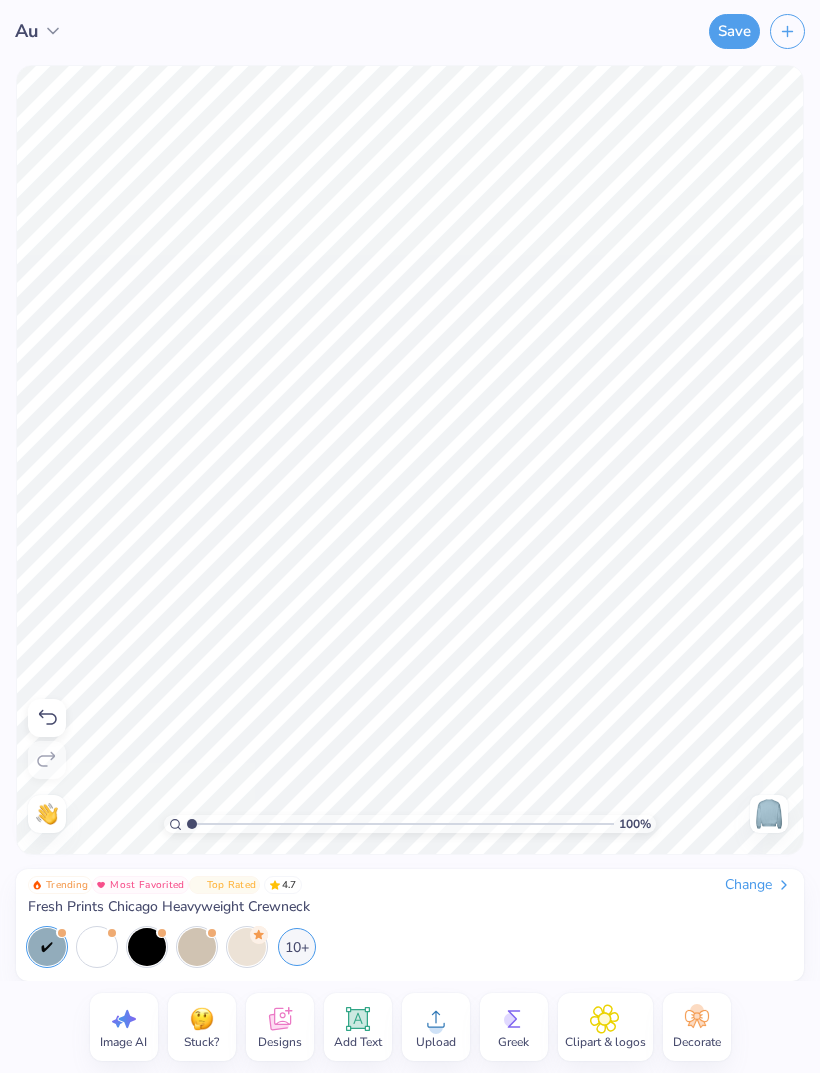 click on "Change" at bounding box center (758, 885) 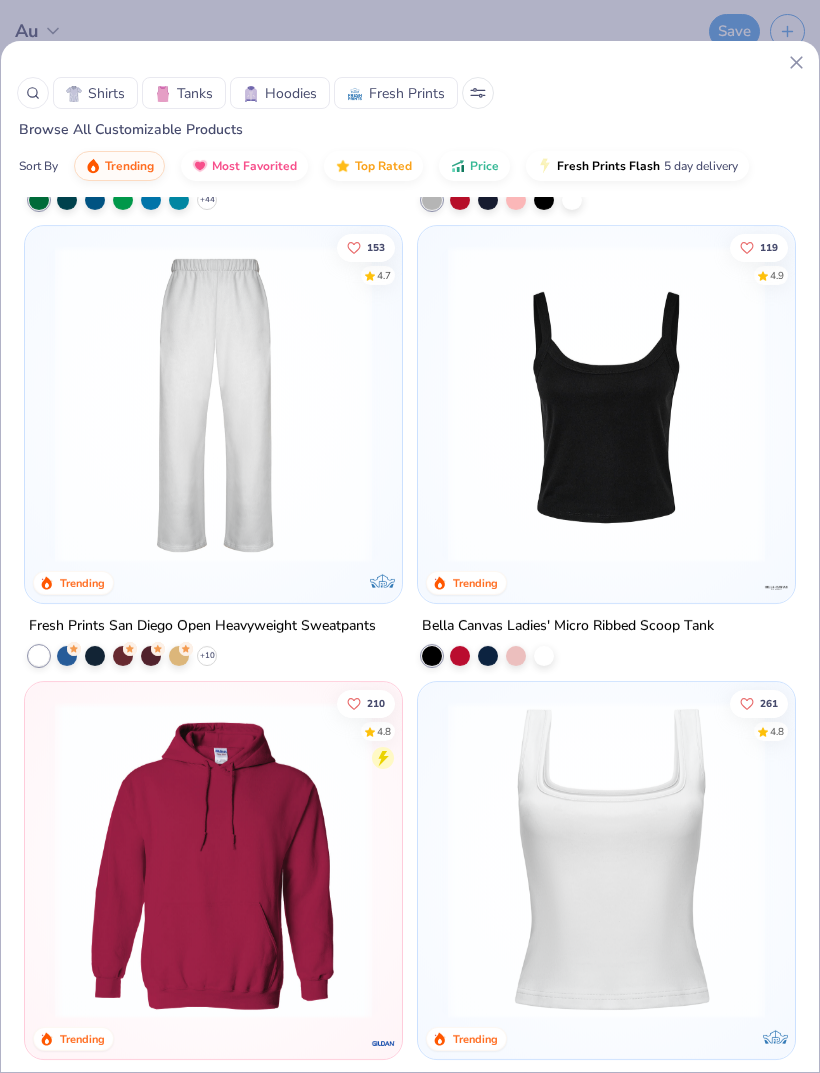 scroll, scrollTop: 1349, scrollLeft: 0, axis: vertical 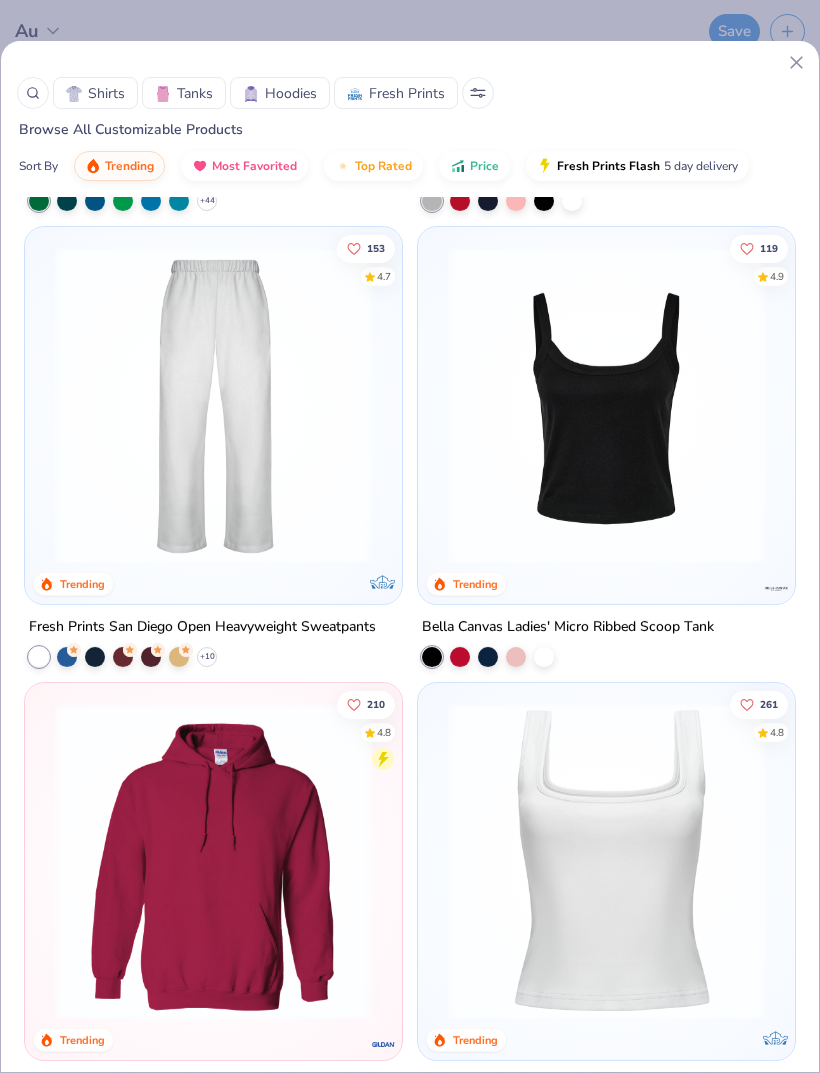 click at bounding box center [213, 405] 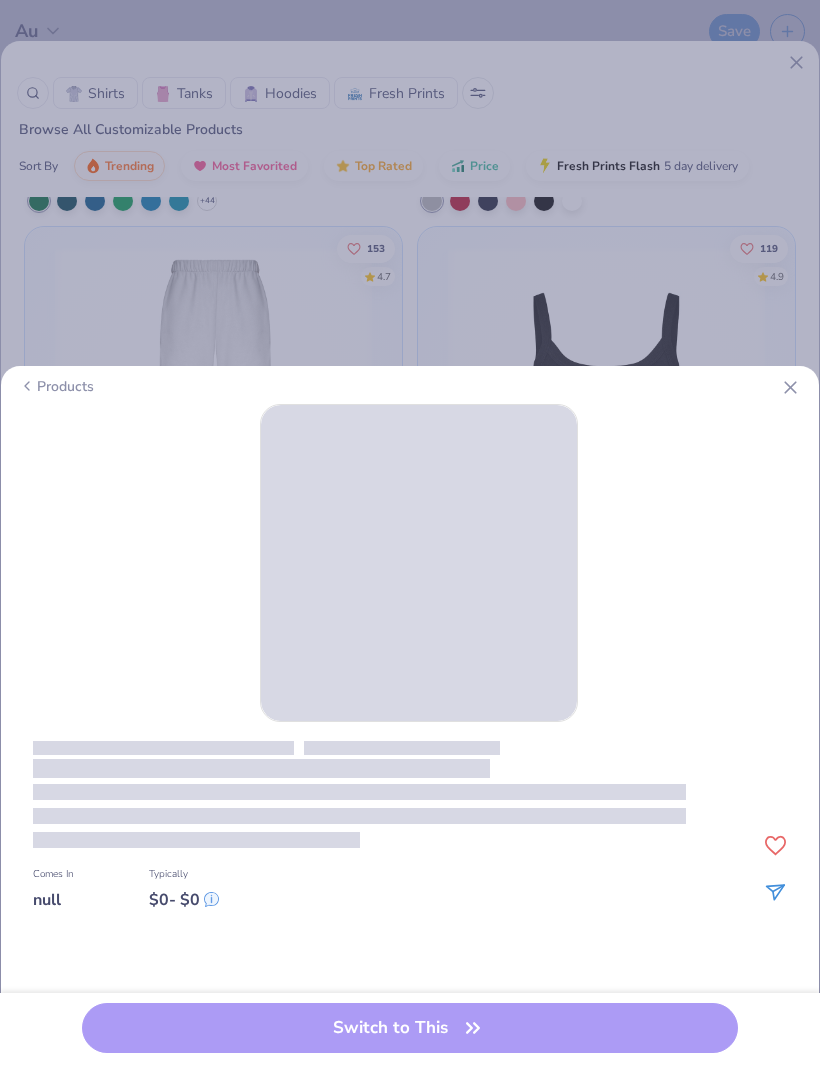 click on "Switch to This" at bounding box center (410, 1033) 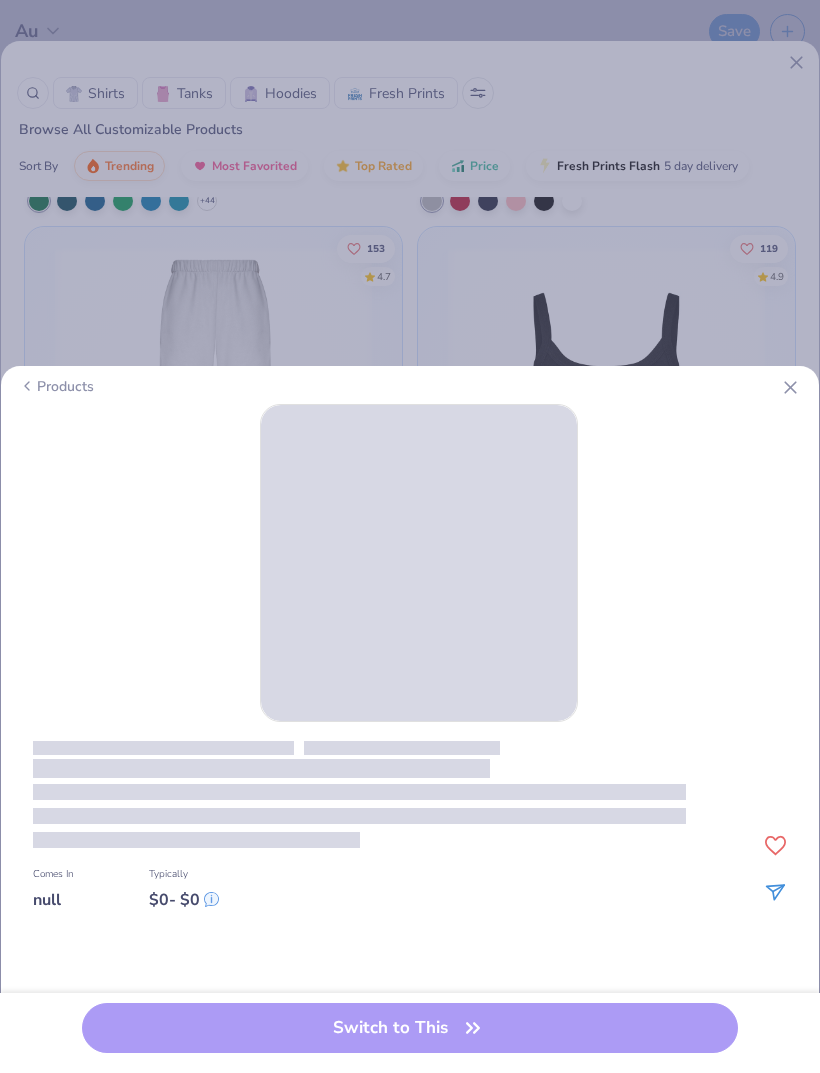click on "Products Typically   $ 0  - $ 0   Comes In null   Switch to This" at bounding box center [410, 536] 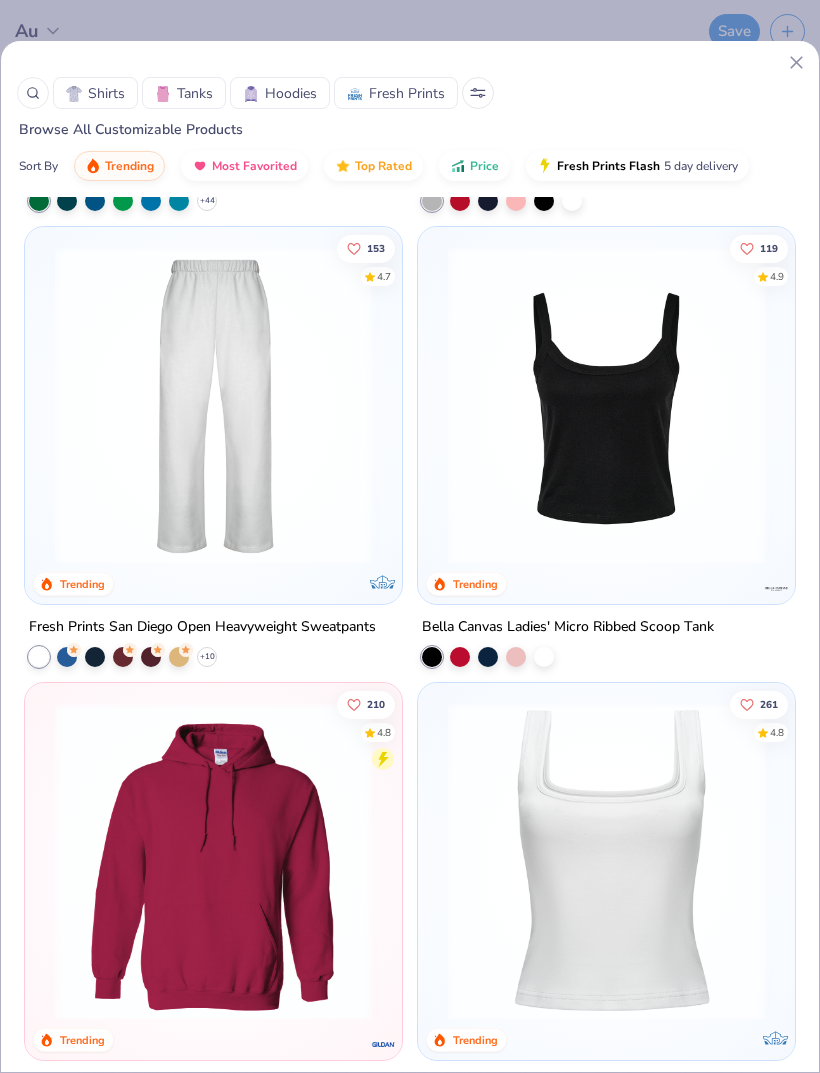 click at bounding box center [213, 405] 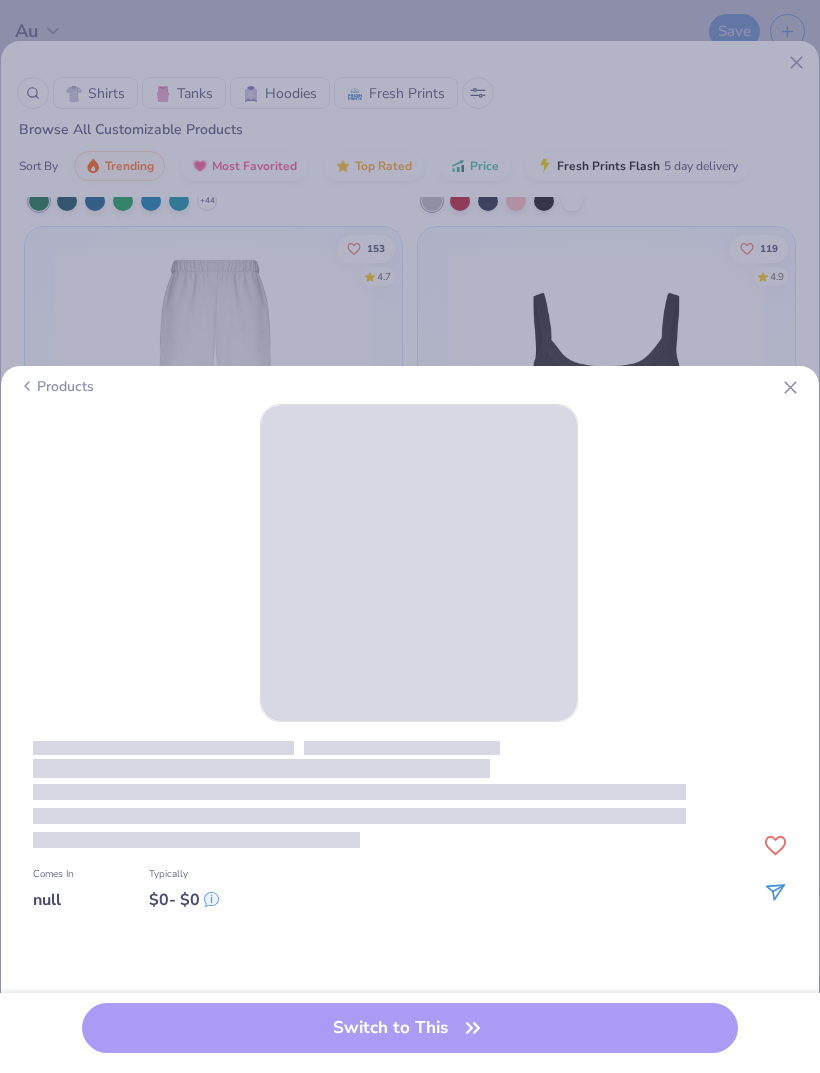 click on "Products Typically   $ 0  - $ 0   Comes In null   Switch to This" at bounding box center [410, 536] 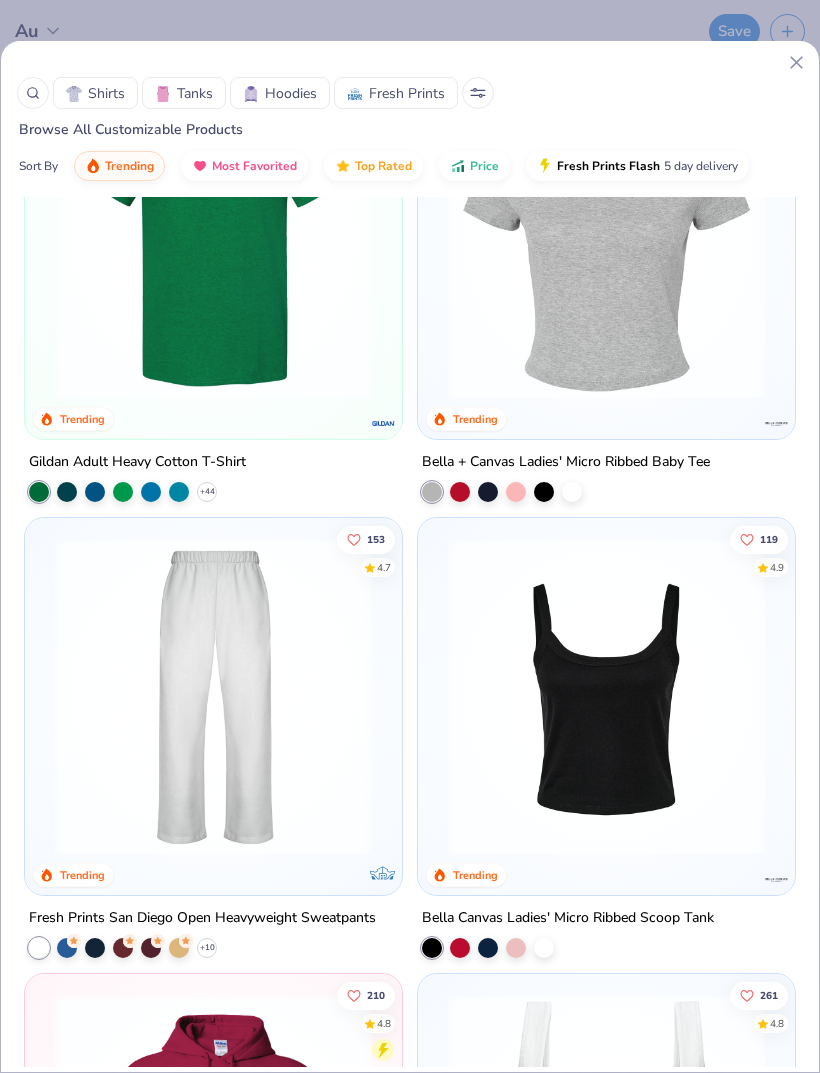 scroll, scrollTop: 1078, scrollLeft: 0, axis: vertical 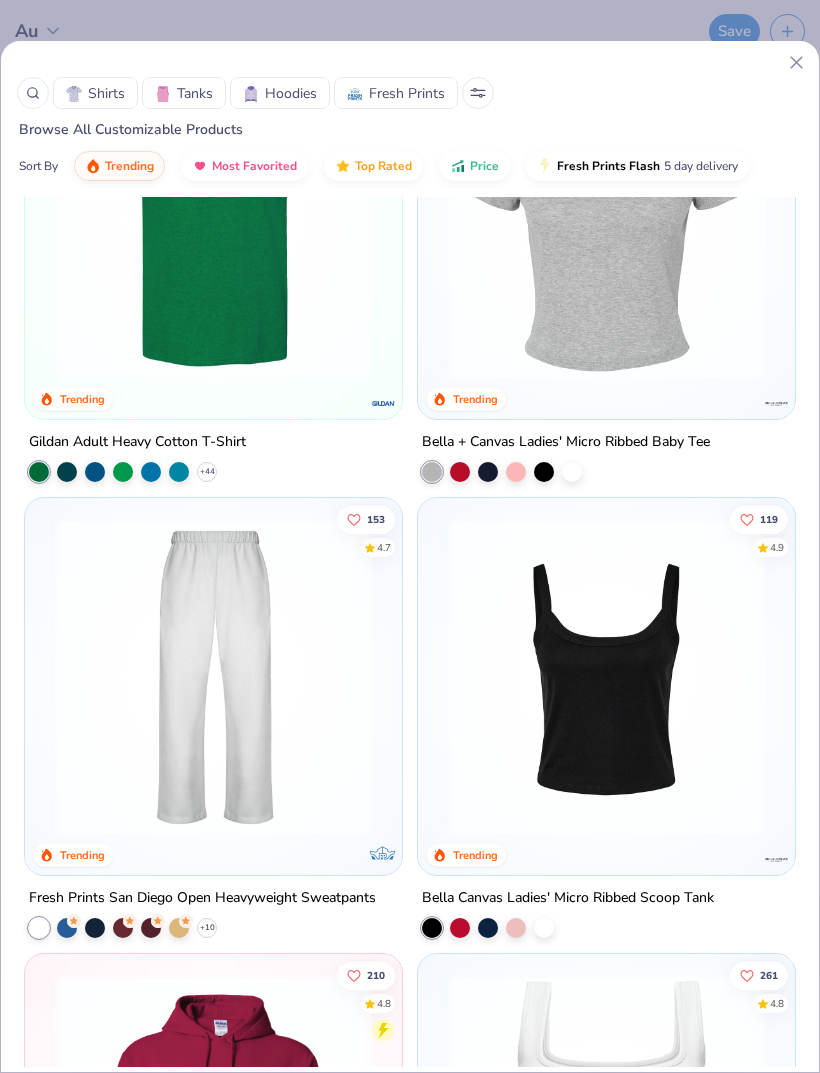 click at bounding box center [213, 676] 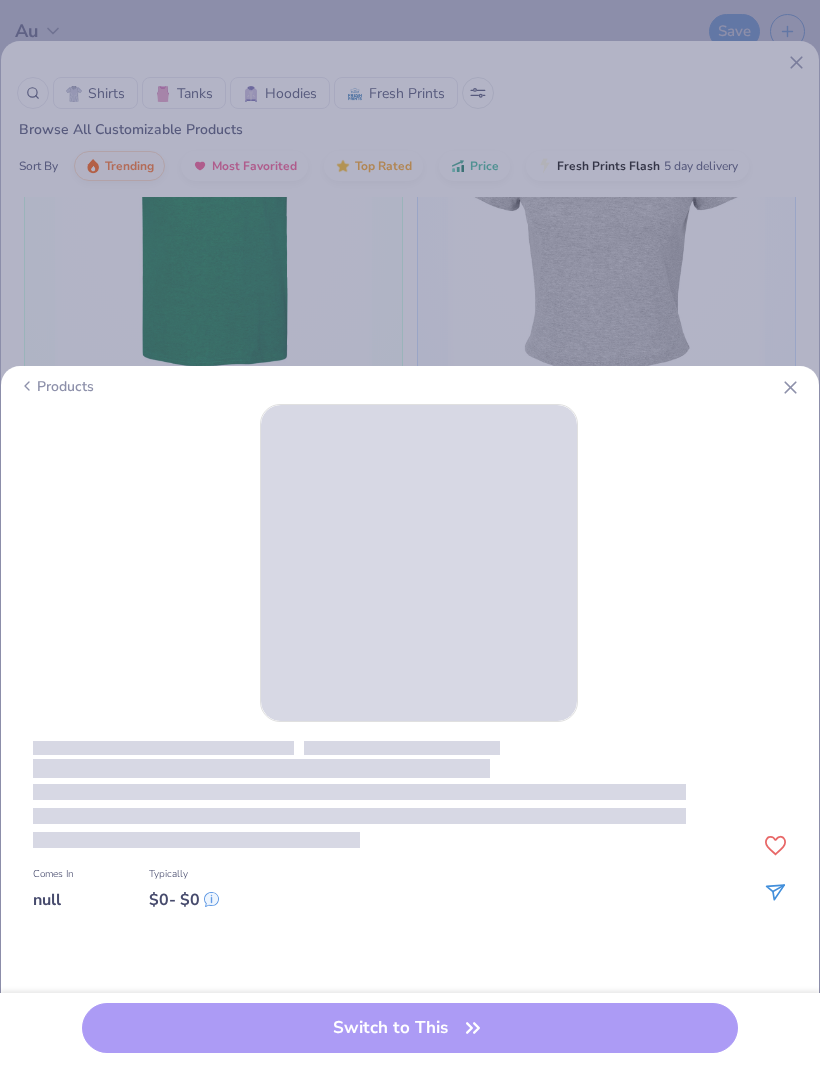 click 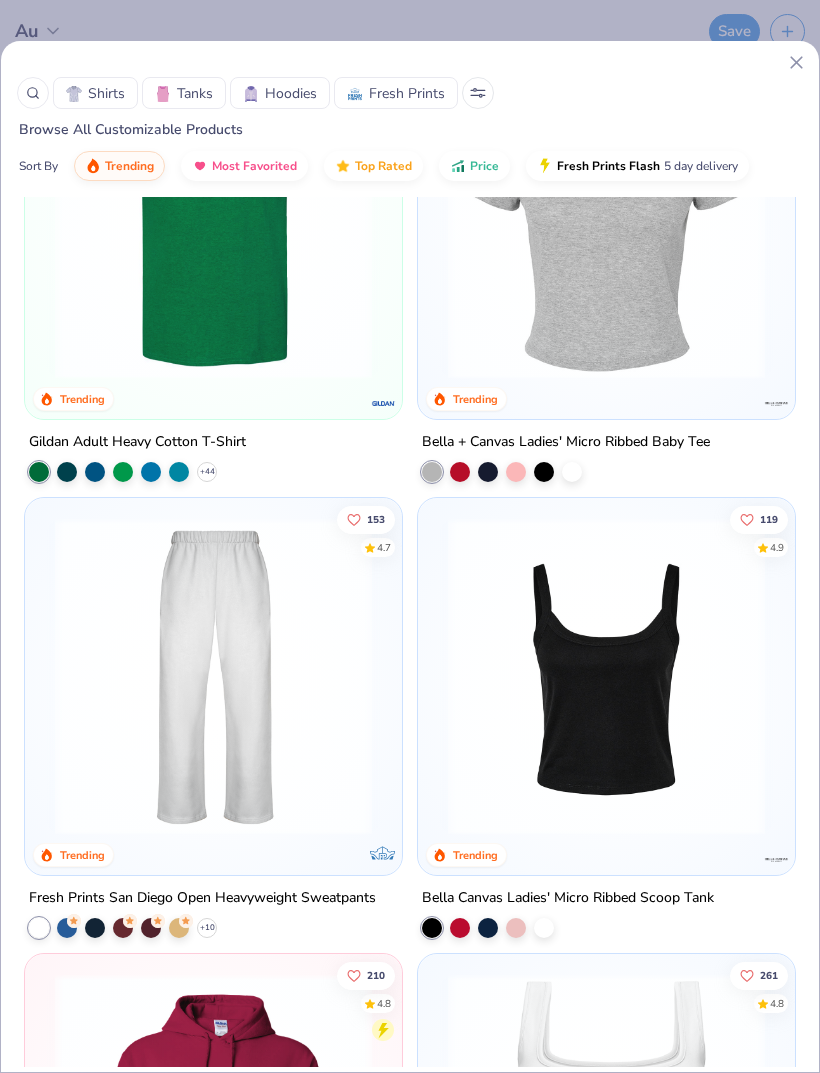click at bounding box center [776, 403] 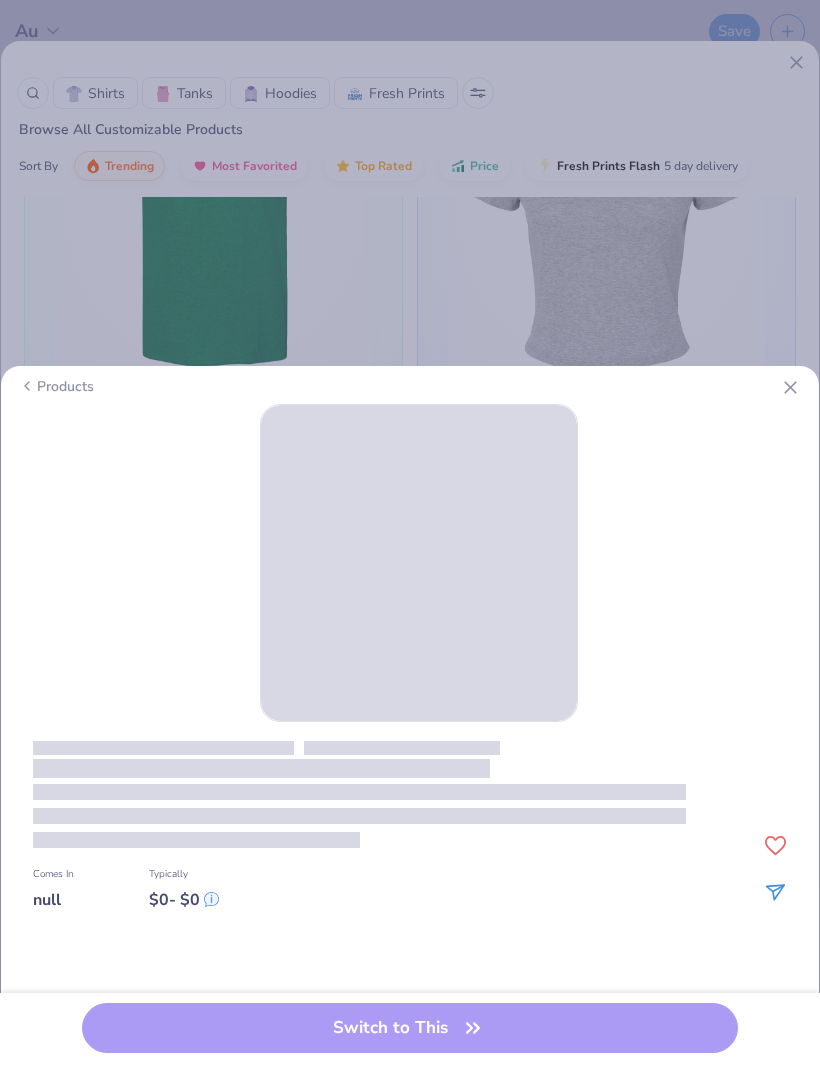 click 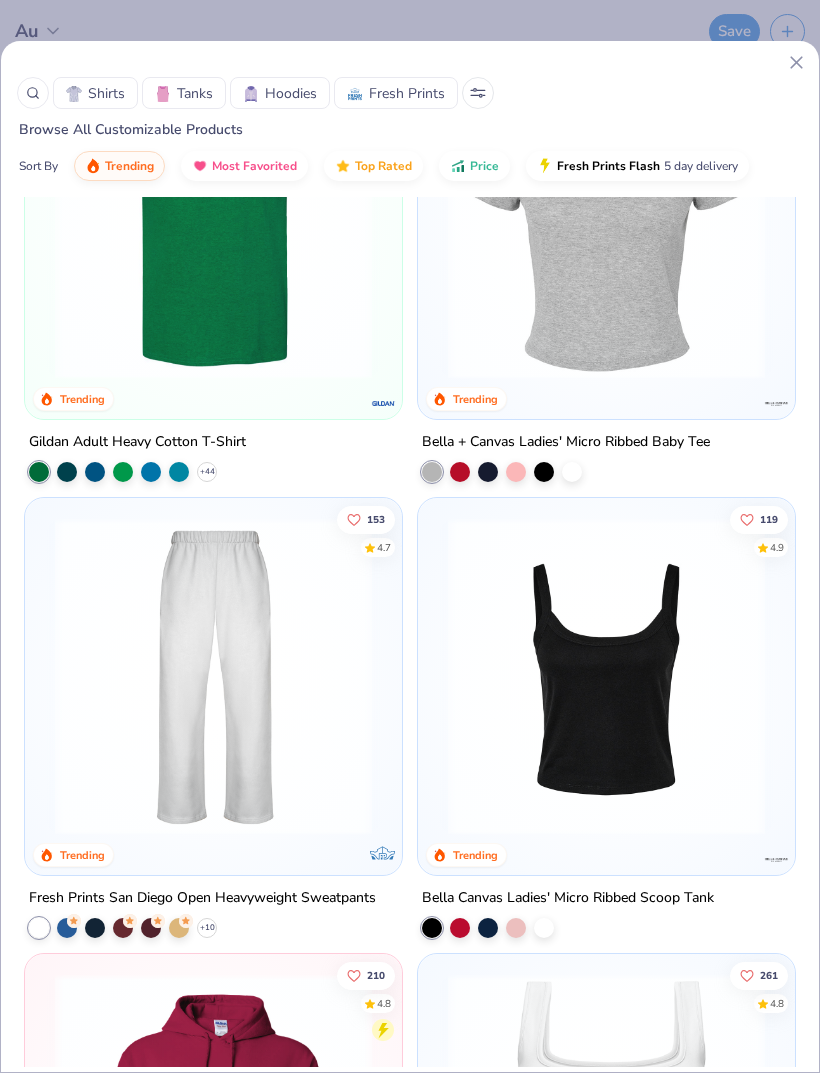 click at bounding box center [606, 676] 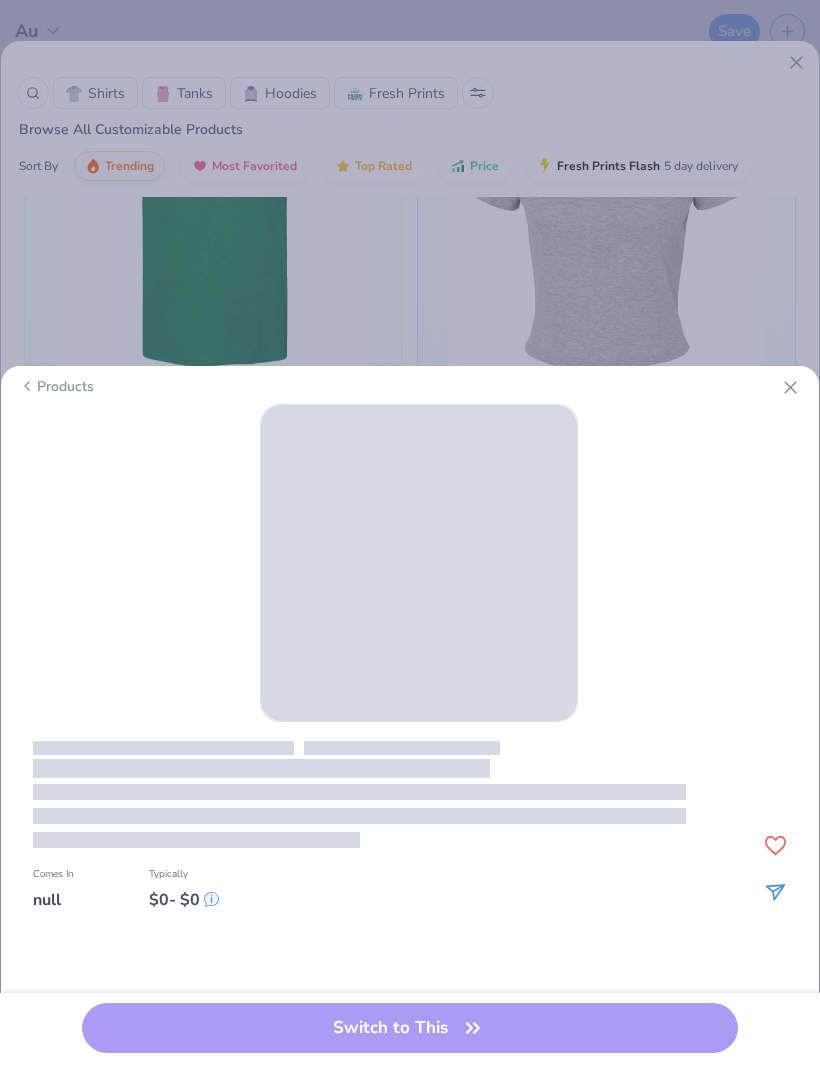 click 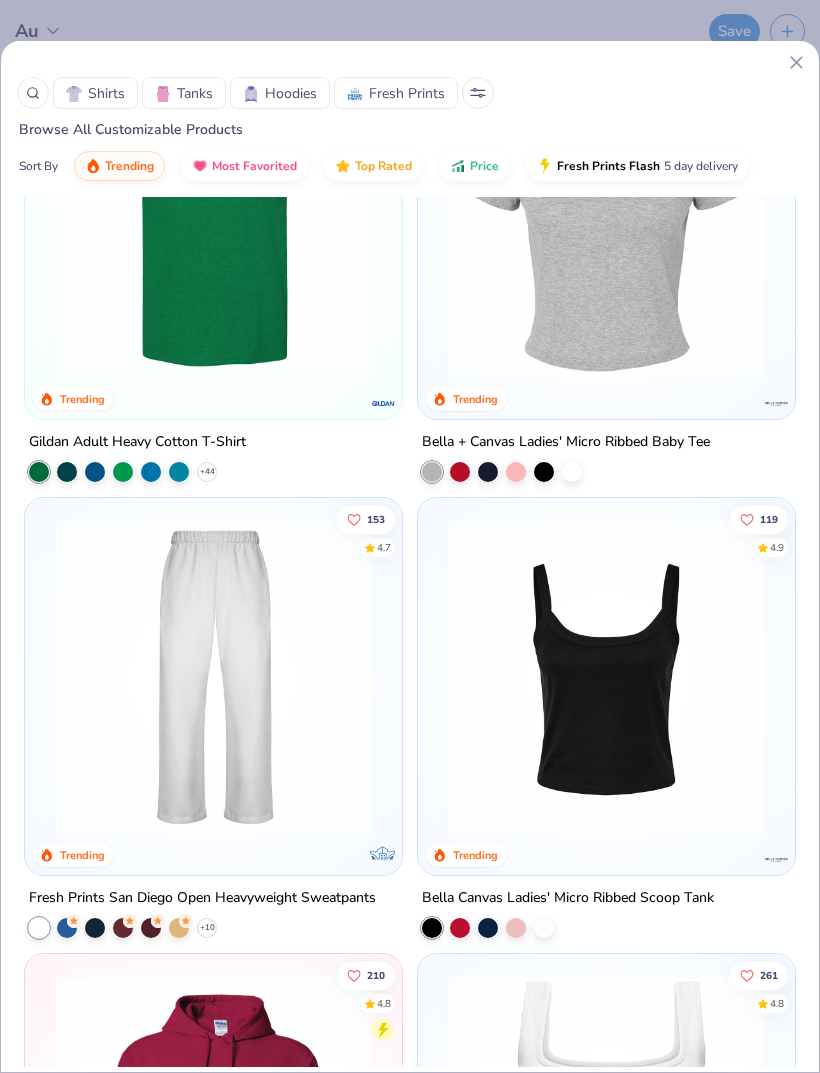 click at bounding box center (213, 676) 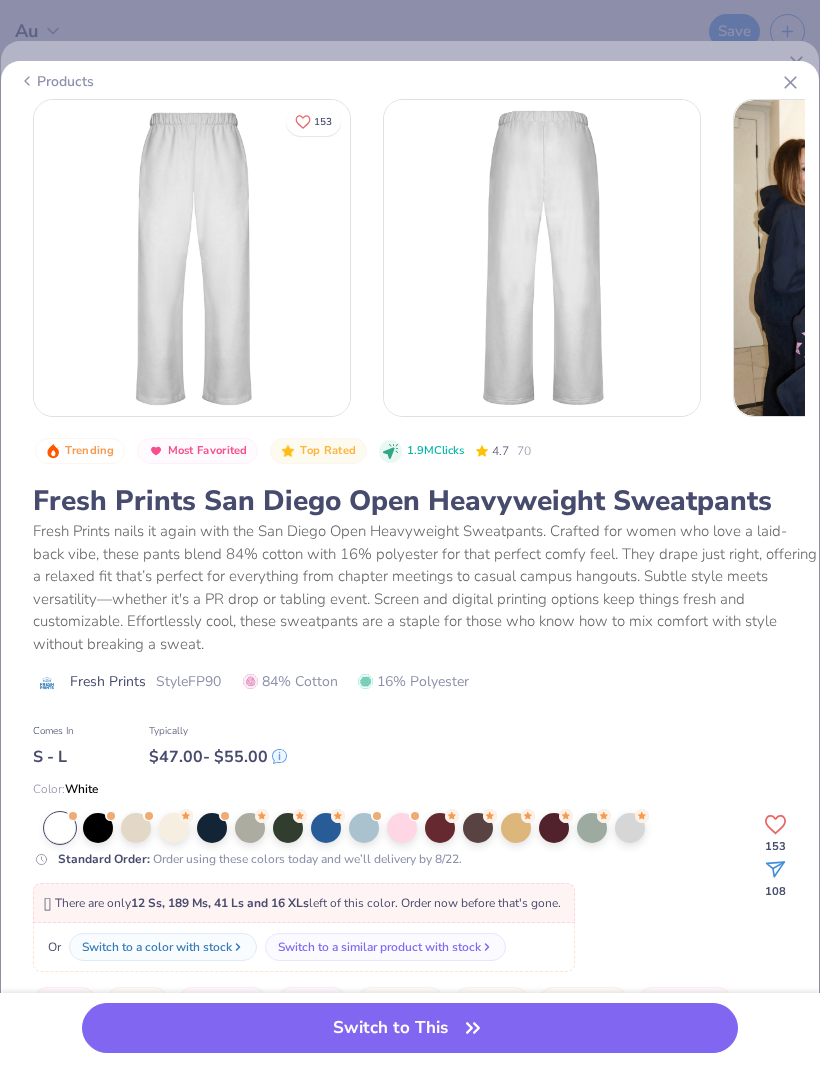click at bounding box center (364, 828) 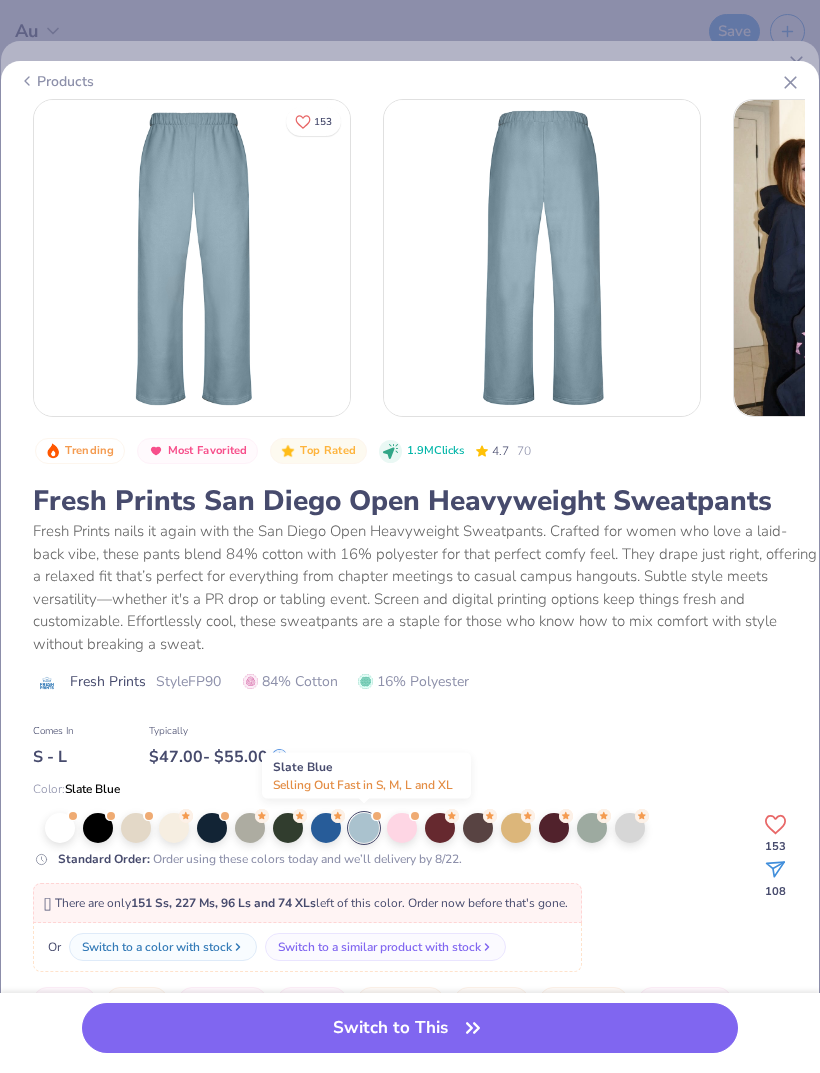click 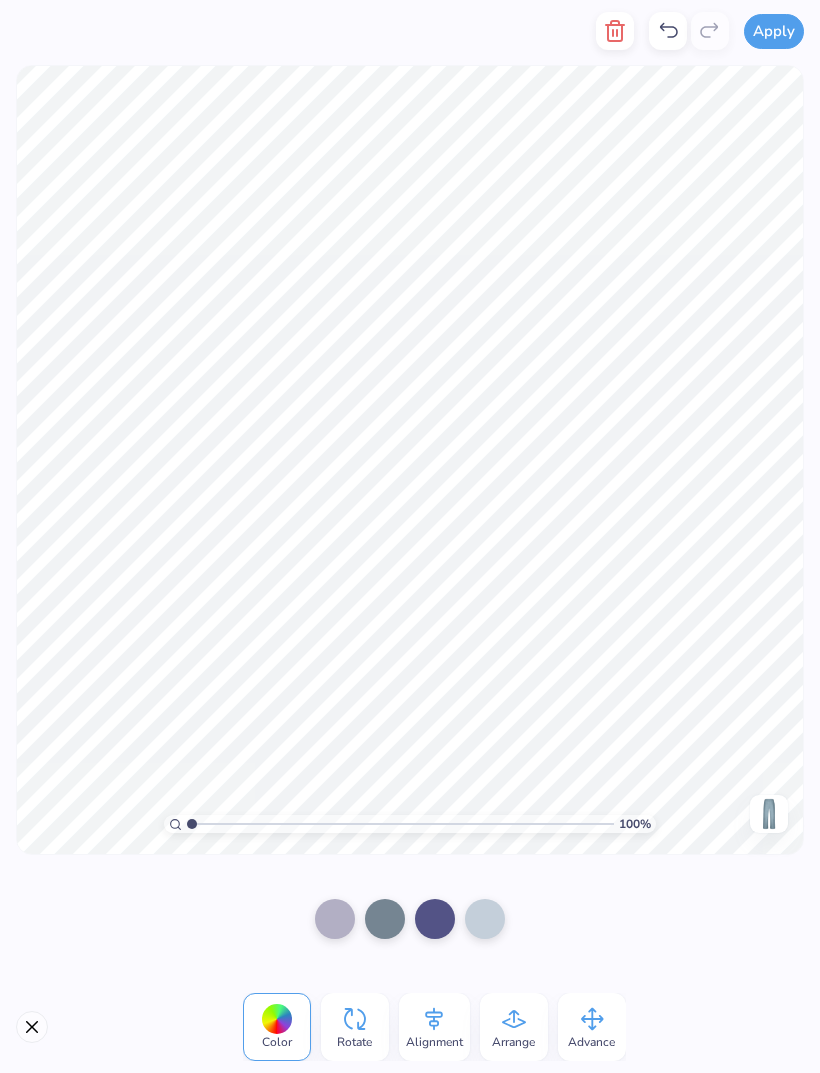 click at bounding box center (410, 919) 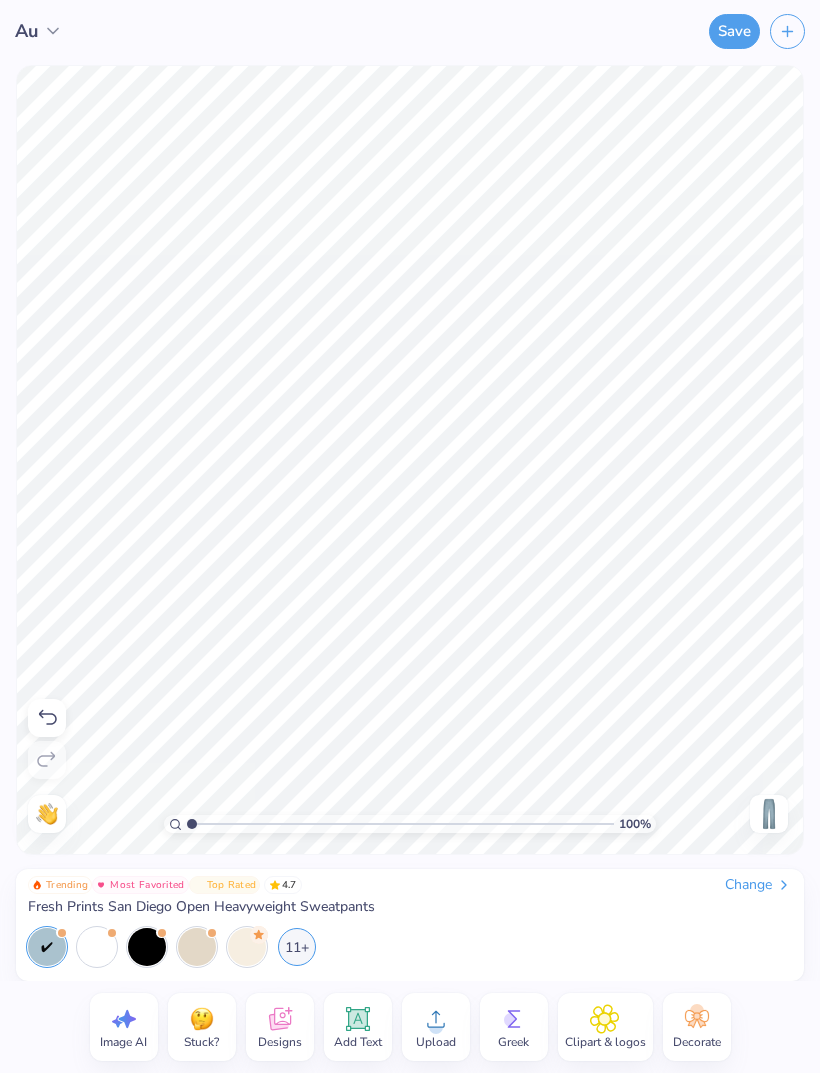 click on "Upload" at bounding box center (436, 1042) 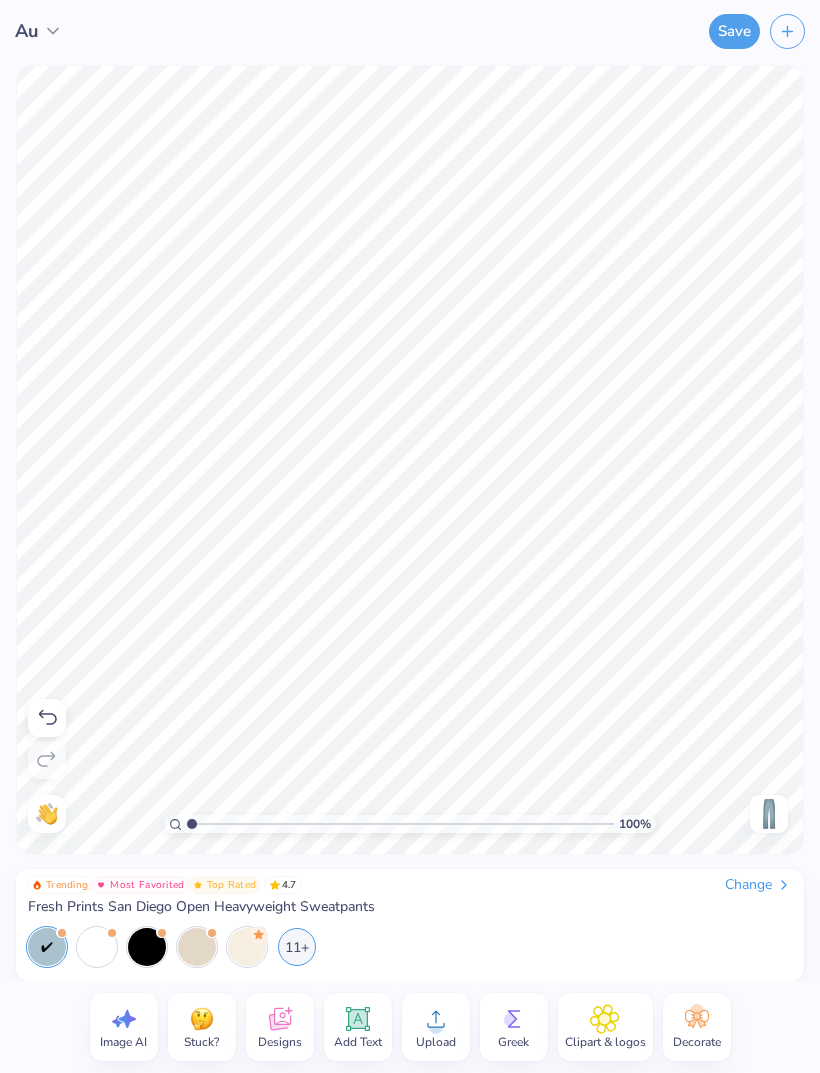 click 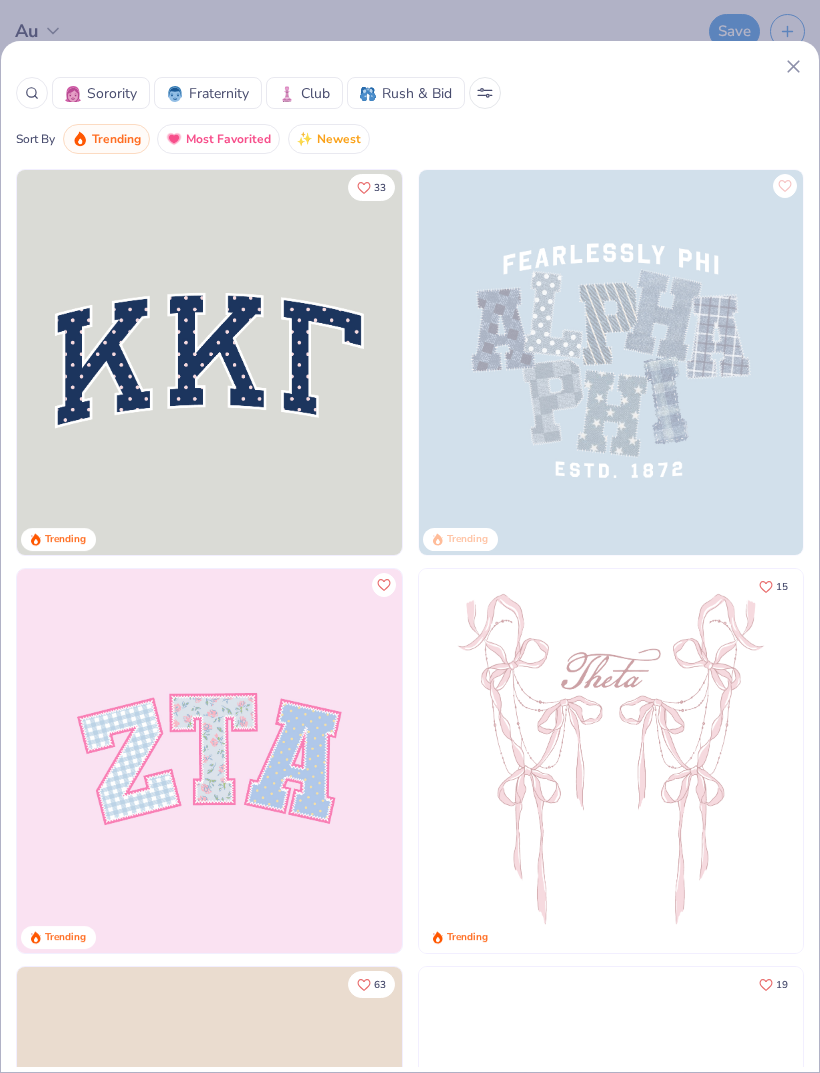 scroll, scrollTop: 0, scrollLeft: 0, axis: both 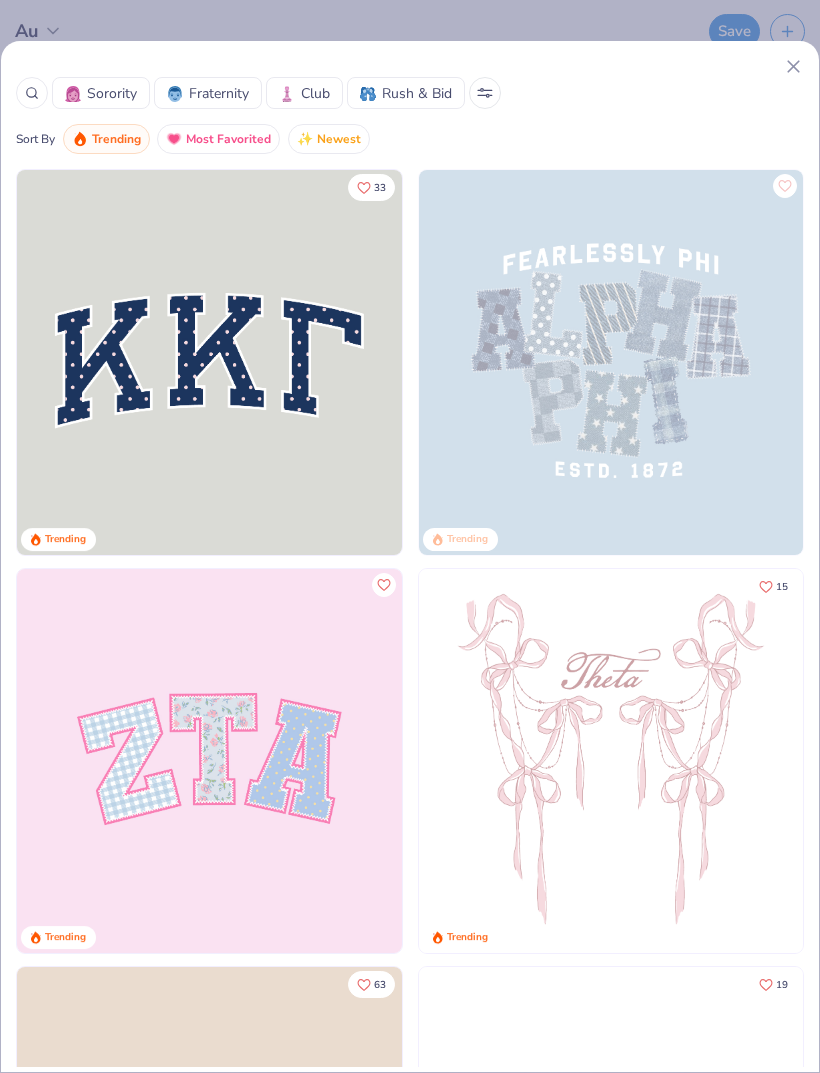 click 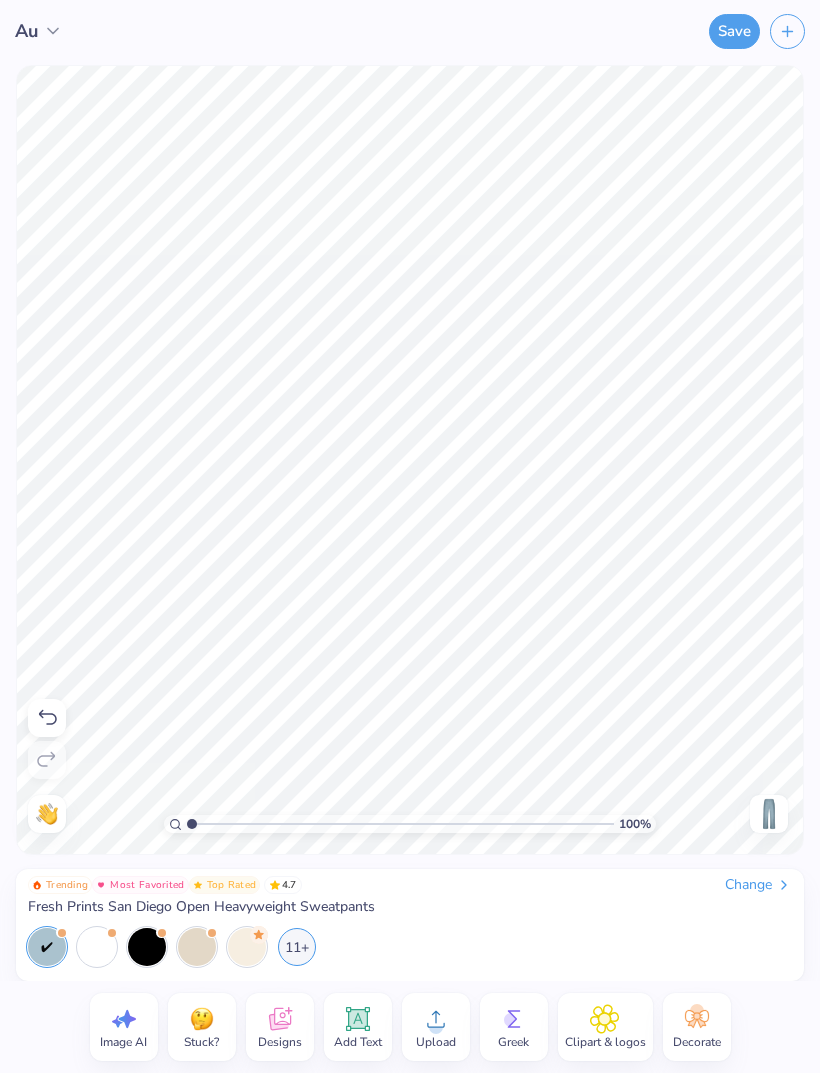 click on "Save" at bounding box center (535, 31) 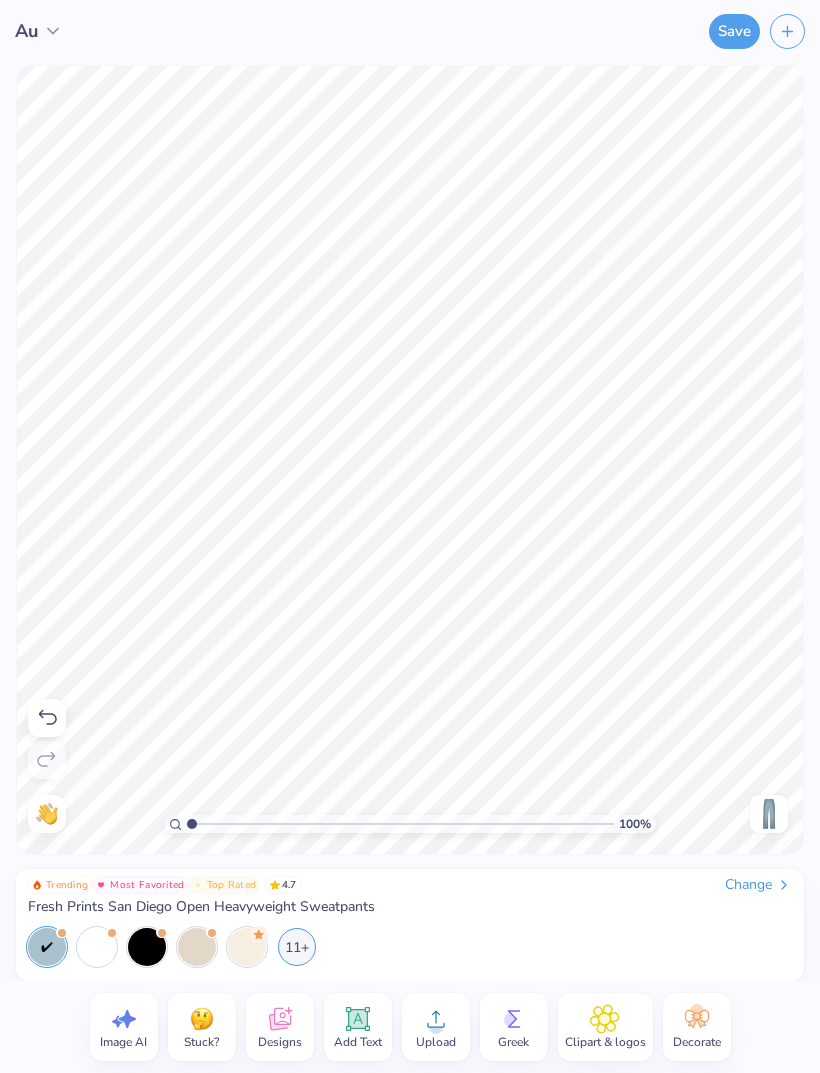 click 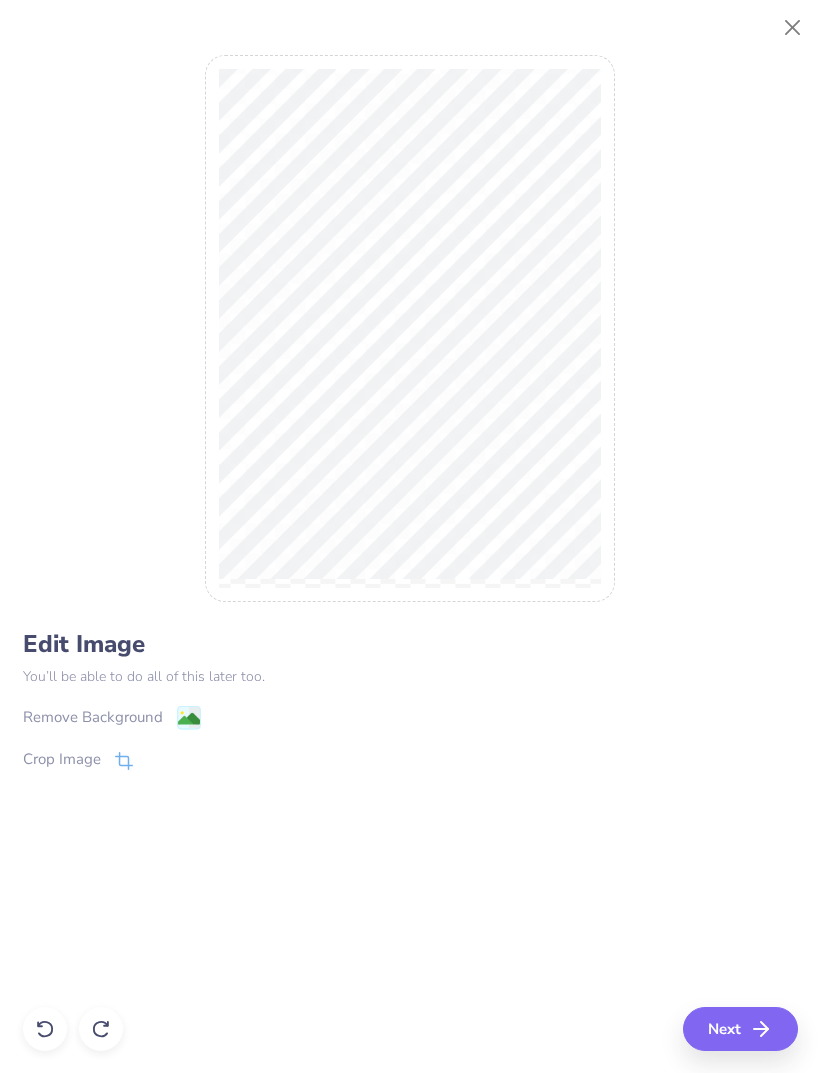 click 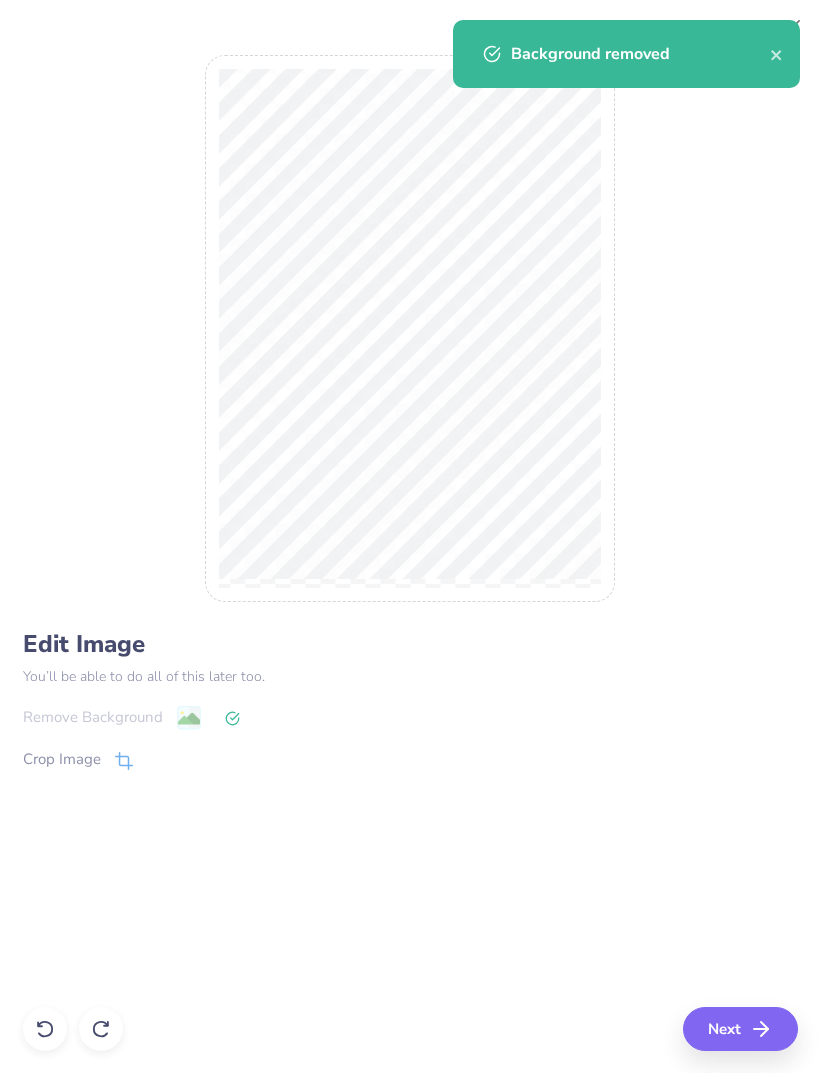 click 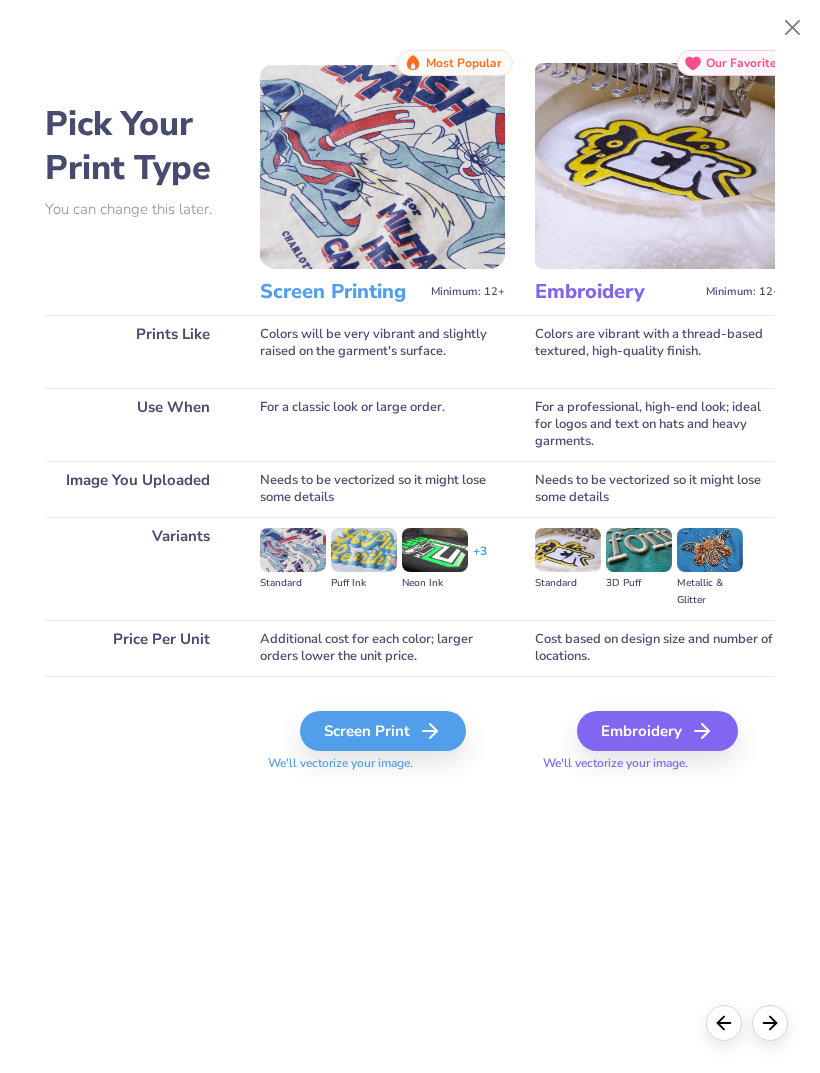 click on "Screen Print" at bounding box center (383, 731) 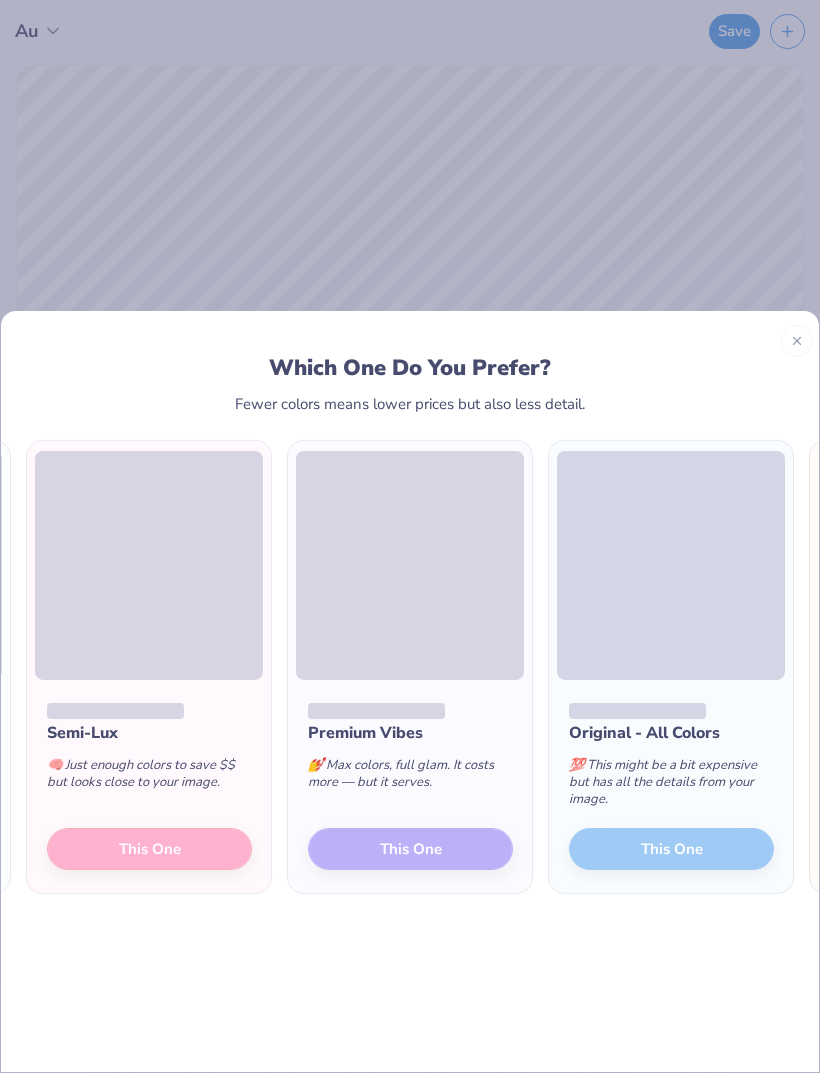 click on "Semi-Lux 🧠   Just enough colors to save $$ but looks close to your image. This One" at bounding box center [149, 786] 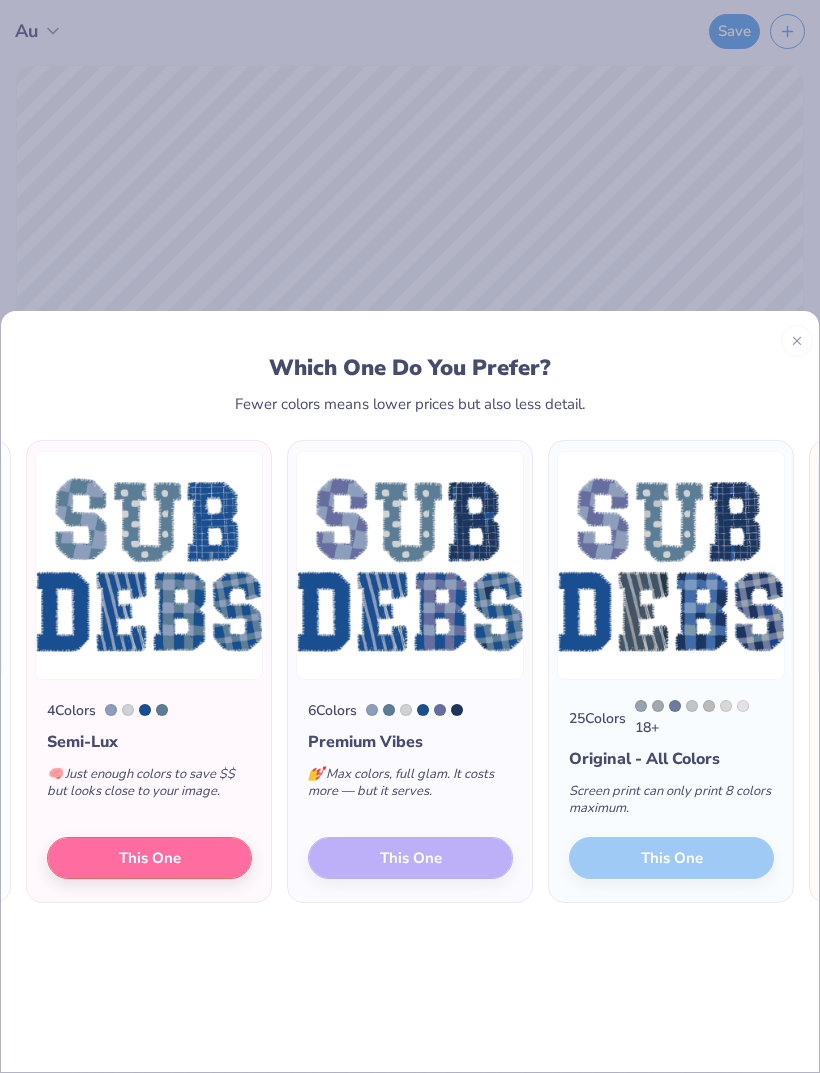 click on "This One" at bounding box center [149, 857] 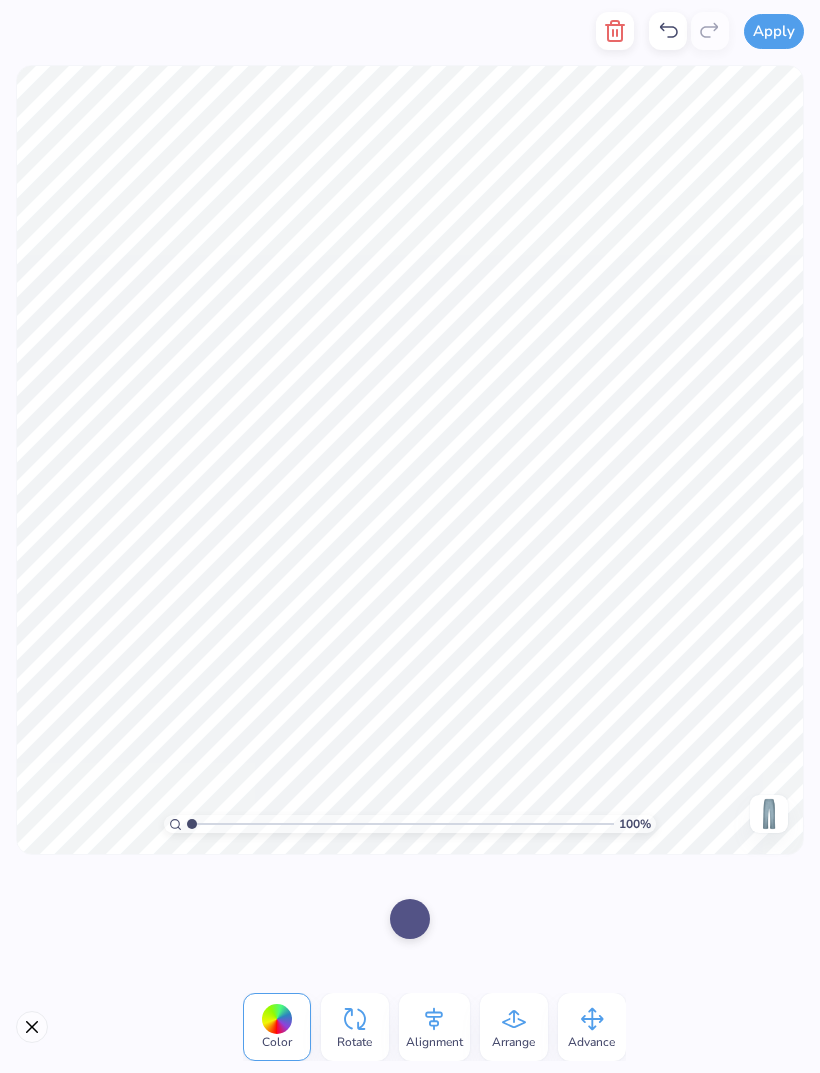 click 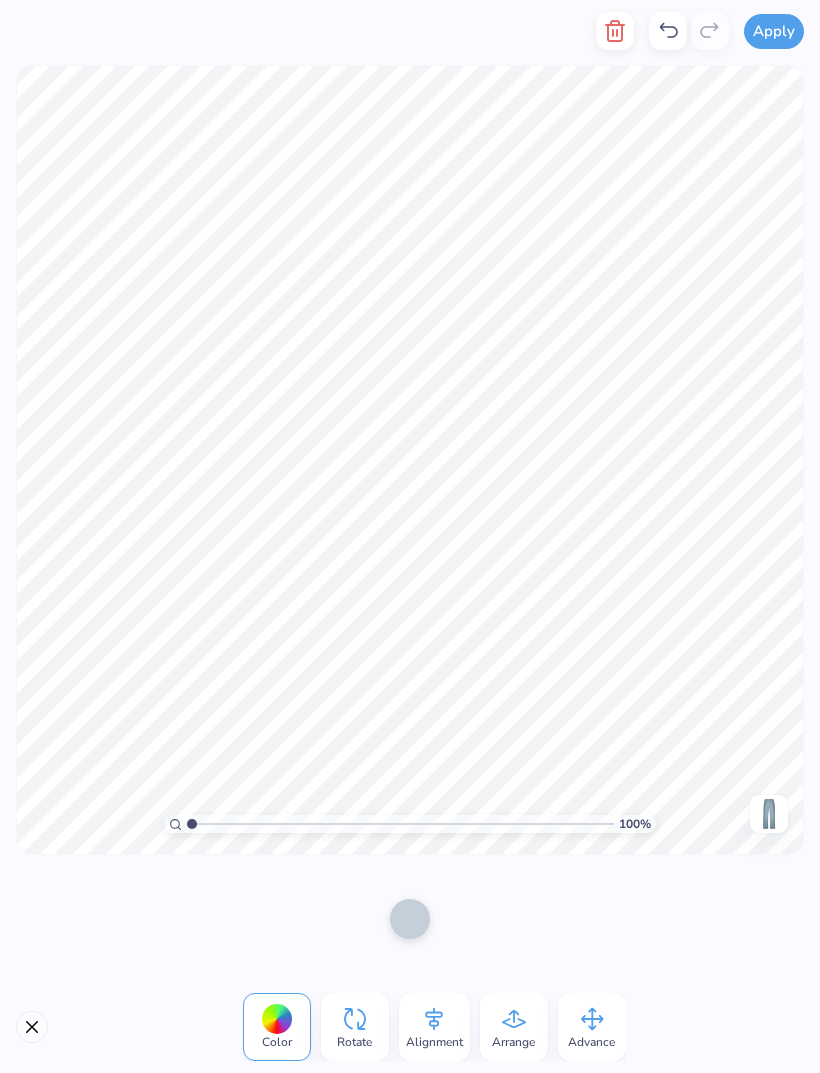 click 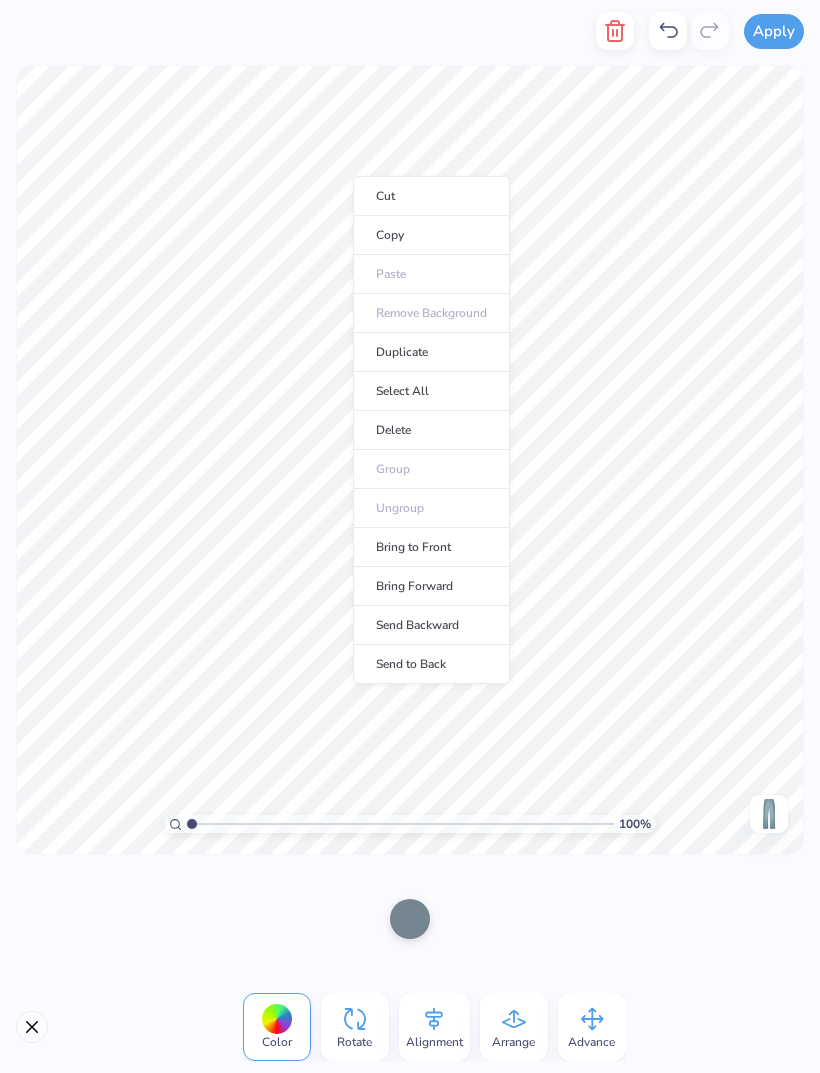 click on "Select All" at bounding box center (431, 391) 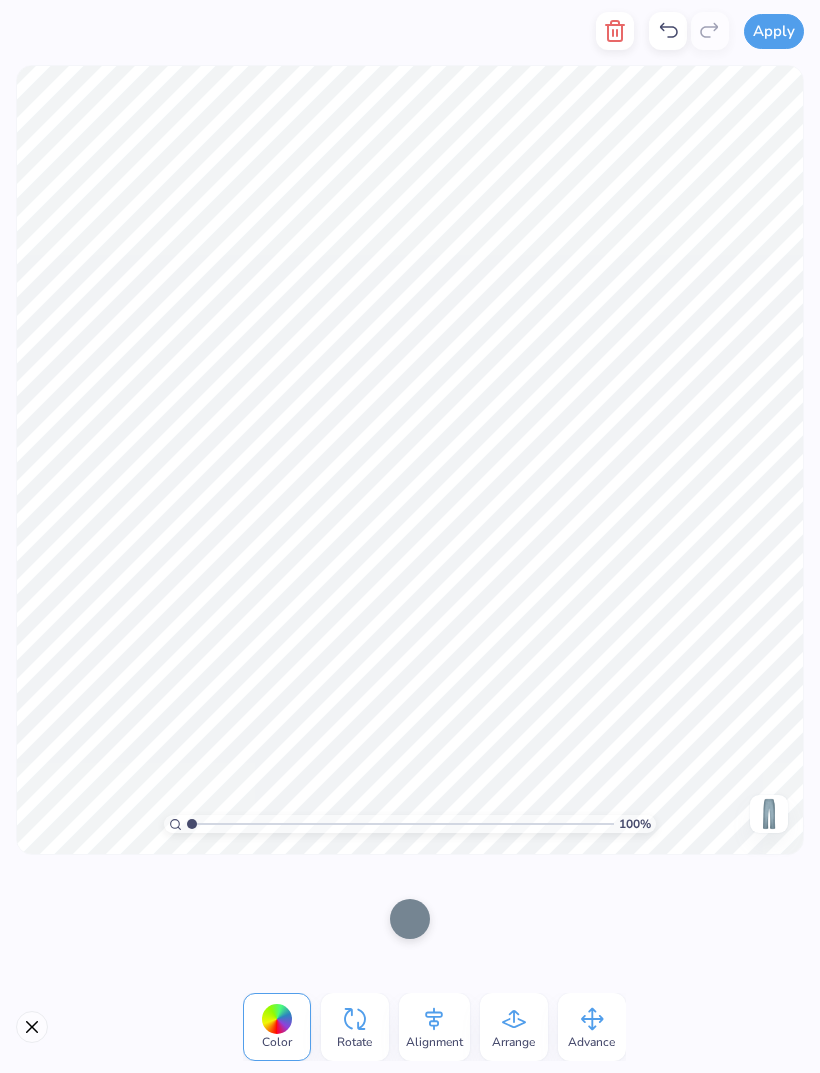 click 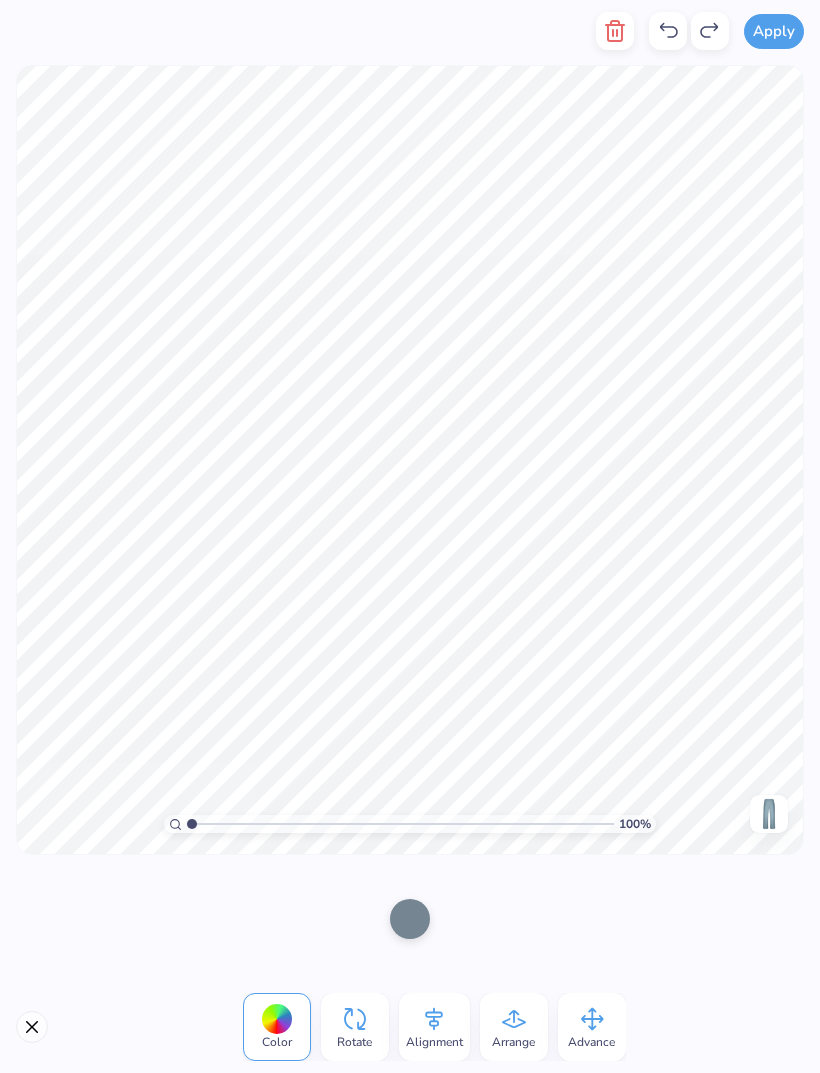 click 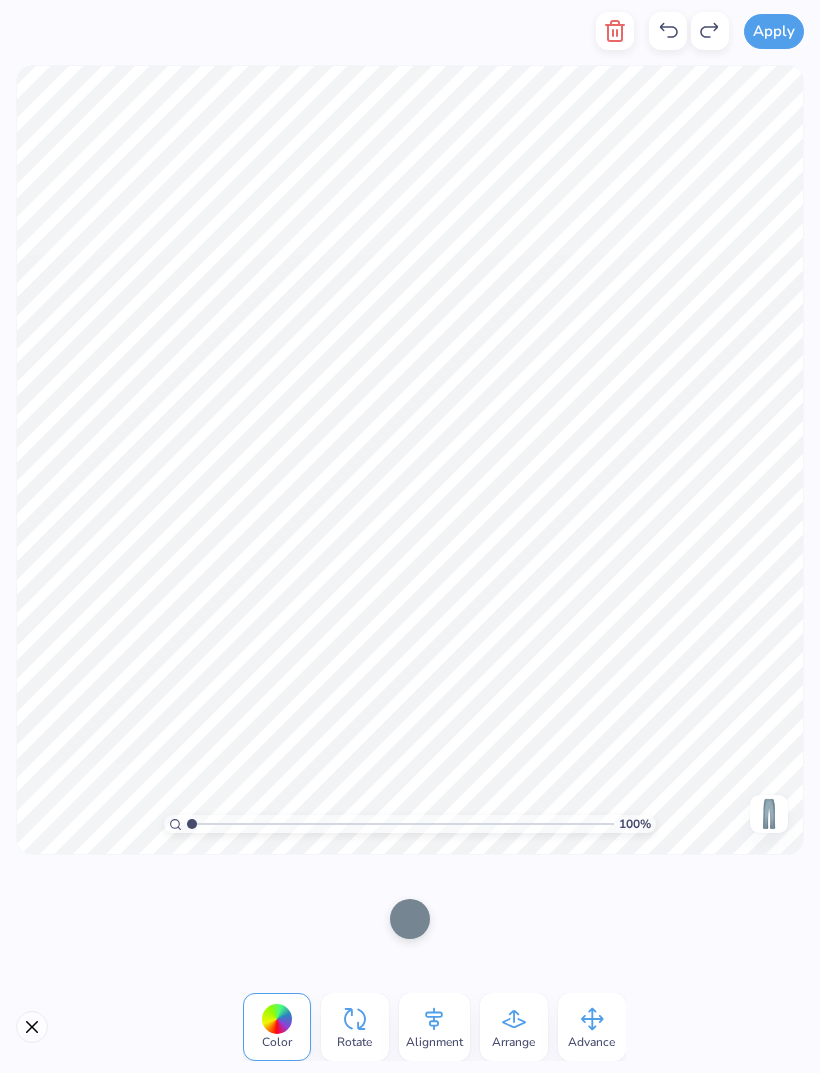 click at bounding box center [668, 31] 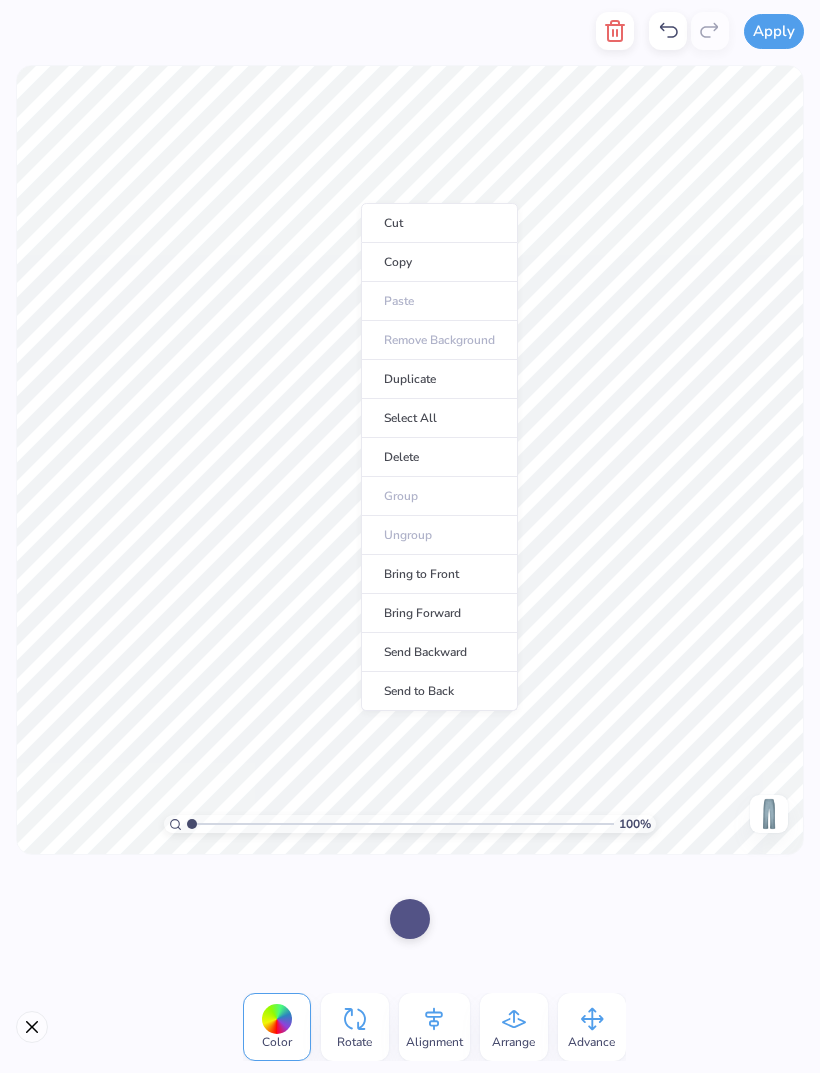 click on "Select All" at bounding box center [439, 418] 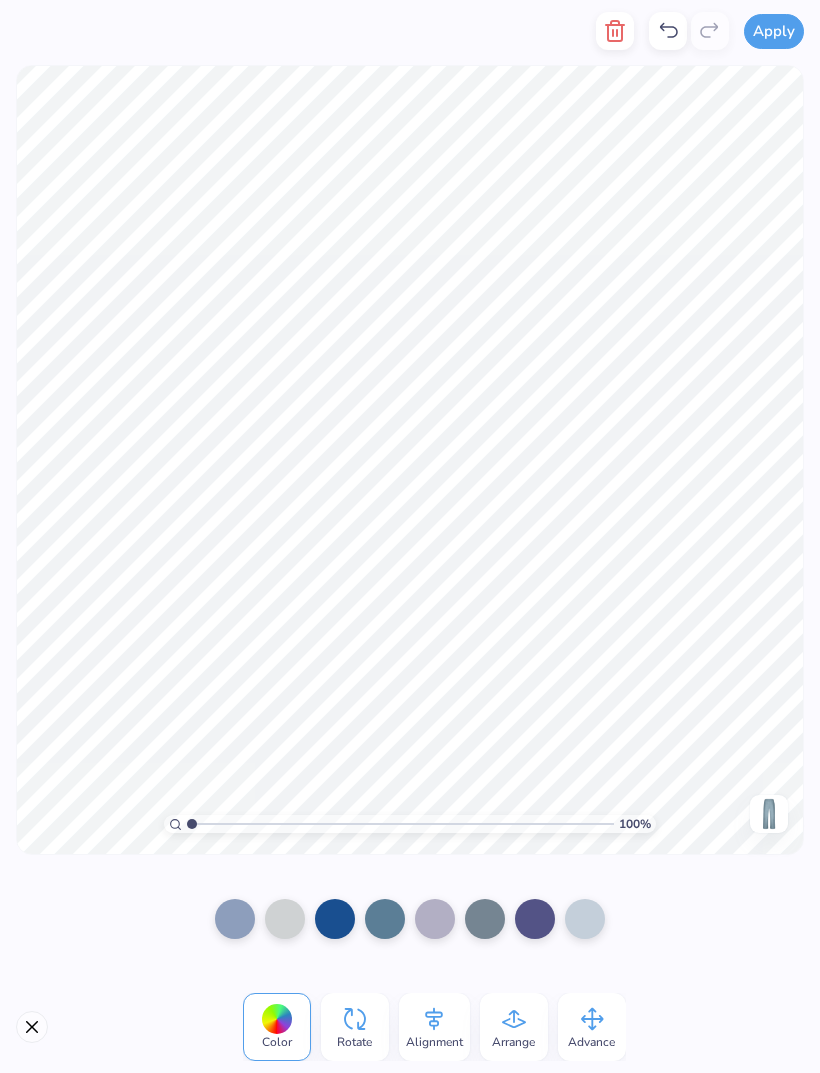 click 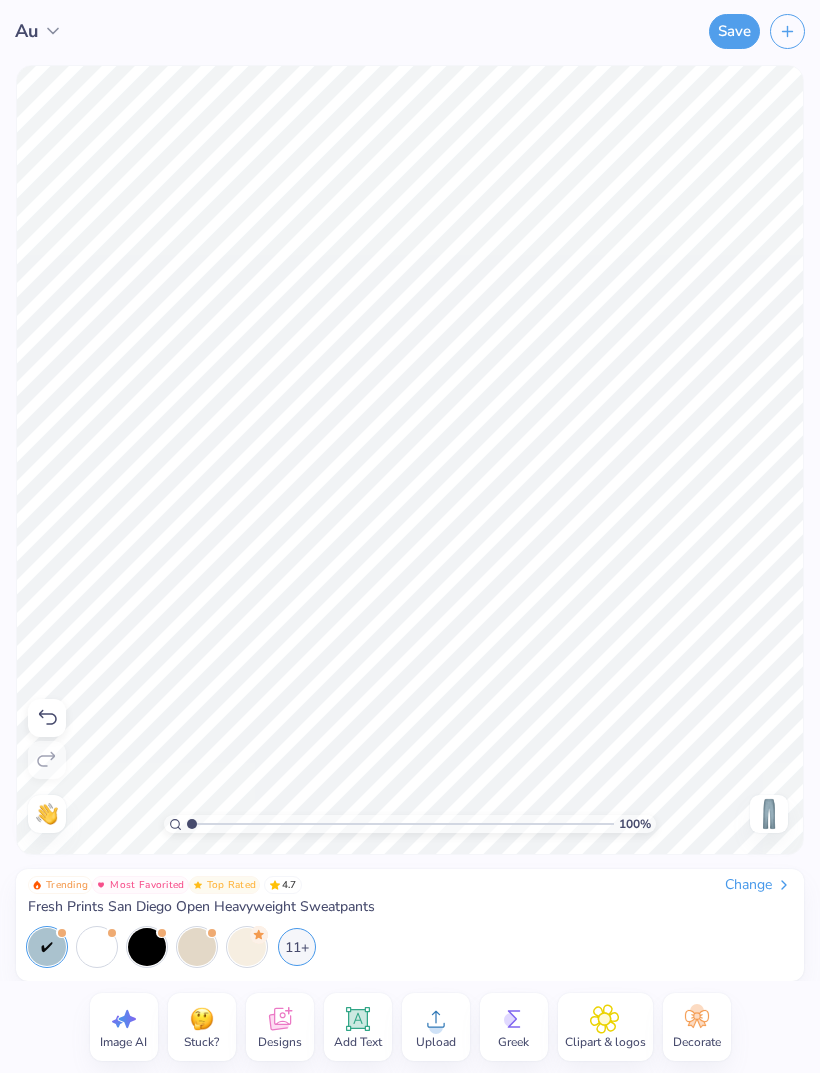 click 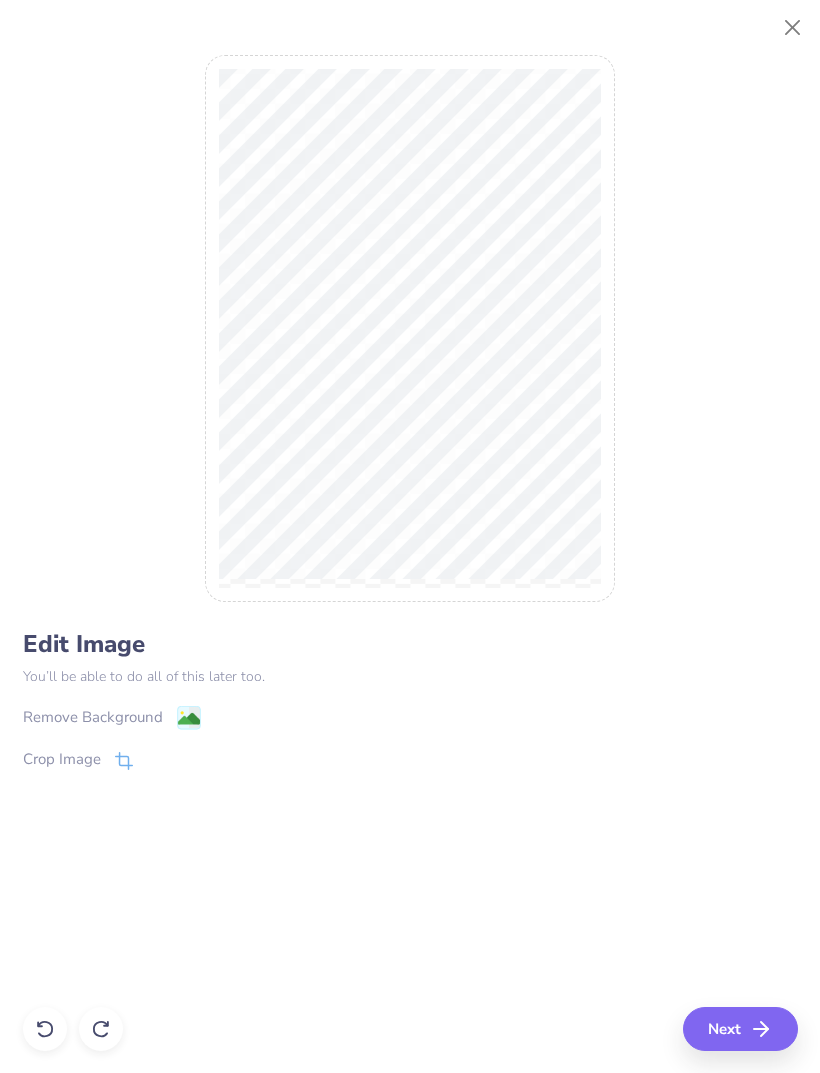 click 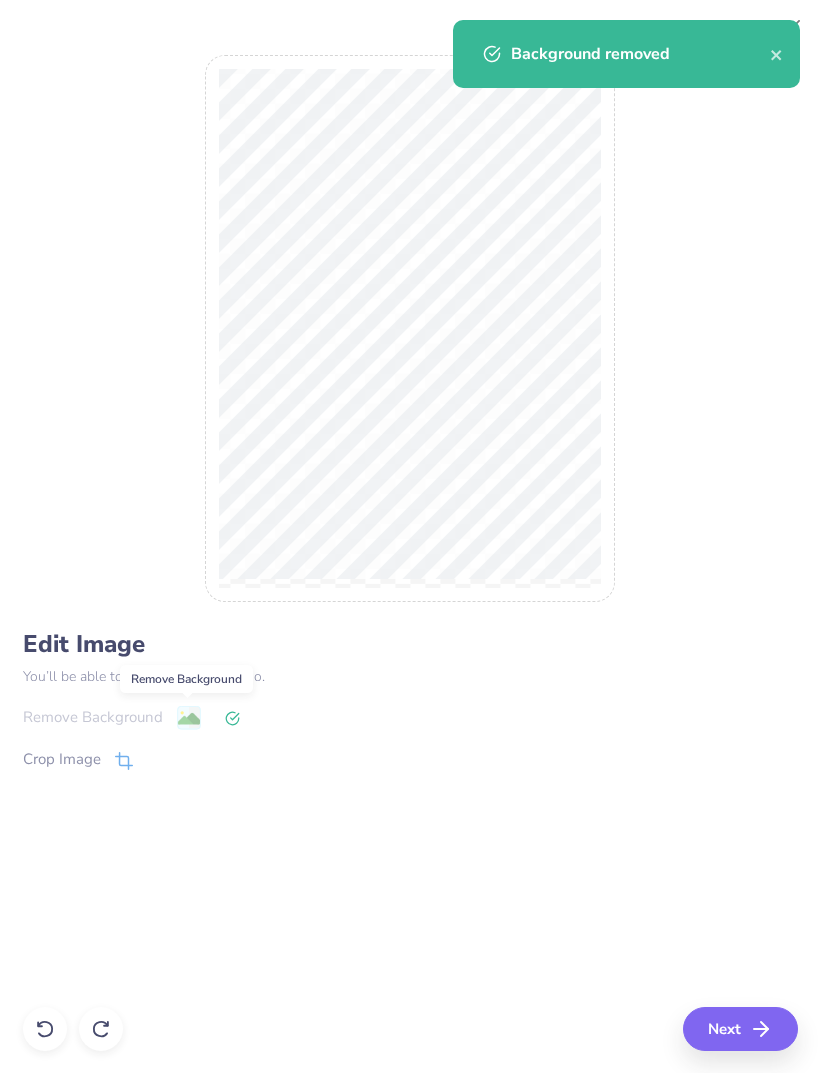 click 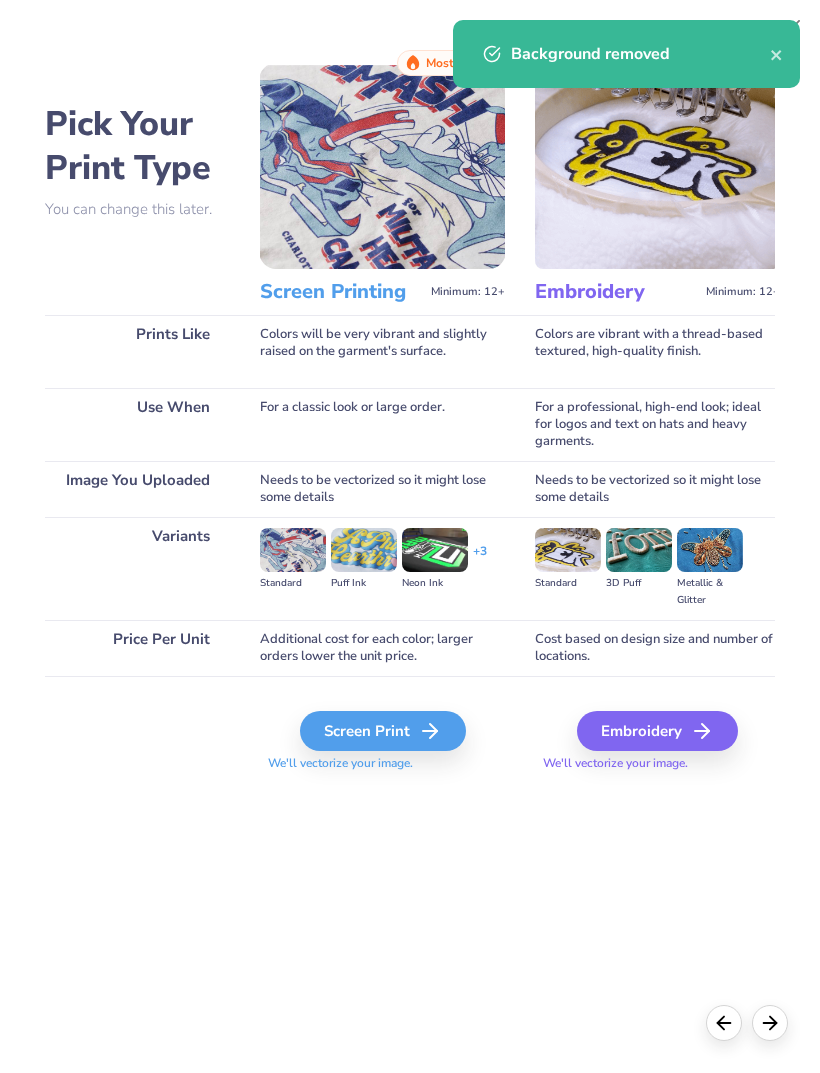 click on "Screen Print" at bounding box center (383, 731) 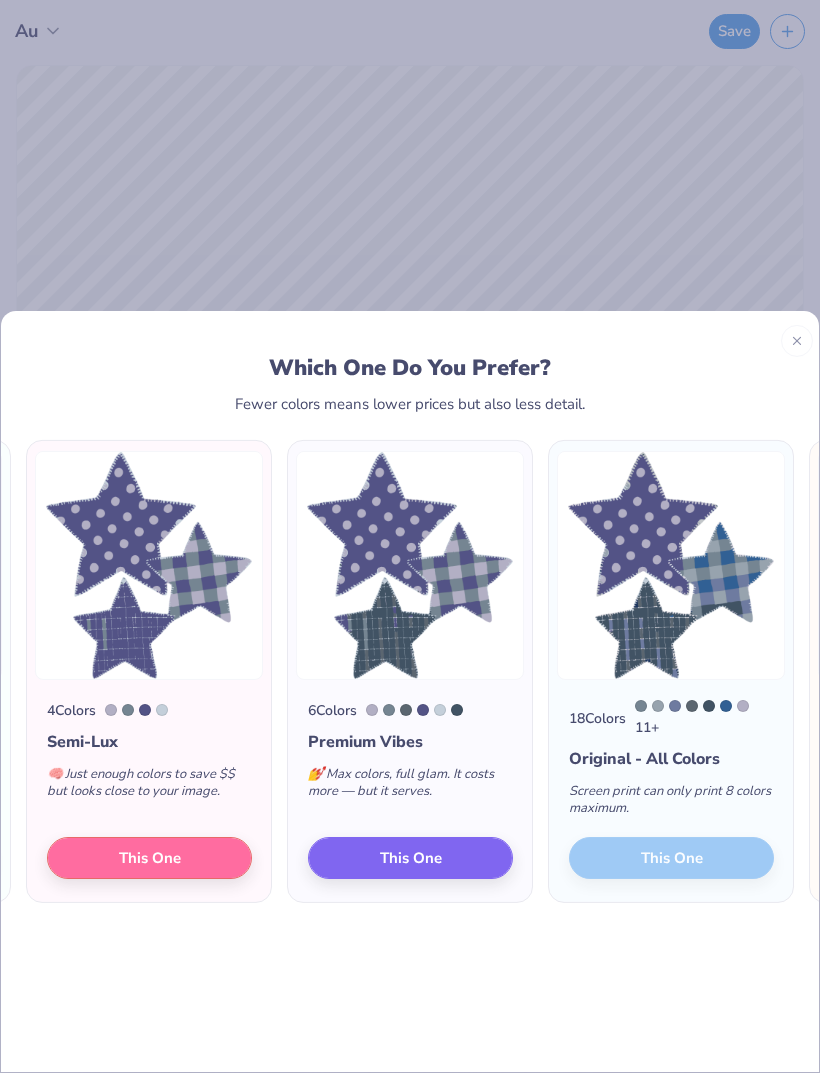 click on "This One" at bounding box center [149, 857] 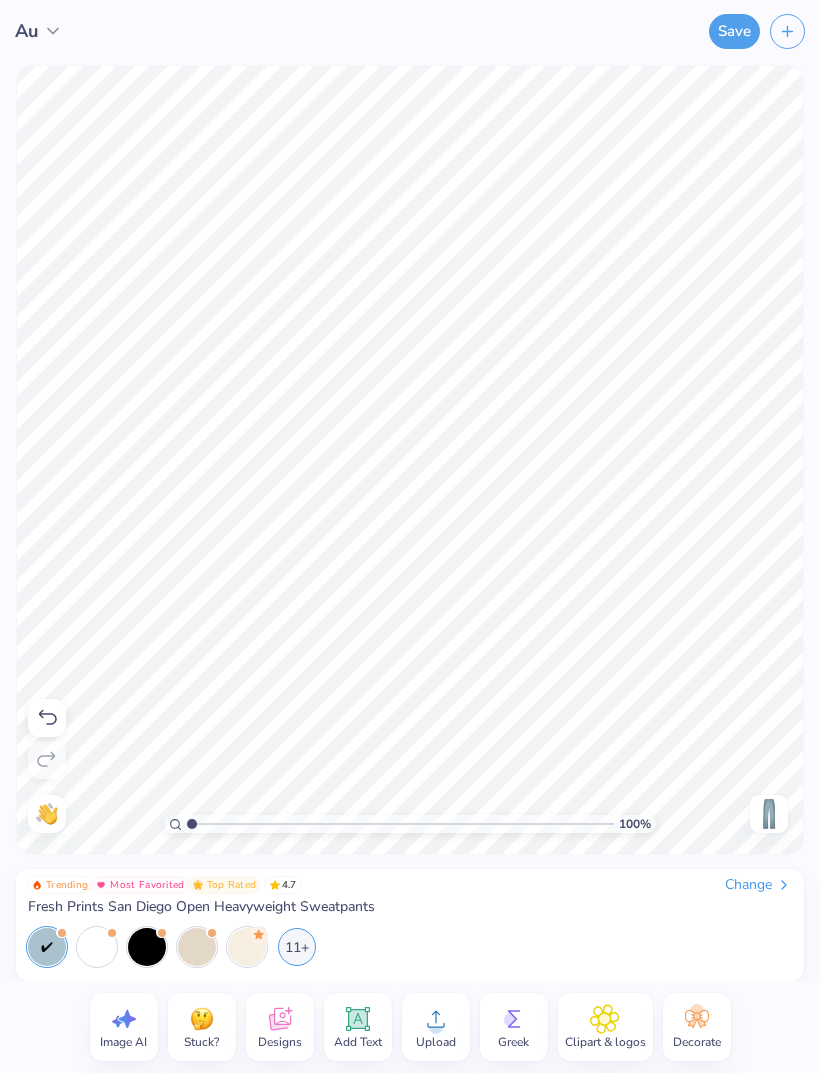 click 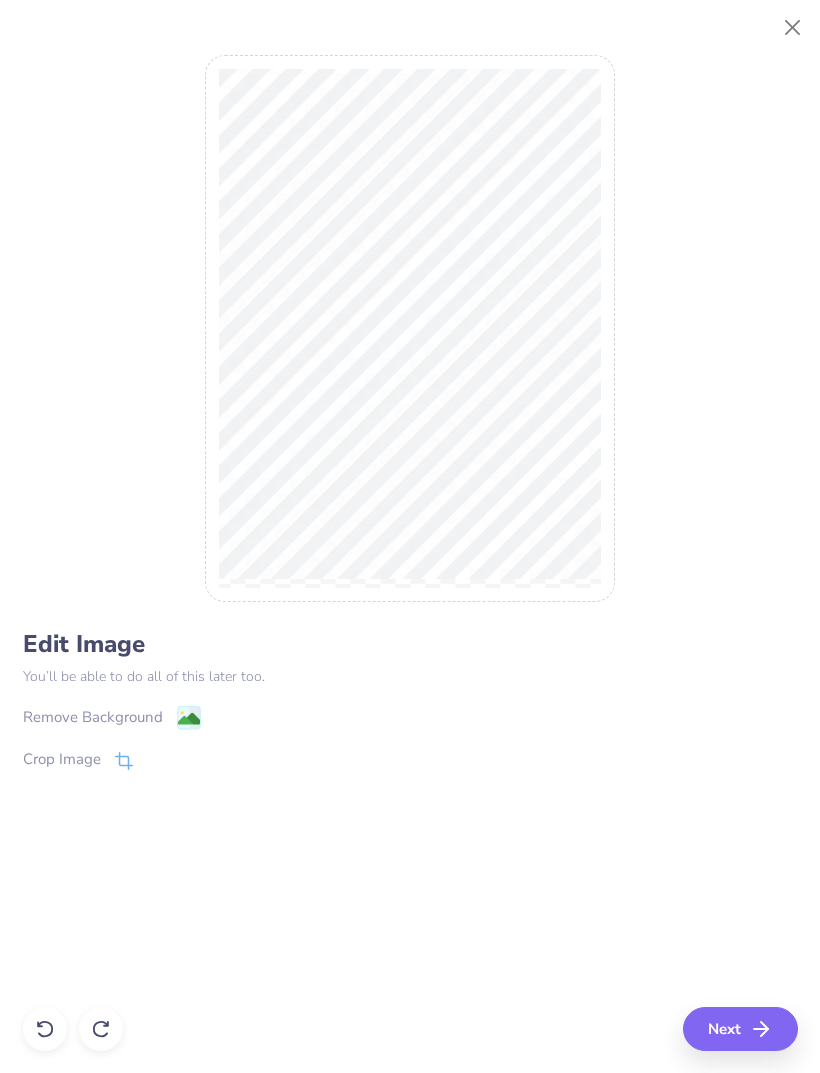 click 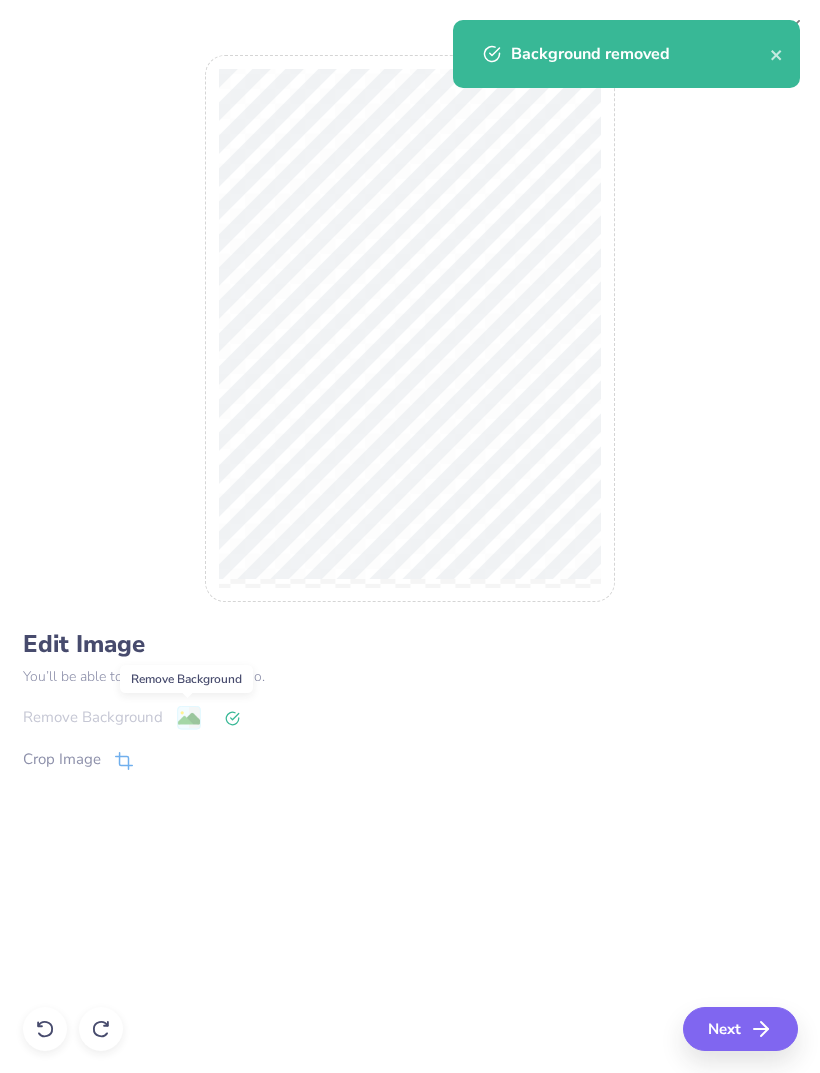 click 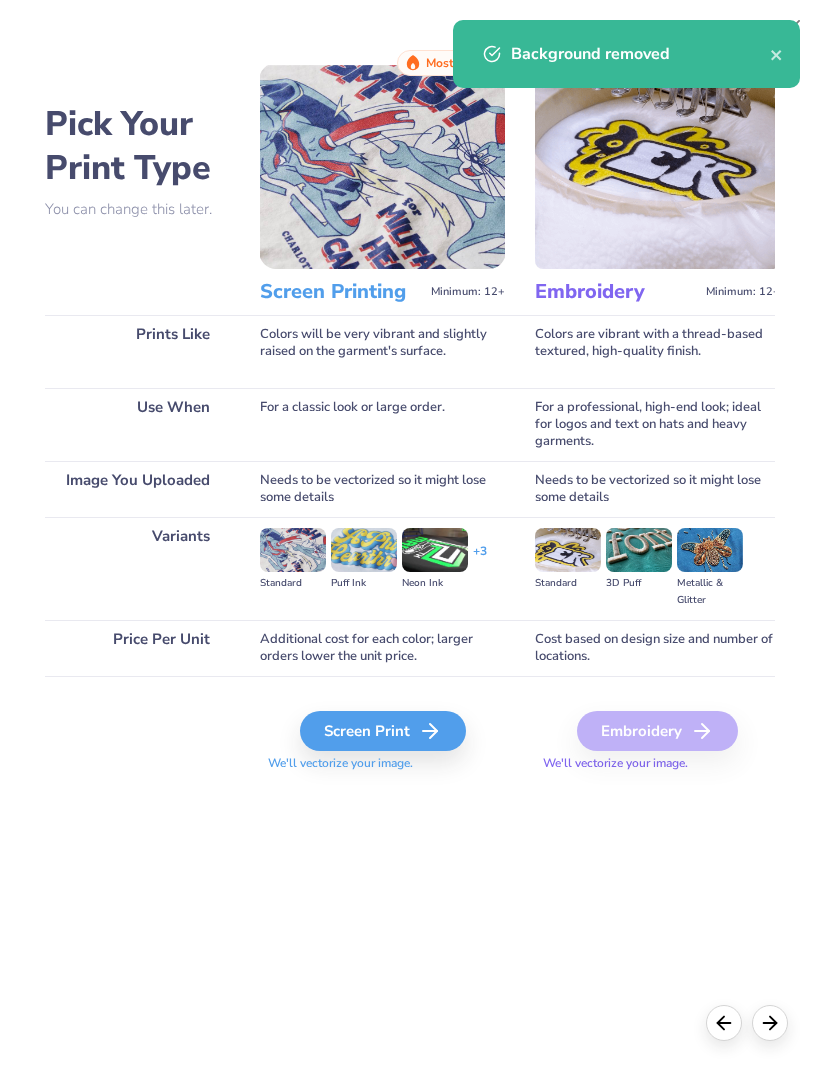 click on "Screen Print" at bounding box center [383, 731] 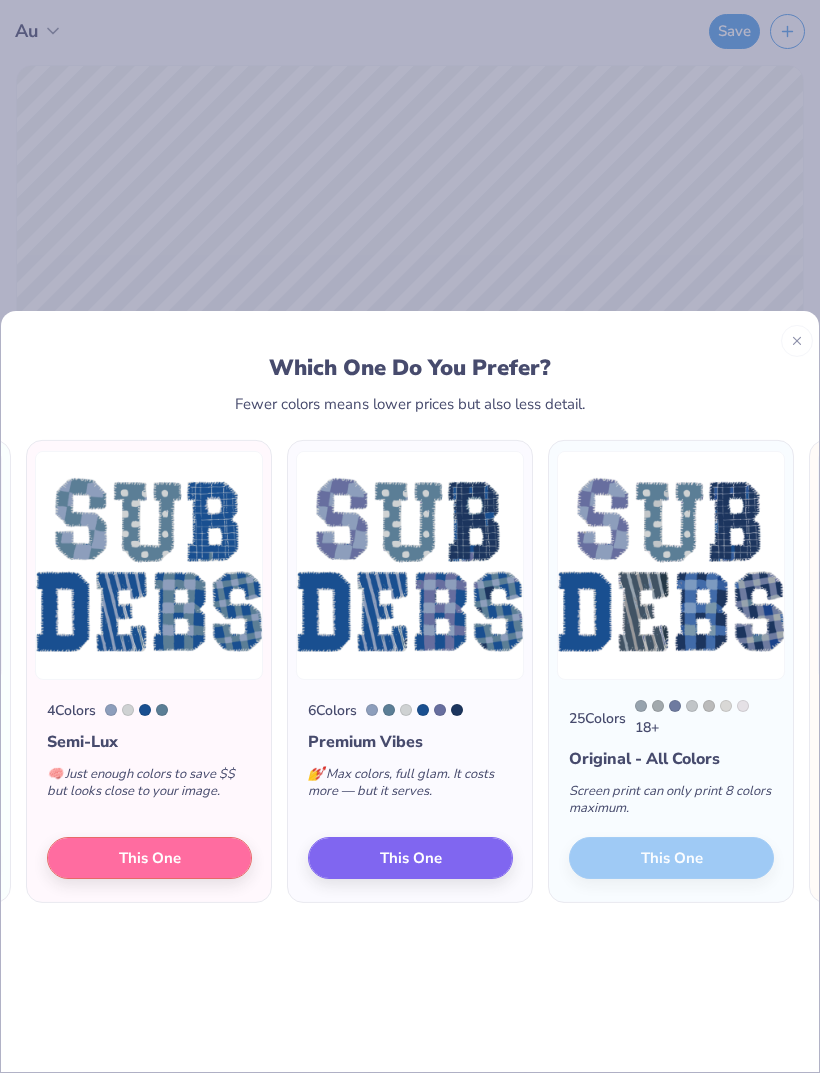 click on "This One" at bounding box center (149, 857) 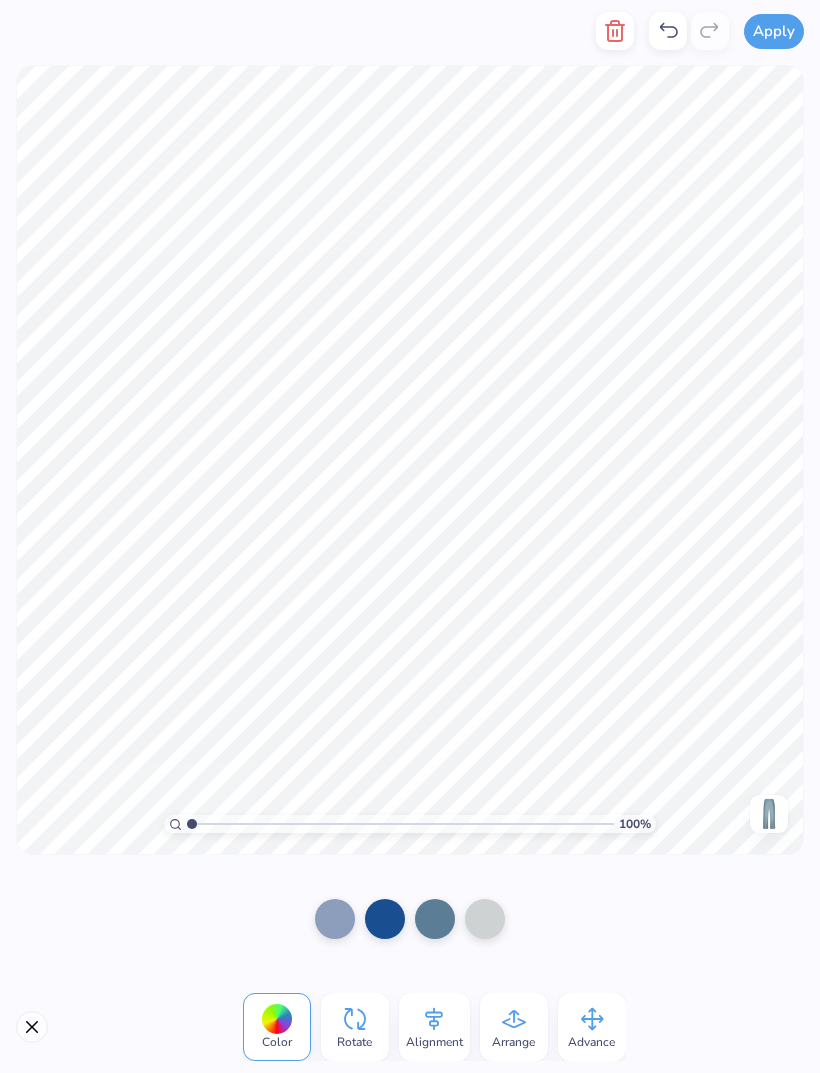 scroll, scrollTop: 0, scrollLeft: 0, axis: both 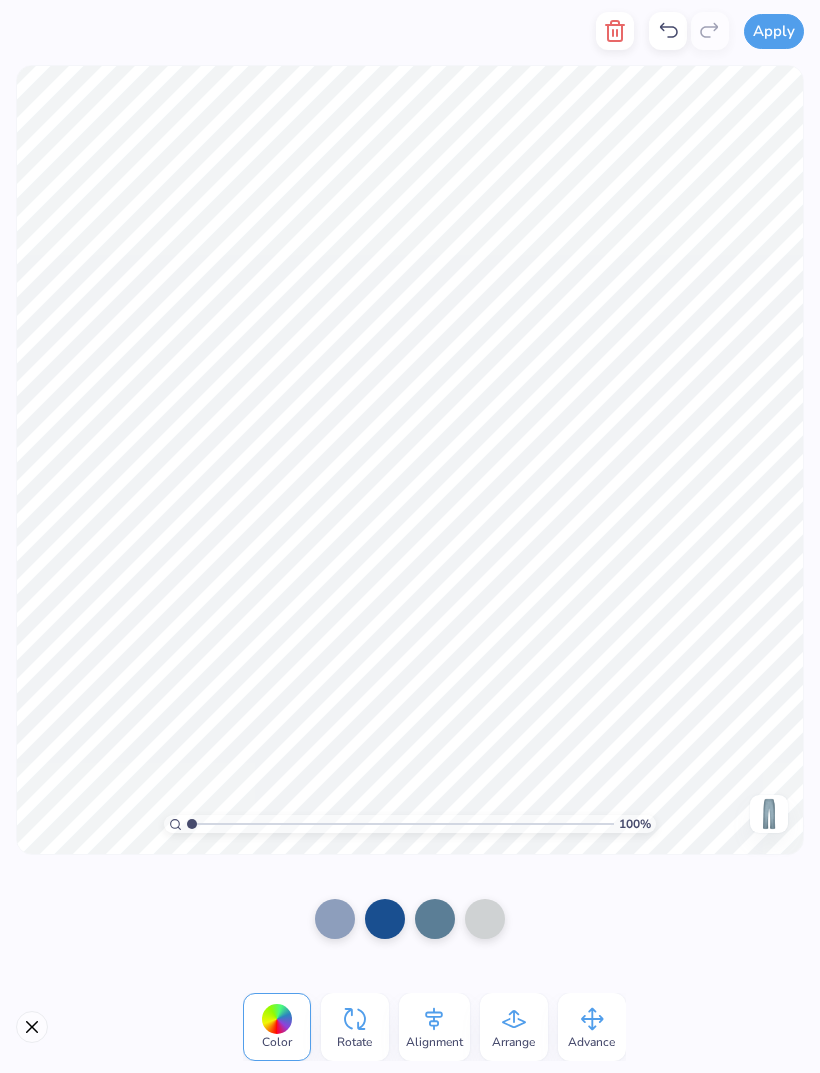 click at bounding box center [668, 31] 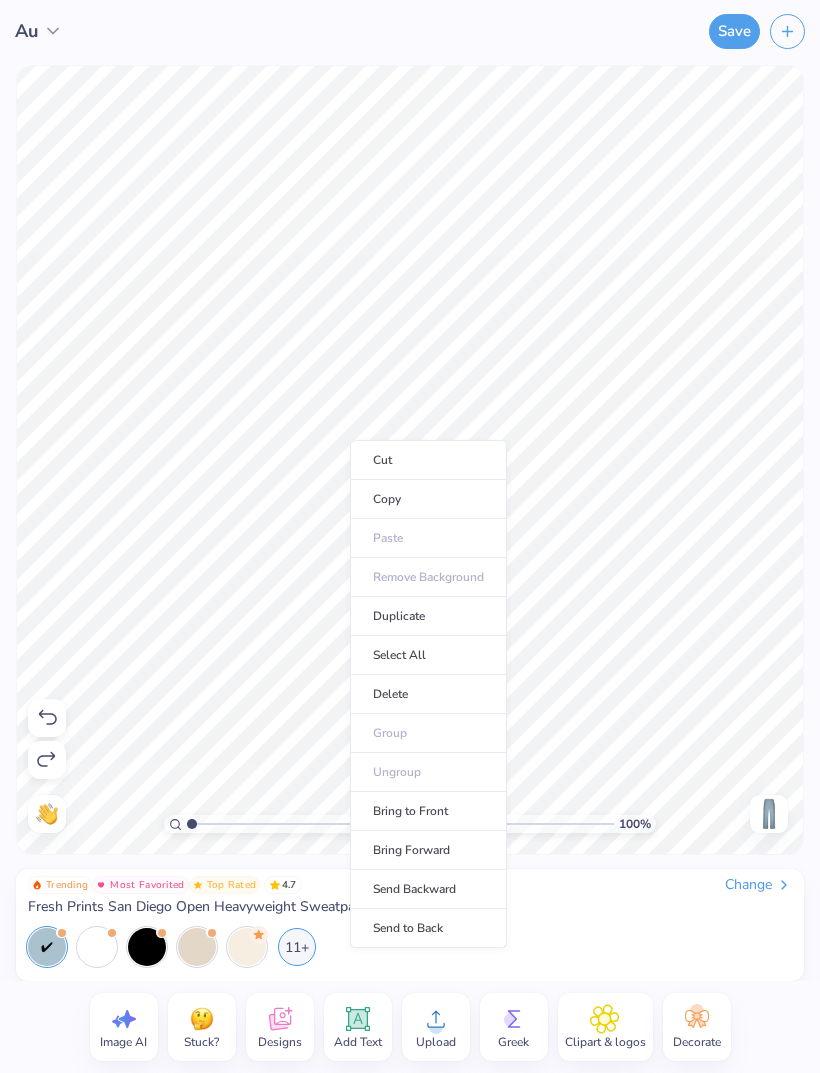 click on "Select All" at bounding box center [428, 655] 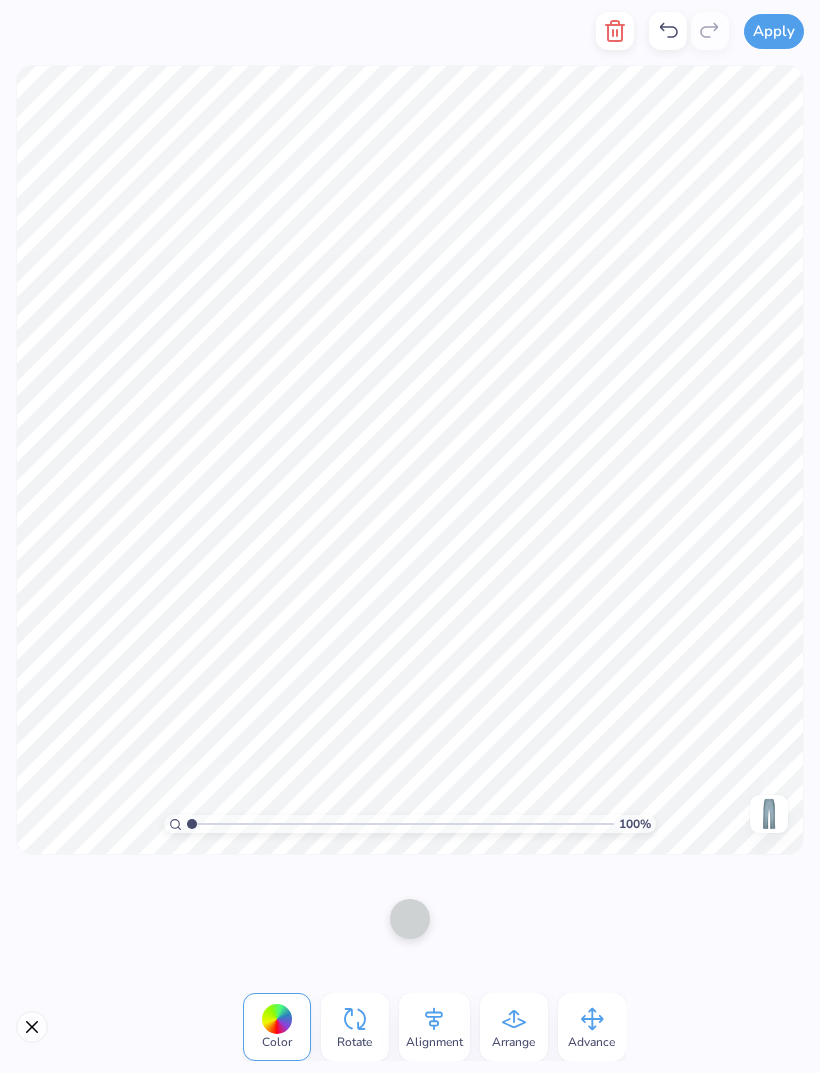 click at bounding box center (668, 31) 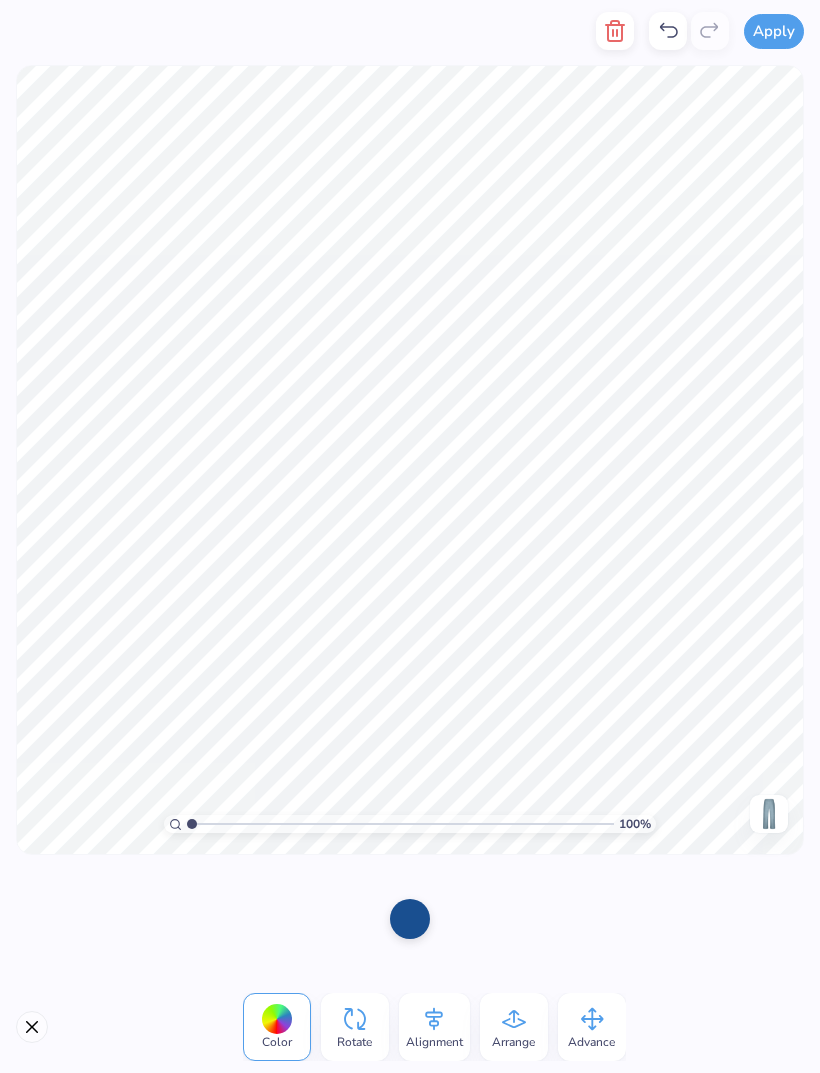 click 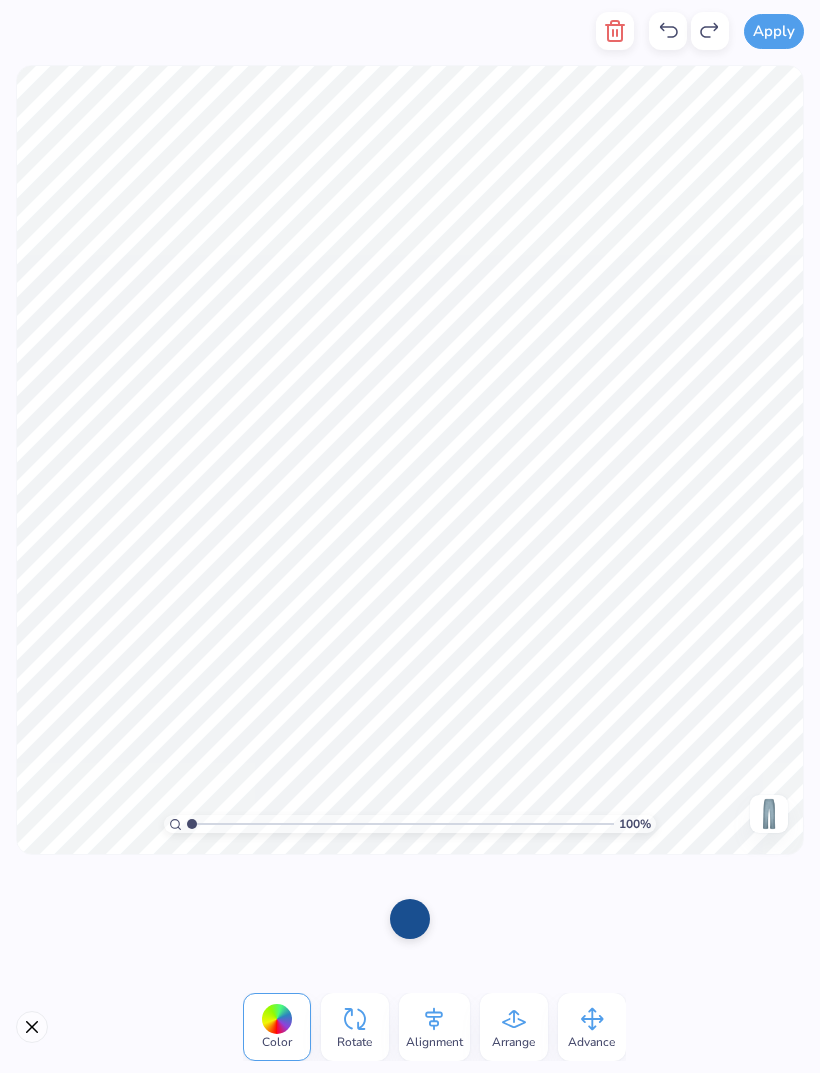 click 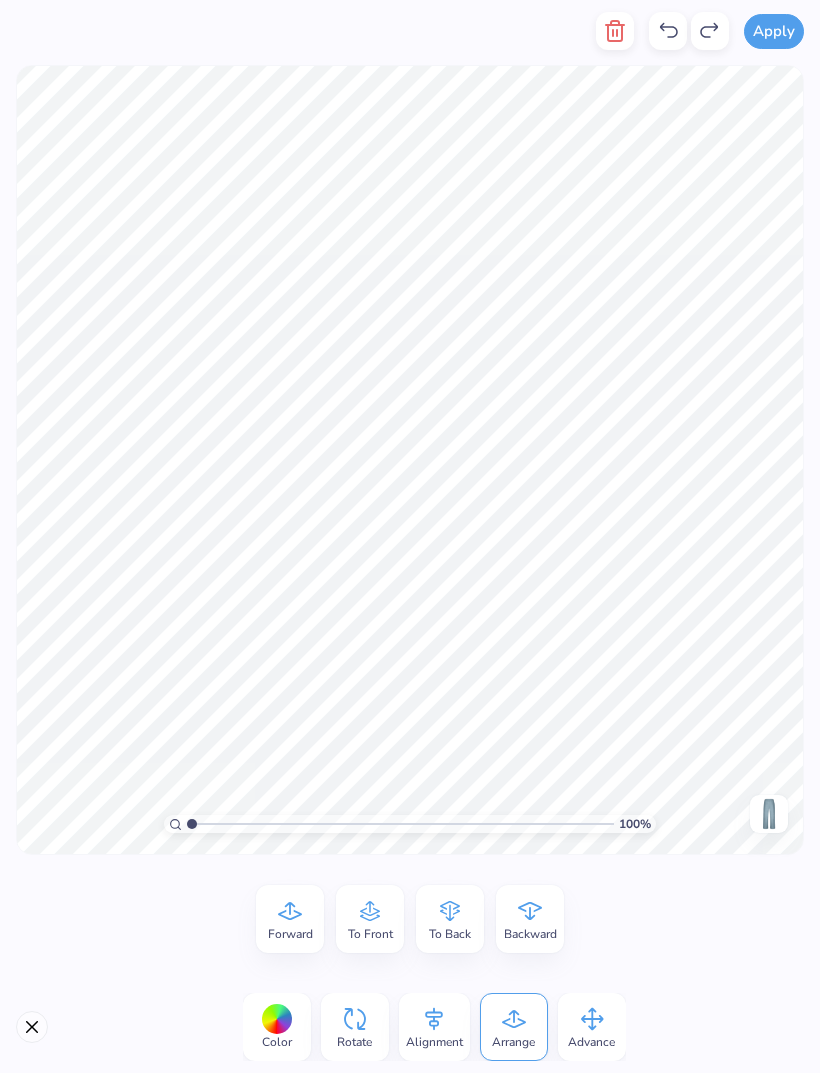 click 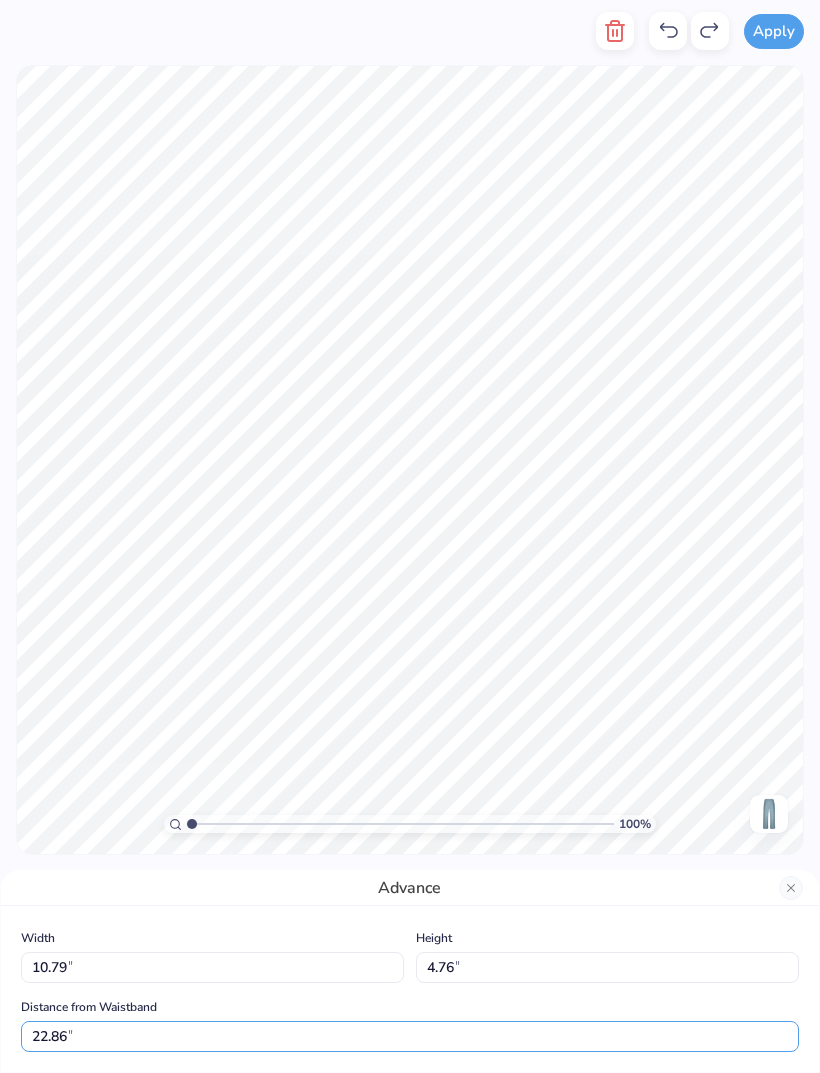 click on "22.86" at bounding box center [410, 1036] 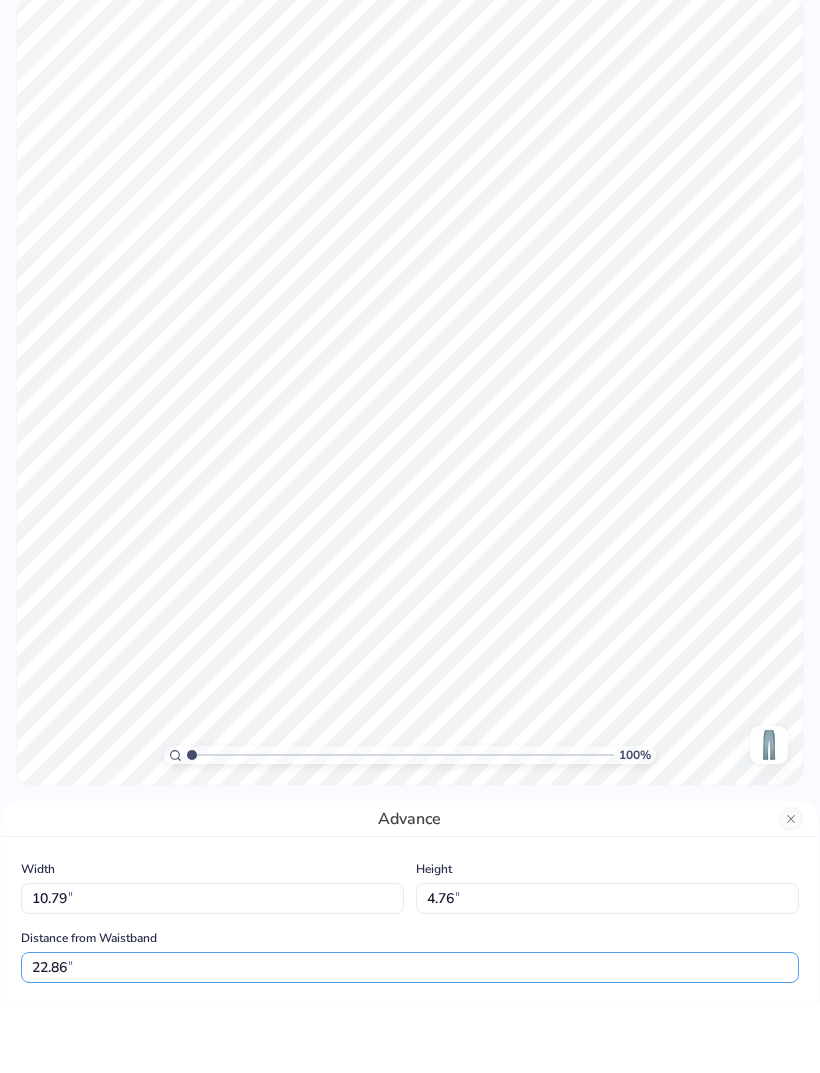 type on "22.86" 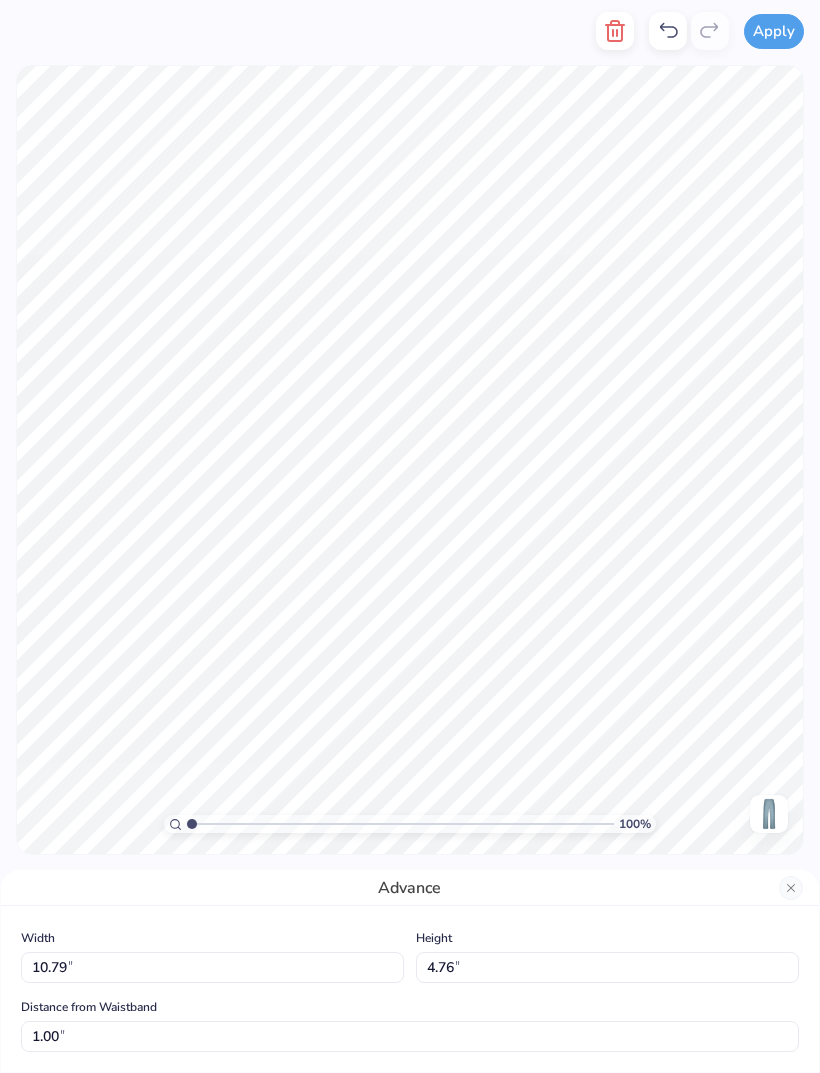 click 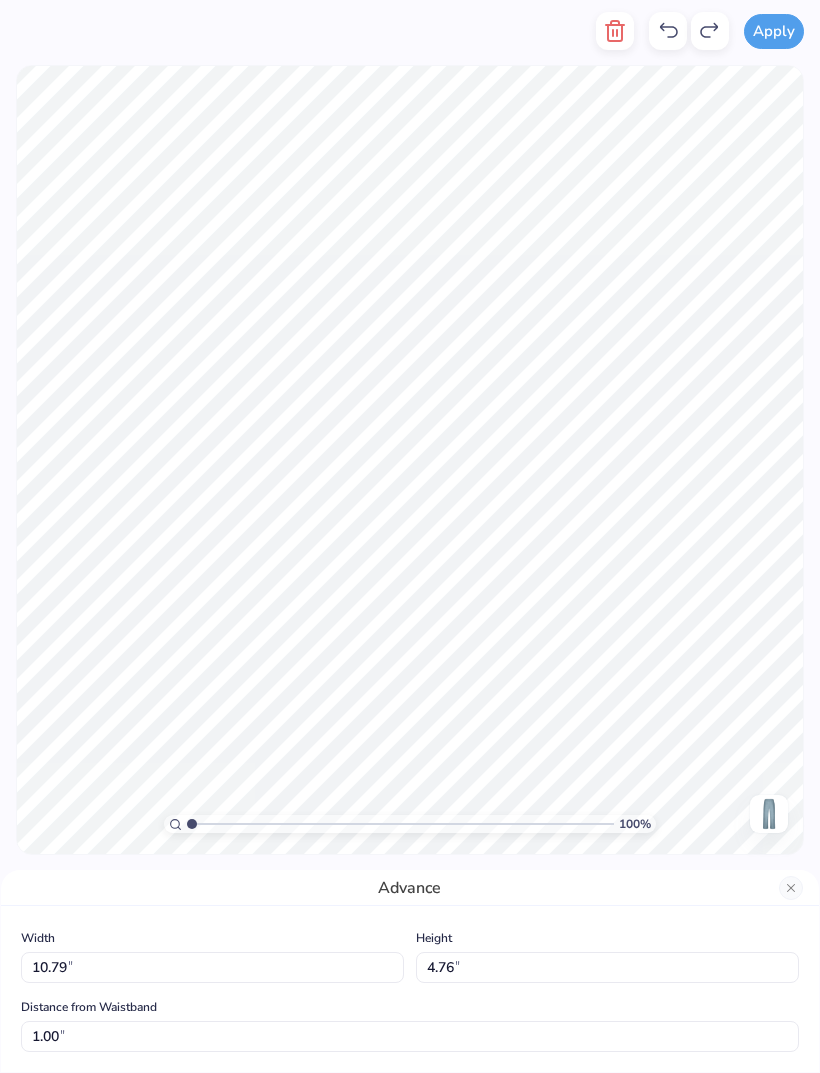 type on "22.86" 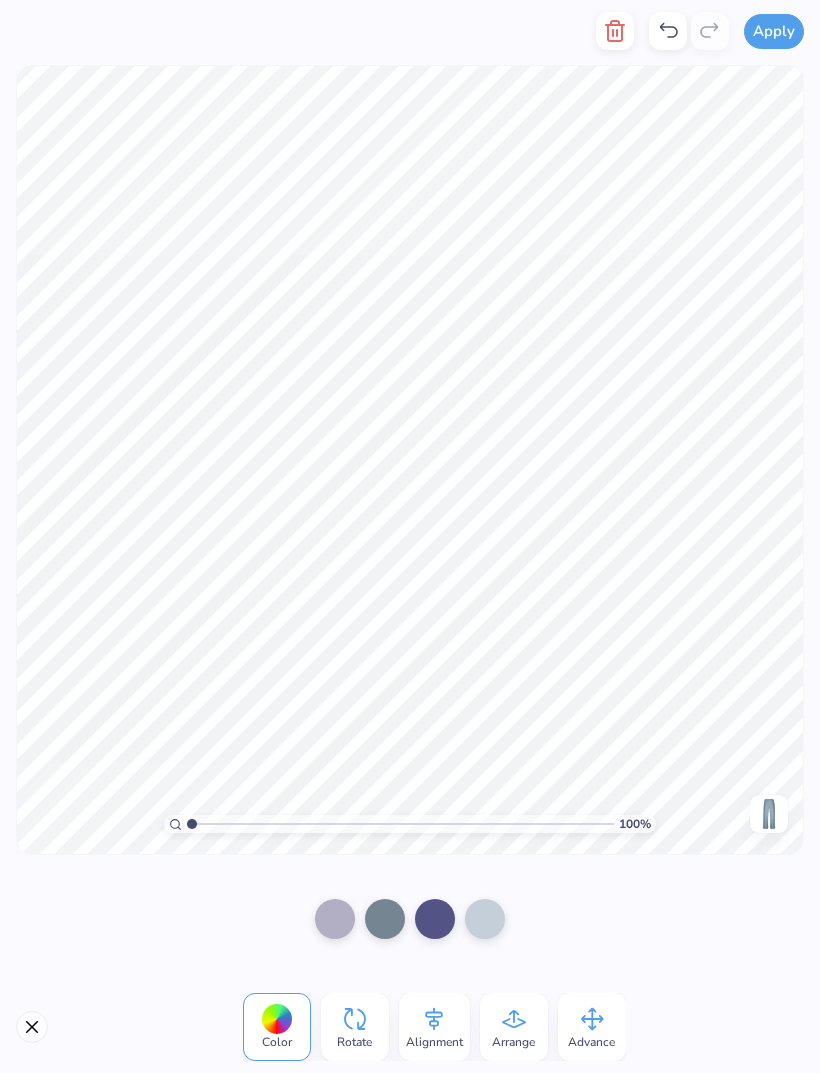 click 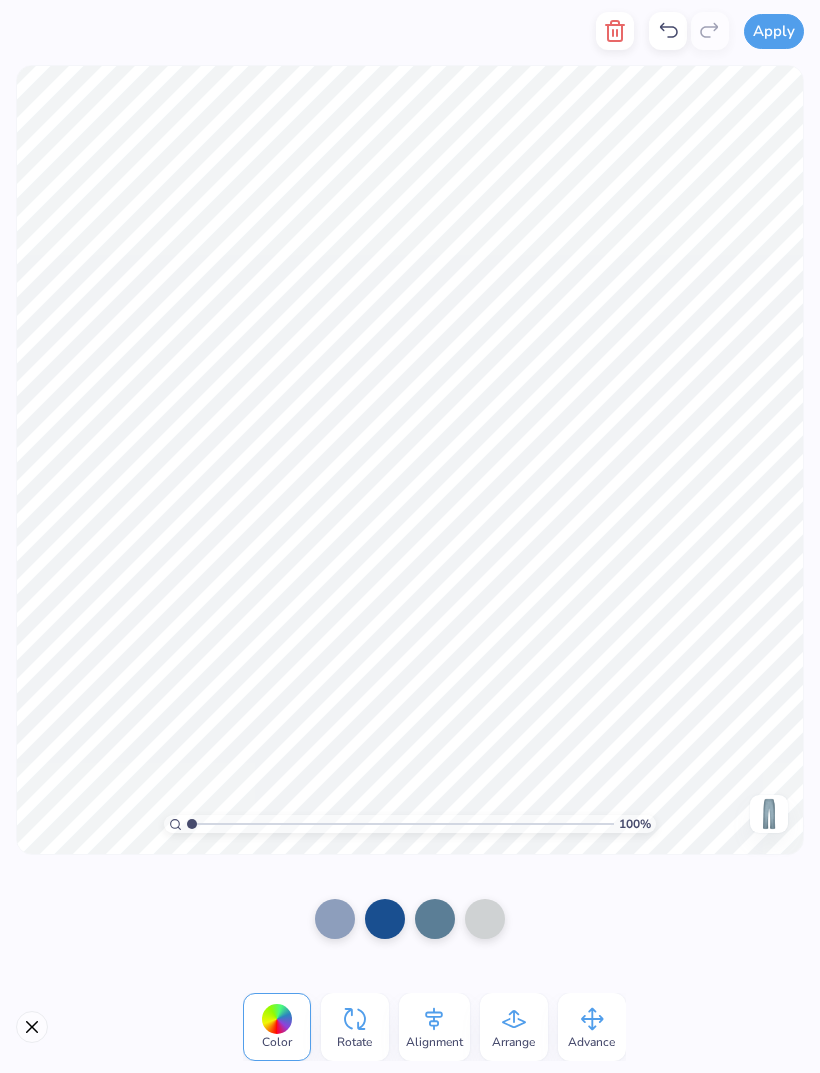 click 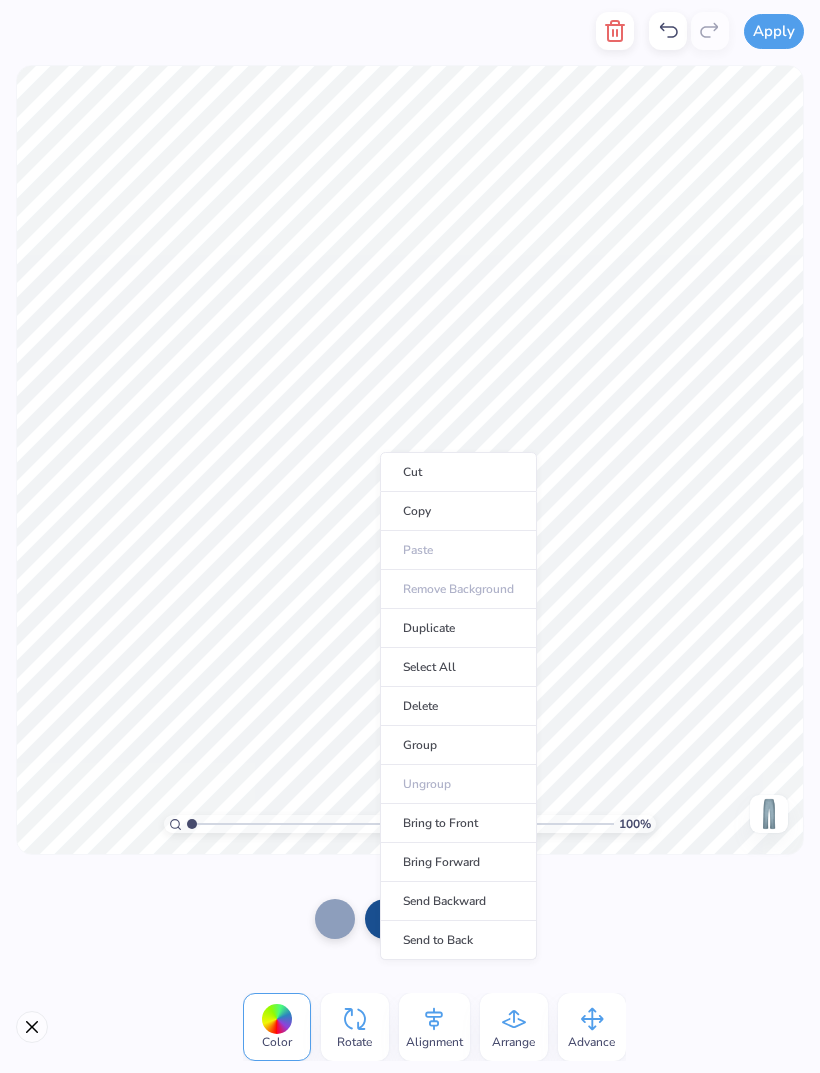click on "Select All" at bounding box center (458, 667) 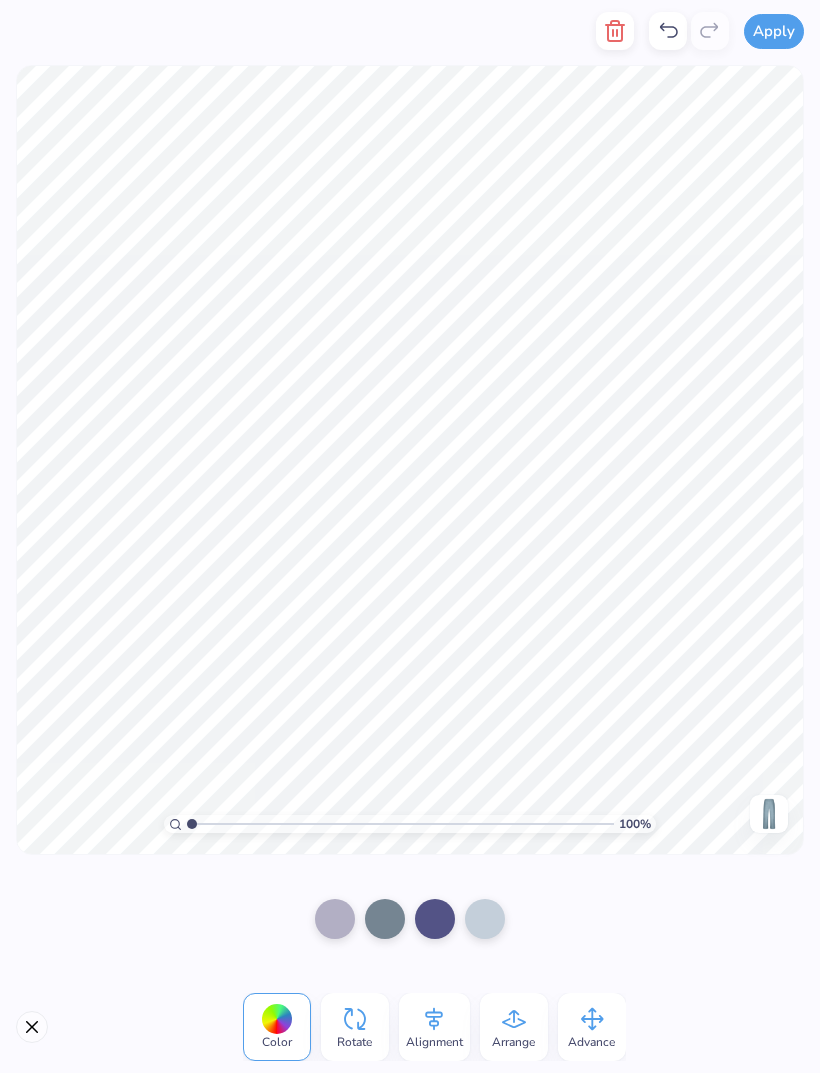 click 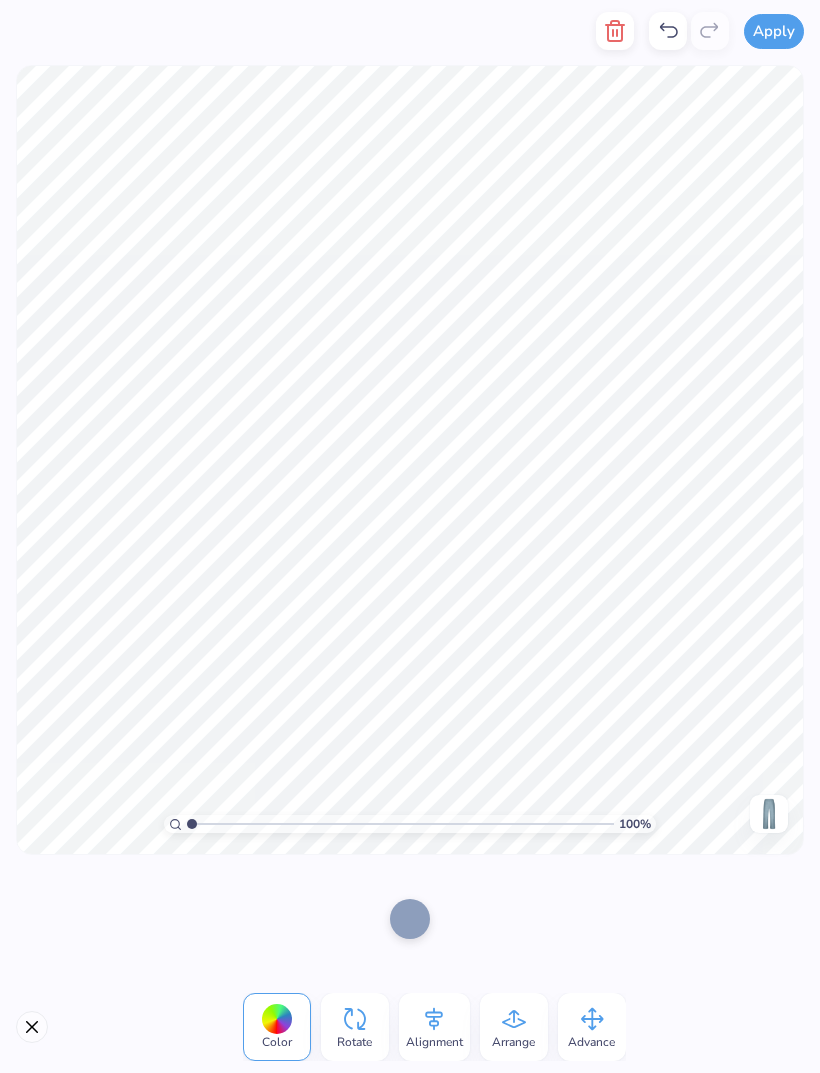 click 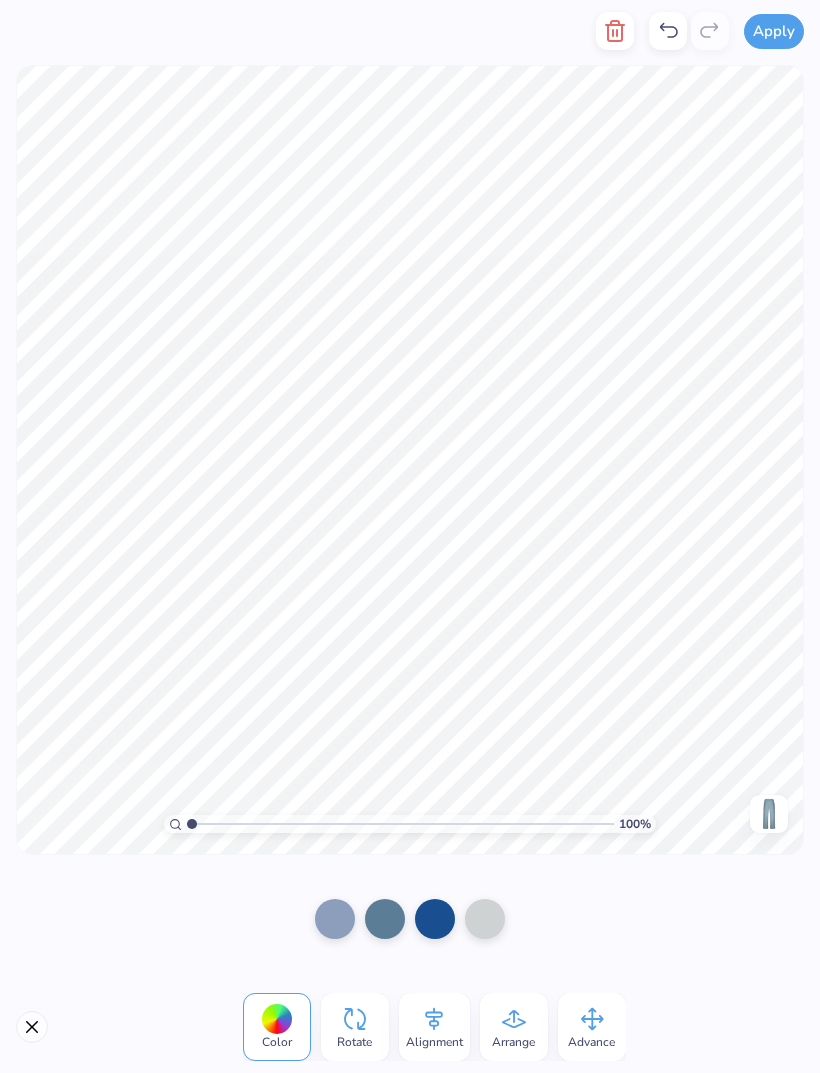 click 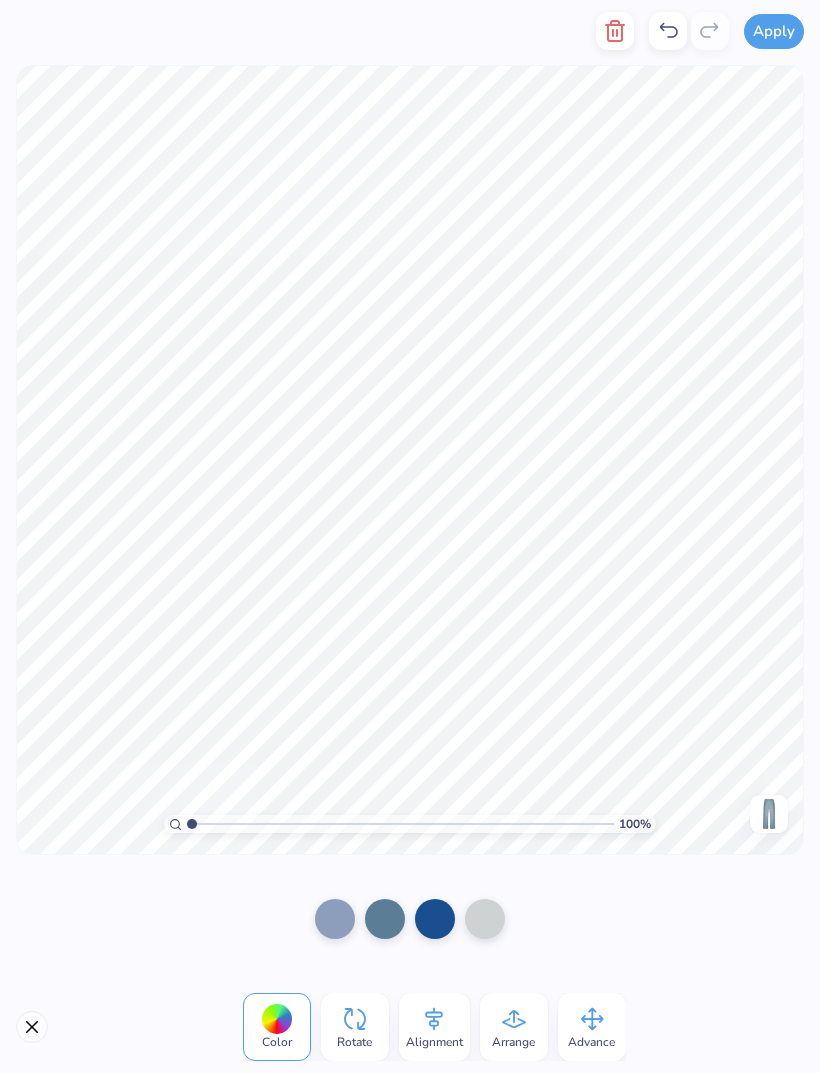 click 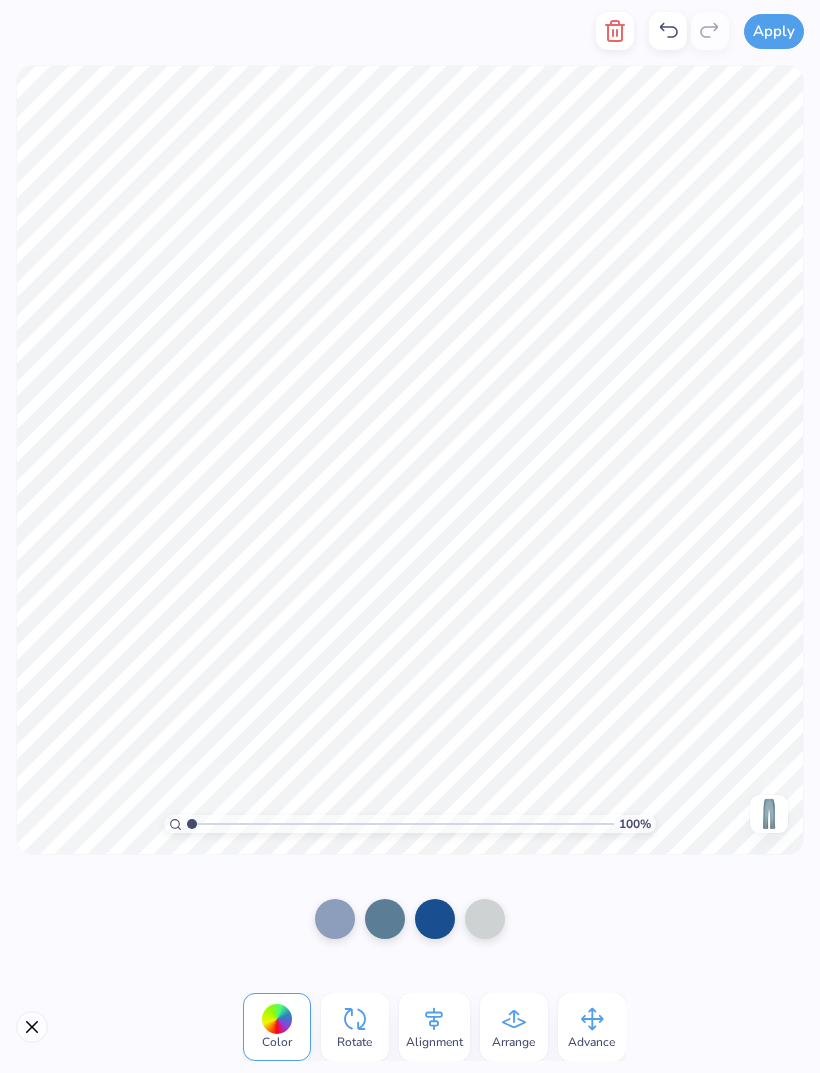 click 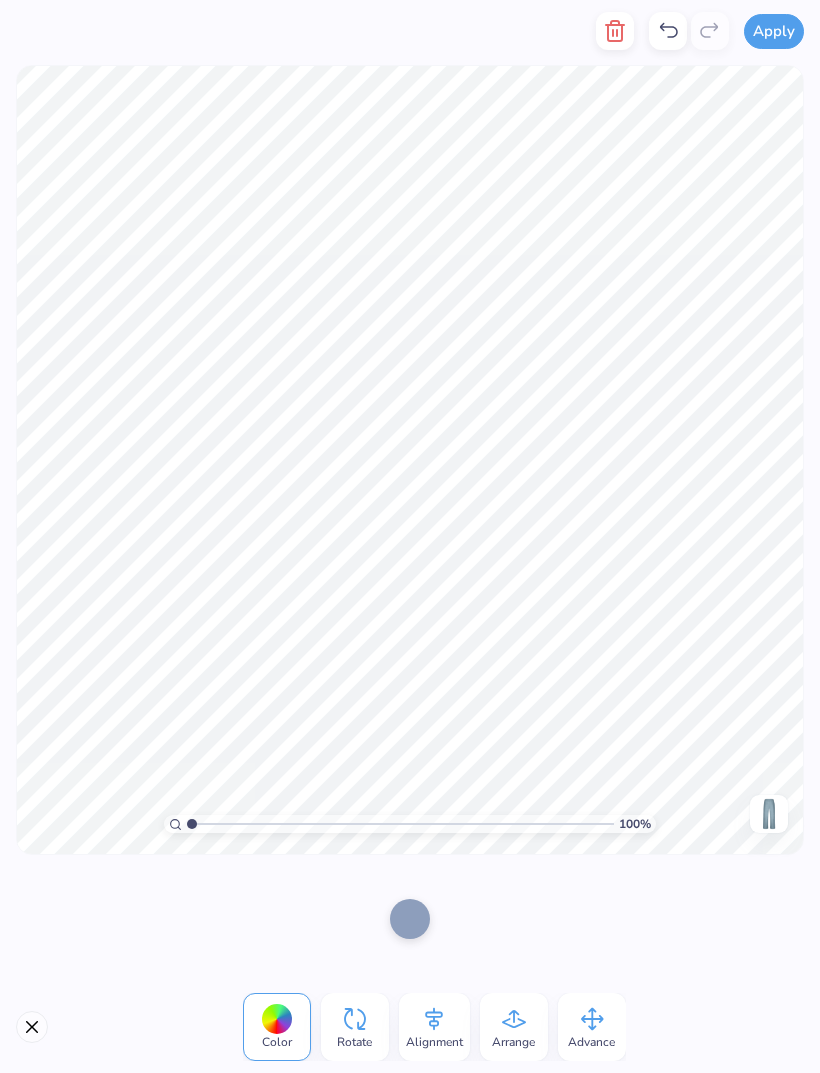 click 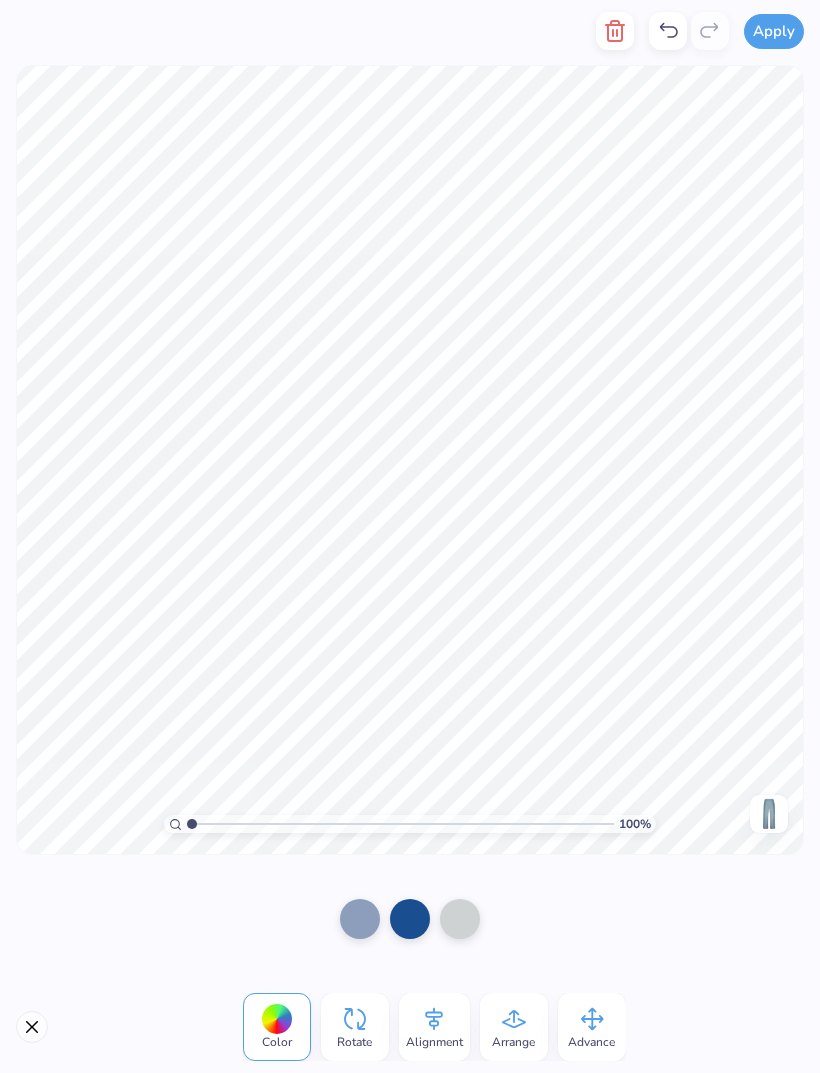 click 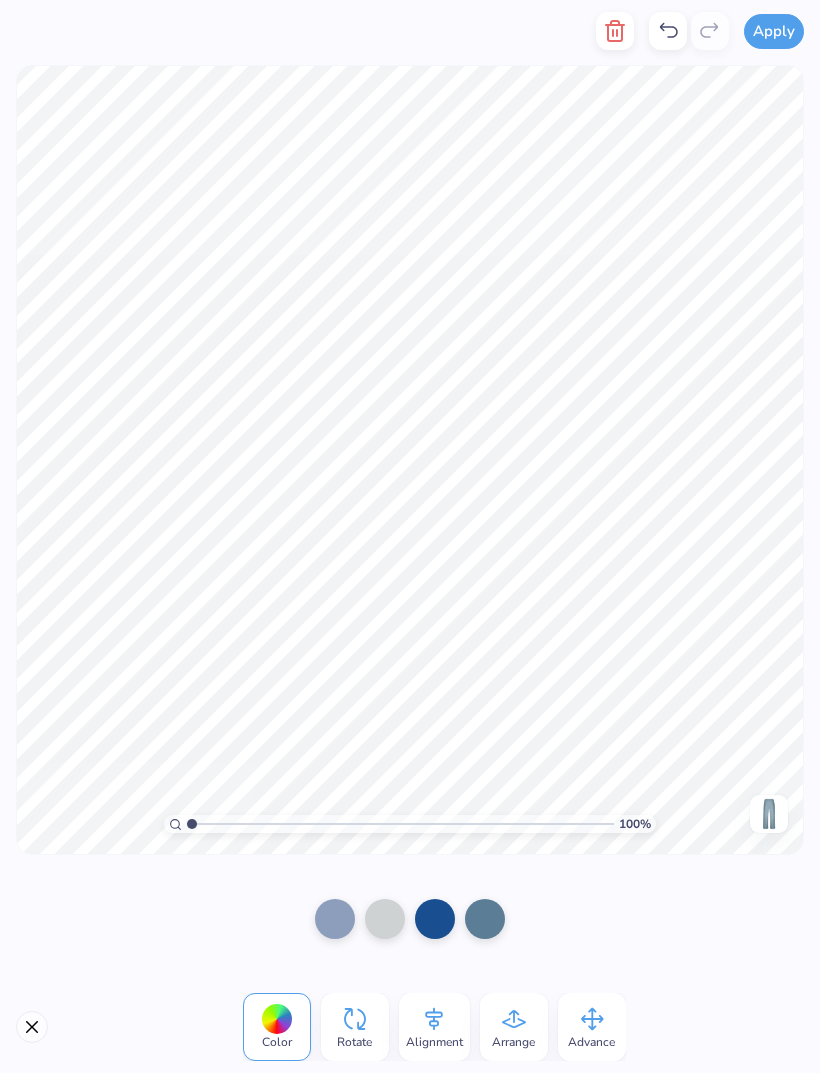 click 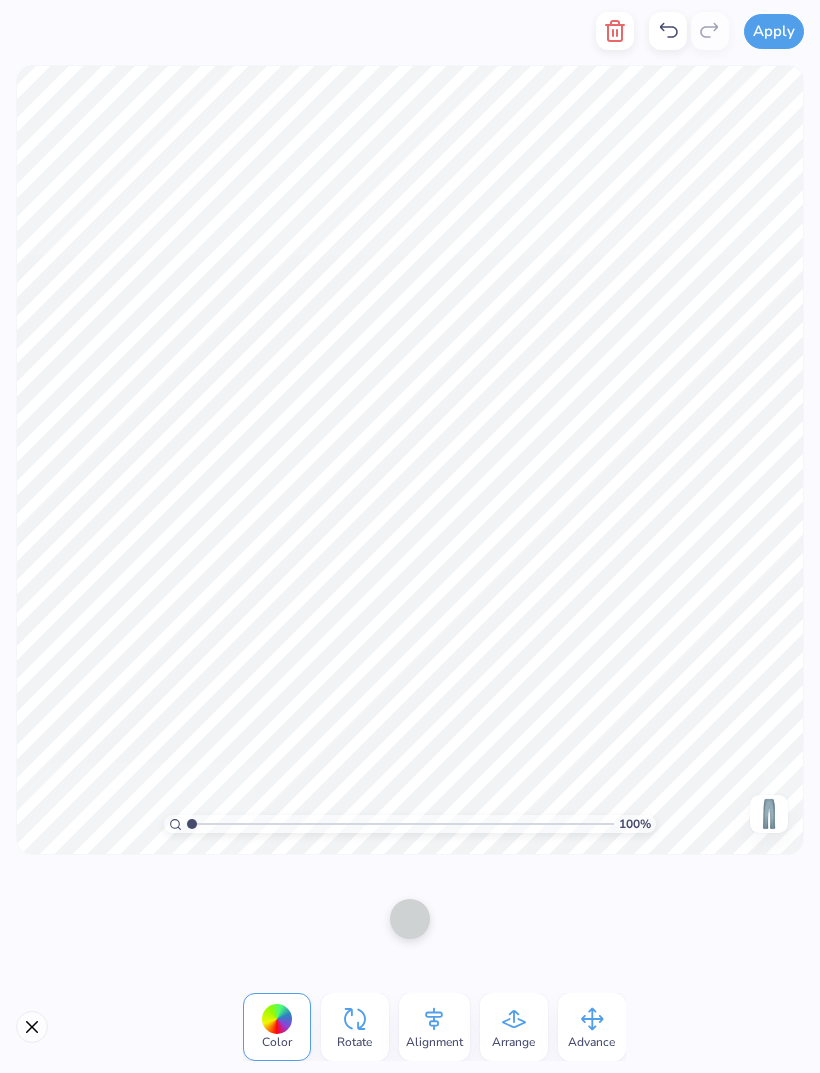 click 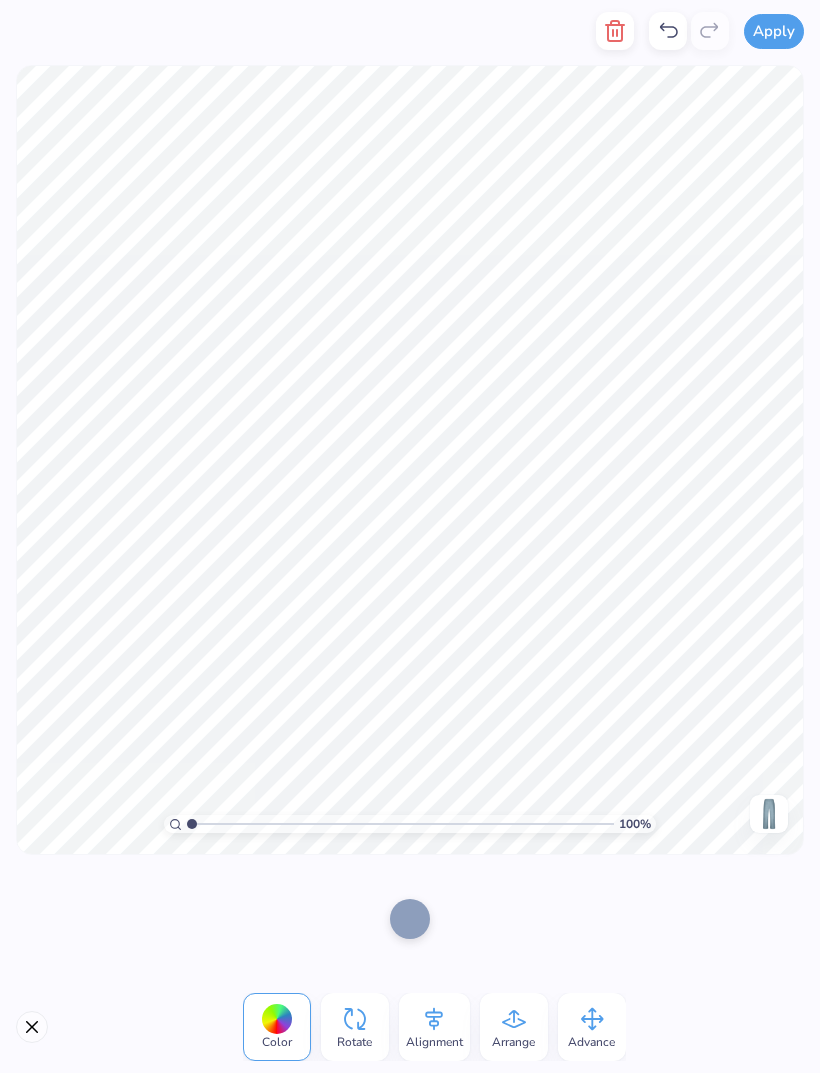 click at bounding box center (615, 31) 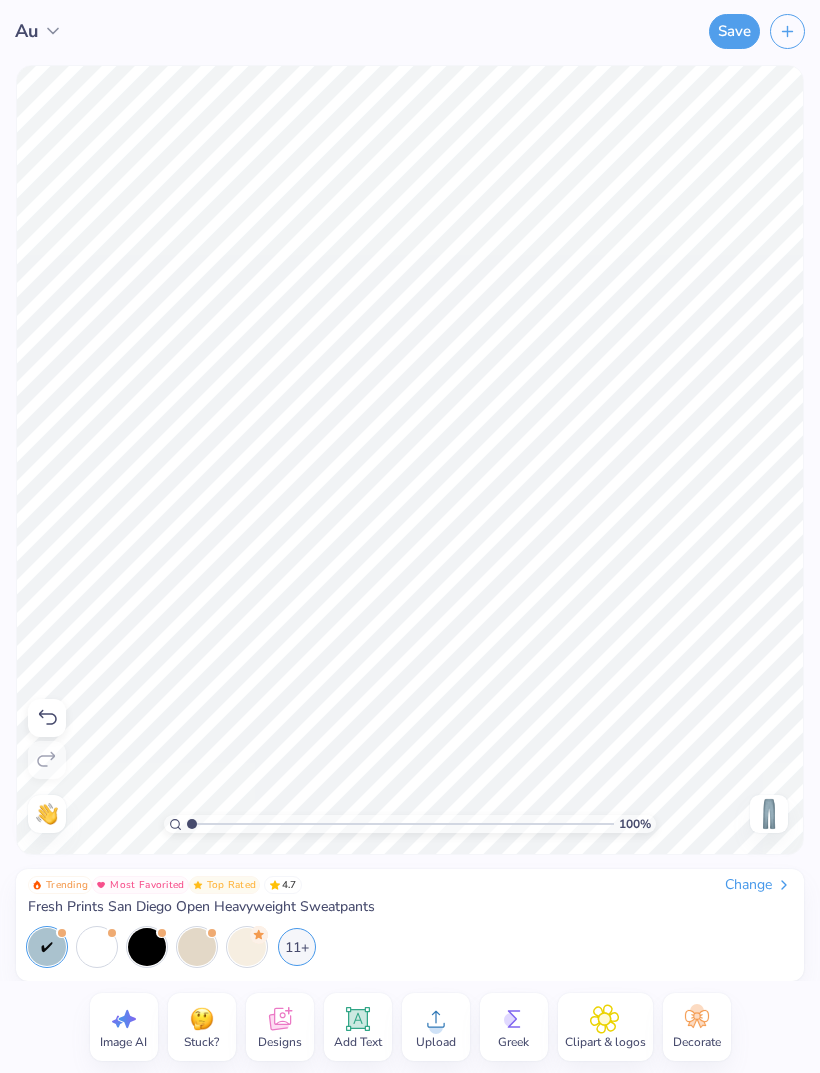 click at bounding box center (787, 31) 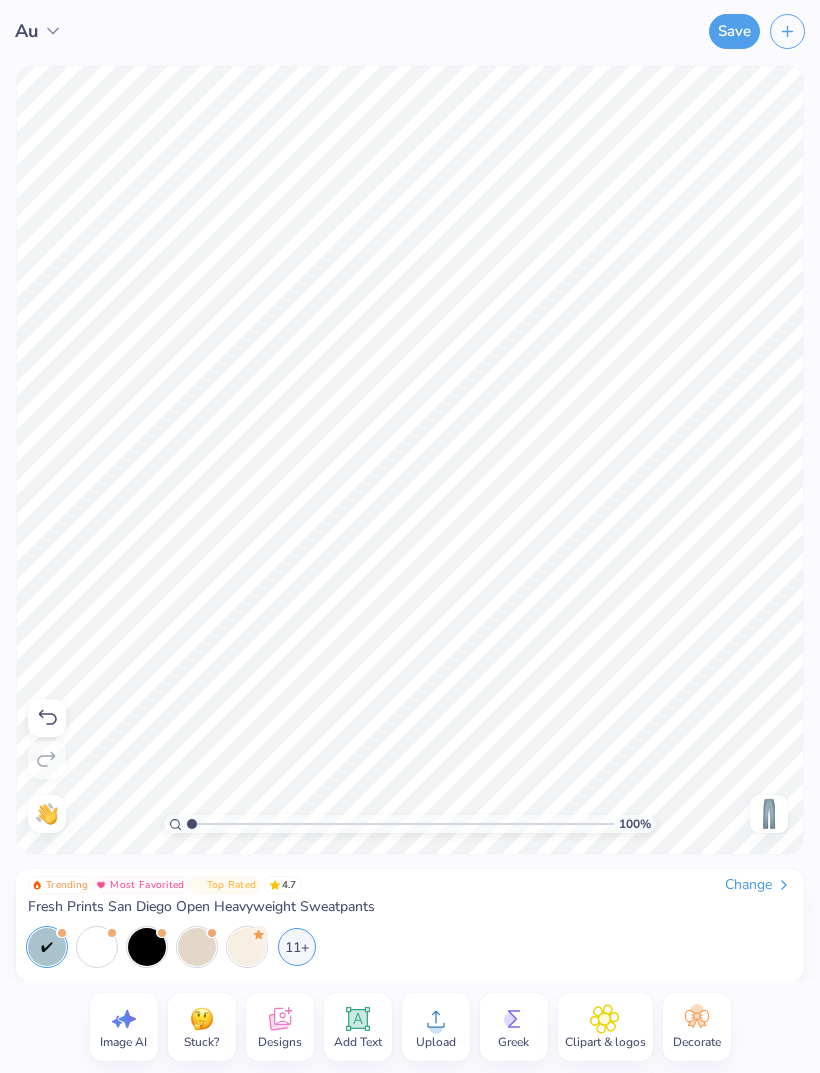 click at bounding box center [787, 31] 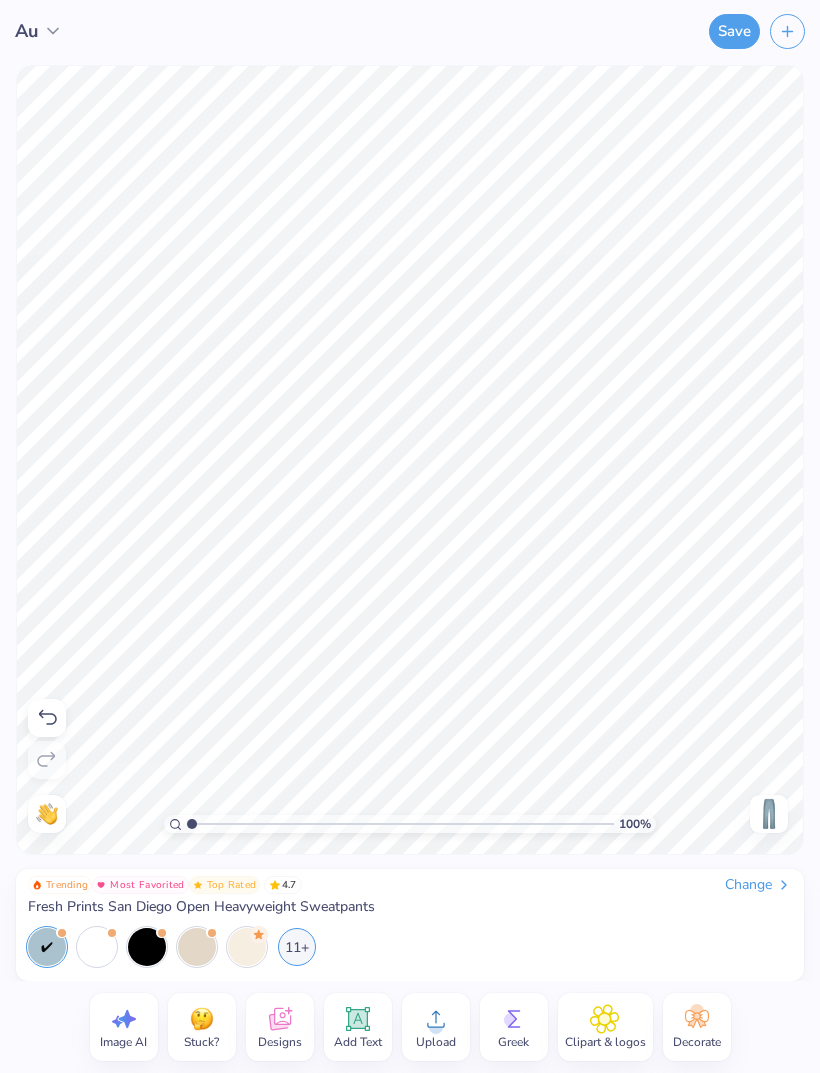 click on "Au" at bounding box center (26, 31) 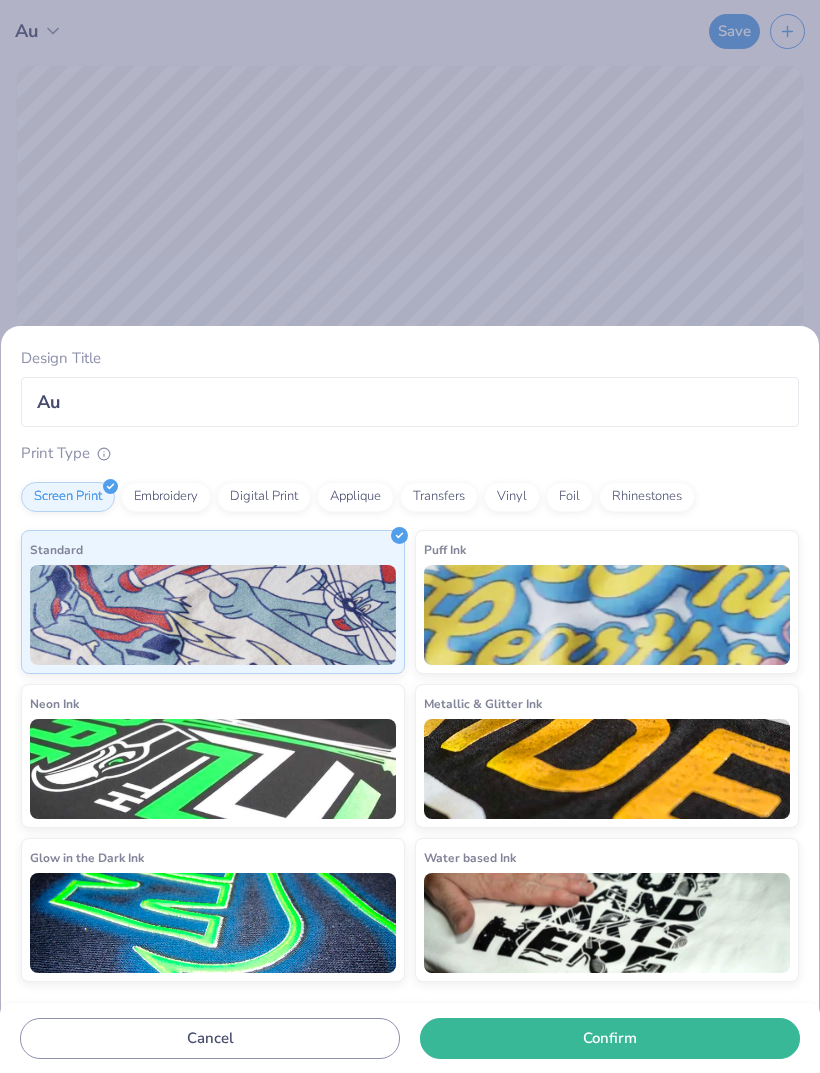click on "Cancel" at bounding box center [210, 1038] 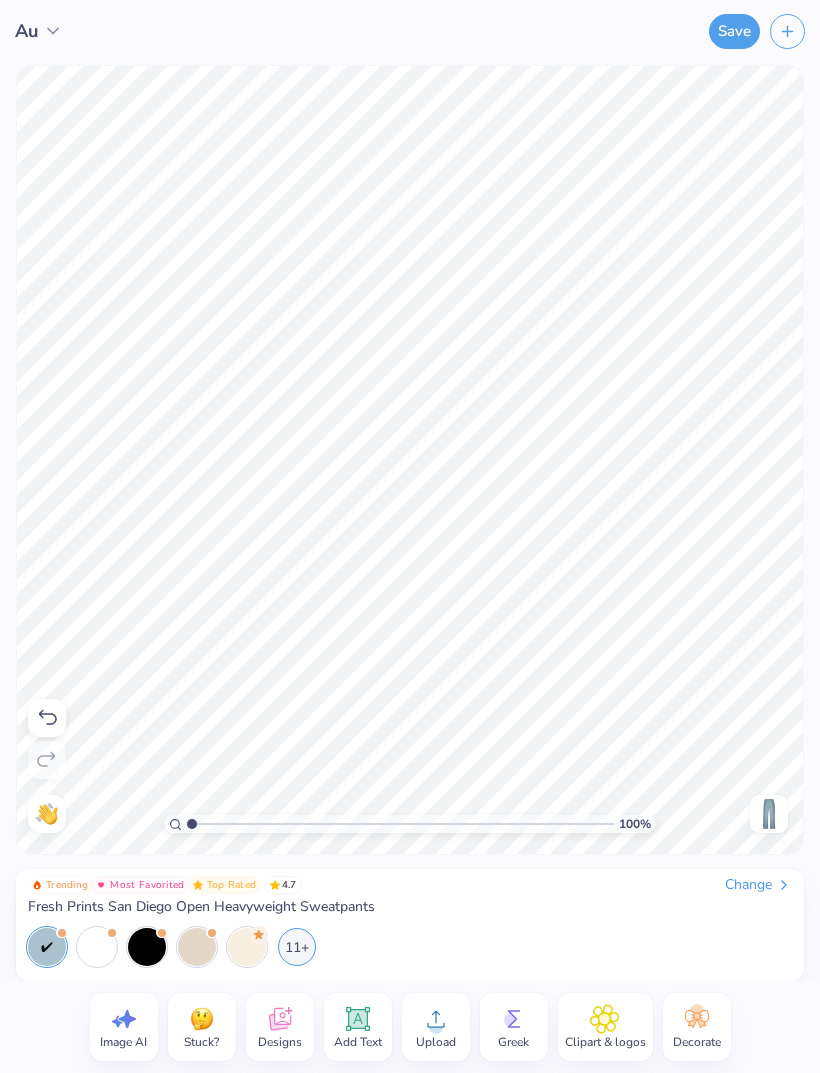 click at bounding box center (769, 814) 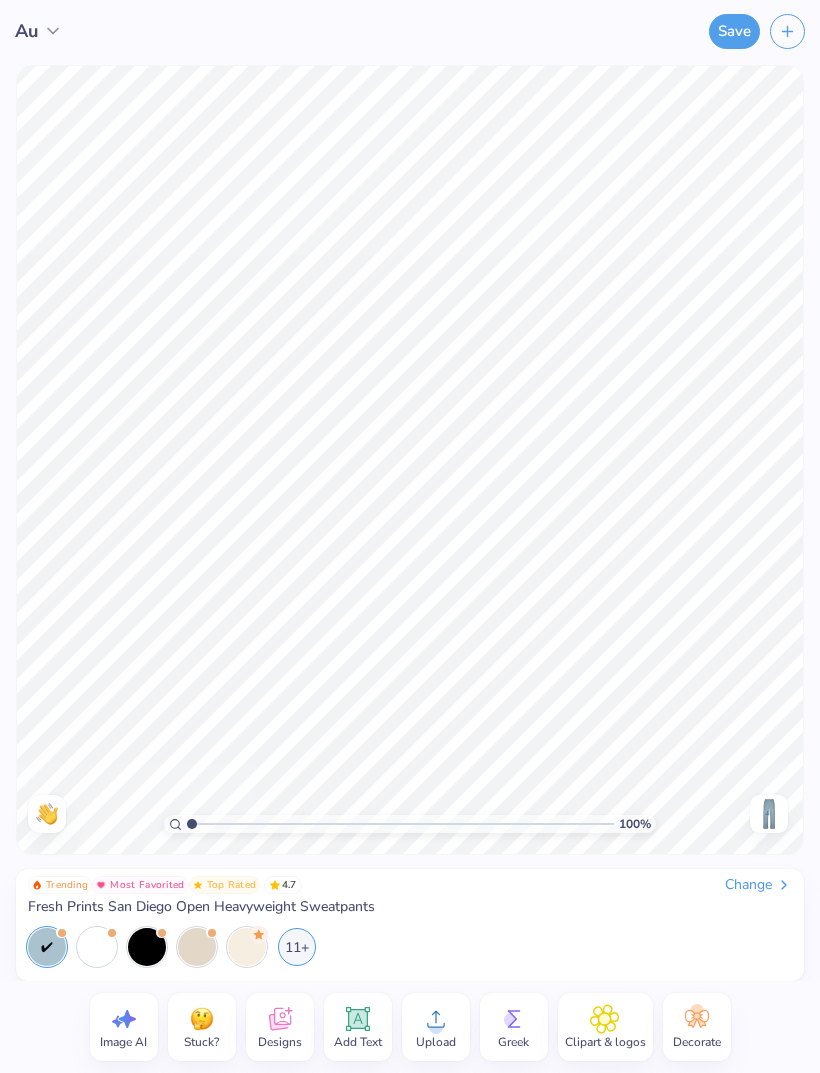 click 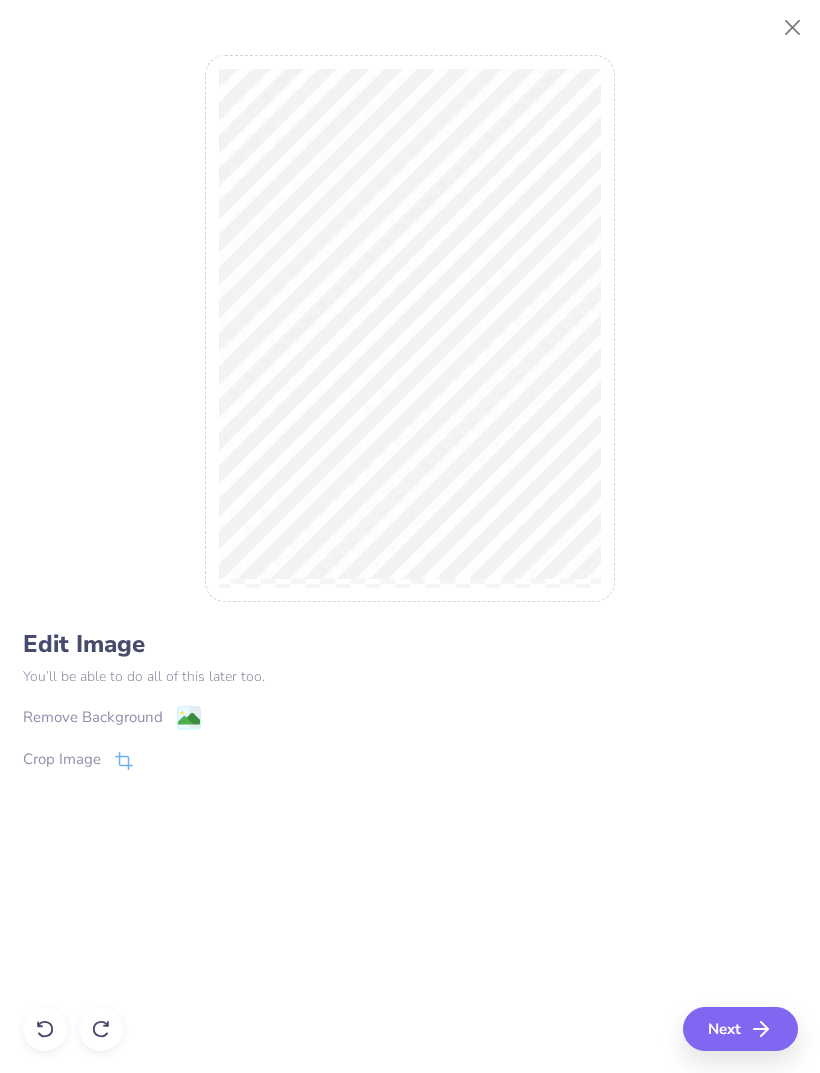 click 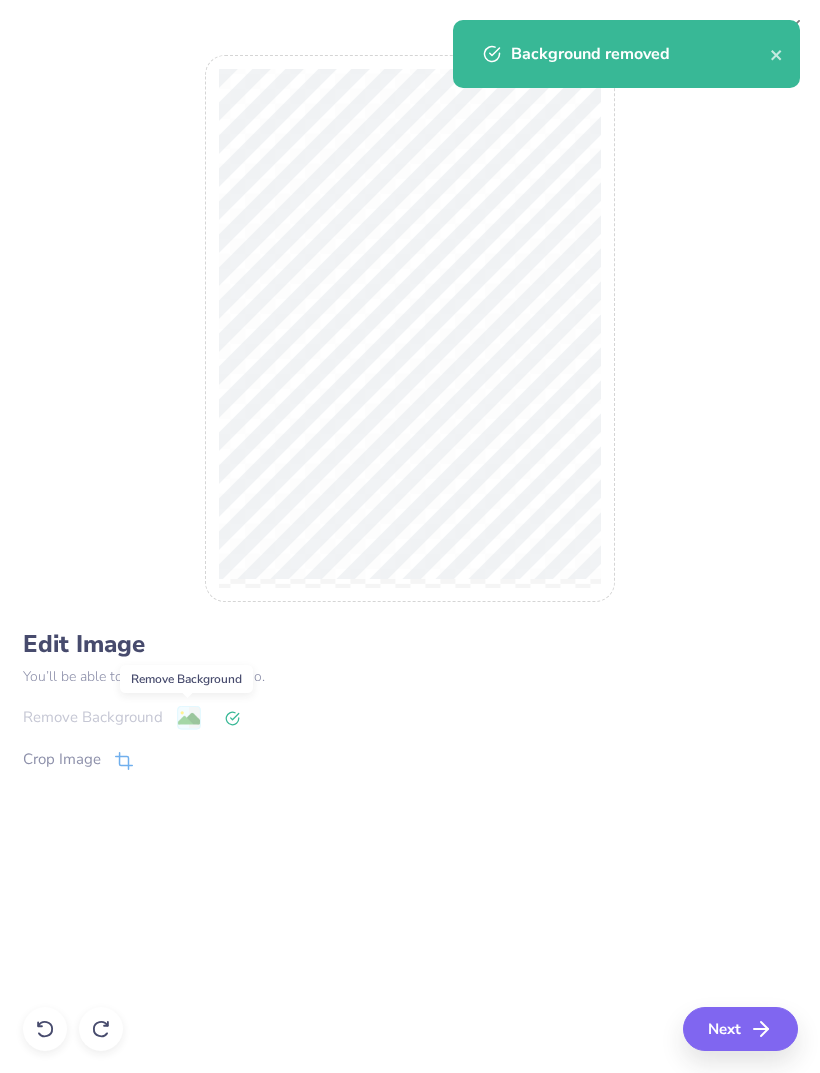 click on "Next" at bounding box center (740, 1029) 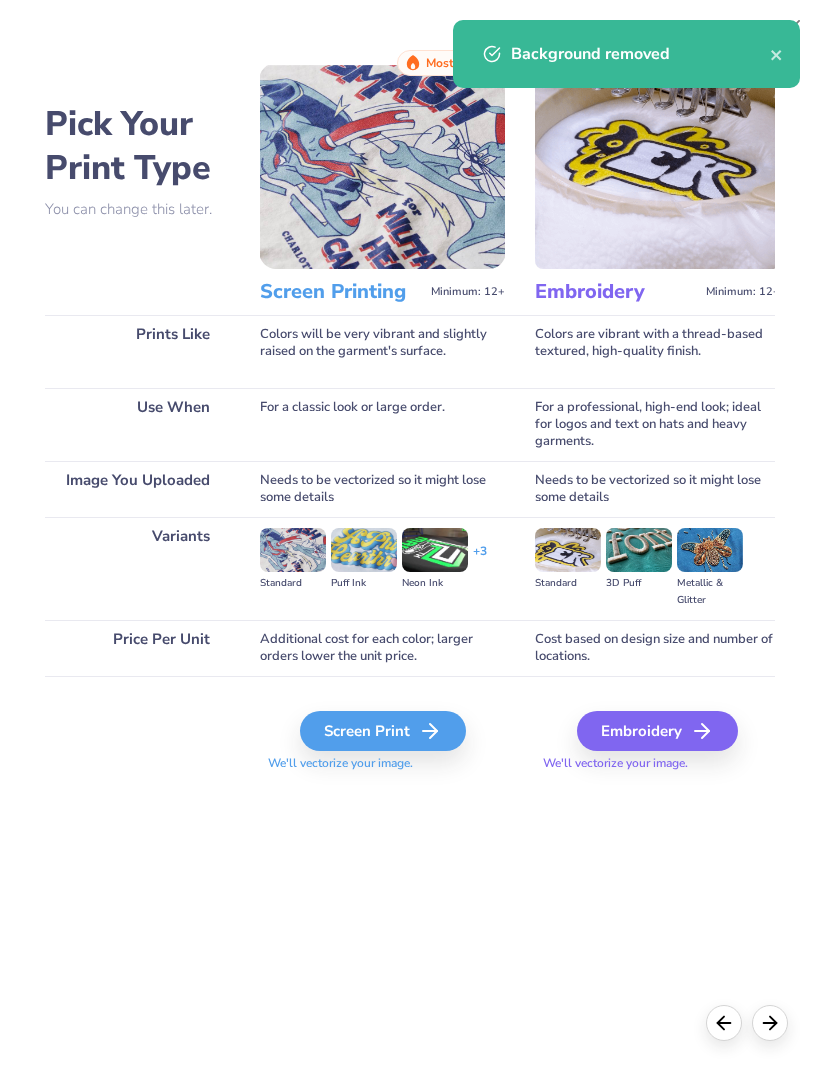 click on "Screen Print" at bounding box center [383, 731] 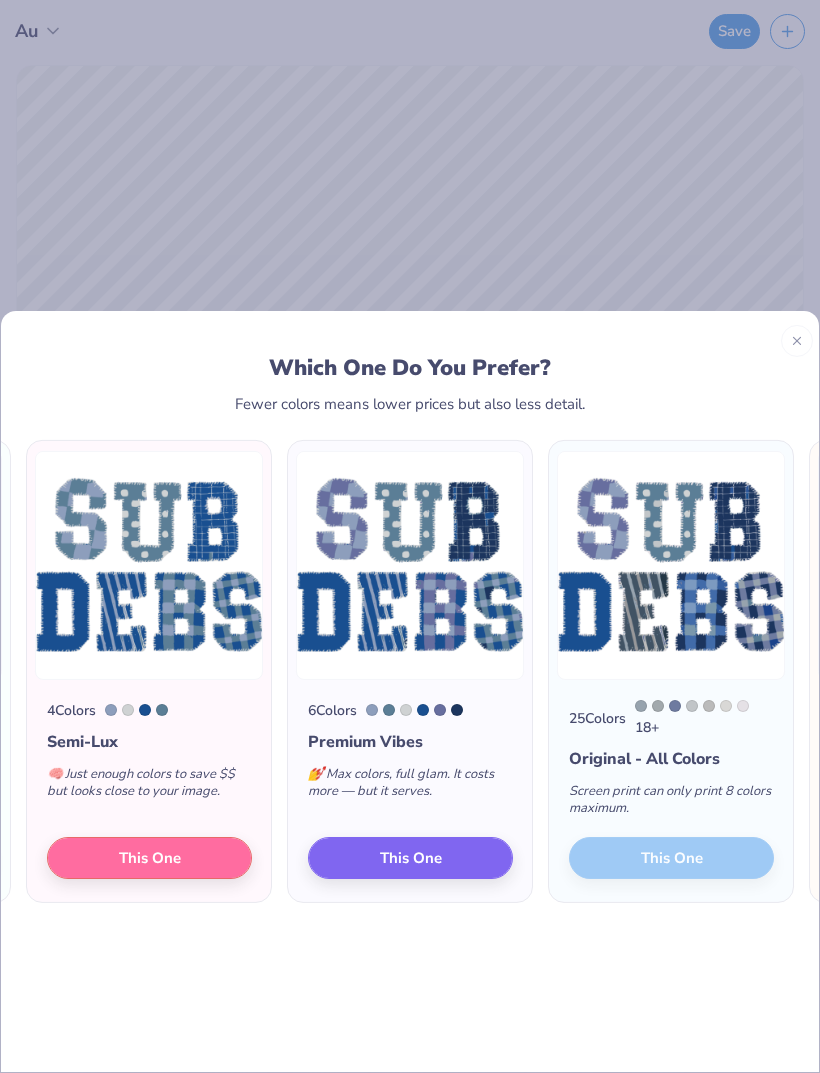 click on "This One" at bounding box center (149, 857) 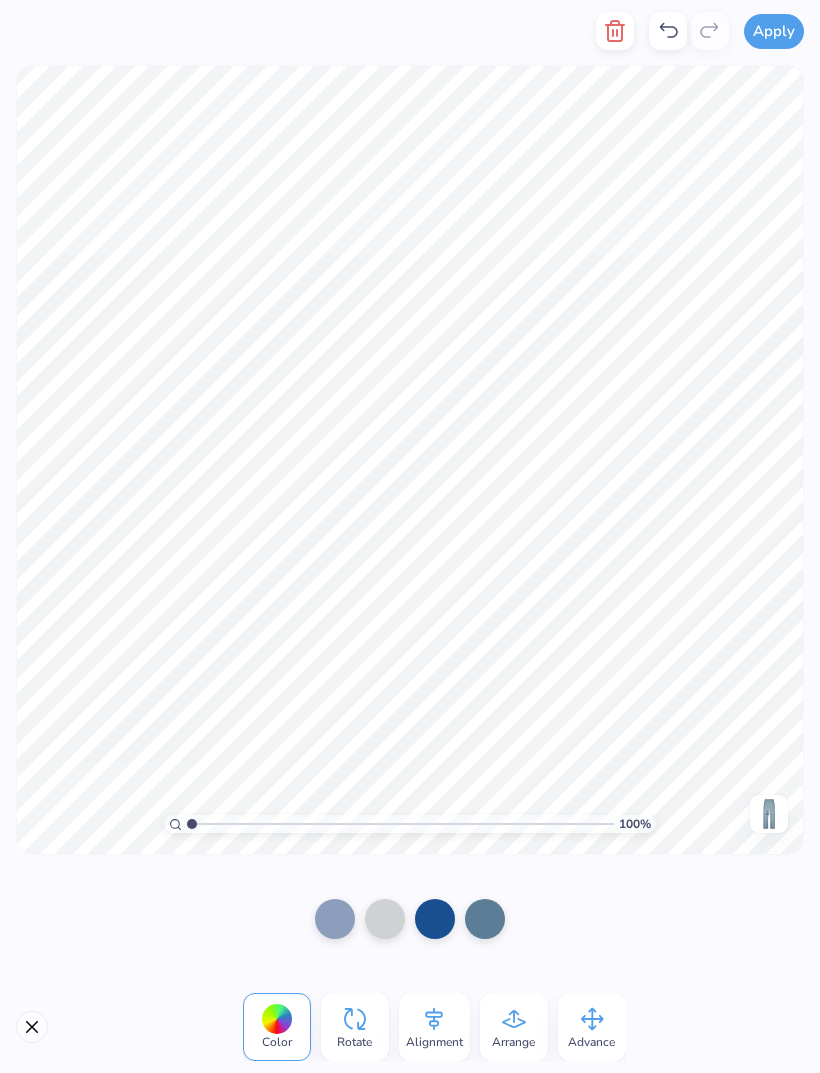click at bounding box center [769, 814] 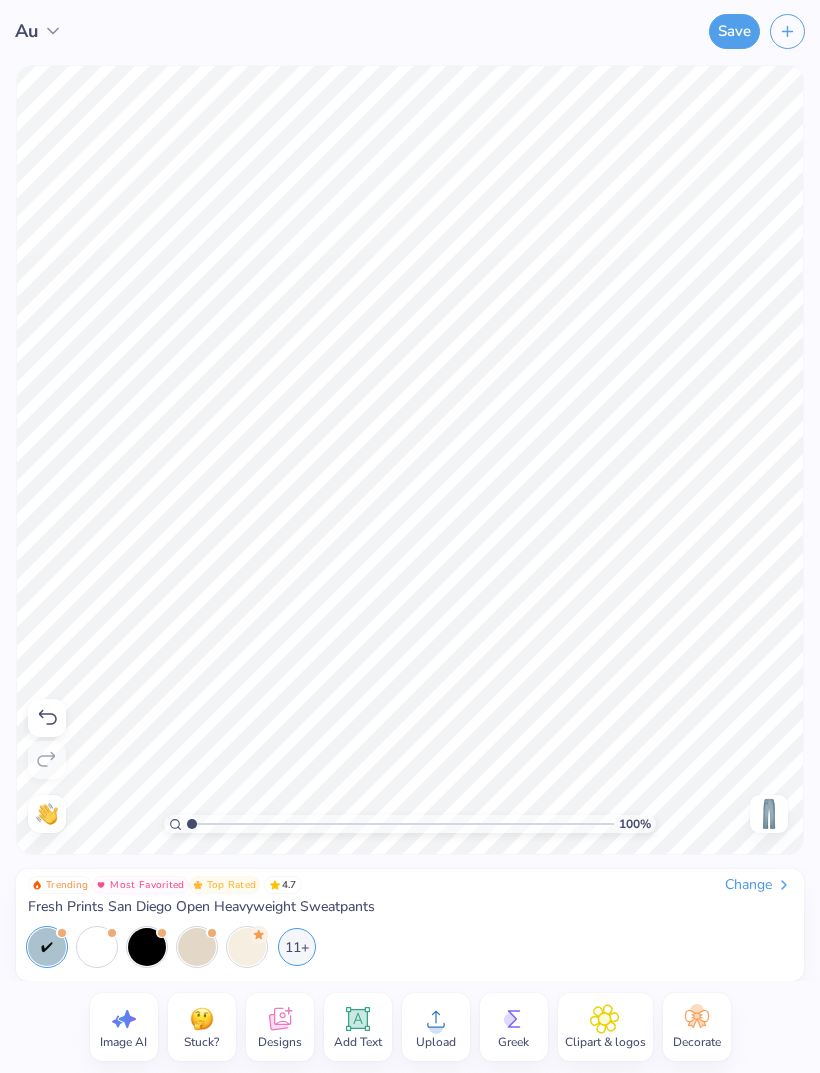 click at bounding box center (769, 814) 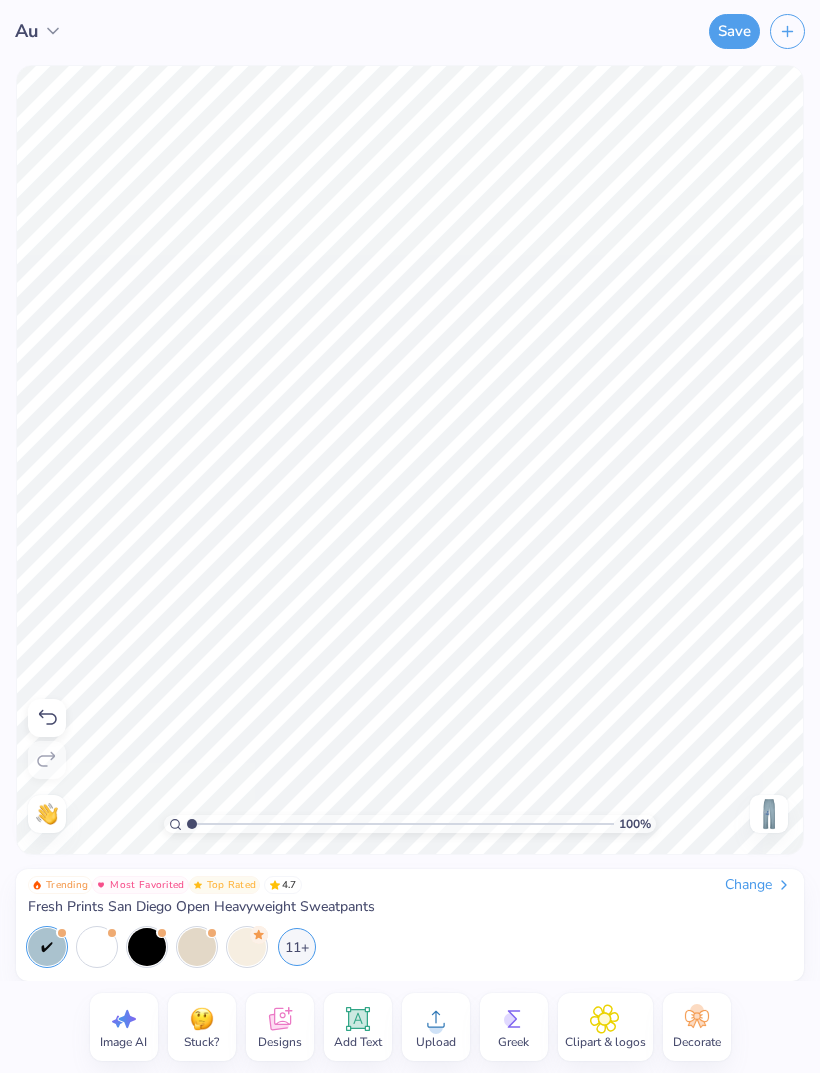 click at bounding box center [769, 814] 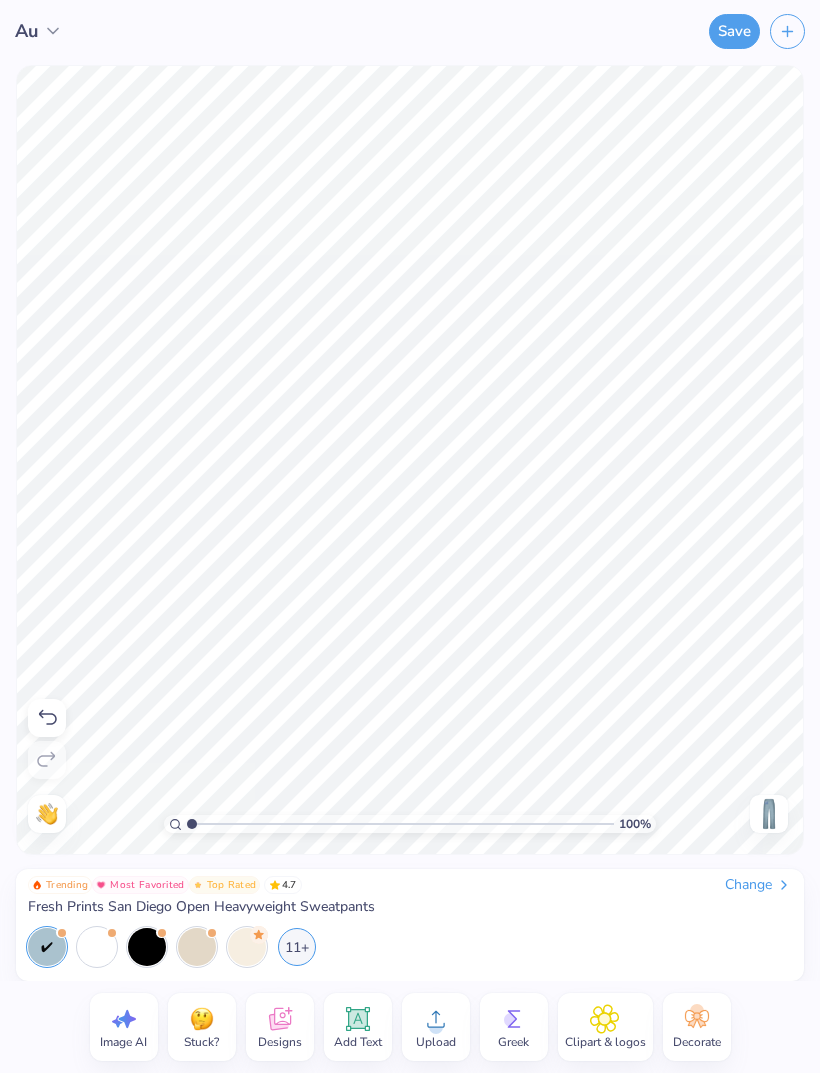 click at bounding box center (769, 814) 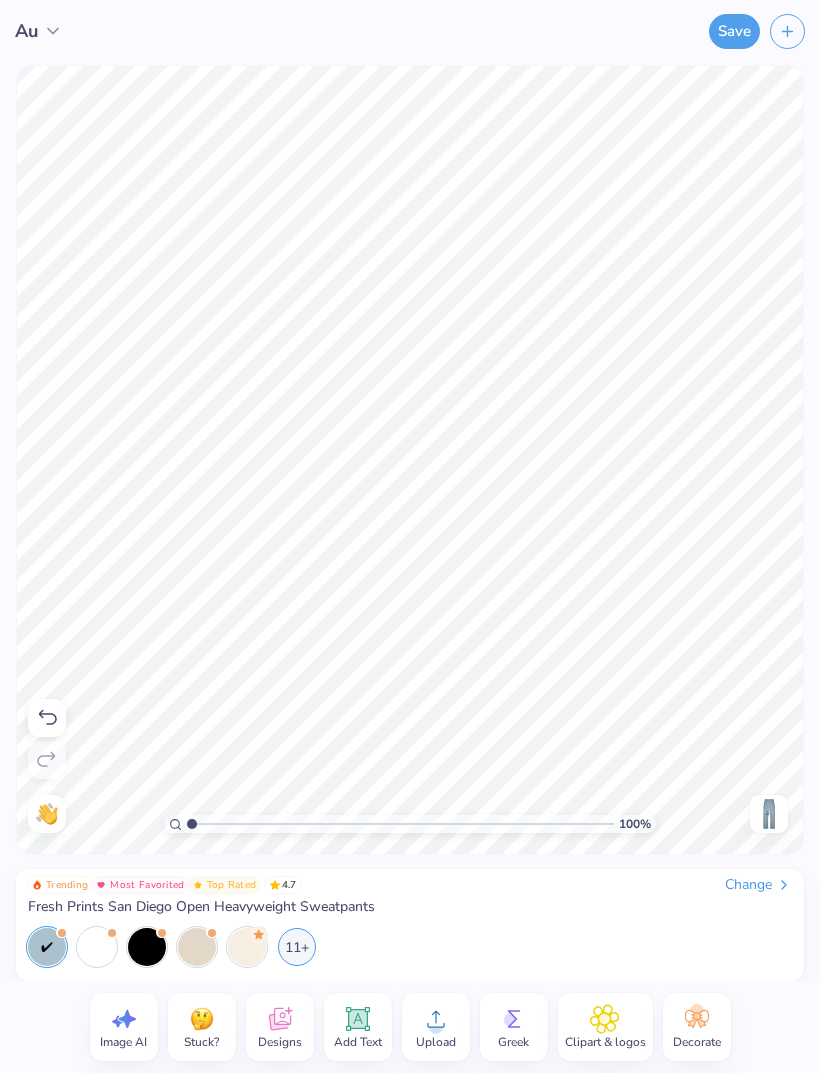 click at bounding box center [787, 31] 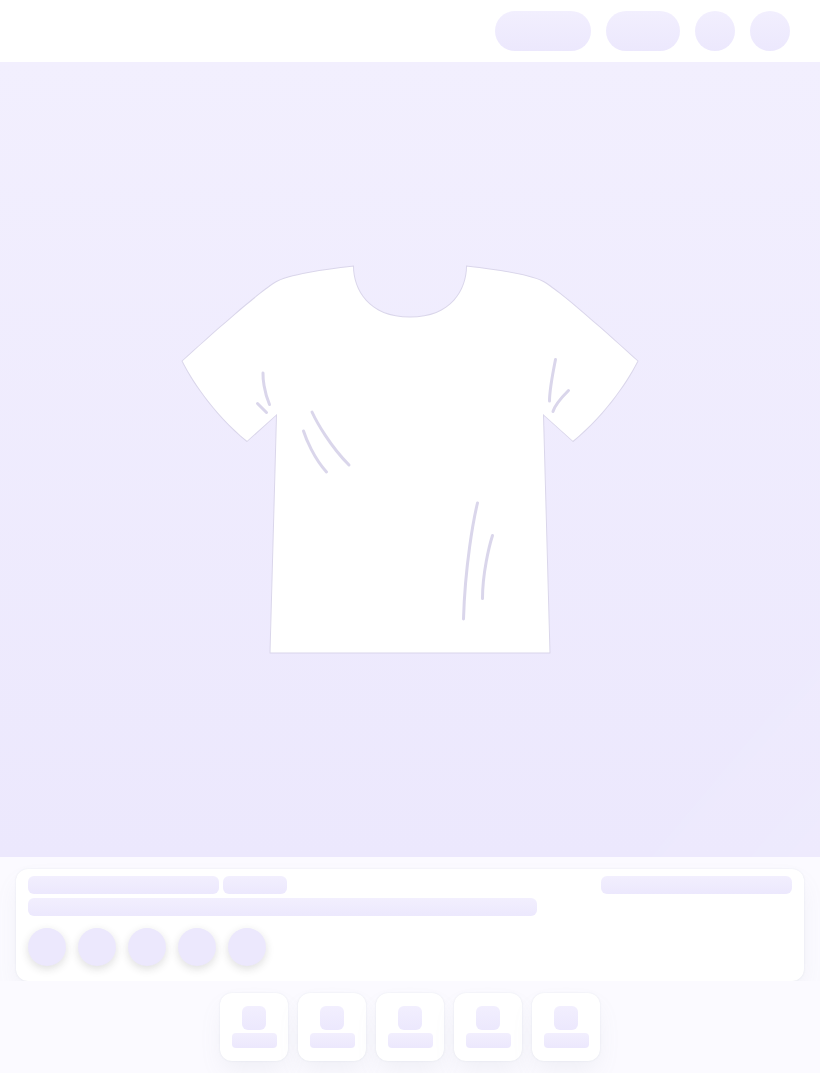 scroll, scrollTop: 0, scrollLeft: 0, axis: both 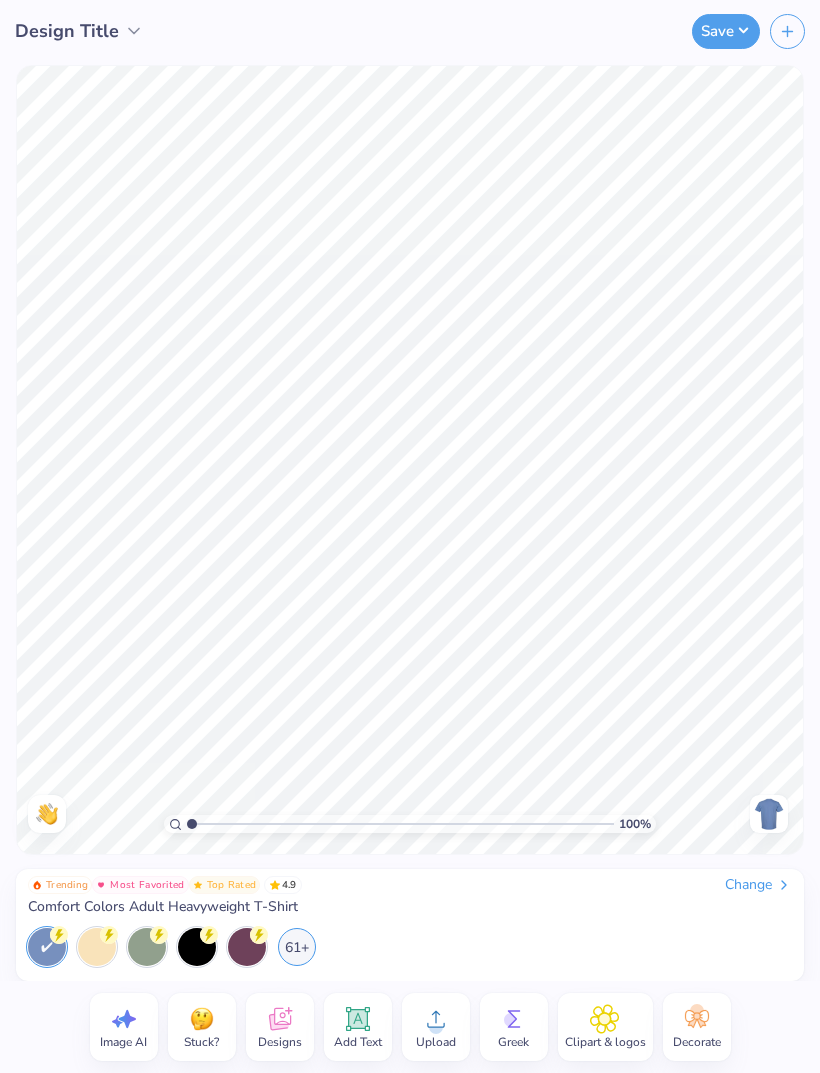 click on "Change" at bounding box center [758, 885] 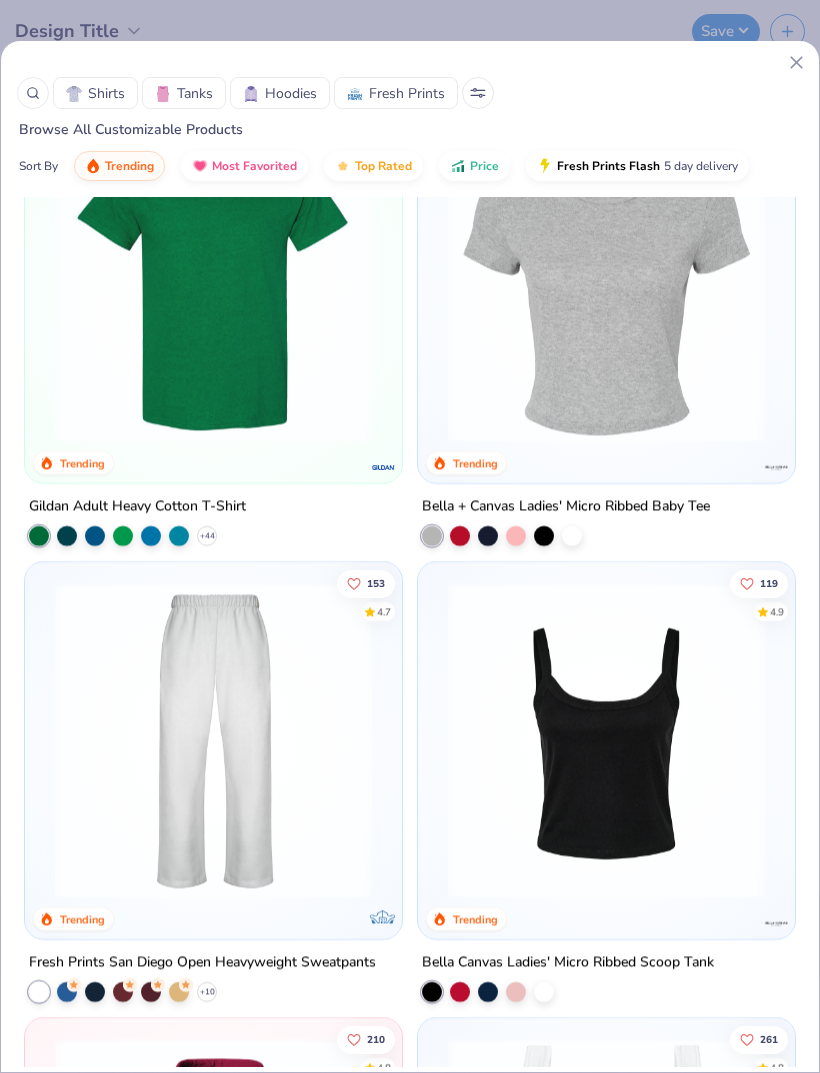 scroll, scrollTop: 1014, scrollLeft: 0, axis: vertical 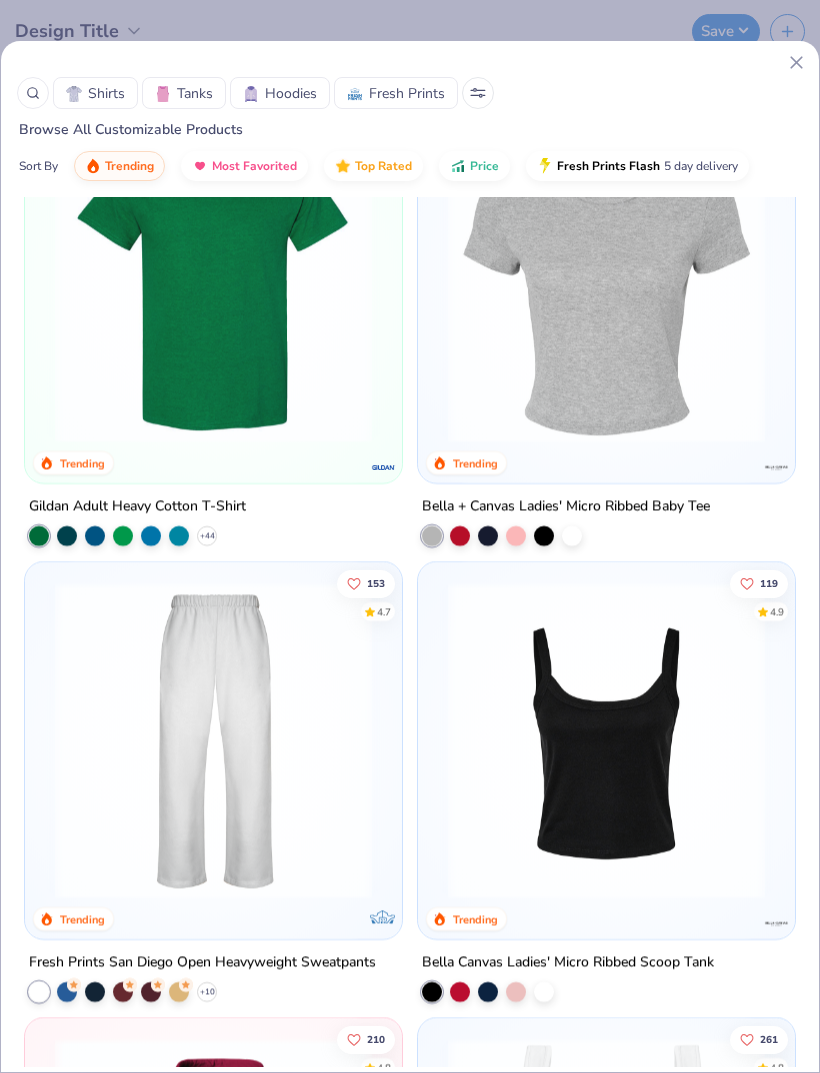 click at bounding box center (213, 740) 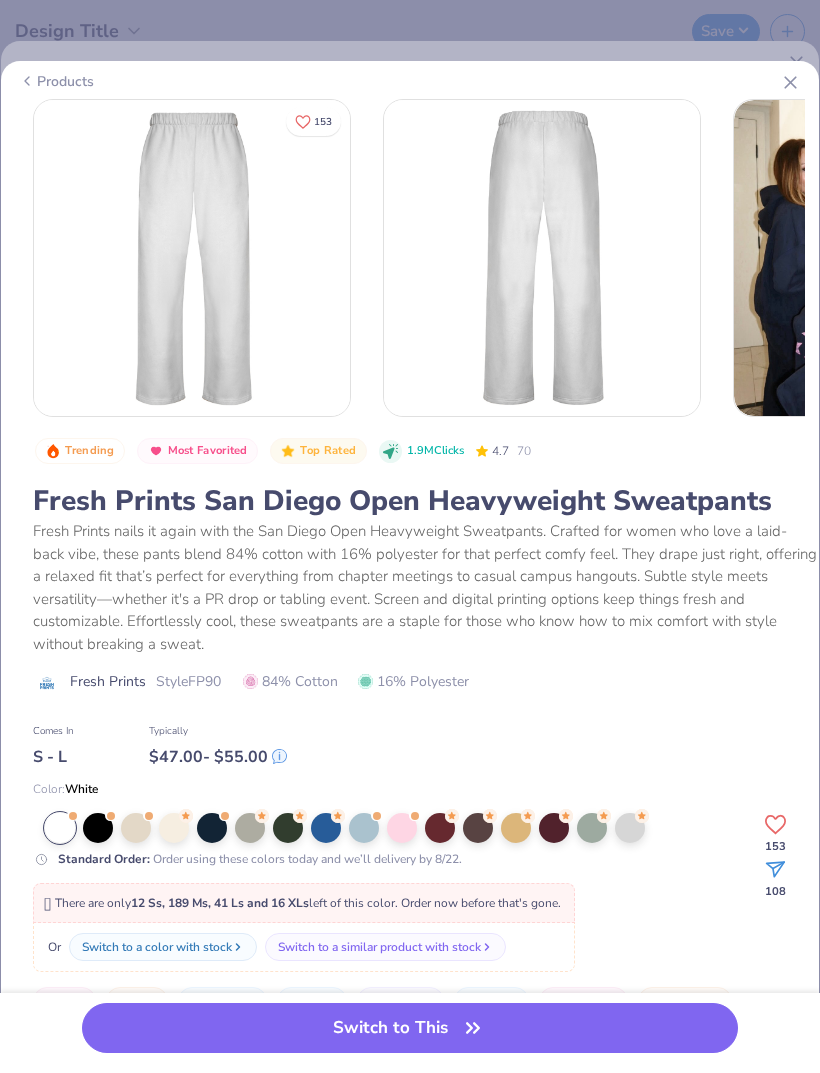 click at bounding box center [364, 828] 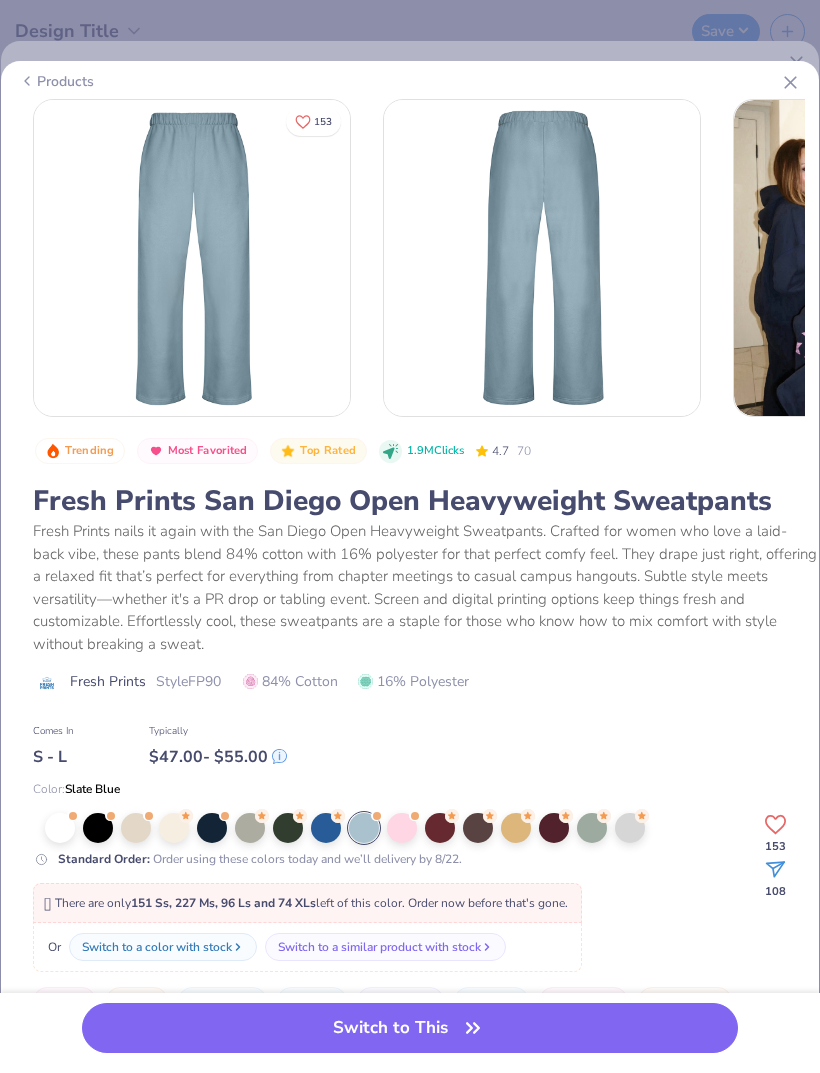 click 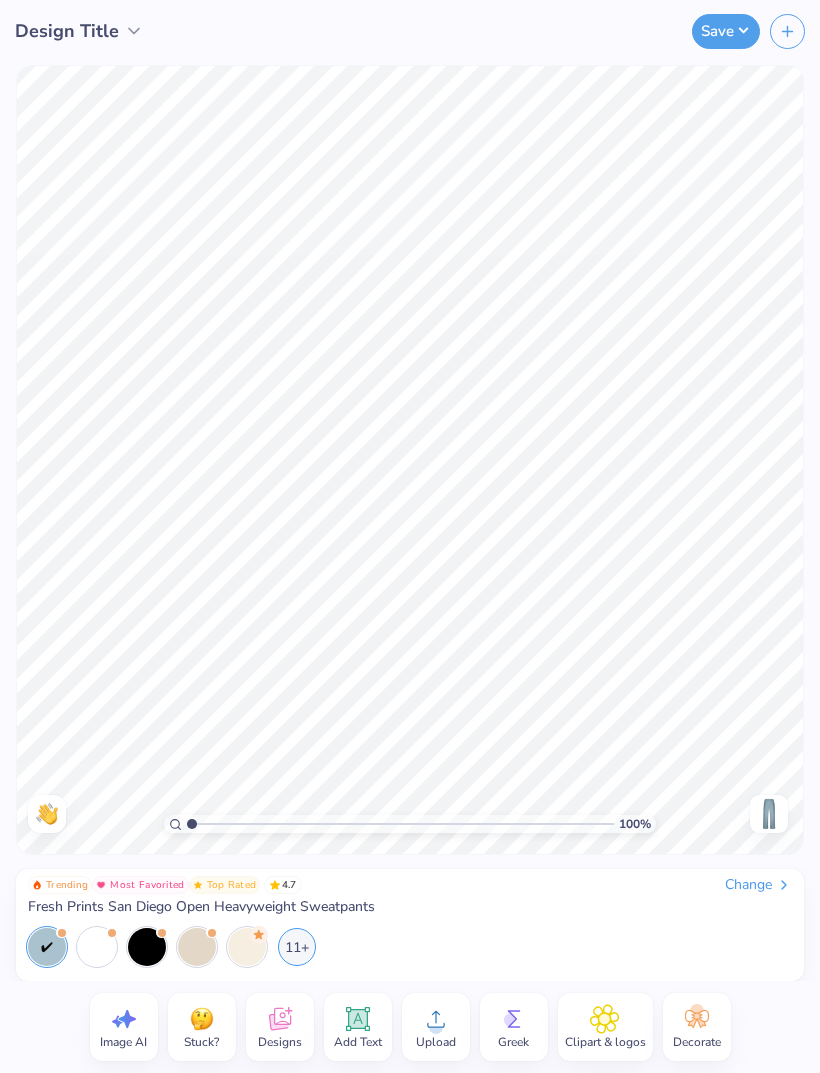click on "Upload" at bounding box center (436, 1042) 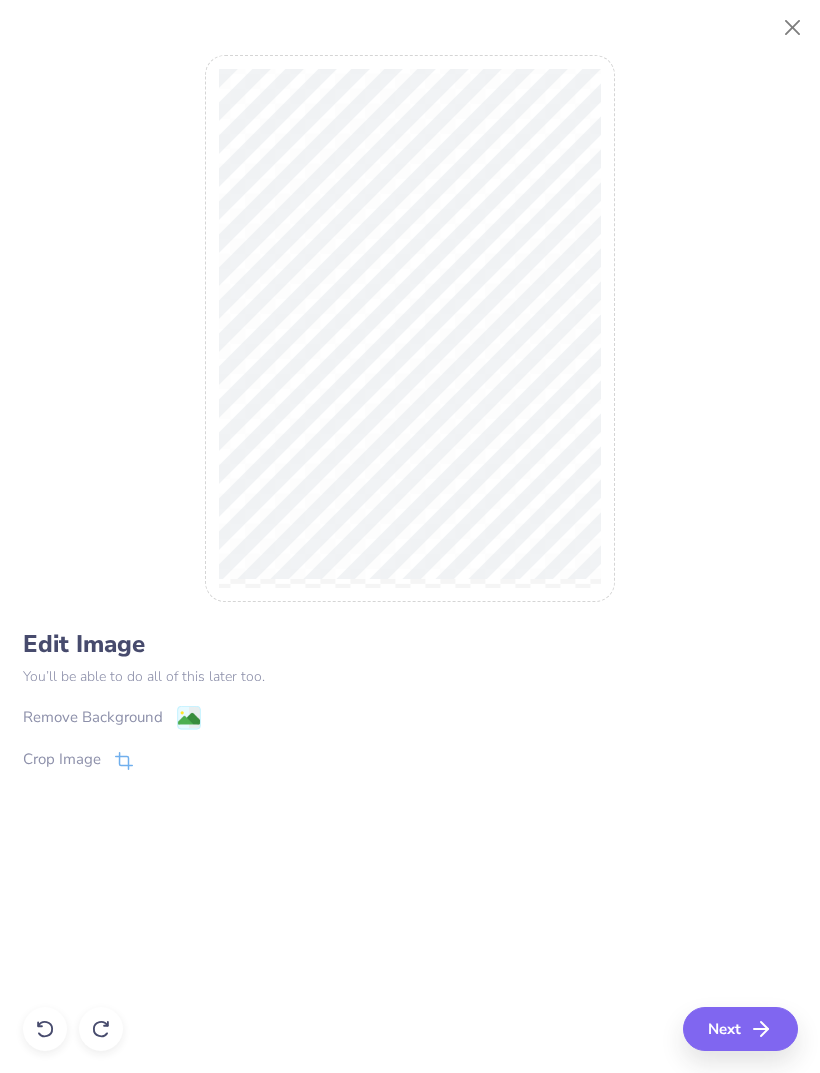 click 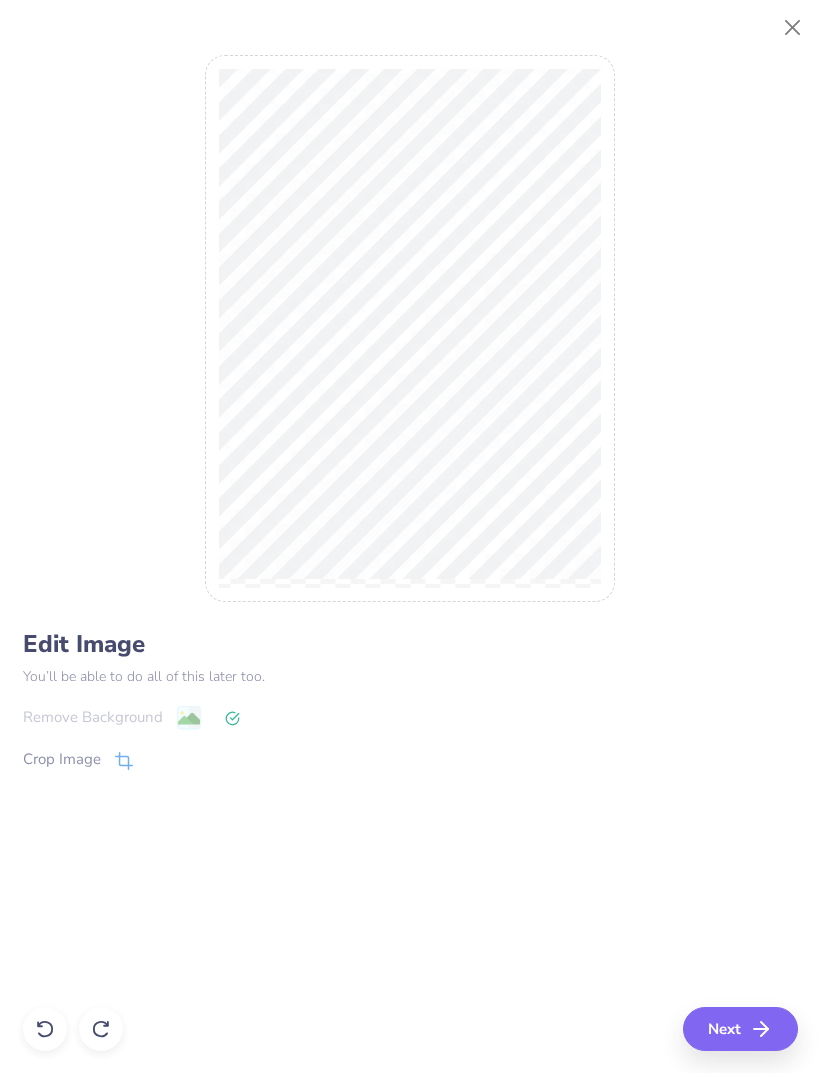 click on "Next" at bounding box center (740, 1029) 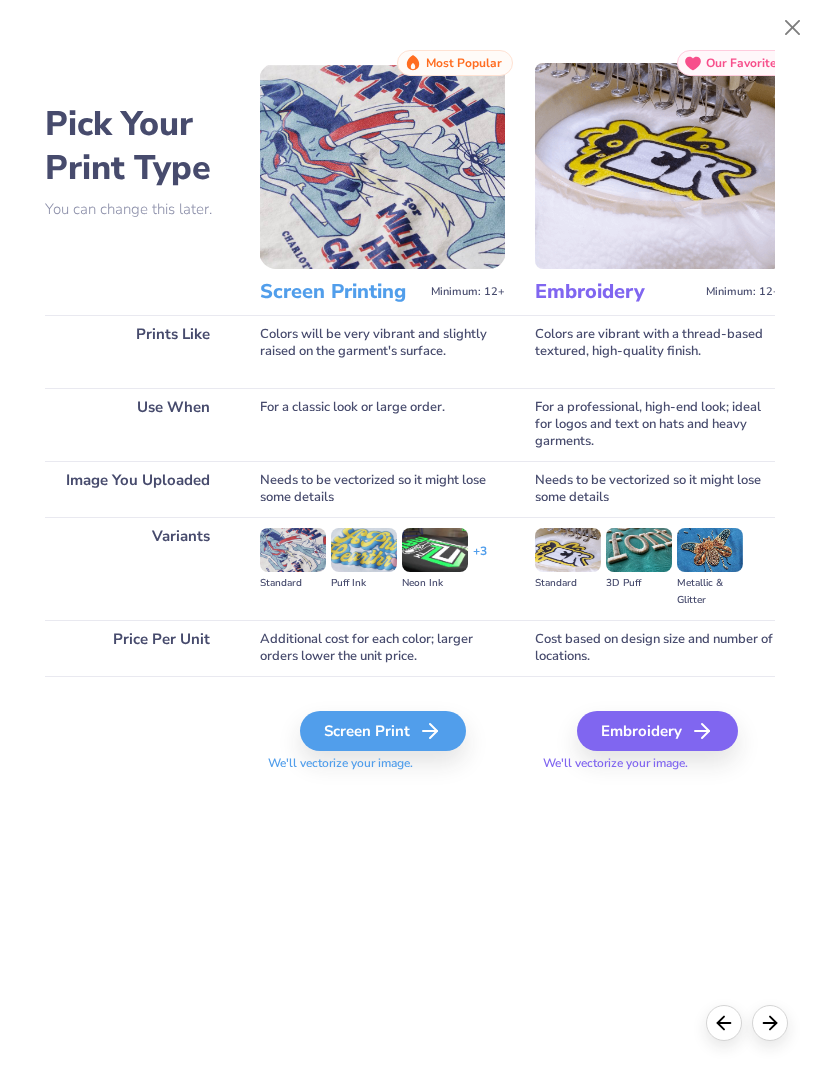 click 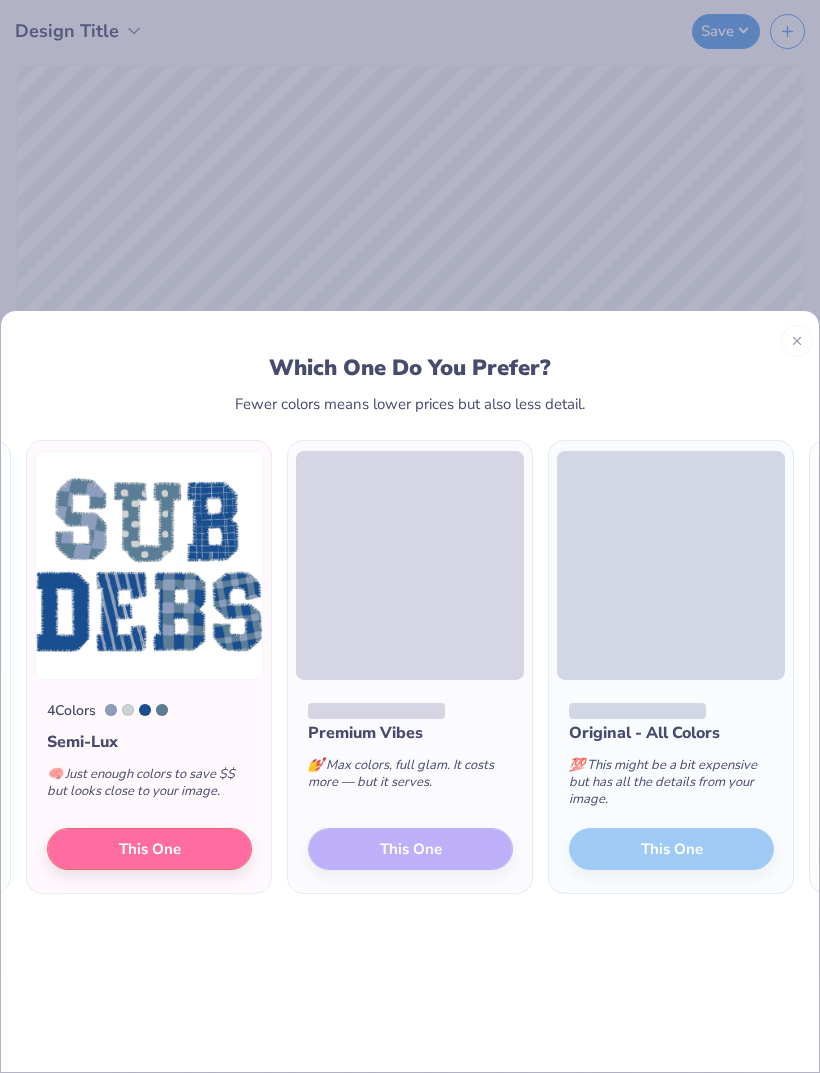 click on "This One" at bounding box center [149, 848] 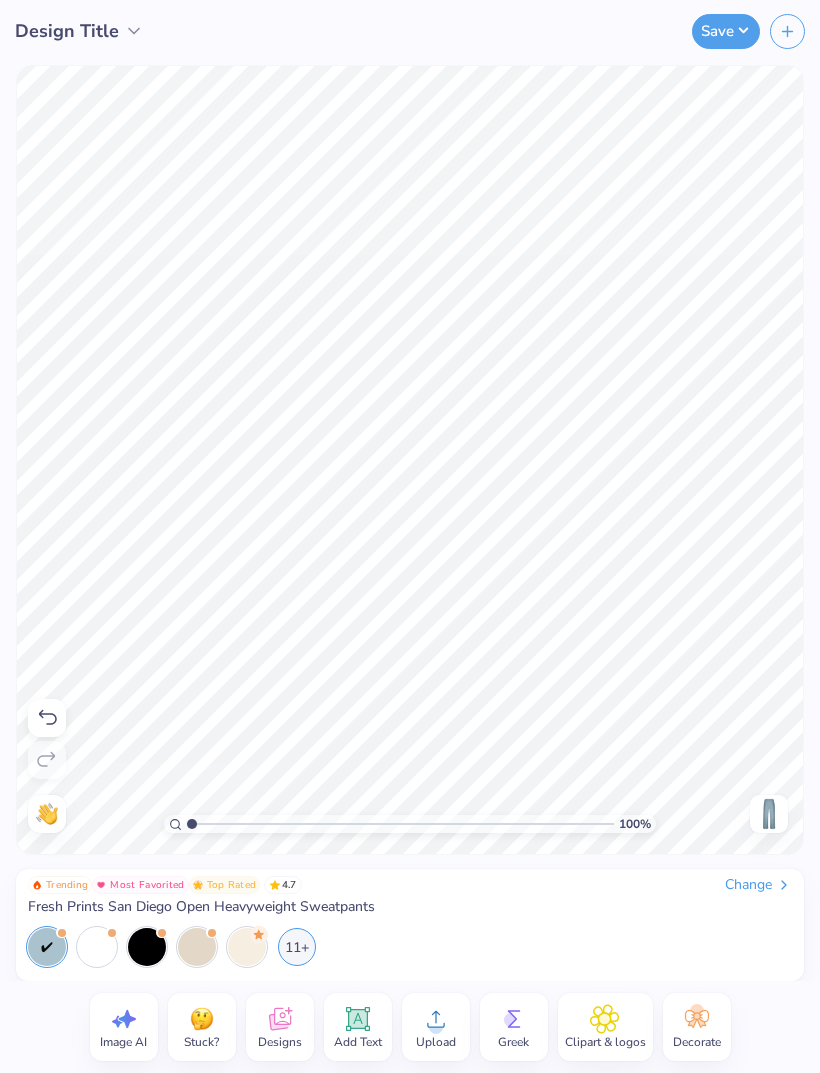 click on "Upload" at bounding box center [436, 1042] 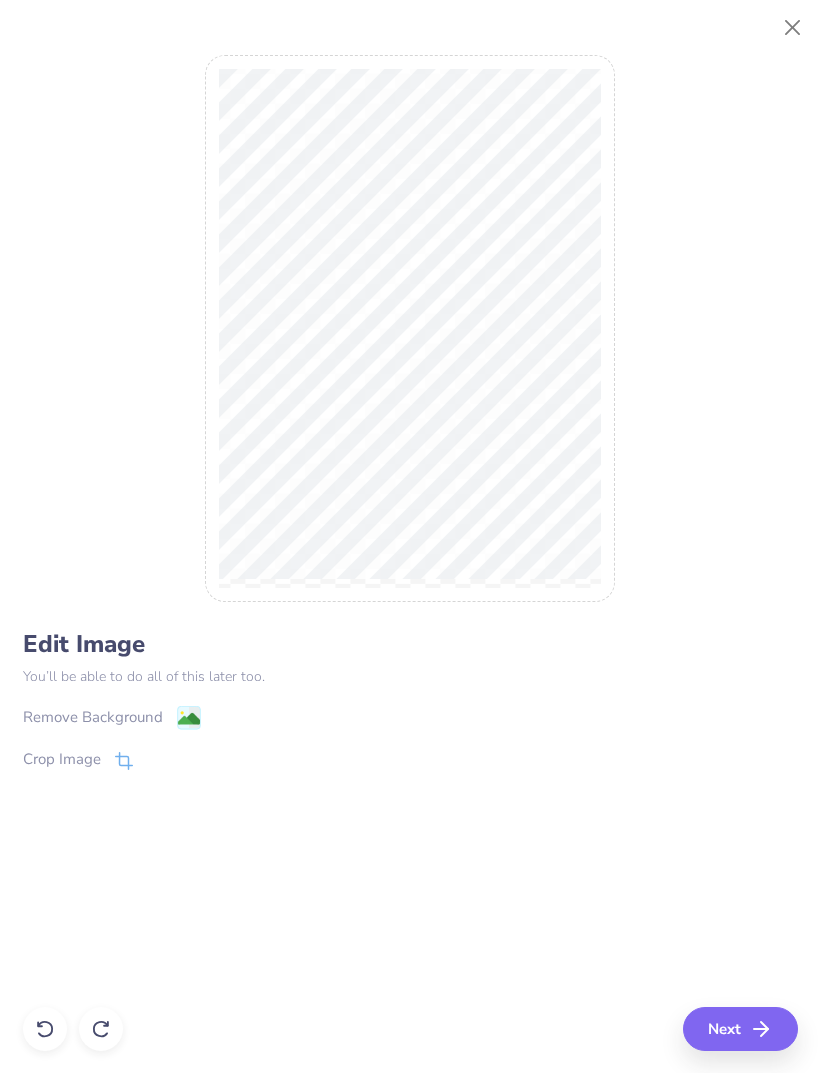 click 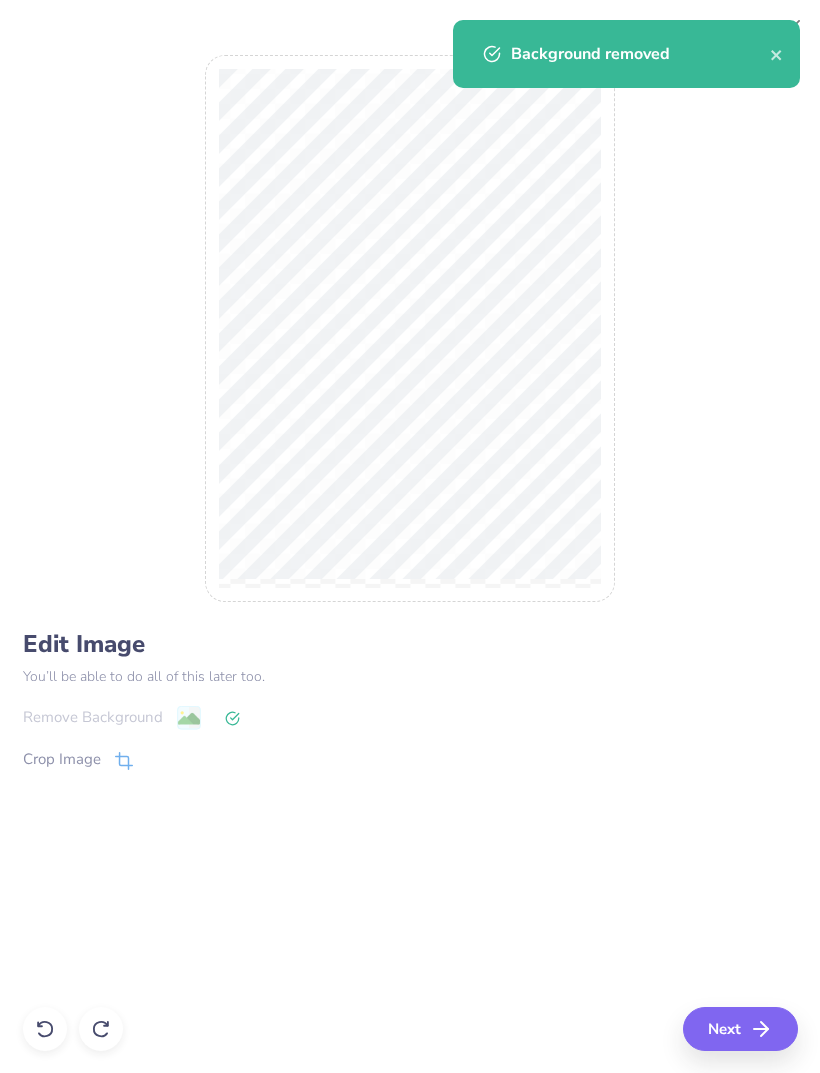 click on "Next" at bounding box center [740, 1029] 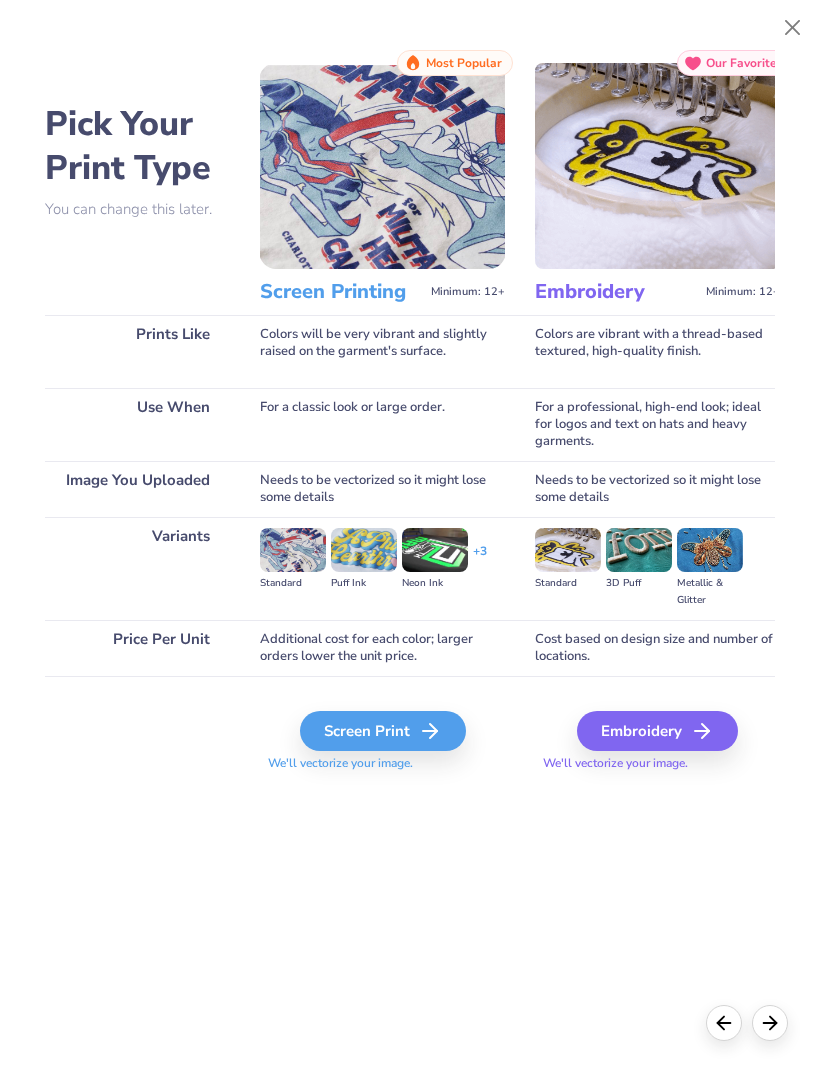click 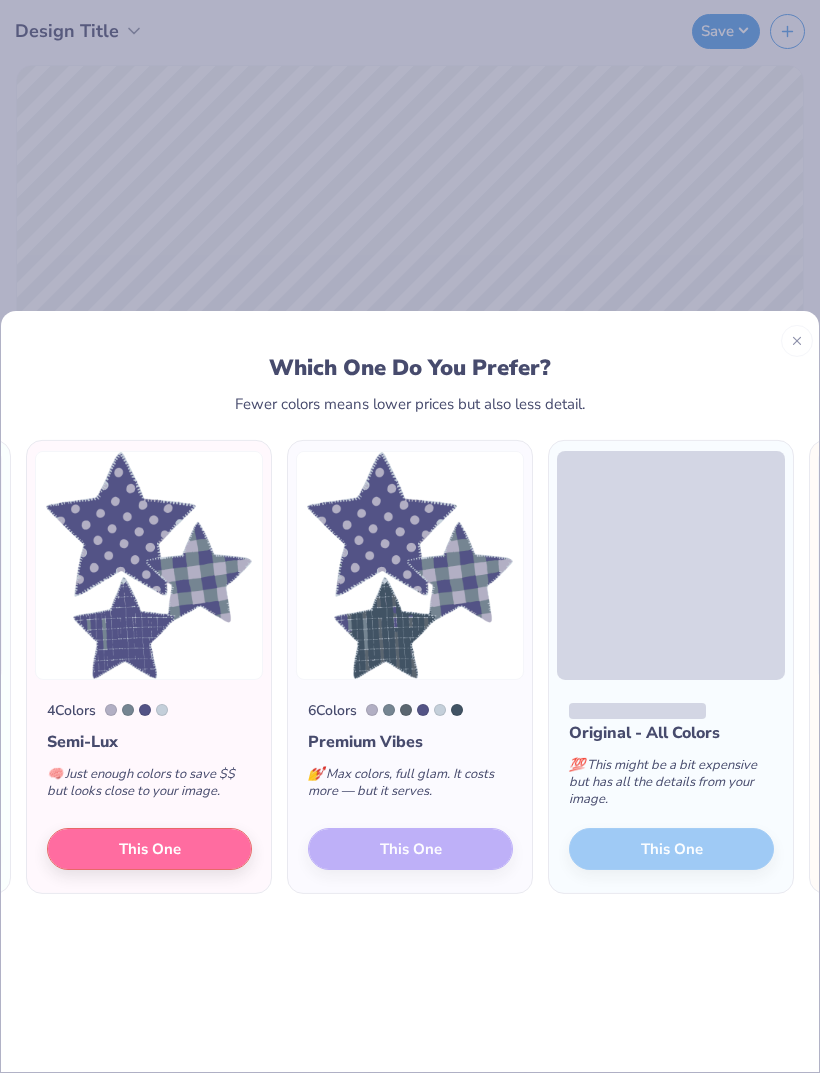 click on "This One" at bounding box center [149, 848] 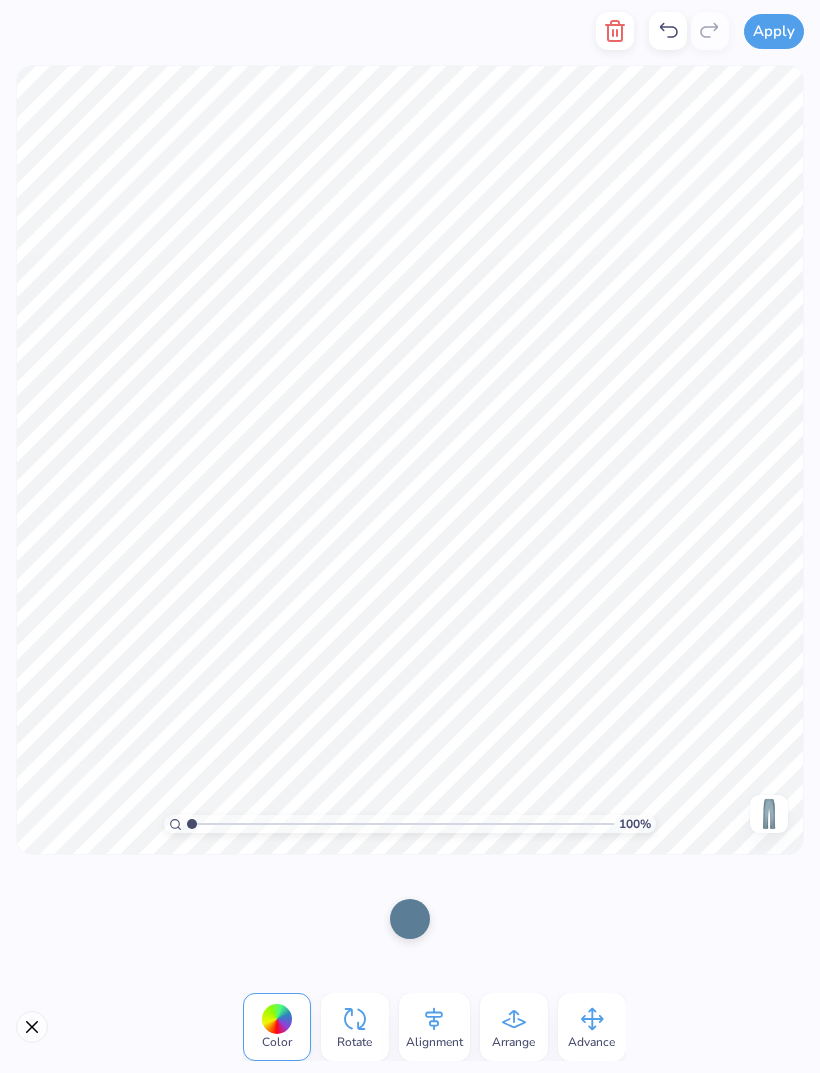 click 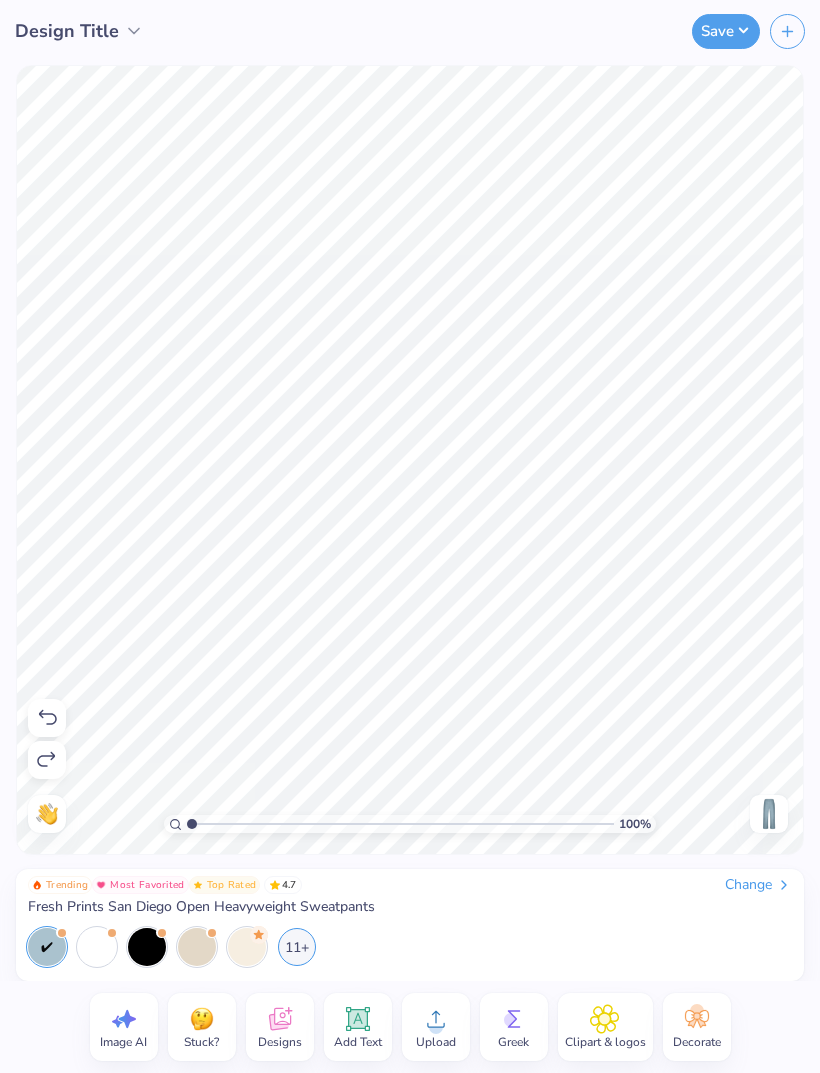click 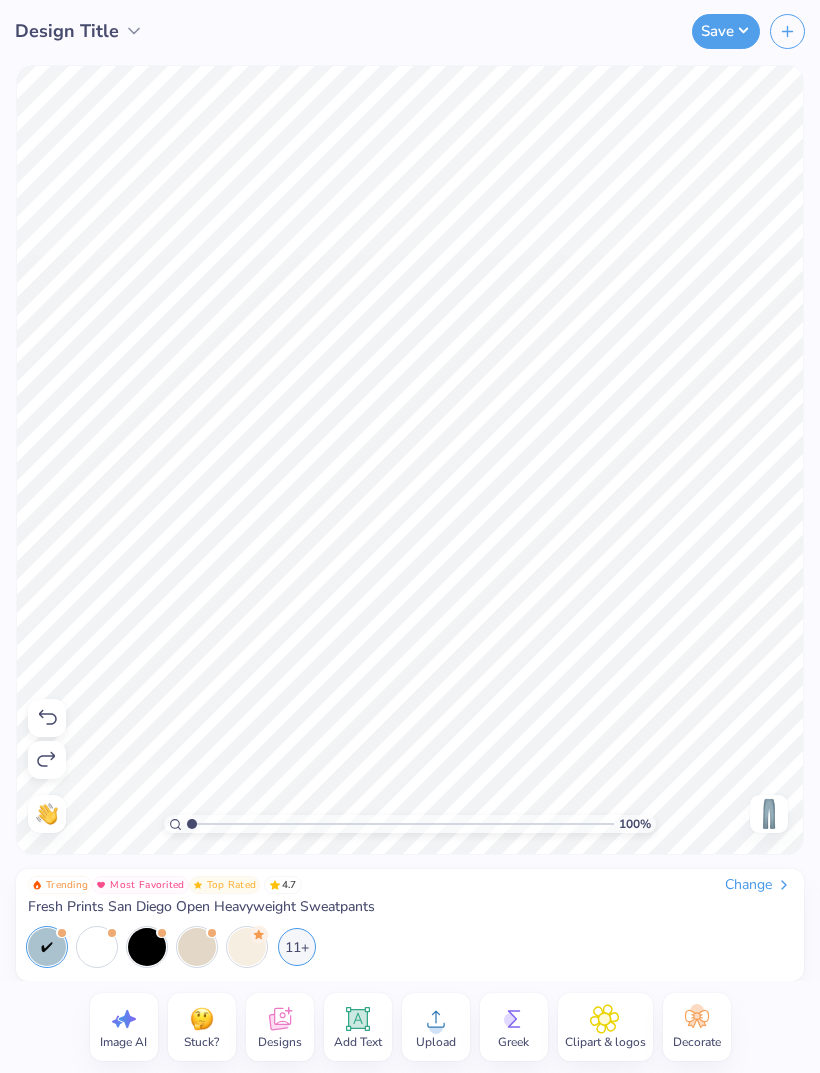 click 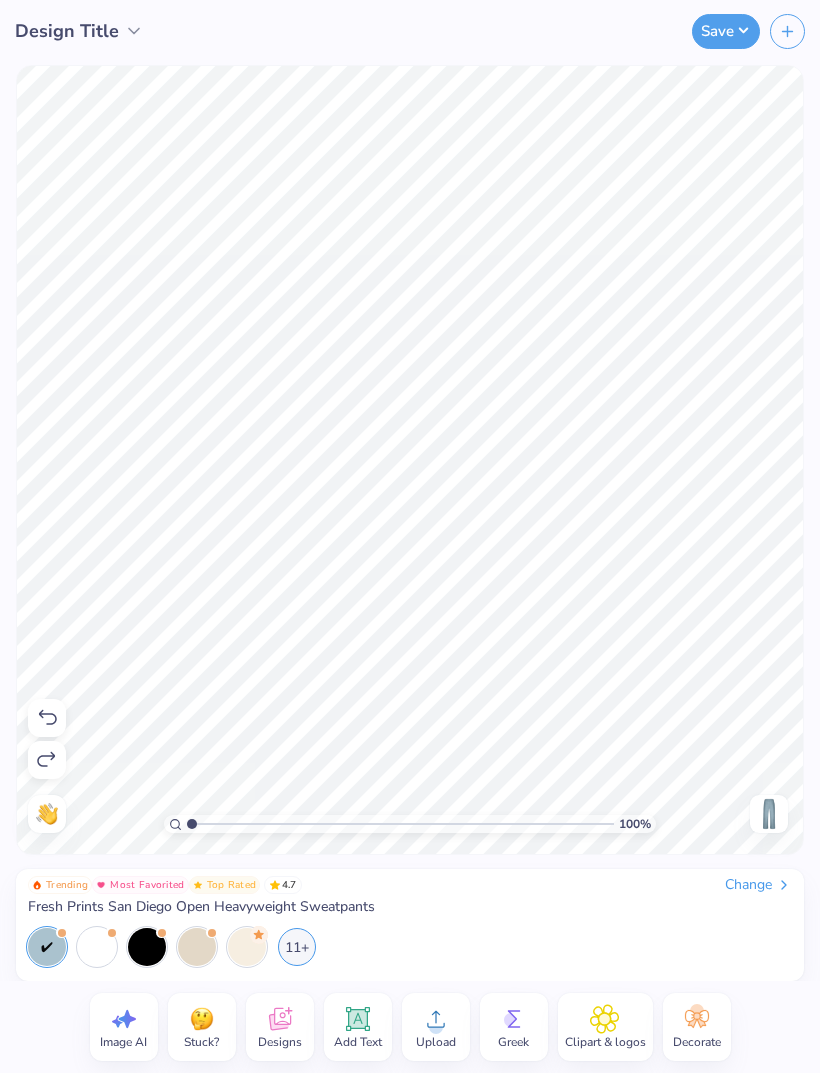 click at bounding box center [787, 31] 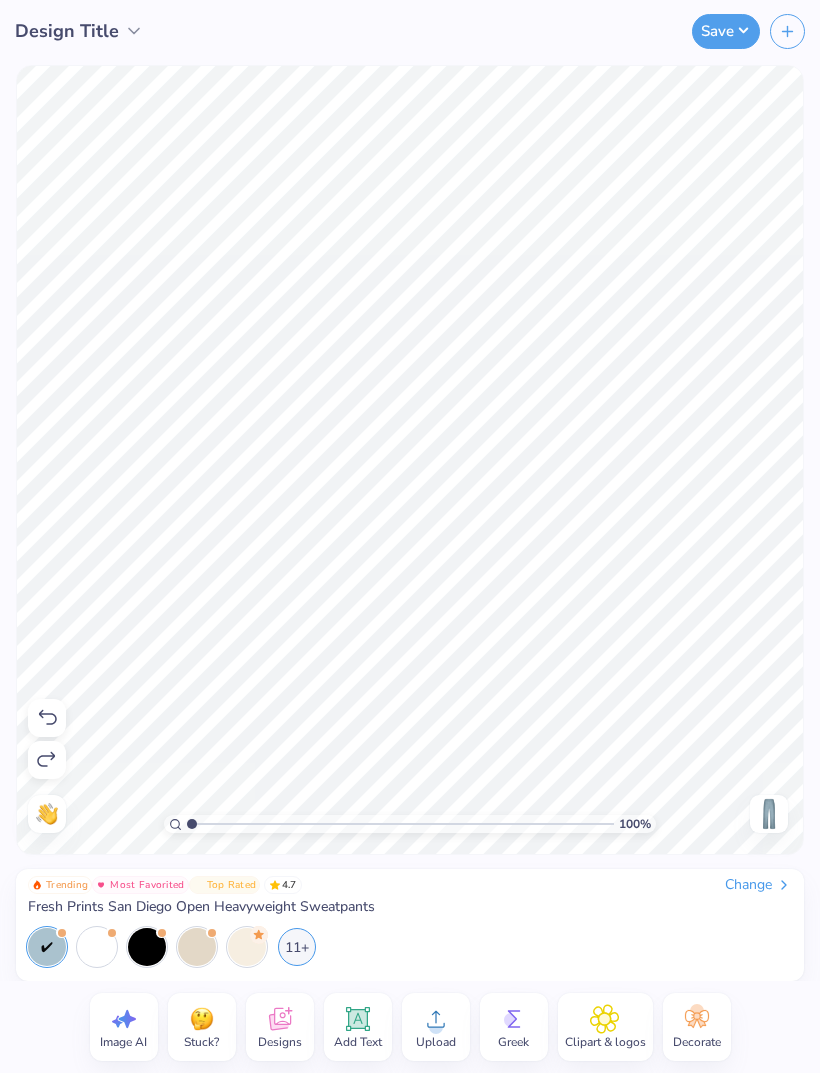 click at bounding box center (787, 31) 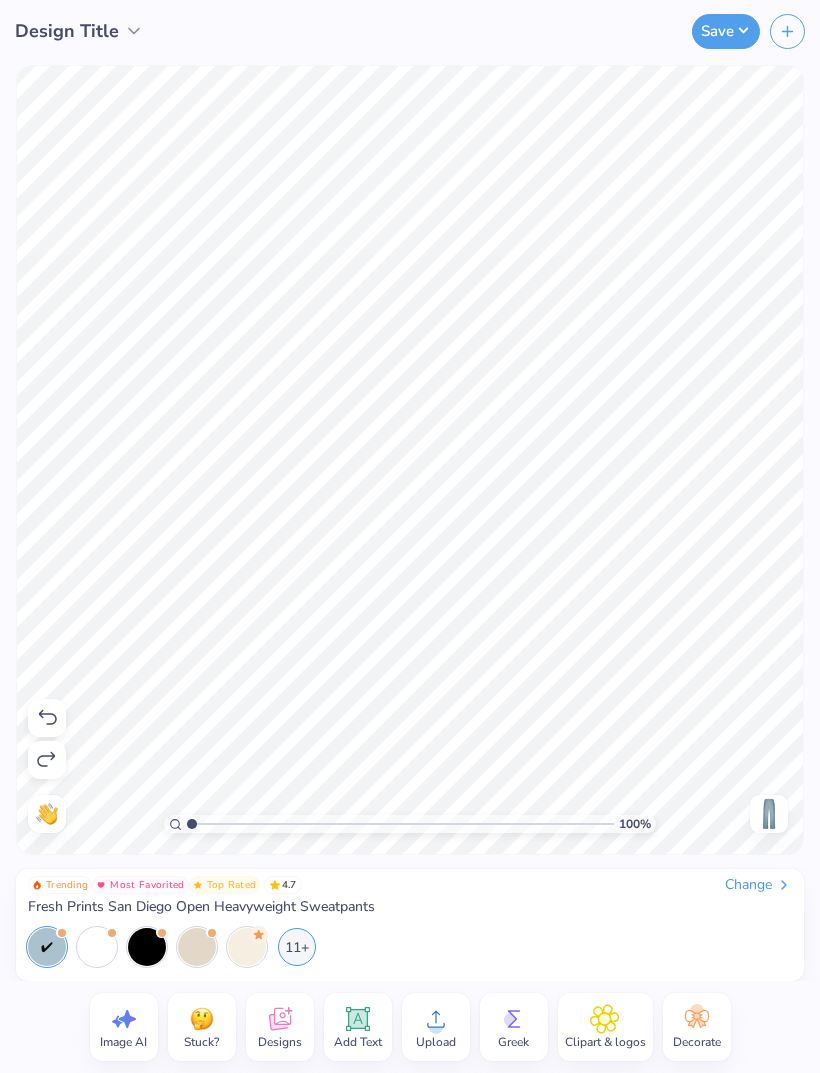 click at bounding box center [787, 31] 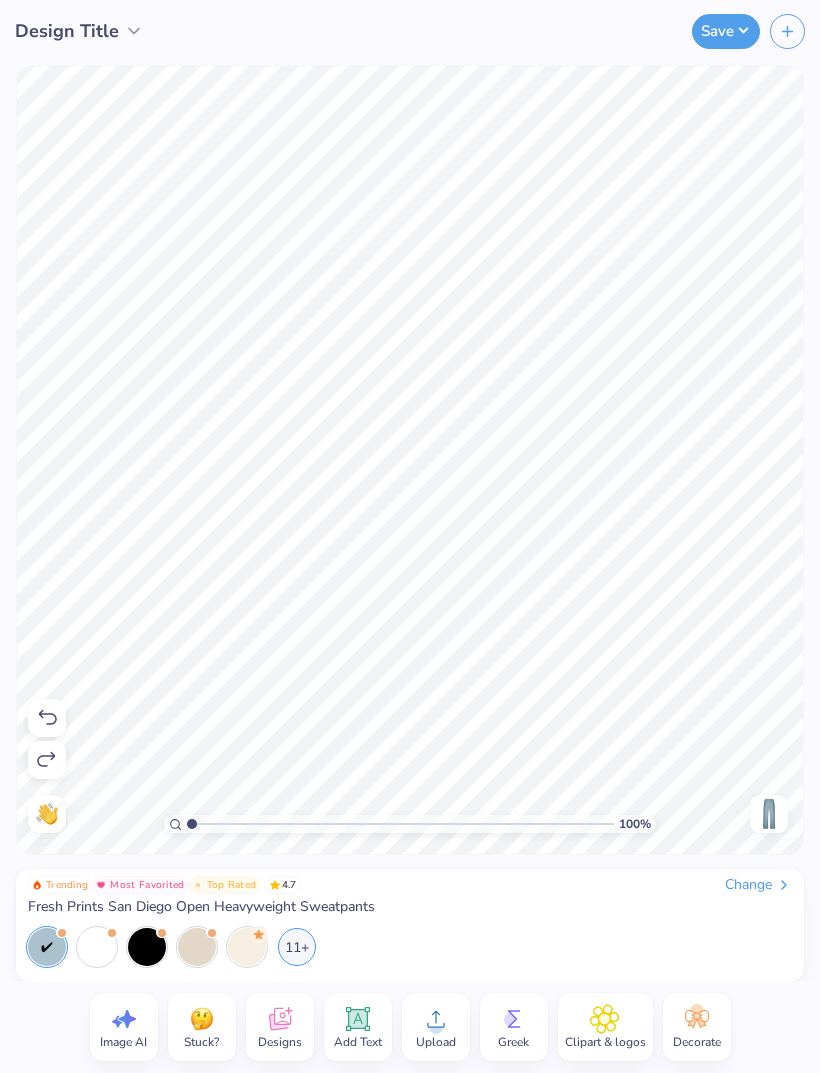 click 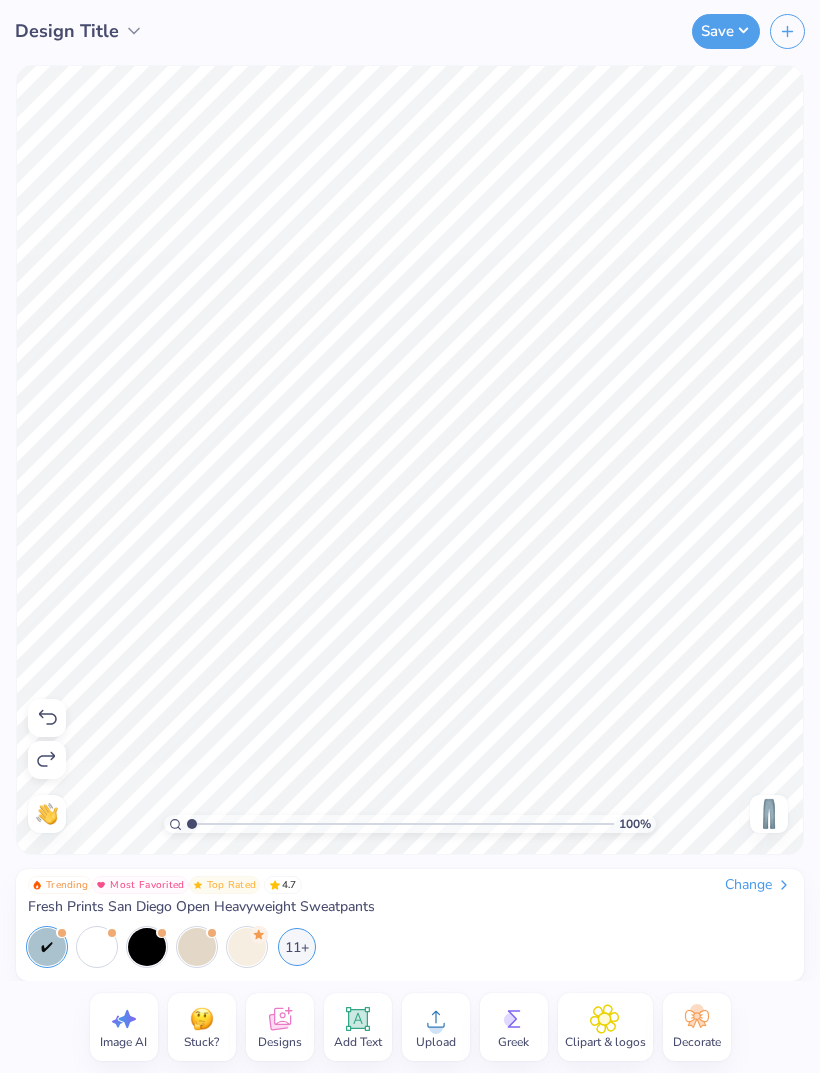 click 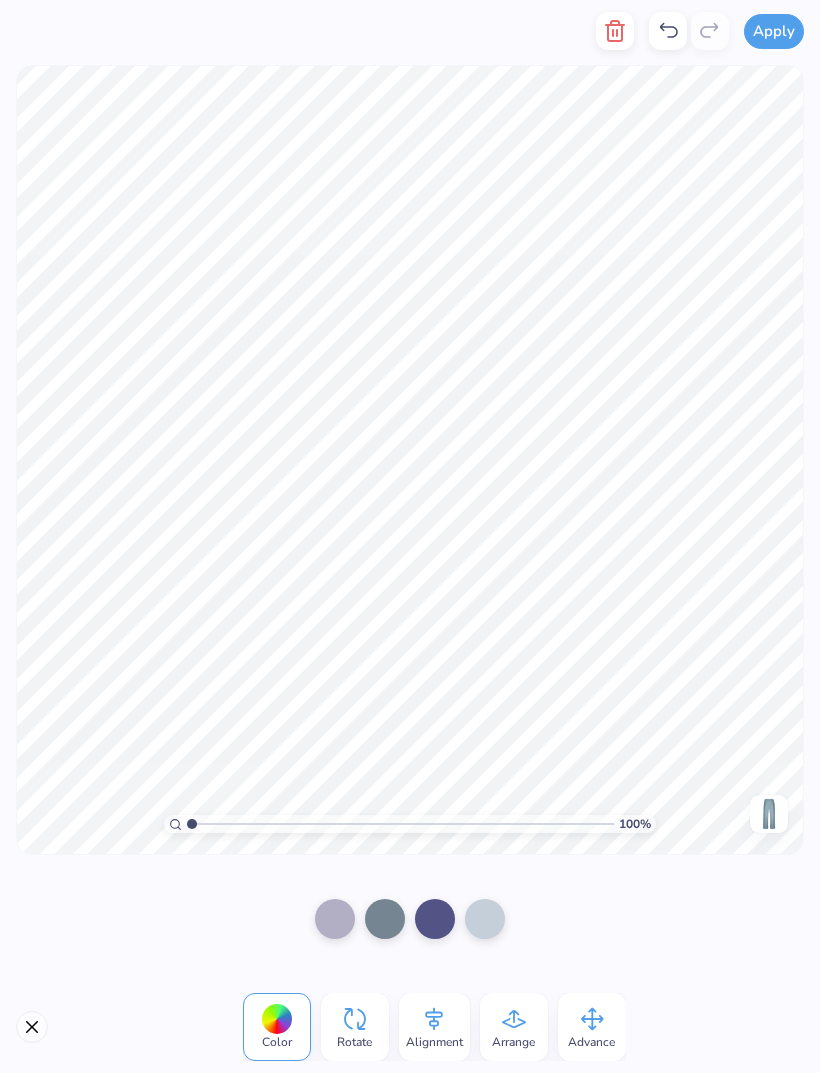 click 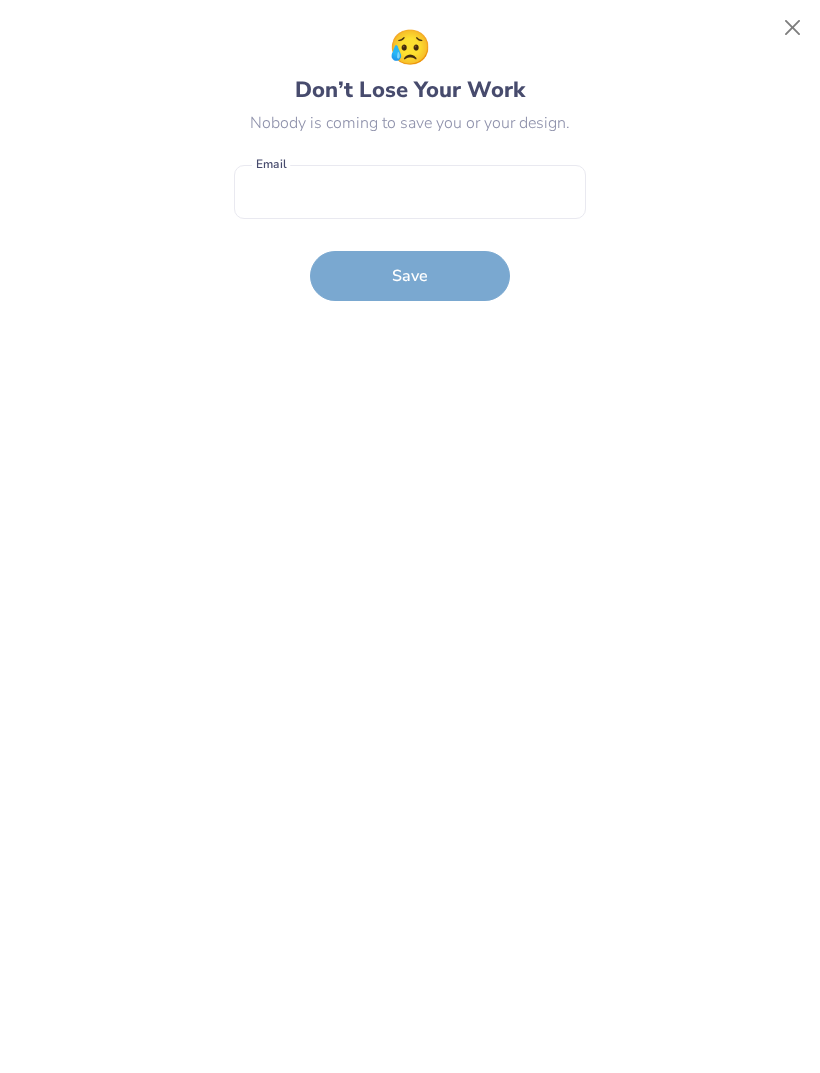 click at bounding box center [793, 28] 